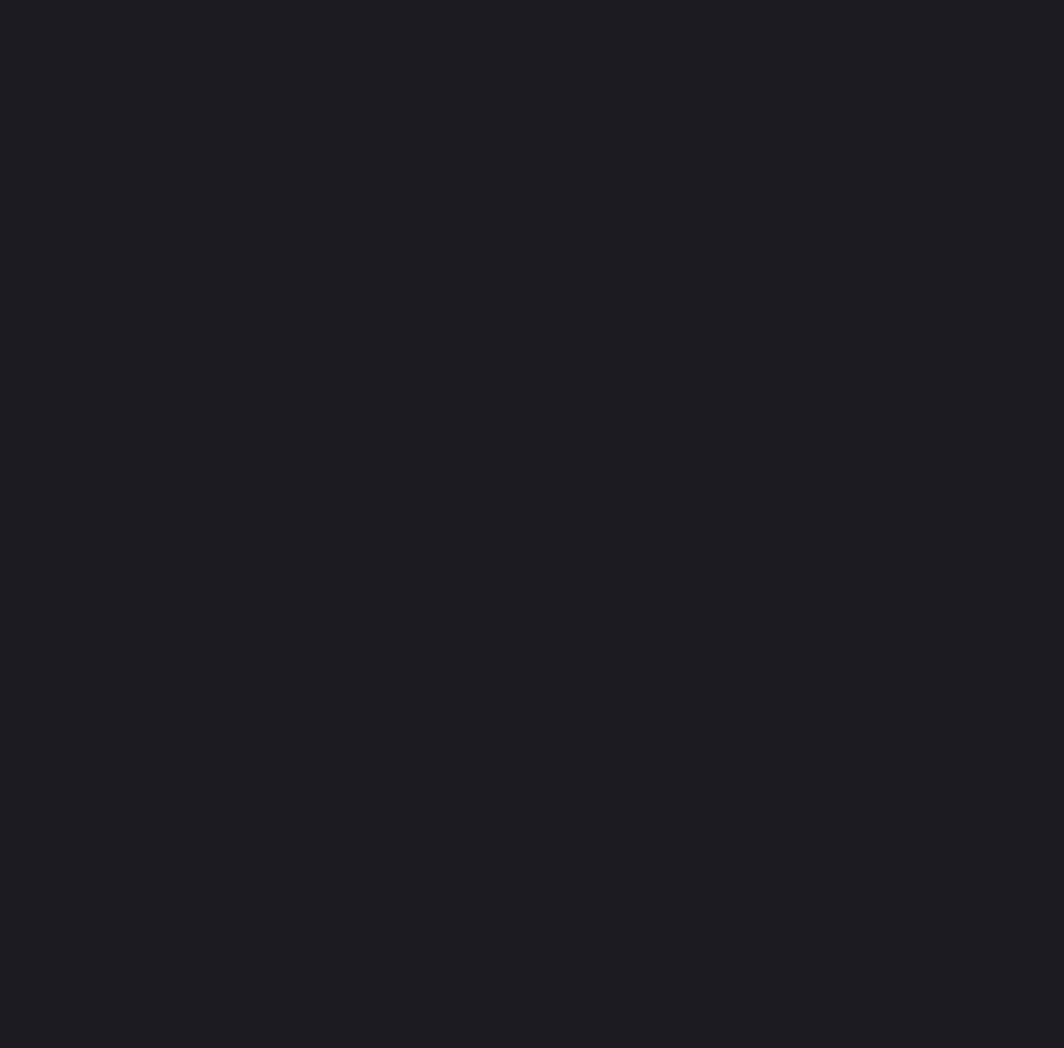 scroll, scrollTop: 0, scrollLeft: 0, axis: both 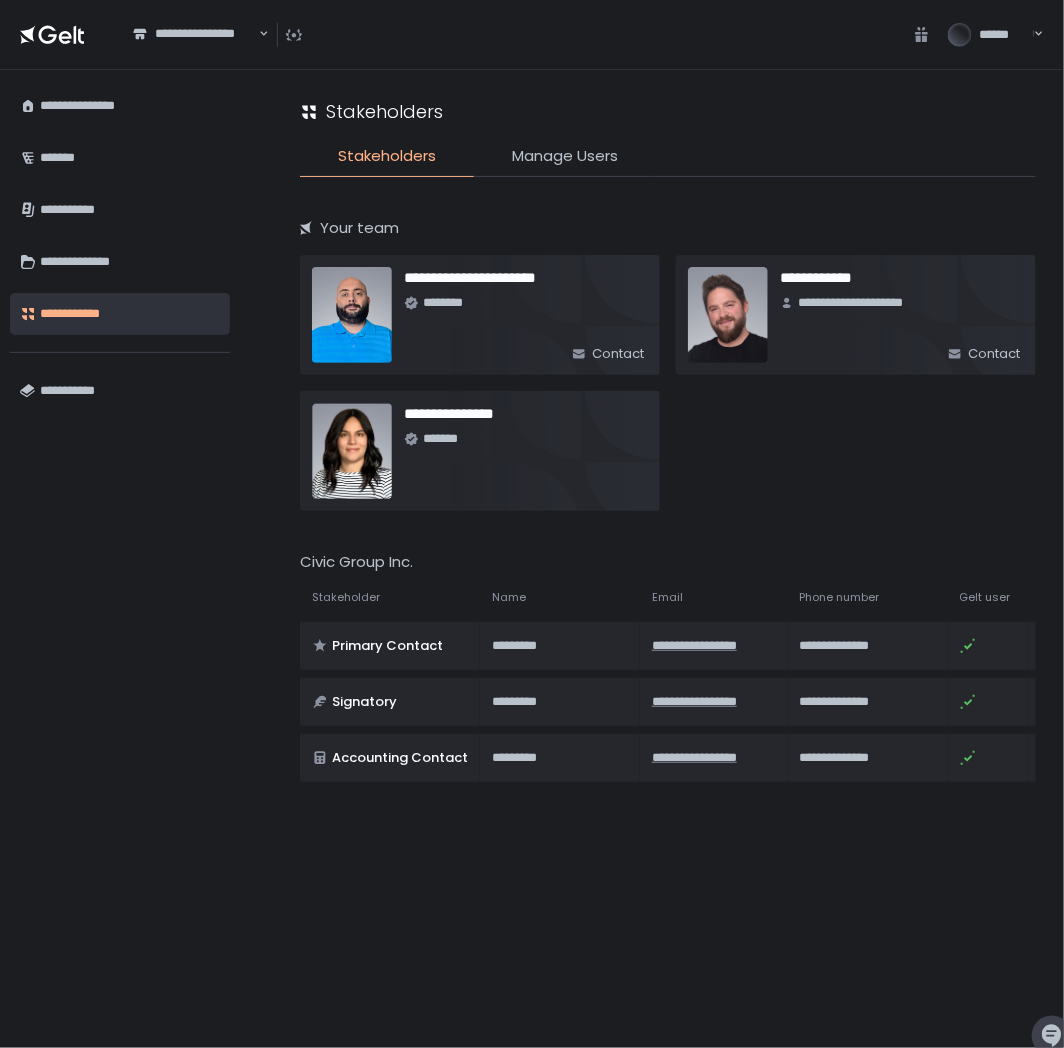click on "**********" at bounding box center (120, 559) 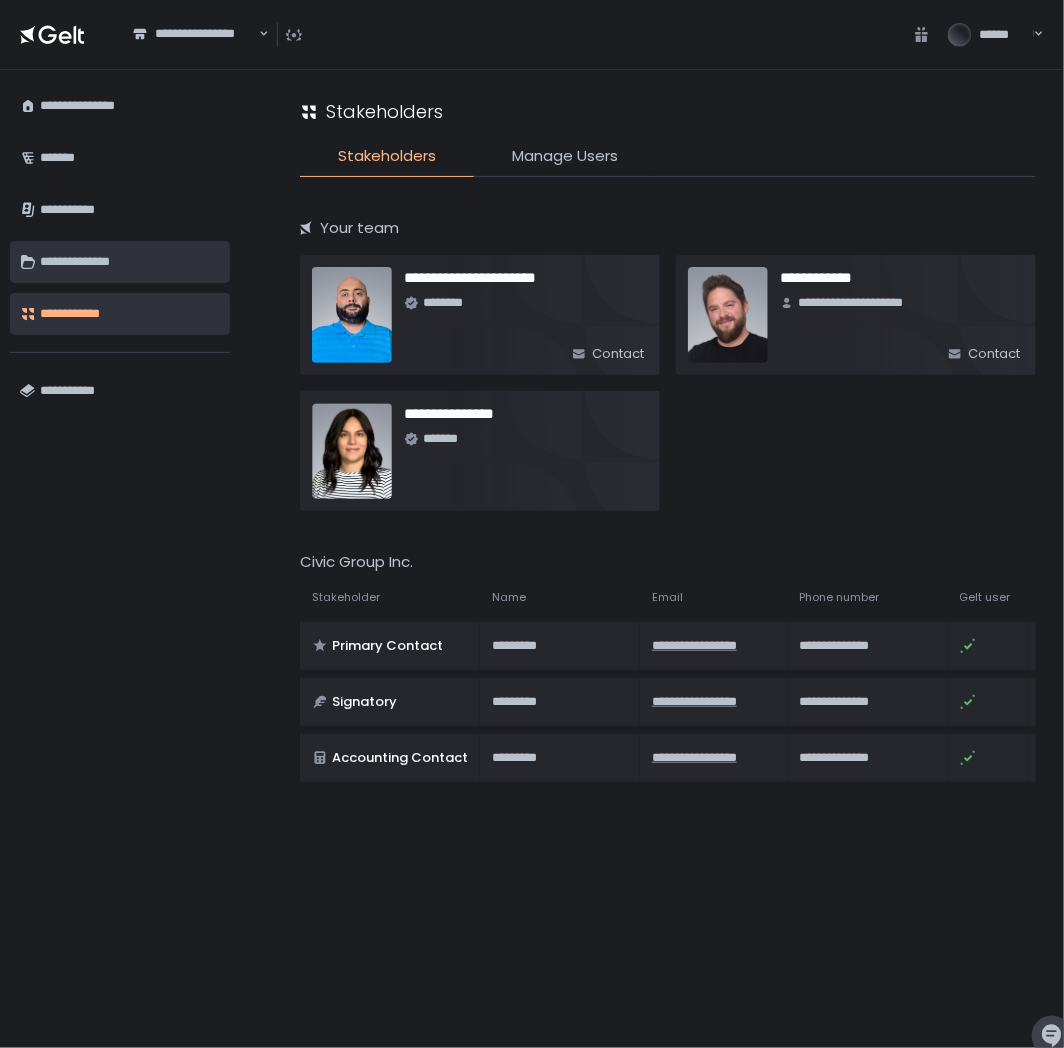 click on "**********" at bounding box center [130, 262] 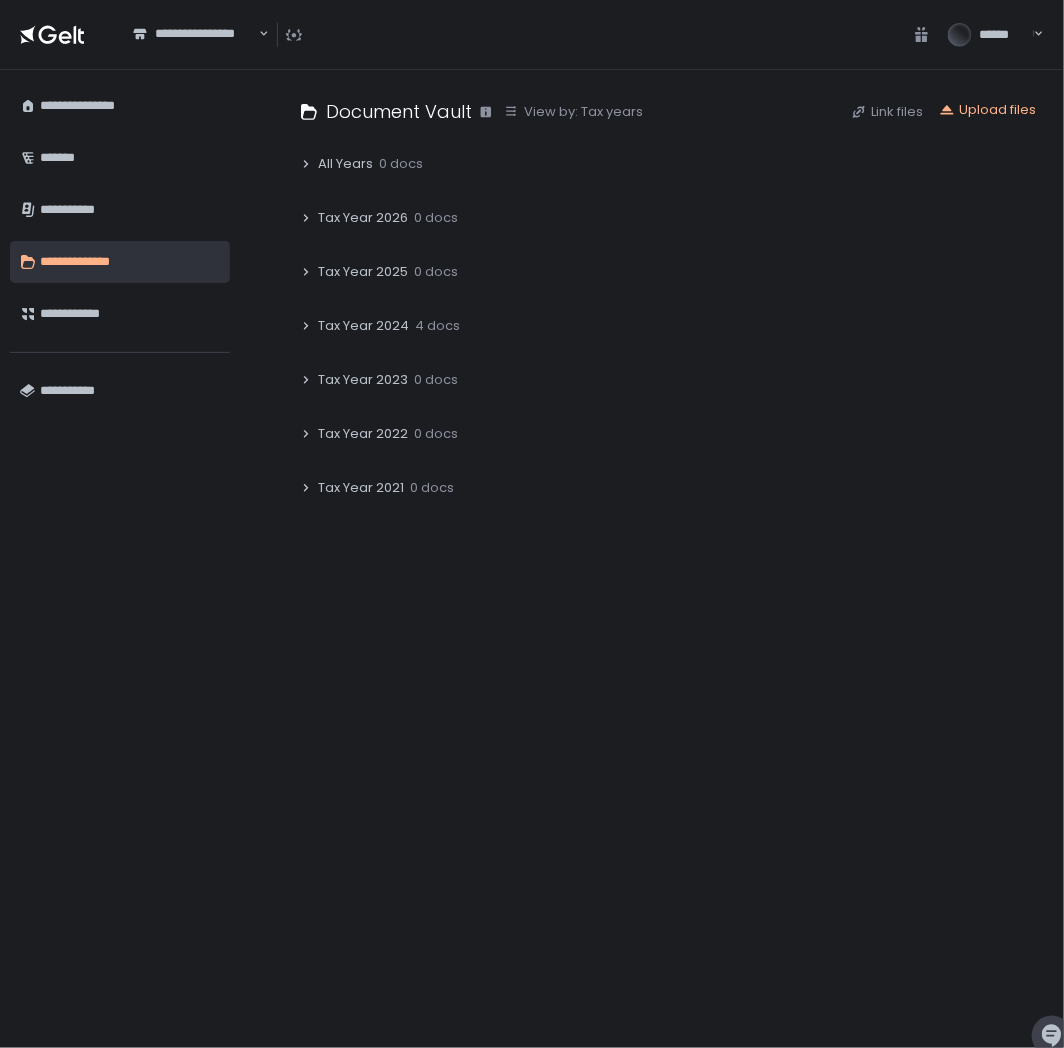 click 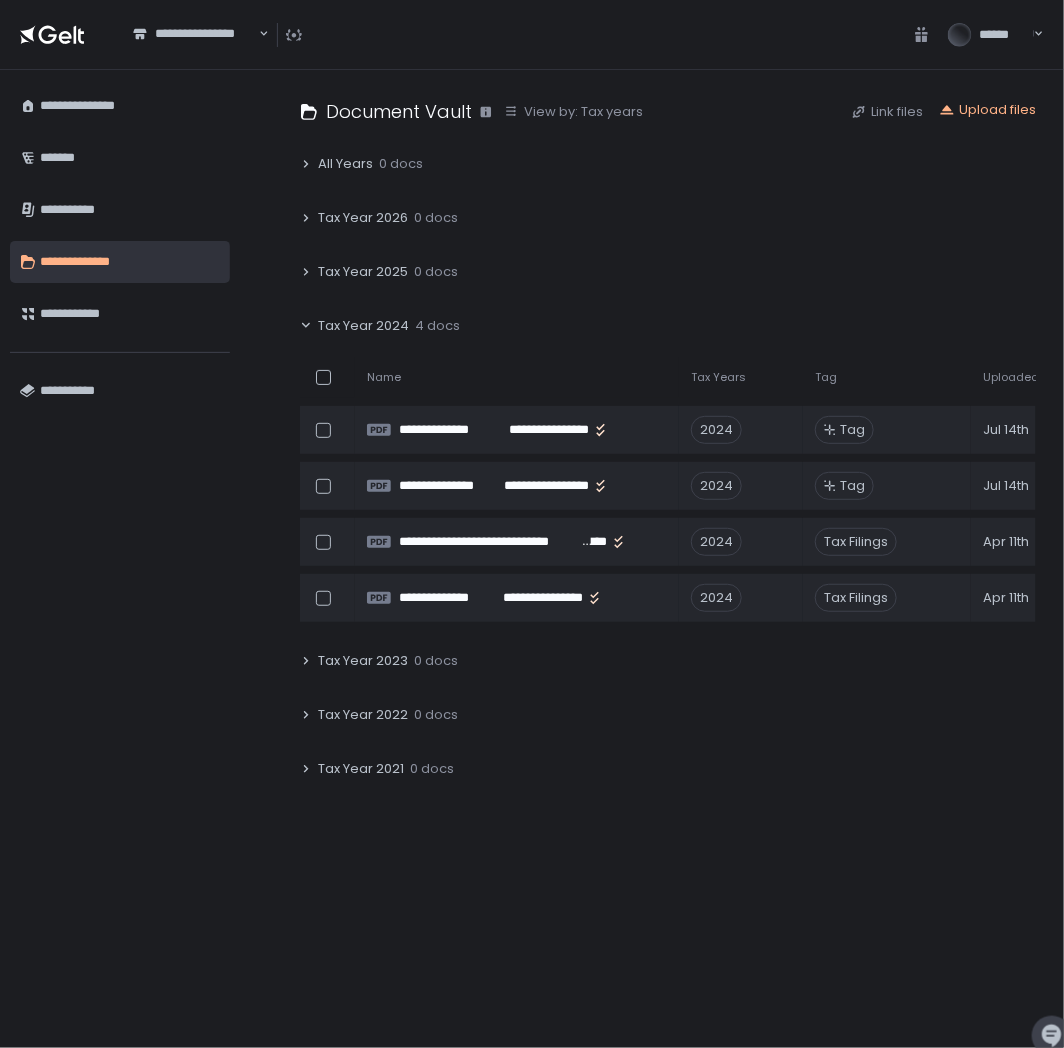drag, startPoint x: 476, startPoint y: 1023, endPoint x: 724, endPoint y: 1020, distance: 248.01814 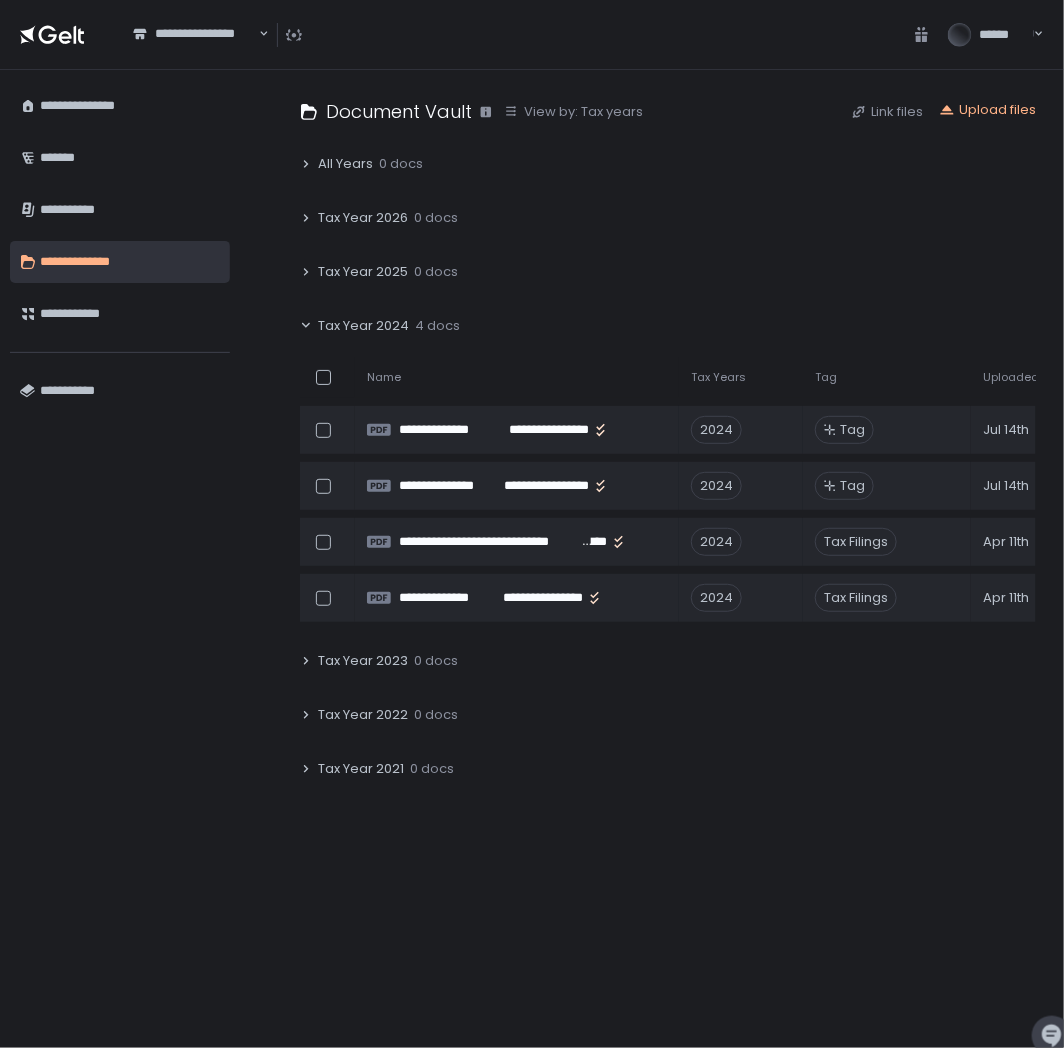 scroll, scrollTop: 0, scrollLeft: 142, axis: horizontal 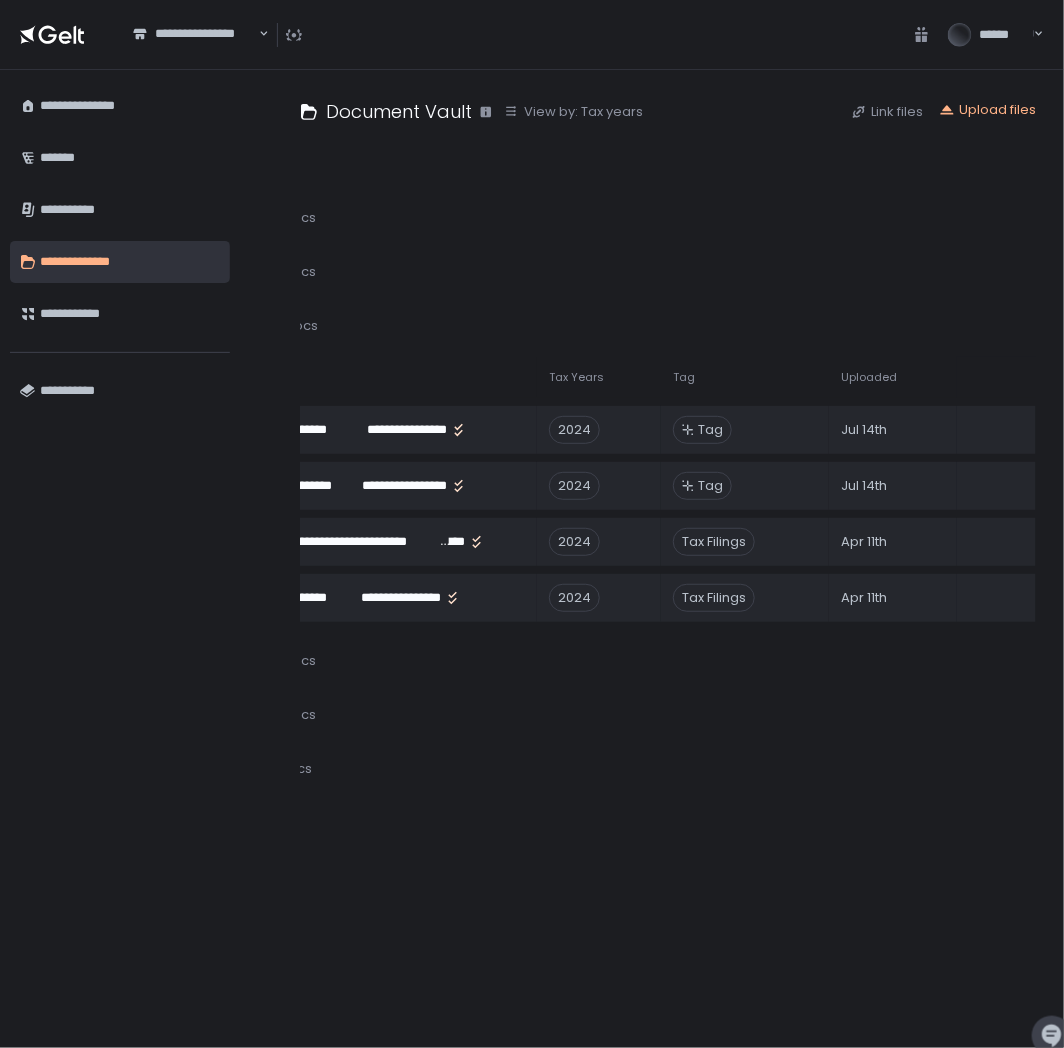 drag, startPoint x: 722, startPoint y: 1018, endPoint x: 593, endPoint y: 1012, distance: 129.13947 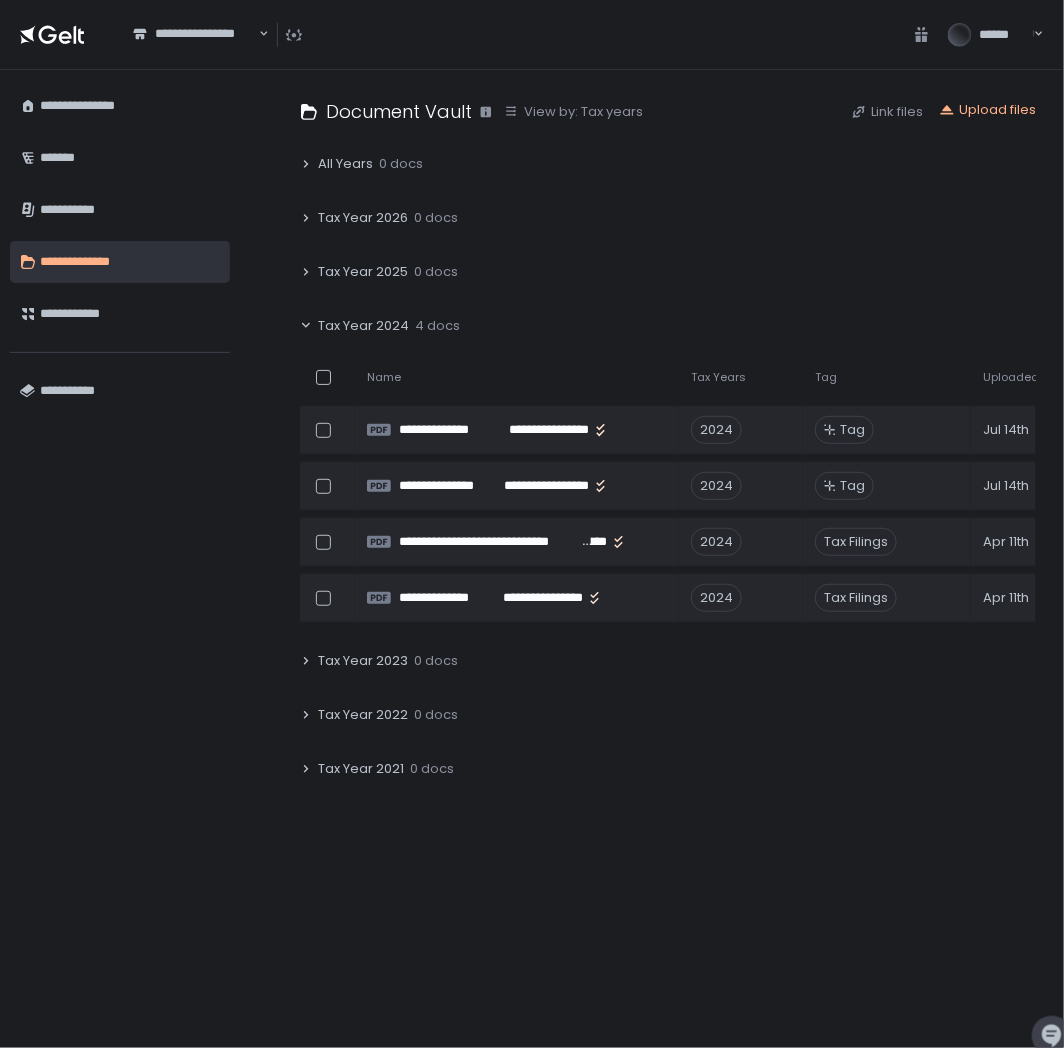 click on "Tax Year 2025 0 docs" 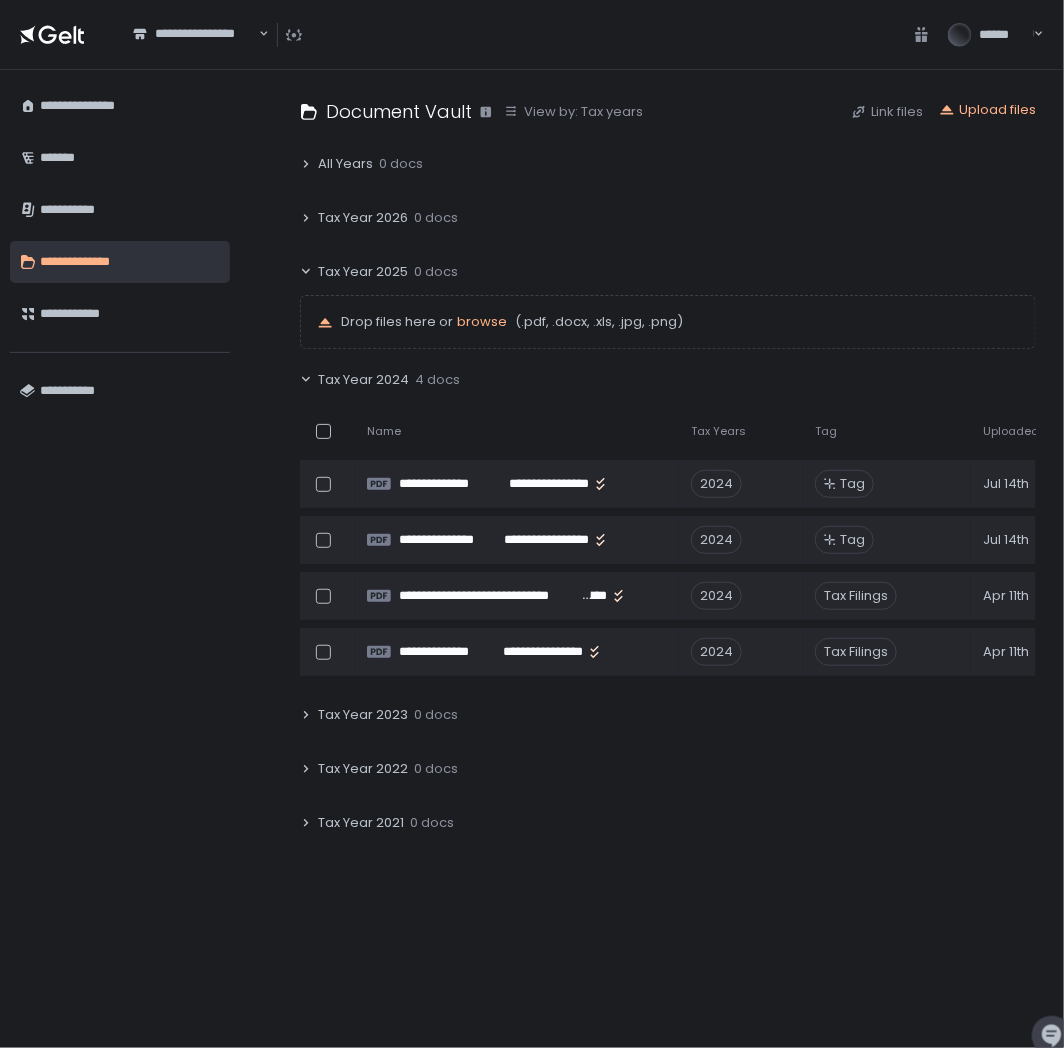 click on "Tax Year 2025 0 docs" 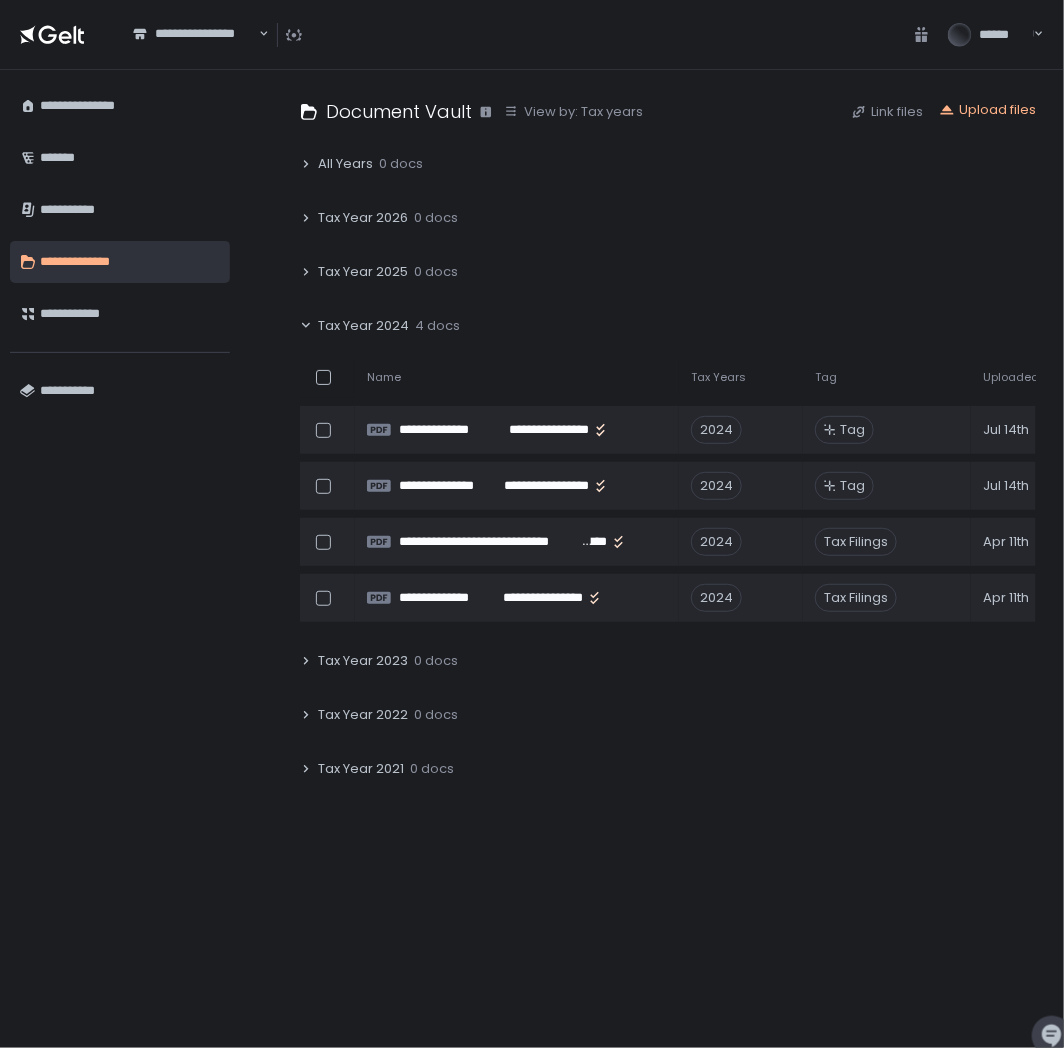 click on "**********" at bounding box center (668, 559) 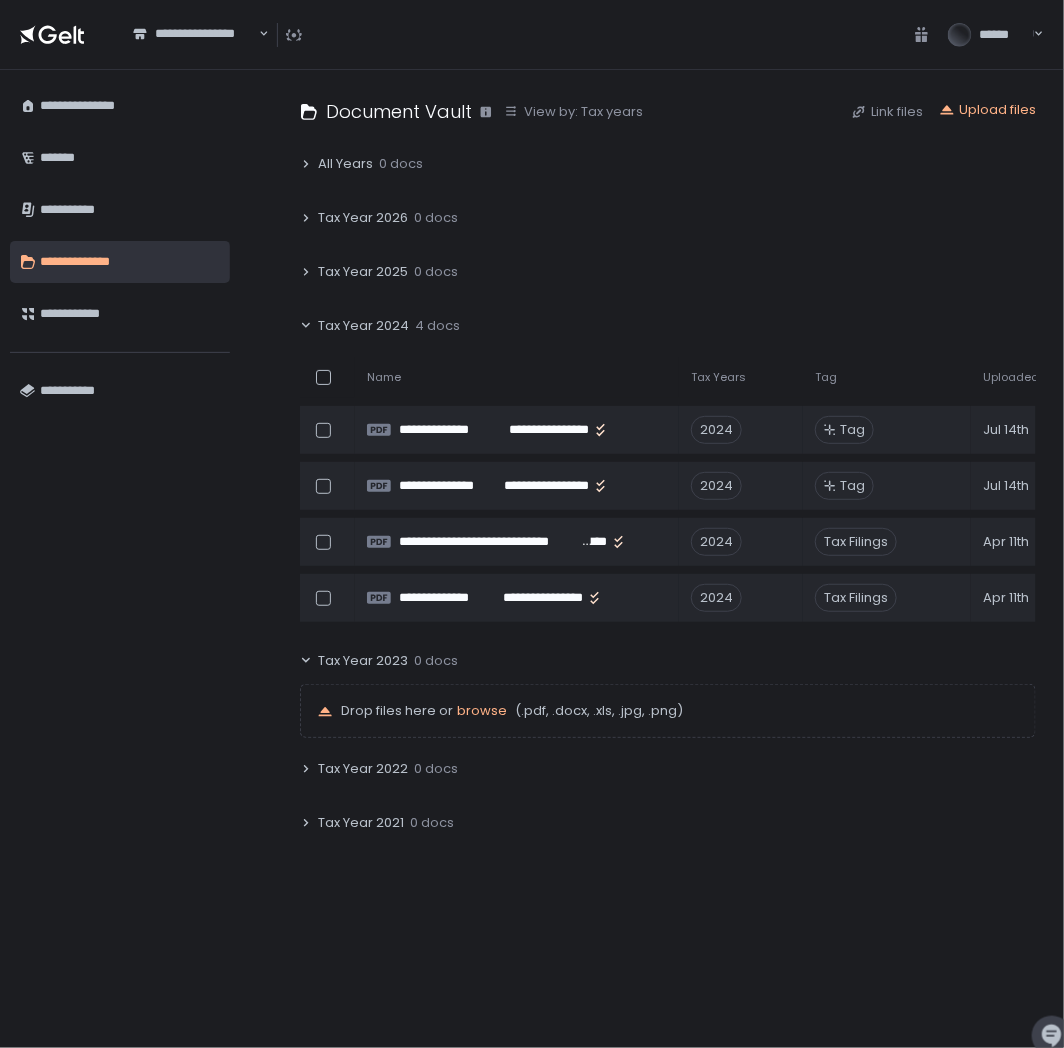 click 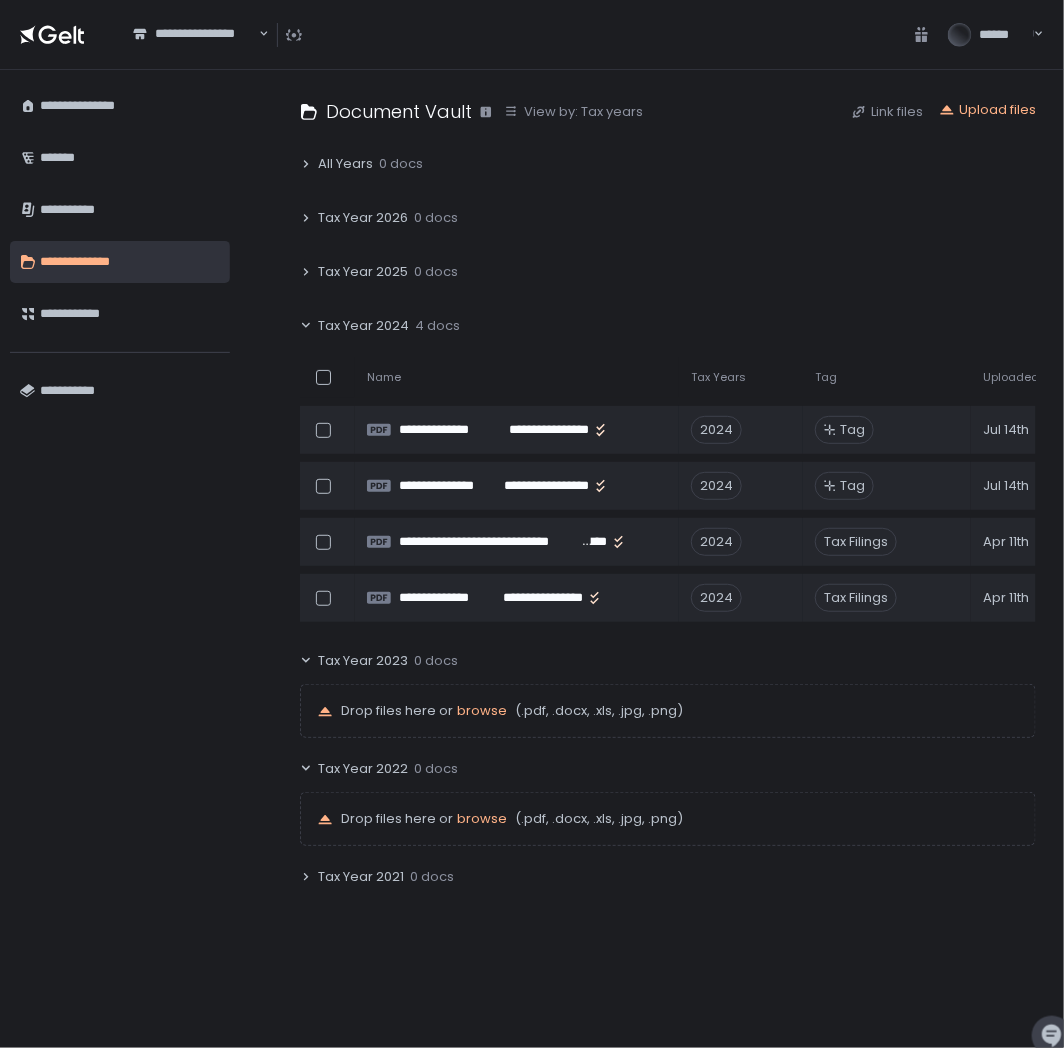 click on "Tax Year 2021 0 docs" 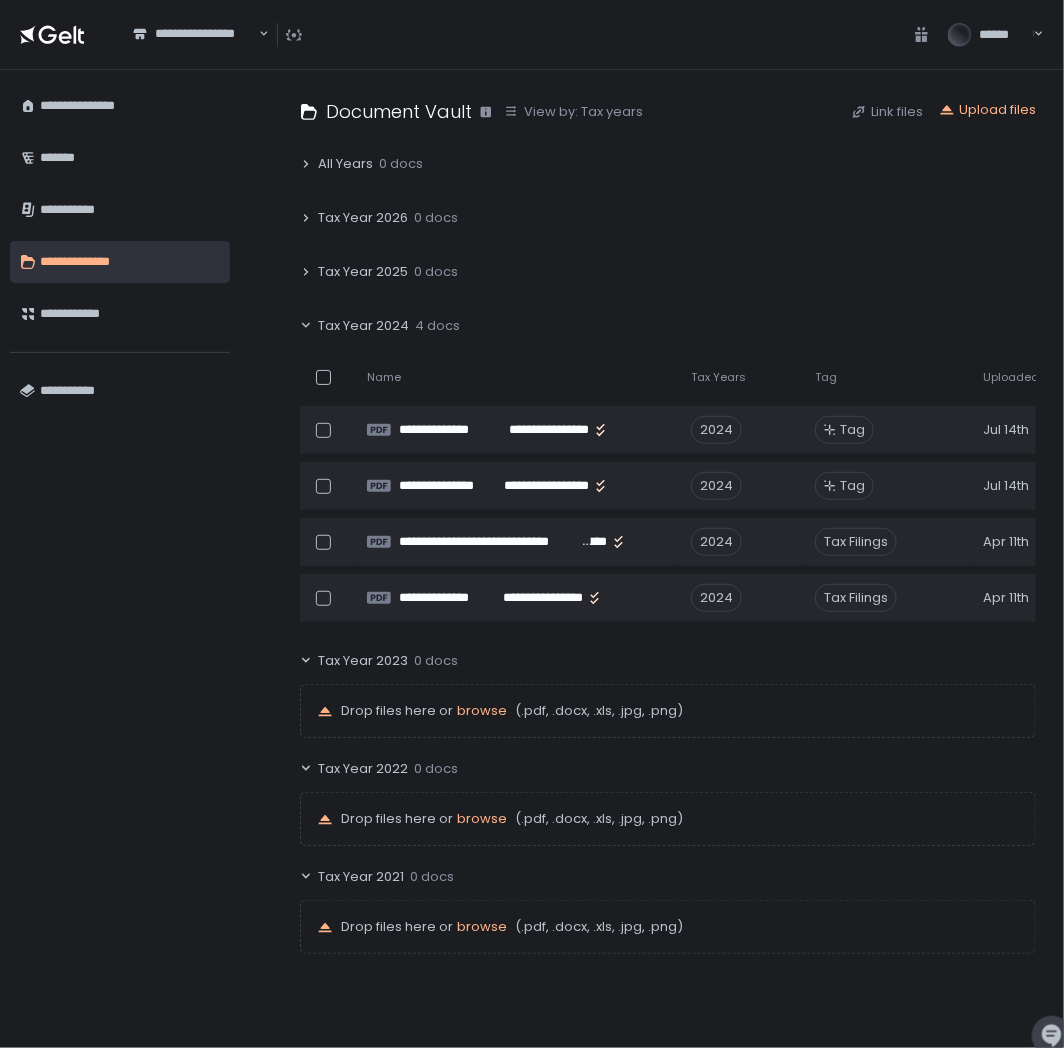 click on "**********" at bounding box center (668, 559) 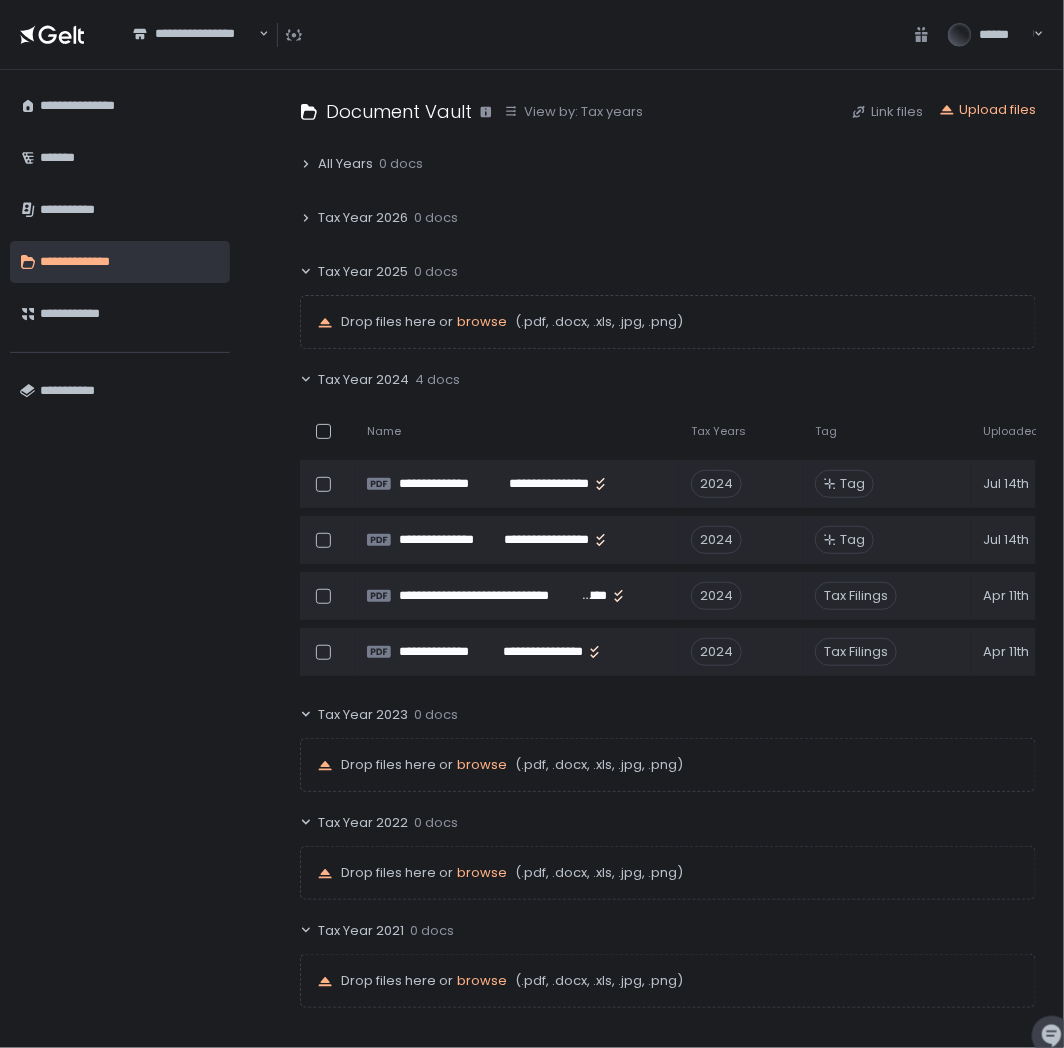 click on "Tax Year 2024 4 docs" 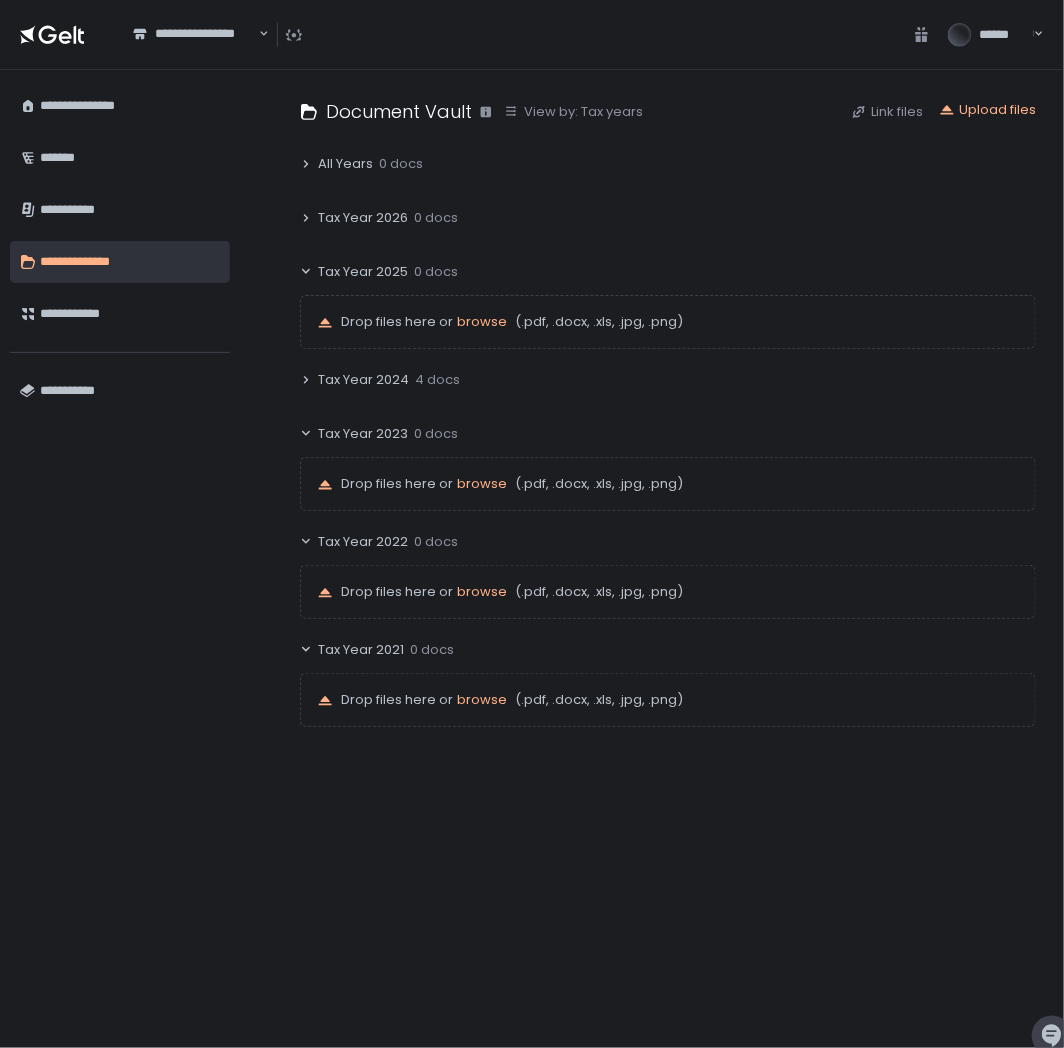 click on "Tax Year 2024 4 docs" 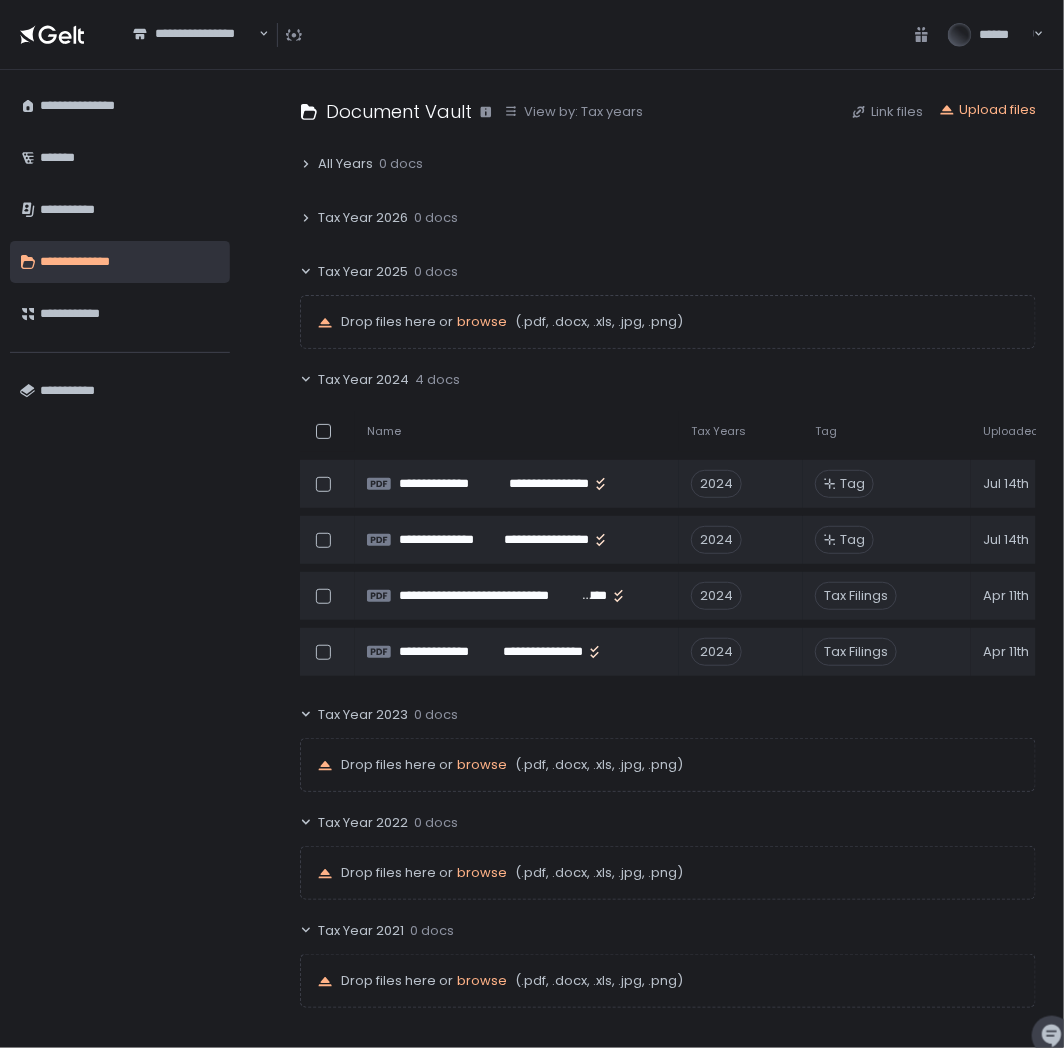 click 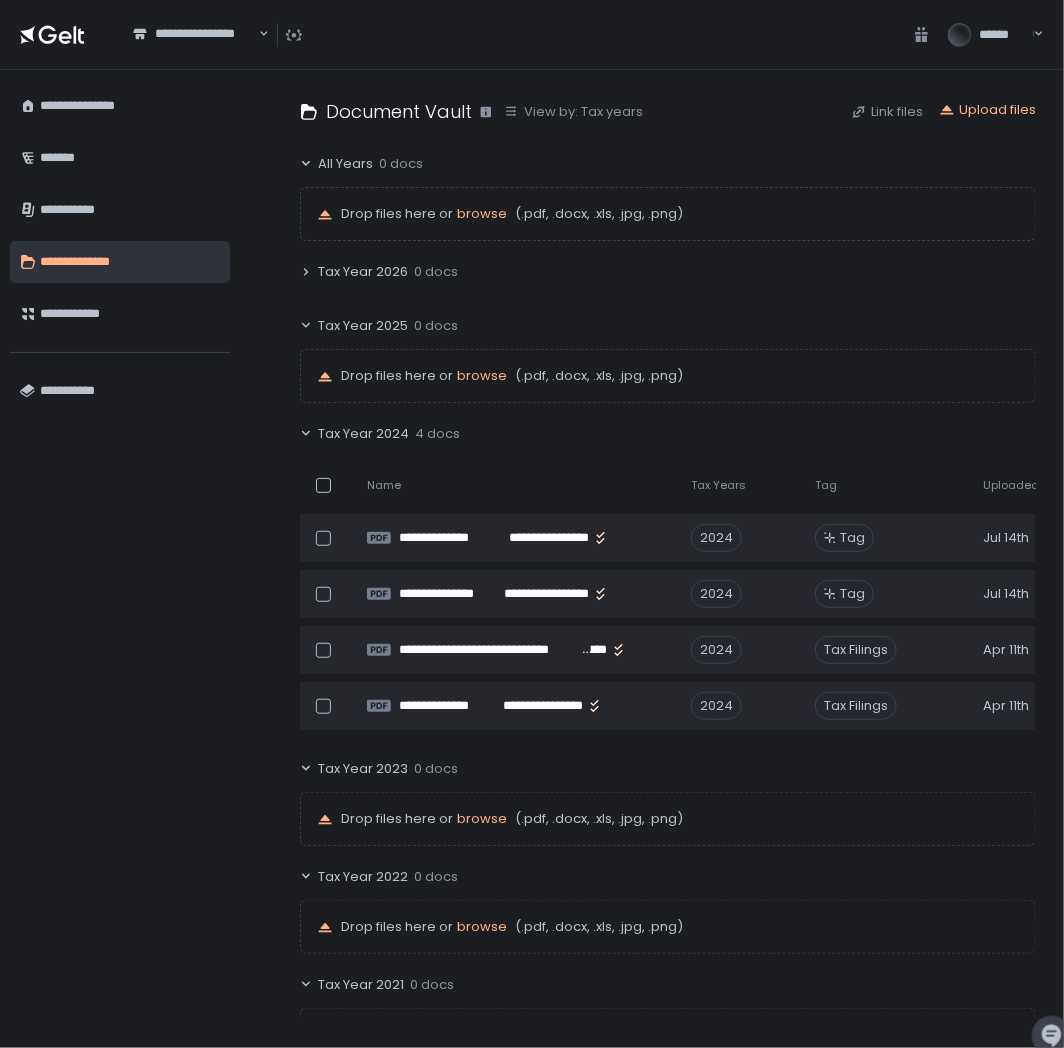 click 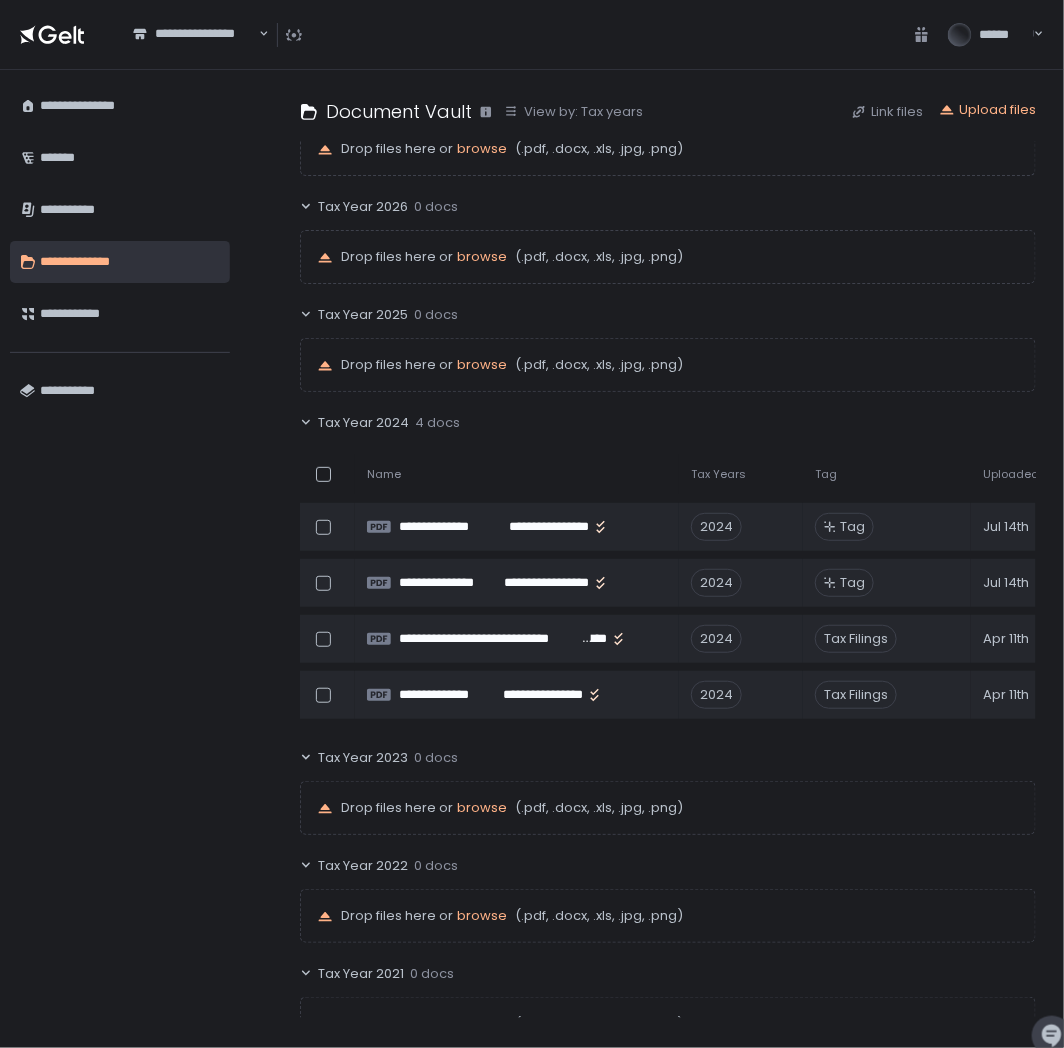scroll, scrollTop: 101, scrollLeft: 0, axis: vertical 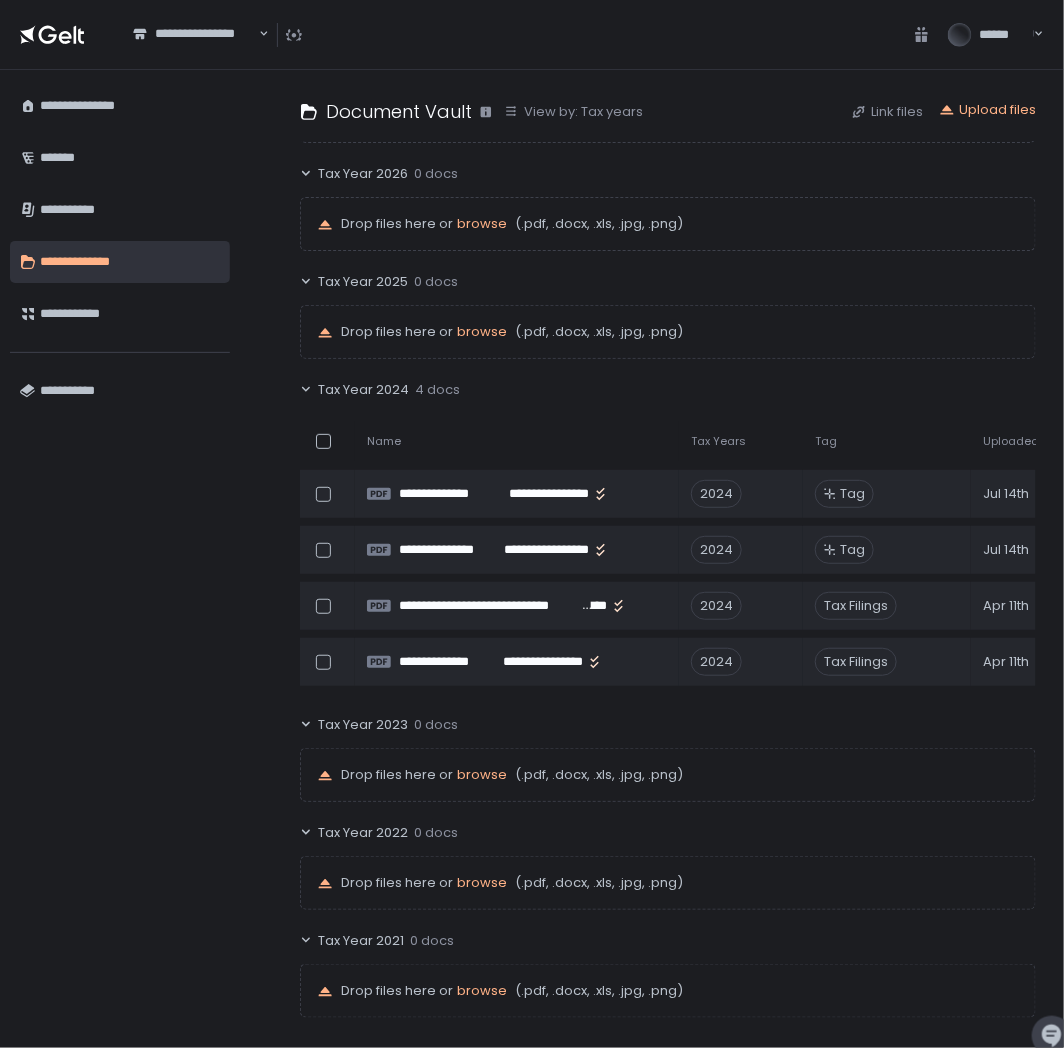 click on "Tax Year 2022 0 docs" 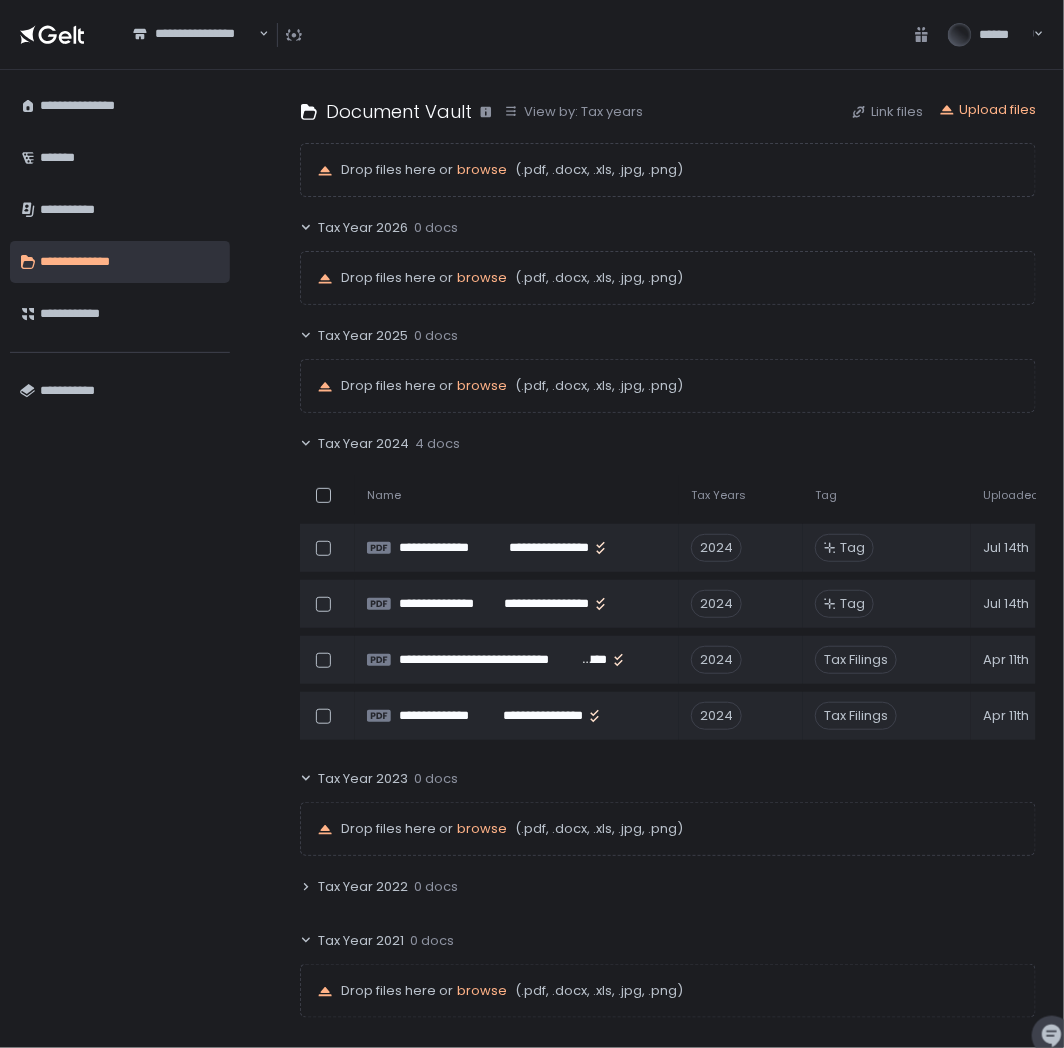 scroll, scrollTop: 46, scrollLeft: 0, axis: vertical 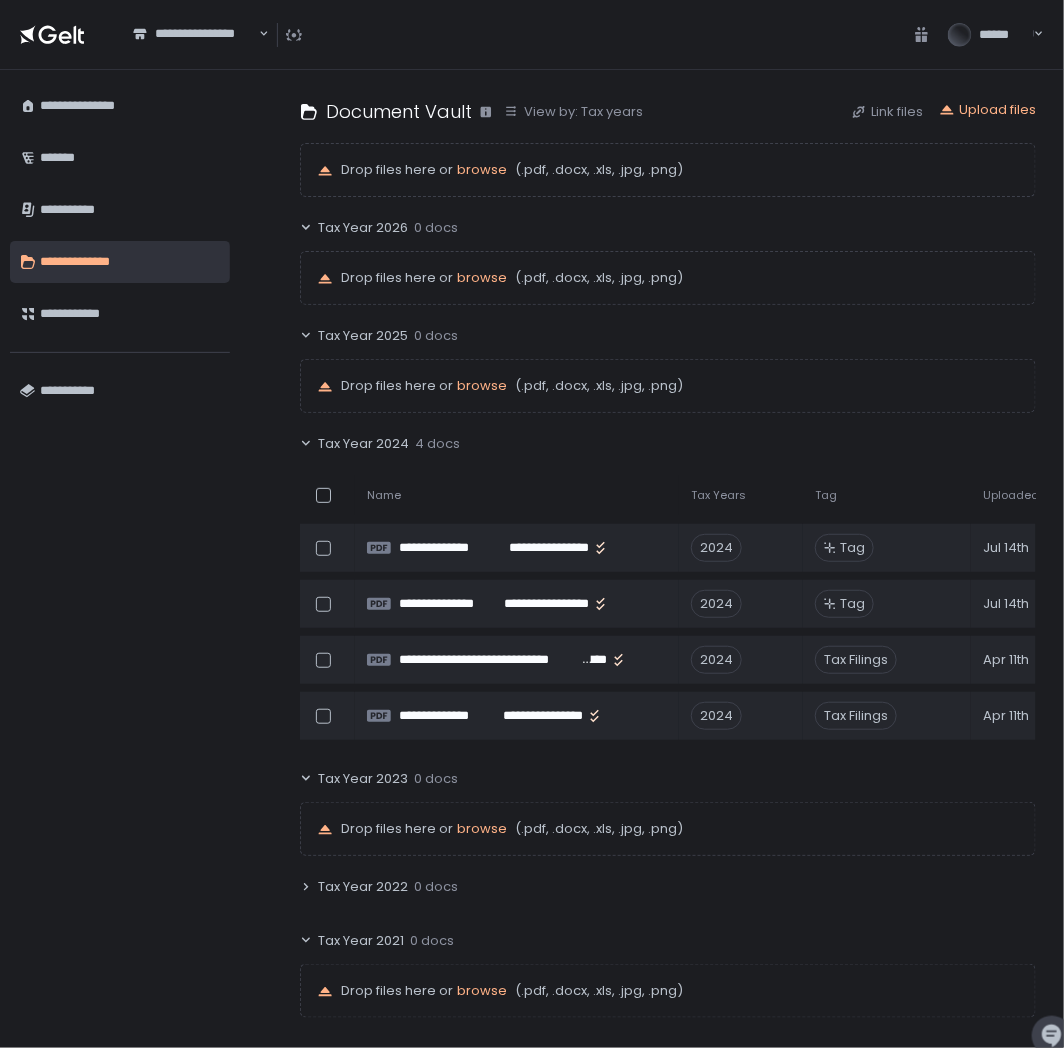 click on "Tax Year 2022 0 docs" 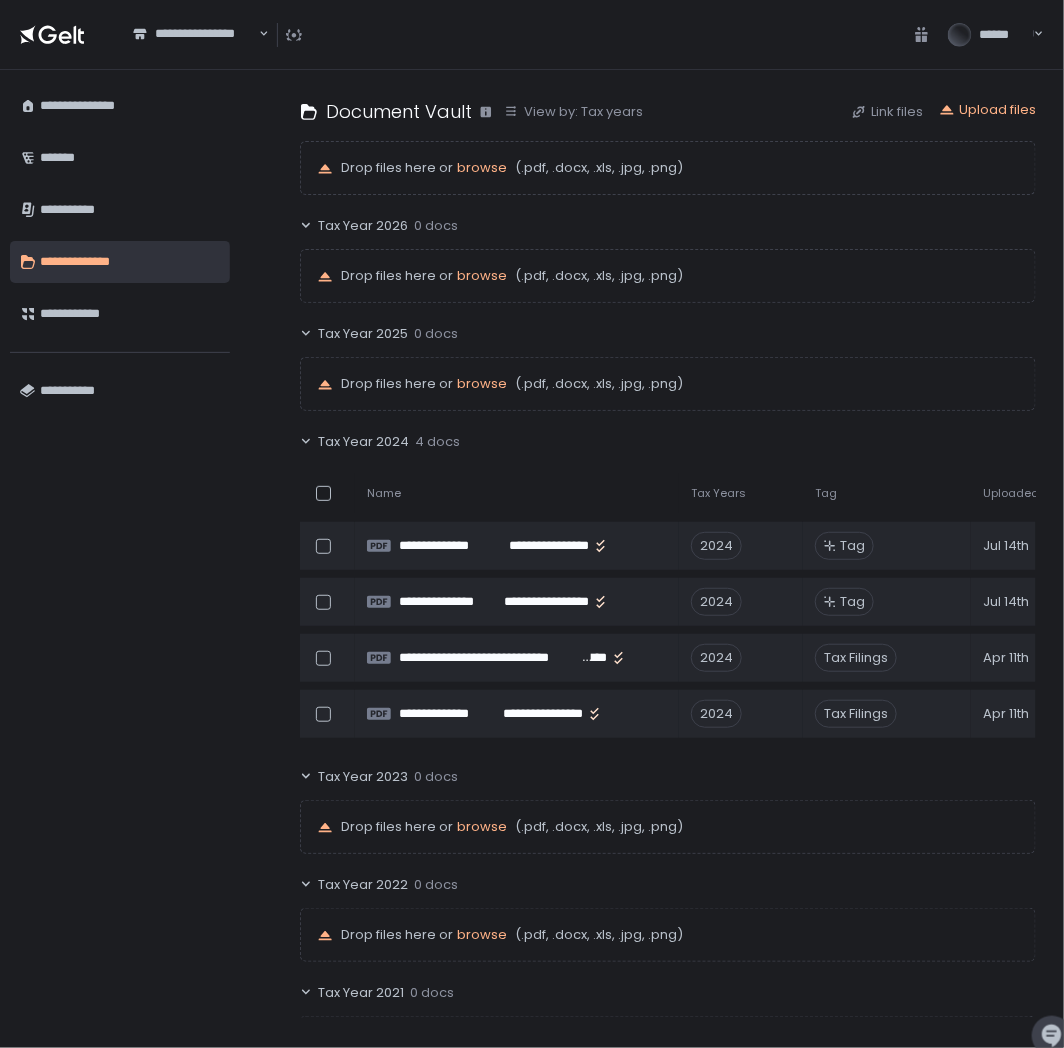 scroll, scrollTop: 101, scrollLeft: 0, axis: vertical 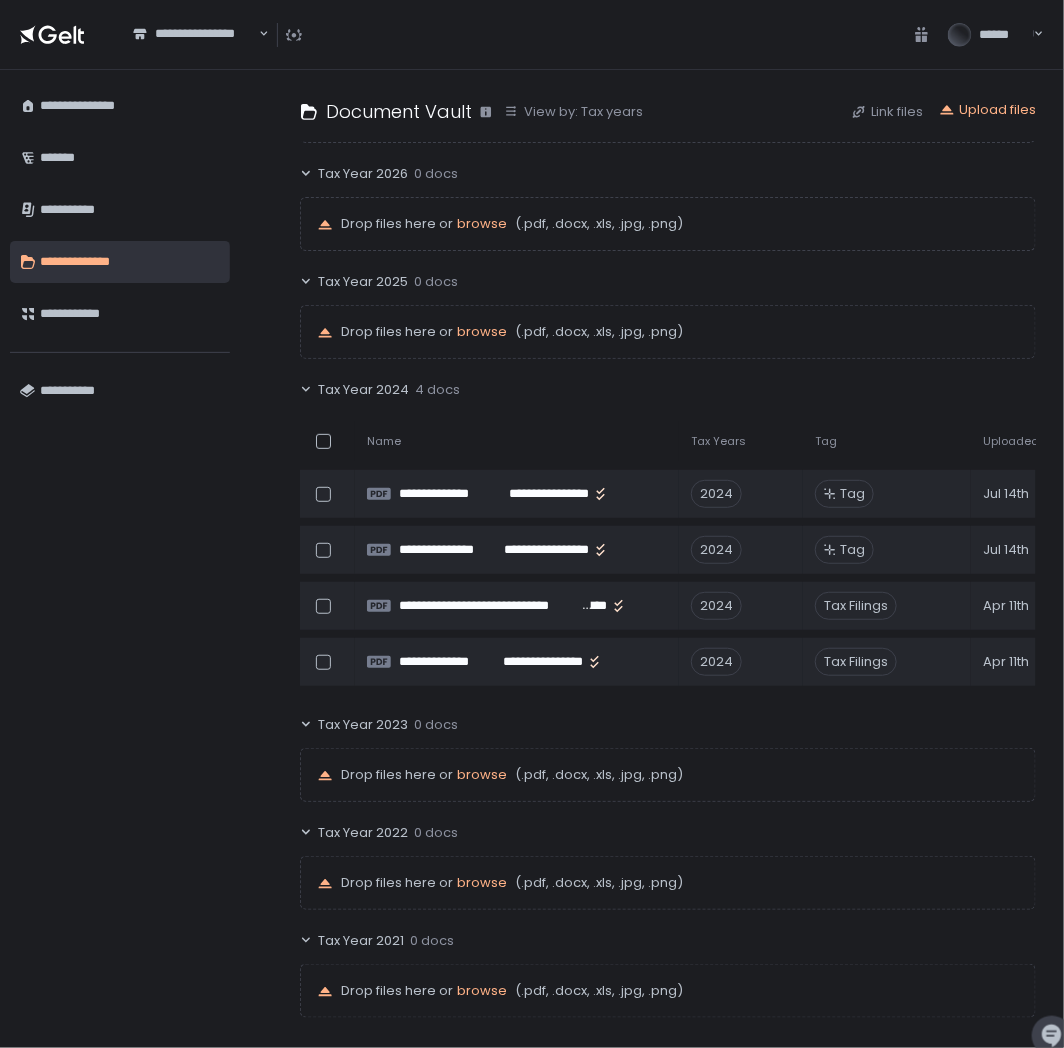click 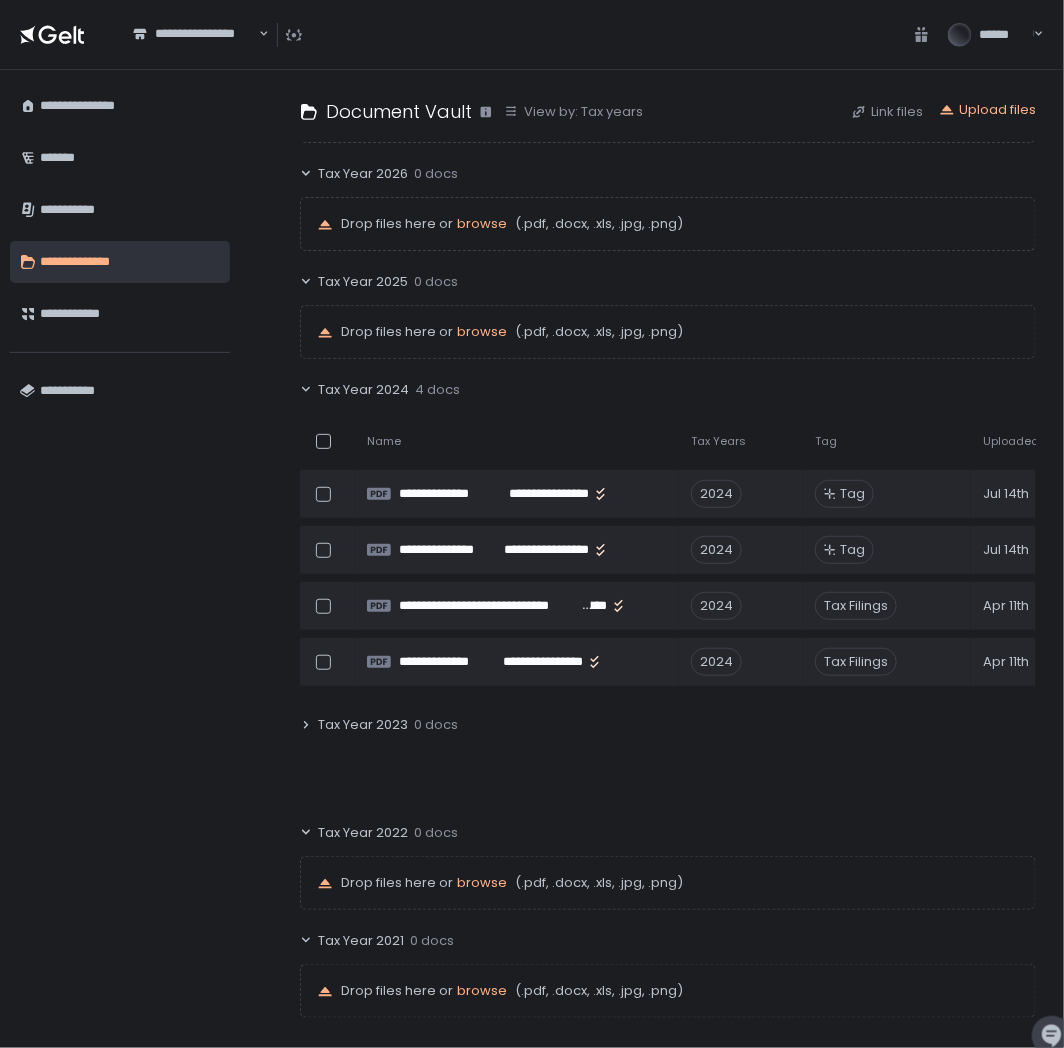 scroll, scrollTop: 46, scrollLeft: 0, axis: vertical 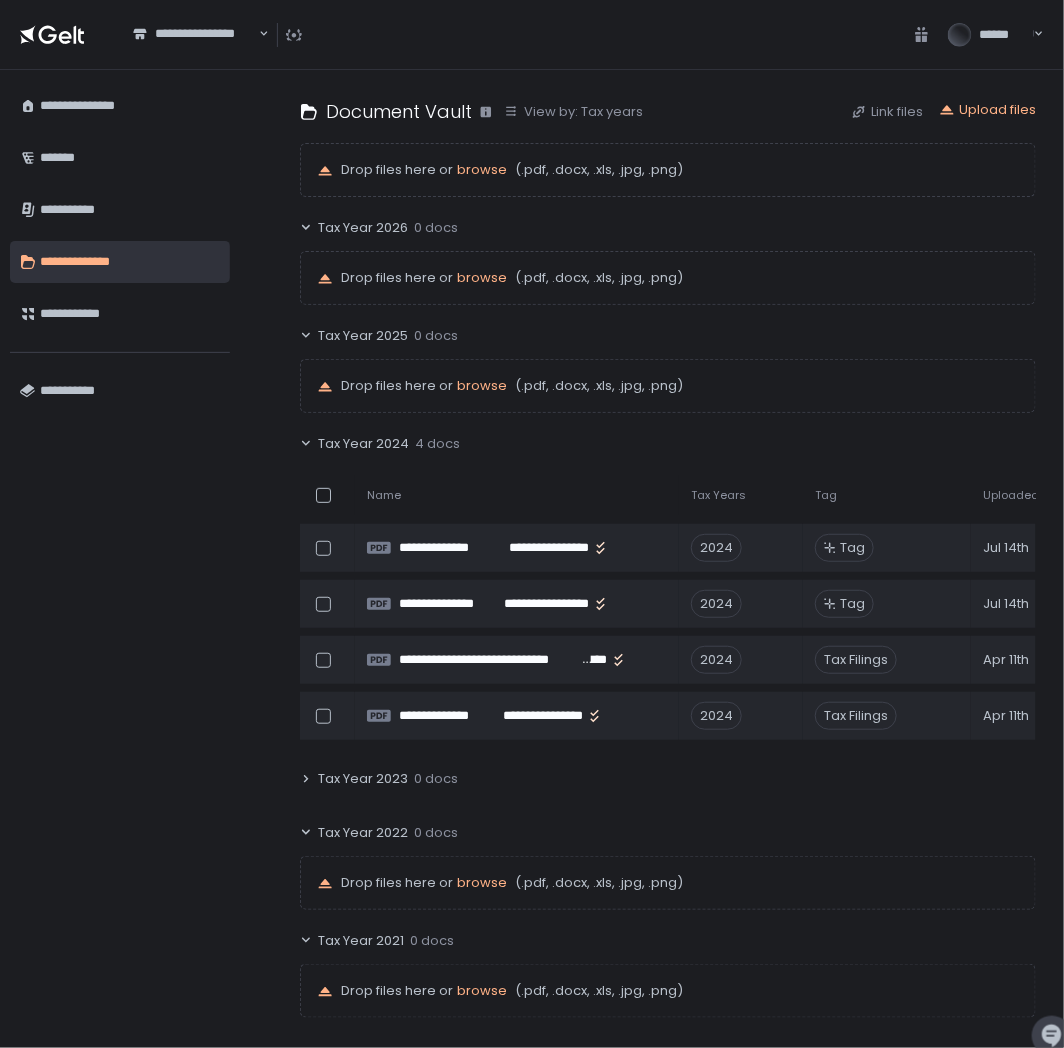 click on "**********" at bounding box center (120, 559) 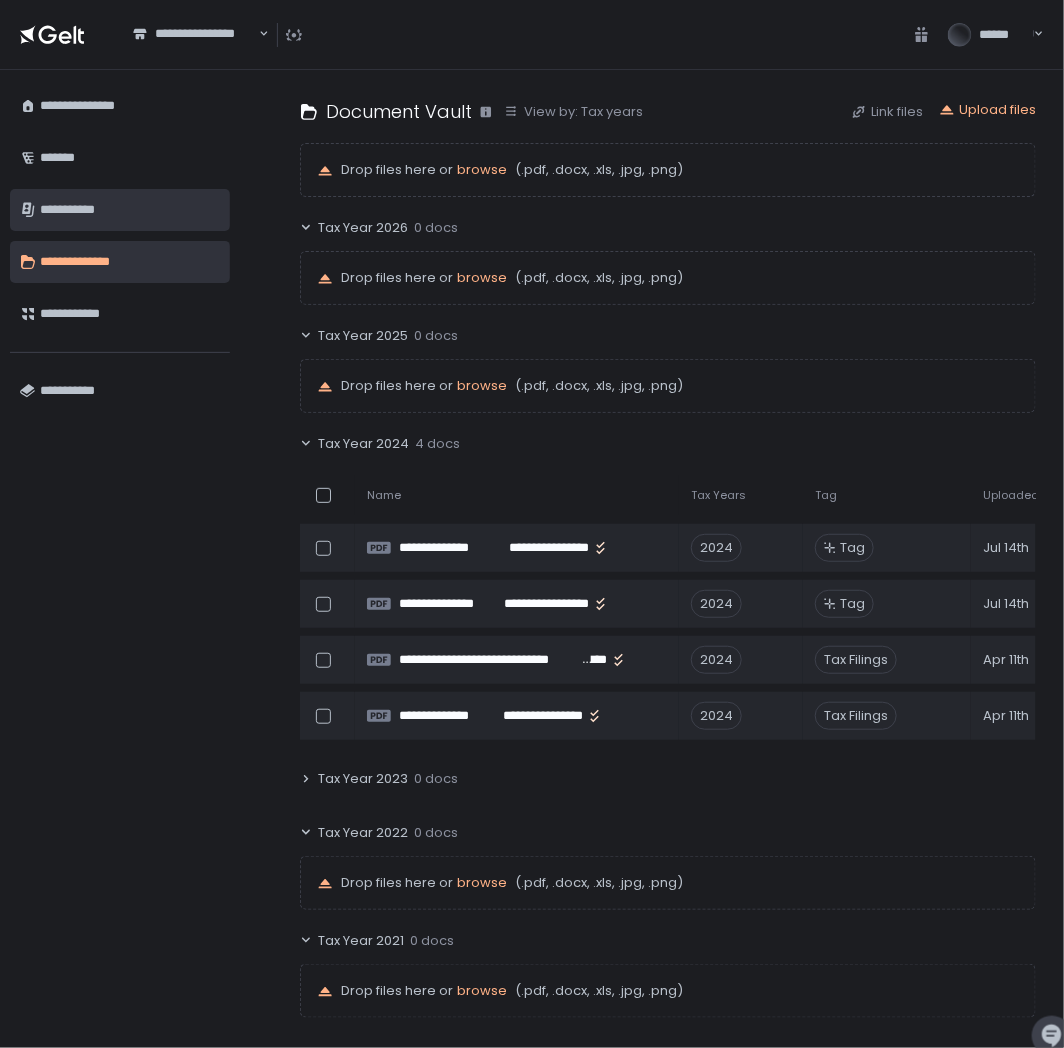 click on "**********" at bounding box center [120, 210] 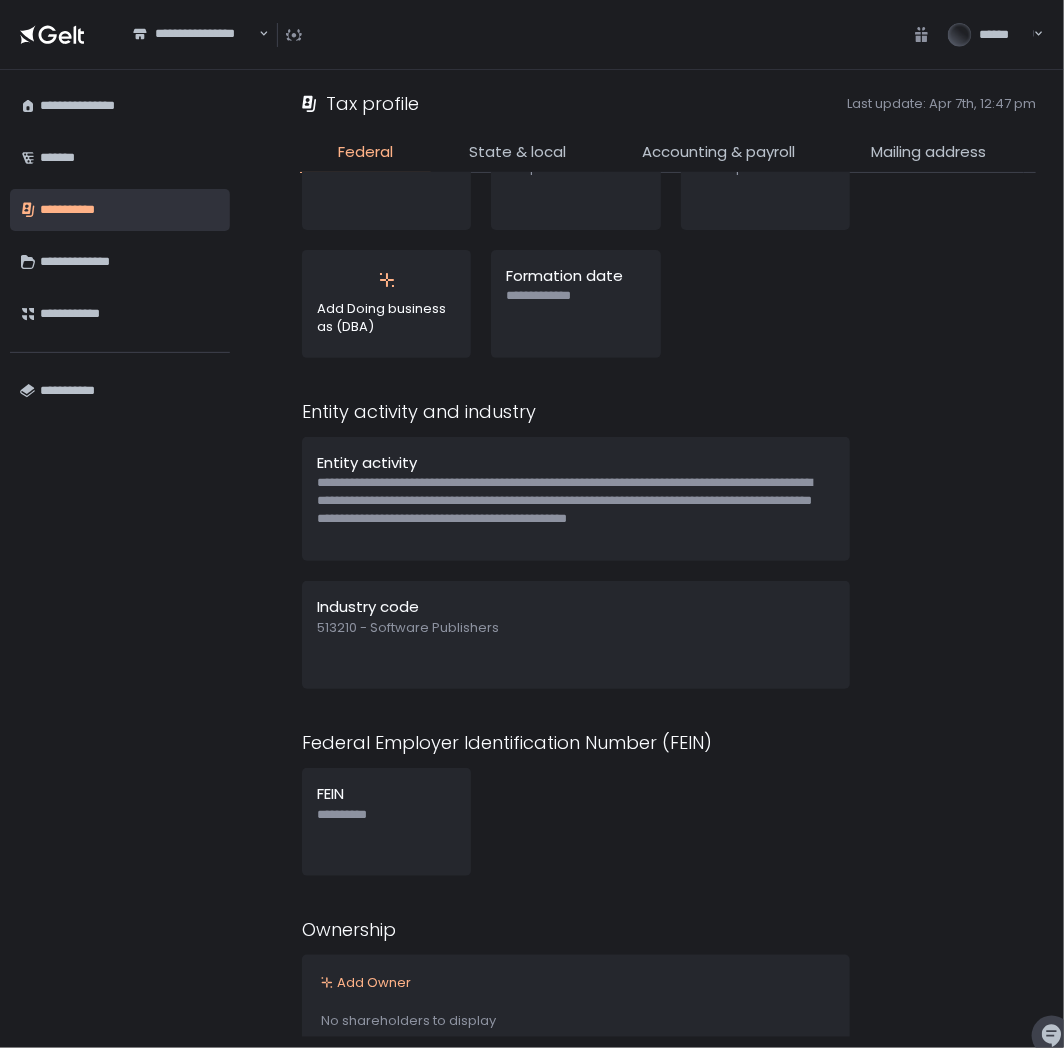 scroll, scrollTop: 333, scrollLeft: 0, axis: vertical 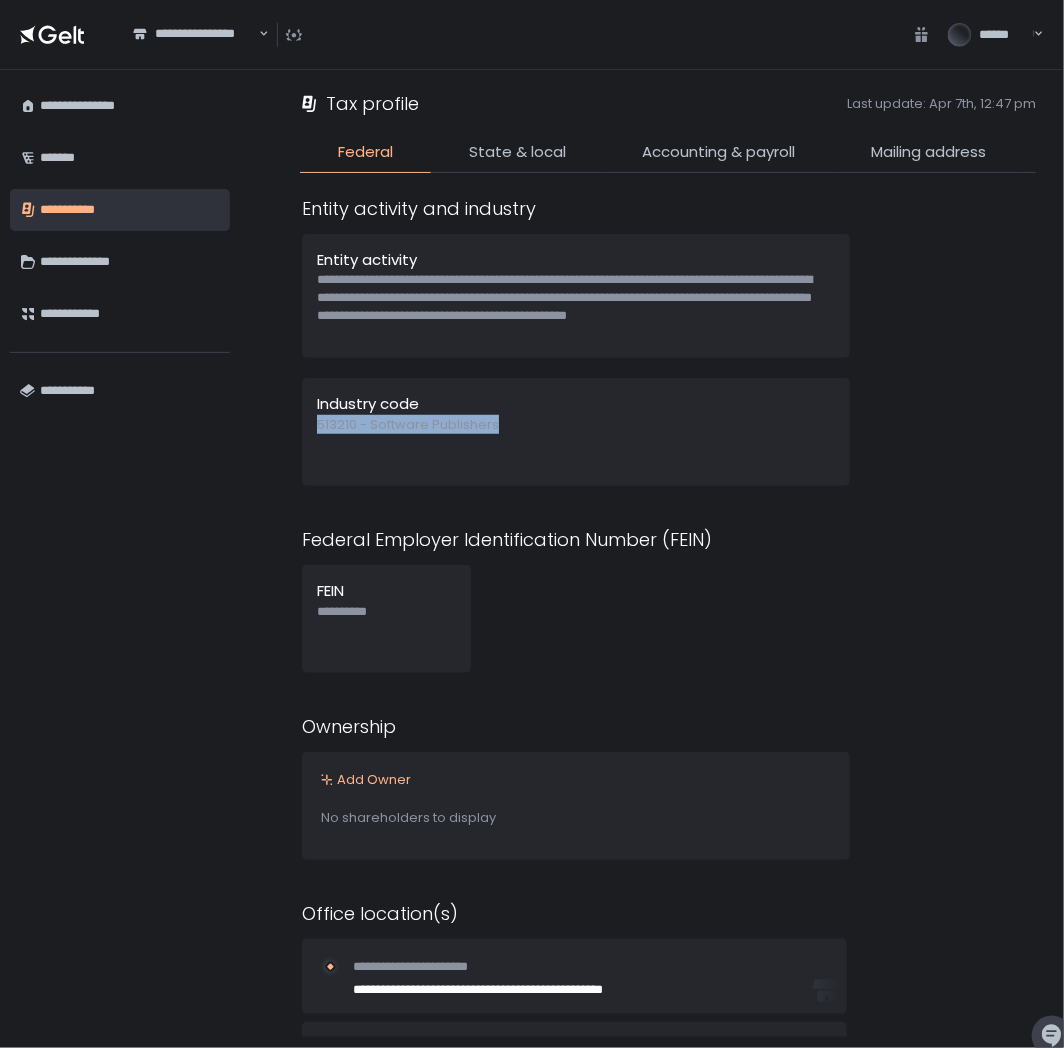 drag, startPoint x: 1036, startPoint y: 486, endPoint x: 1051, endPoint y: 394, distance: 93.214806 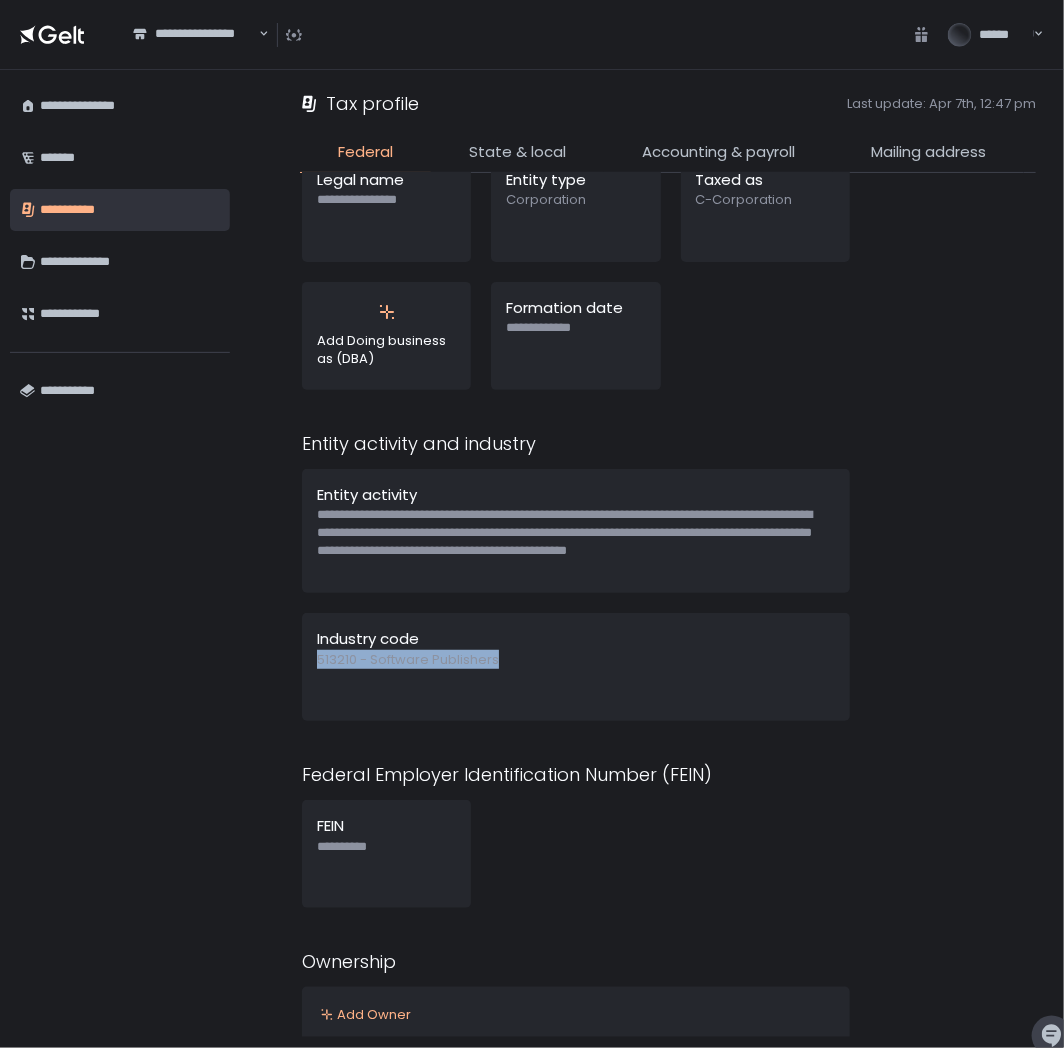 scroll, scrollTop: 0, scrollLeft: 0, axis: both 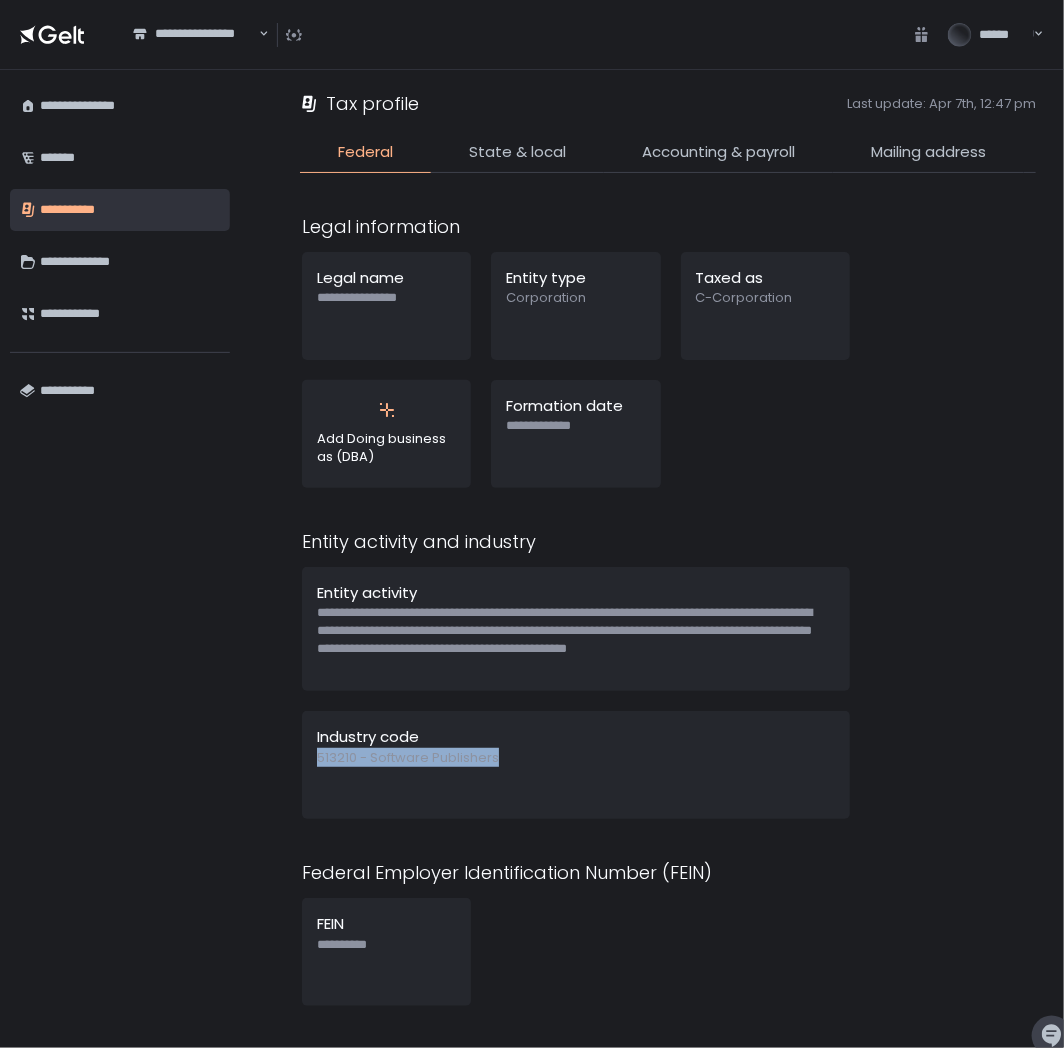 click on "**********" at bounding box center (130, 210) 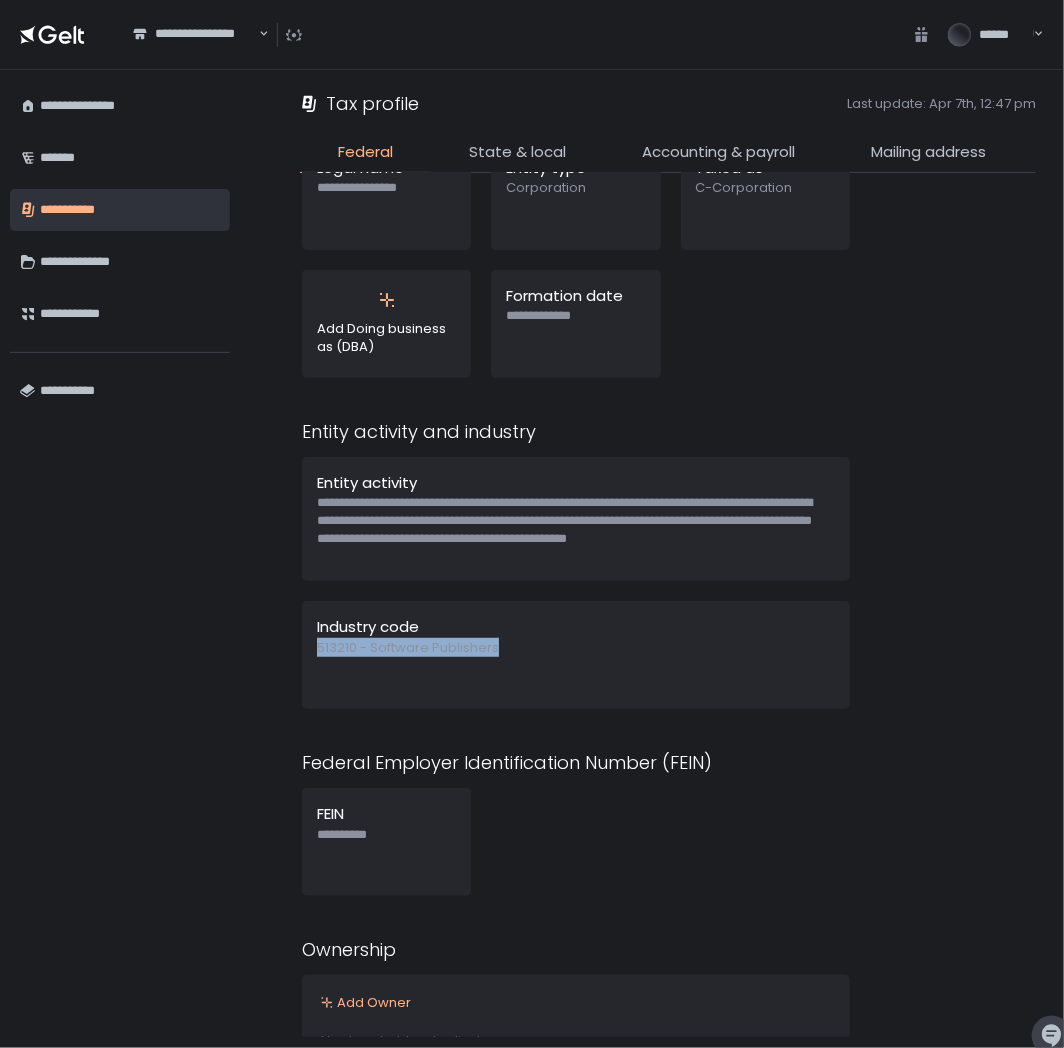 scroll, scrollTop: 126, scrollLeft: 0, axis: vertical 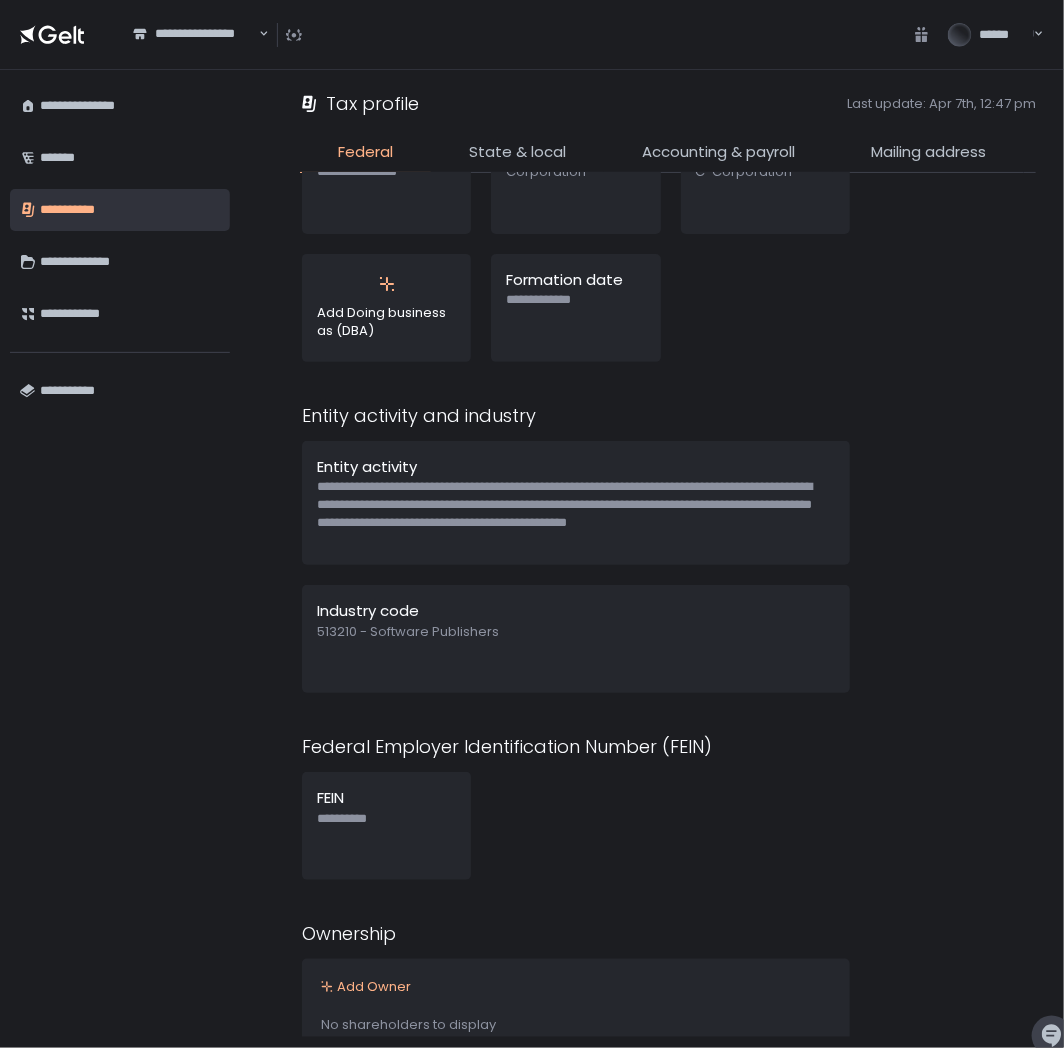 click on "**********" at bounding box center (576, 826) 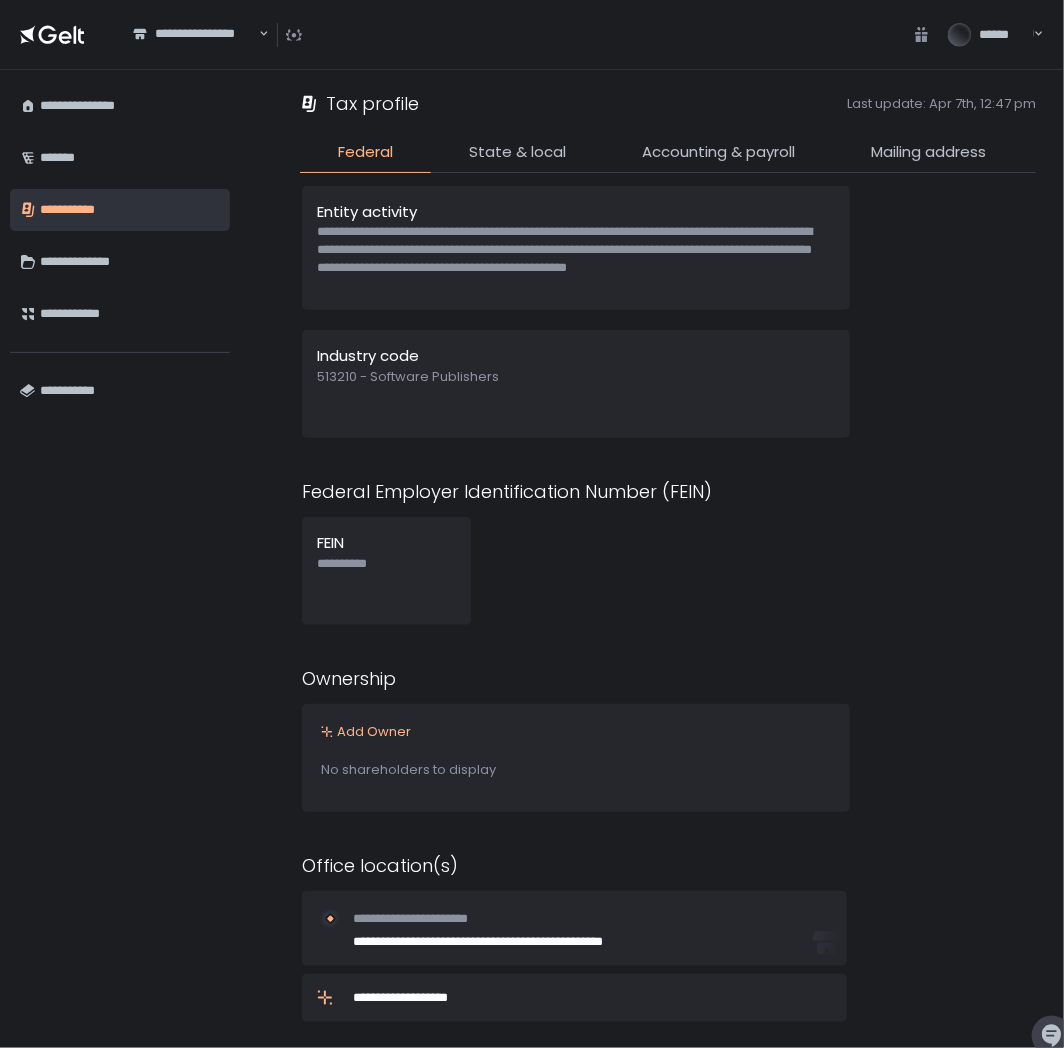 scroll, scrollTop: 404, scrollLeft: 0, axis: vertical 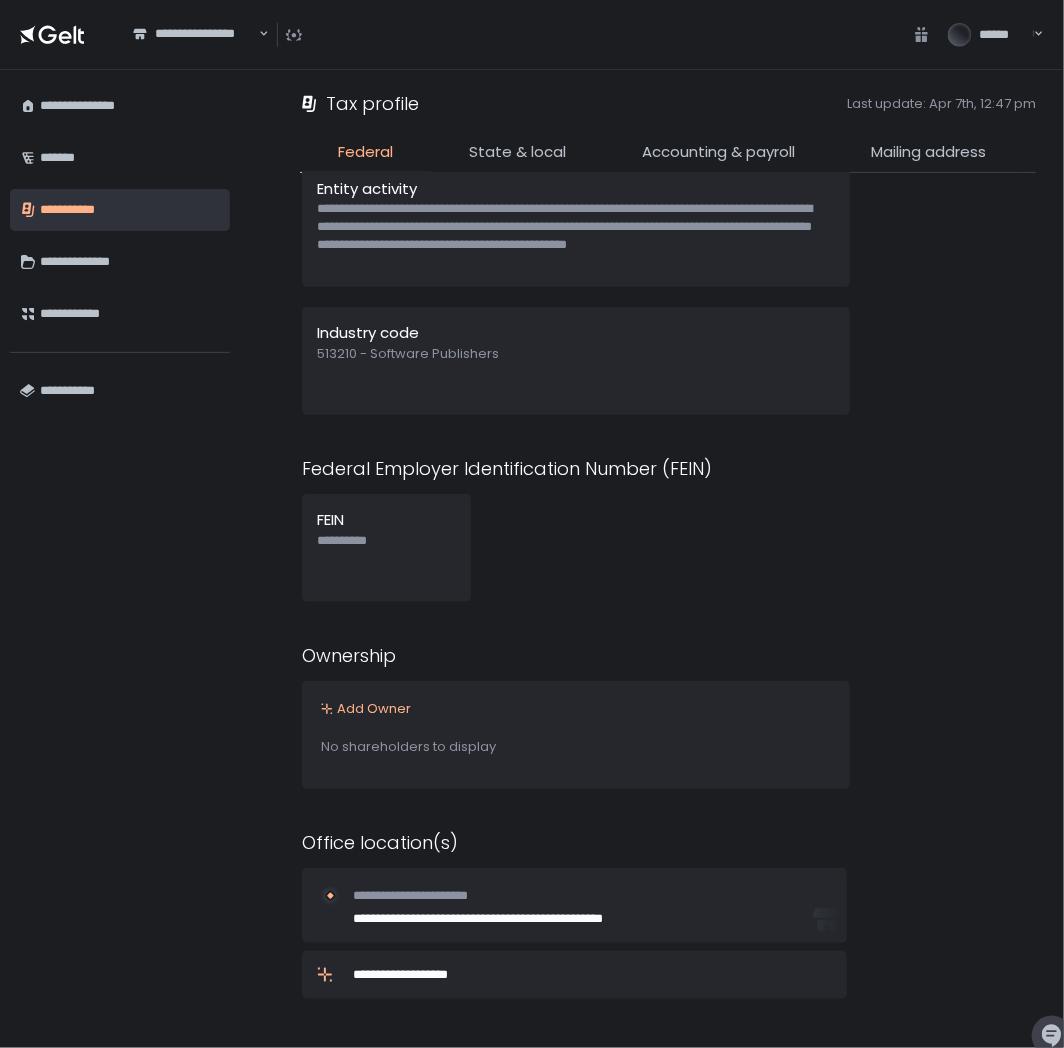 click on "**********" 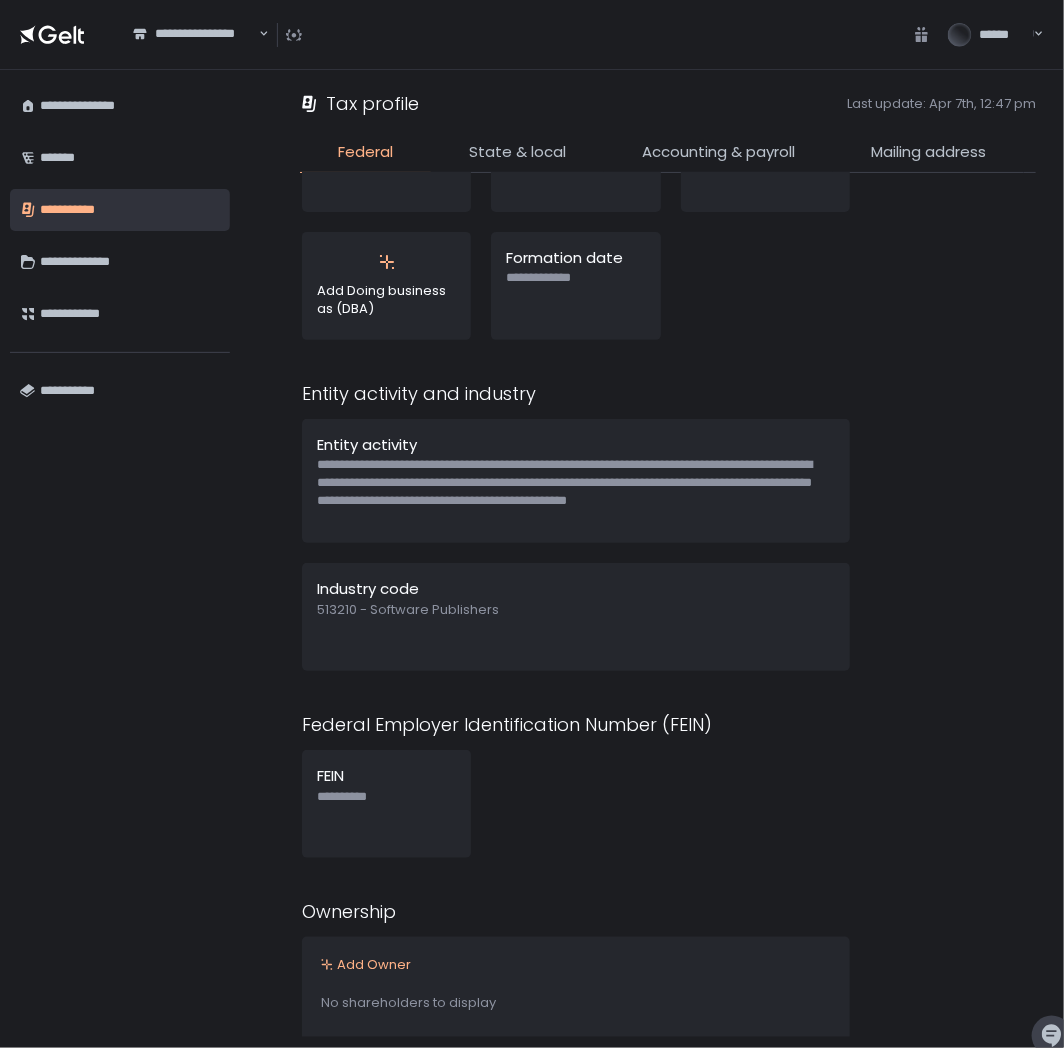 scroll, scrollTop: 0, scrollLeft: 0, axis: both 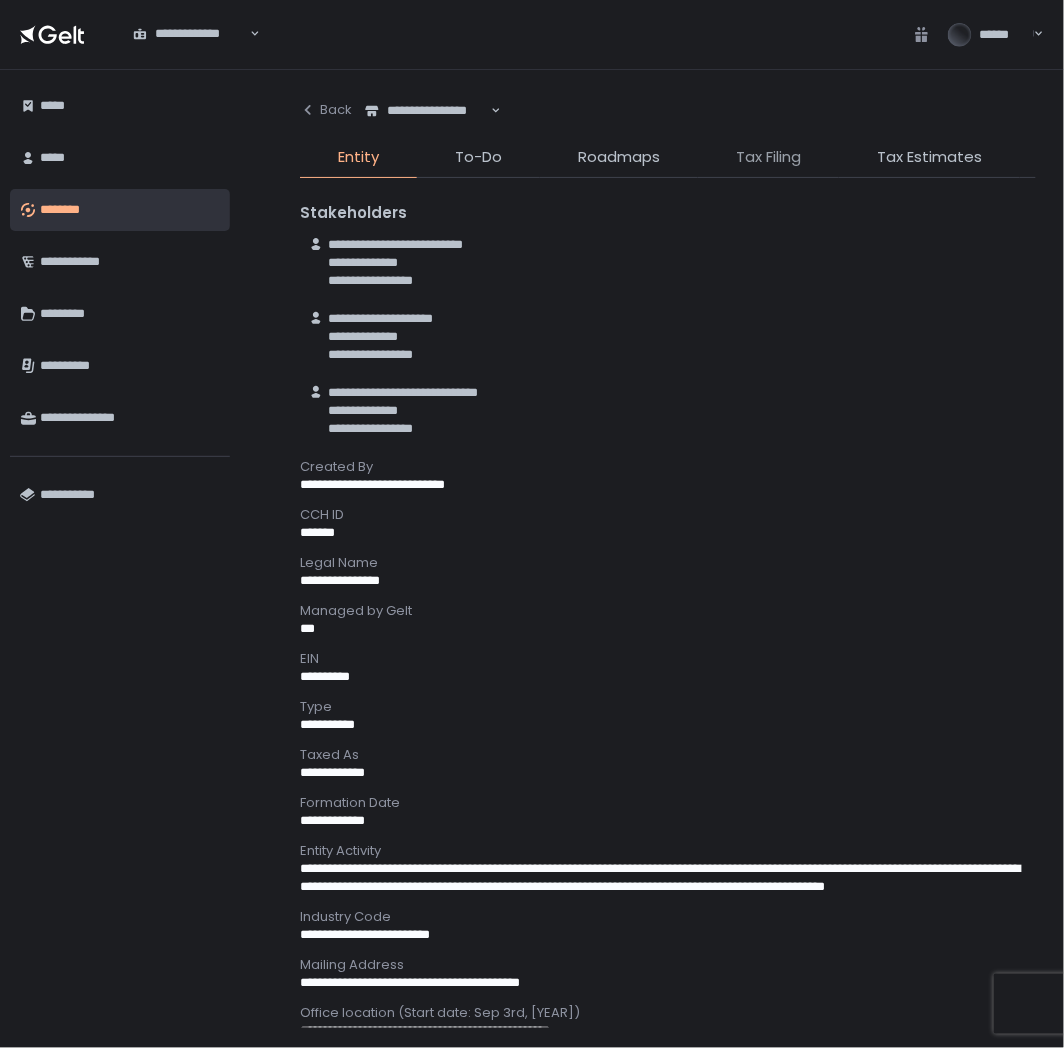 click on "Tax Filing" at bounding box center [768, 157] 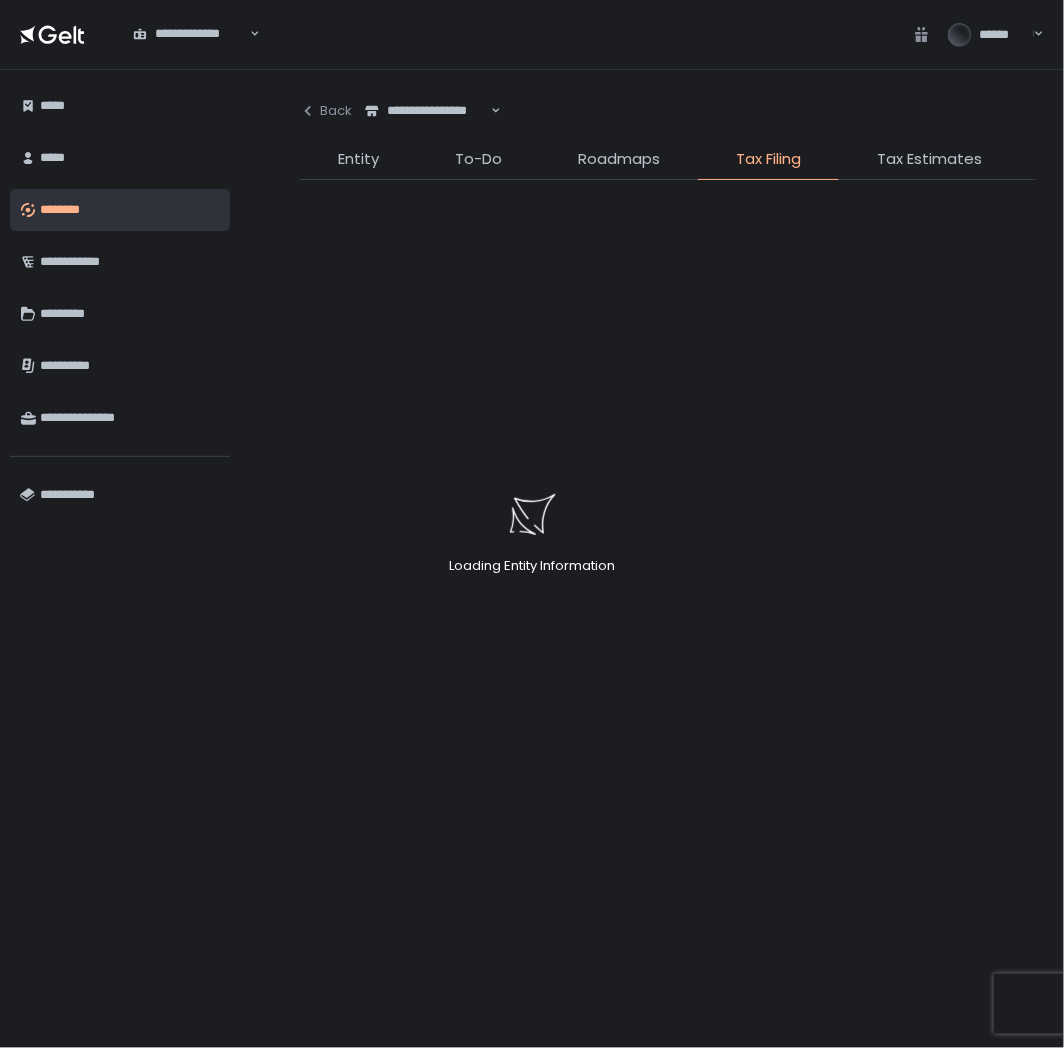 click on "Loading Entity Information" 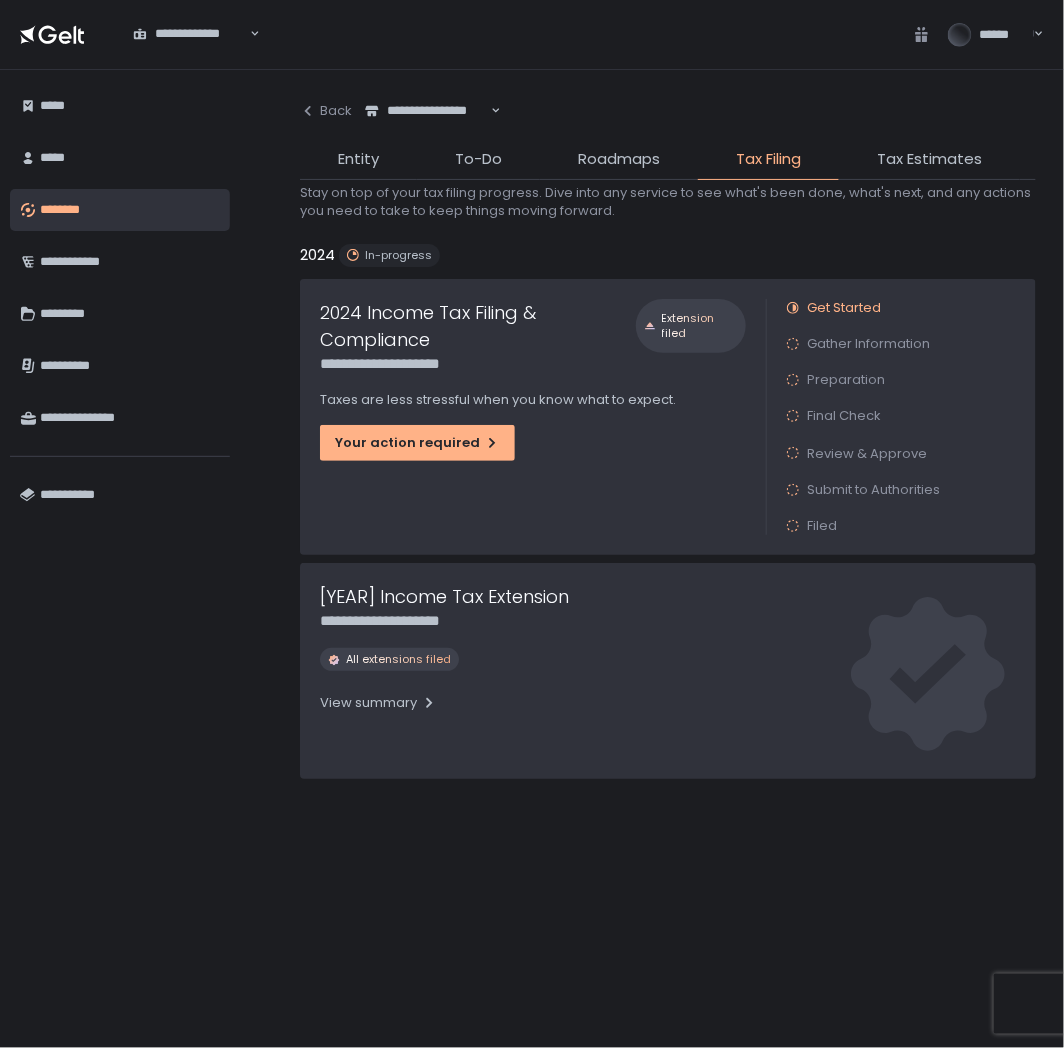 scroll, scrollTop: 0, scrollLeft: 0, axis: both 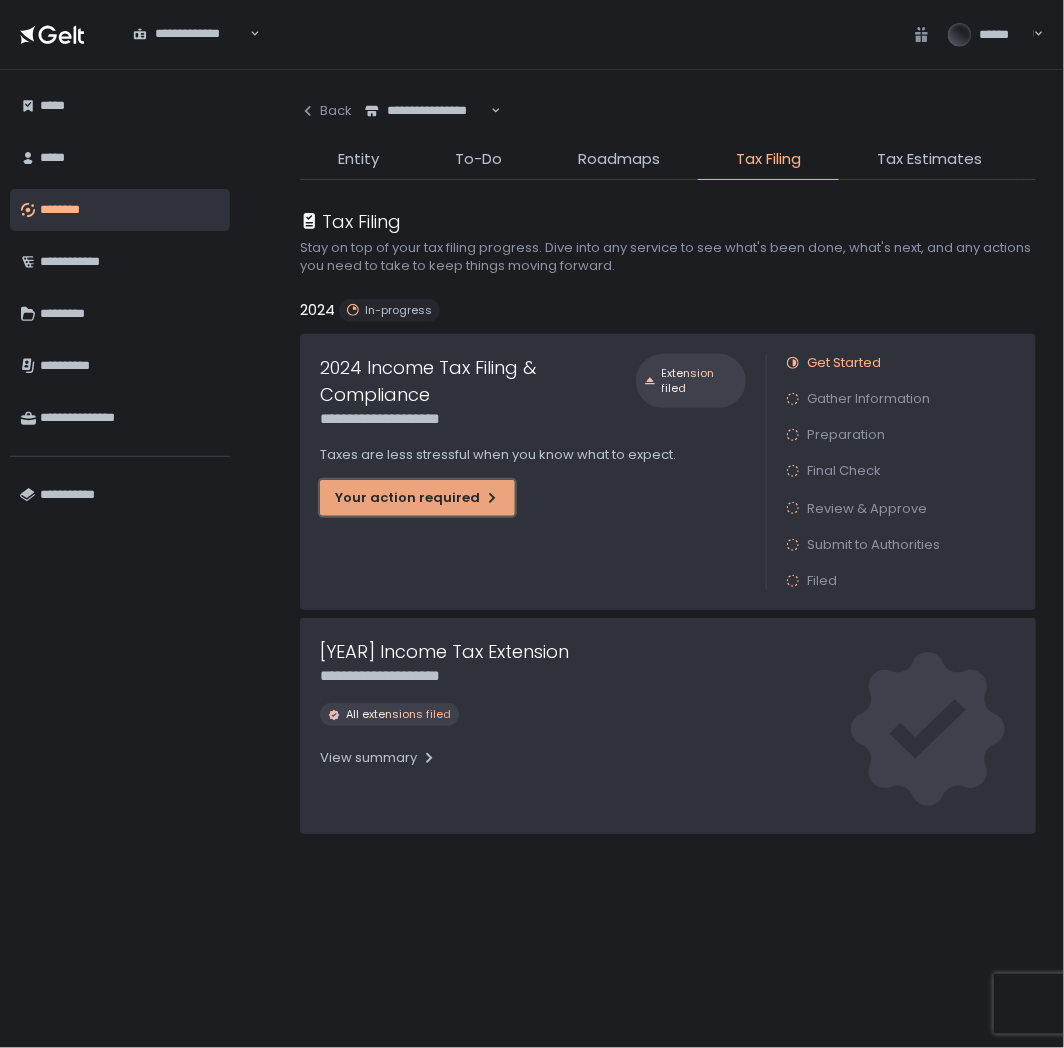 click on "Your action required" 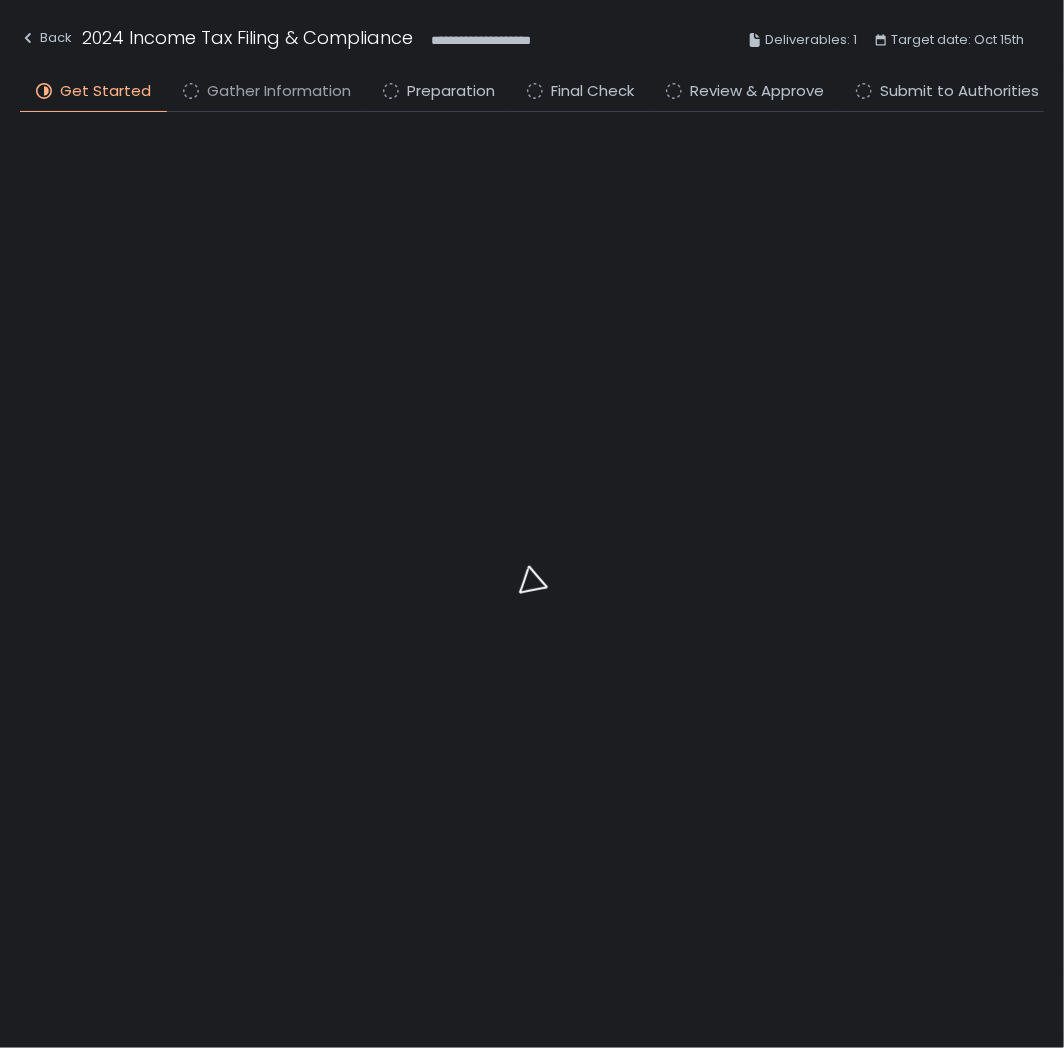 click on "Gather Information" at bounding box center [279, 91] 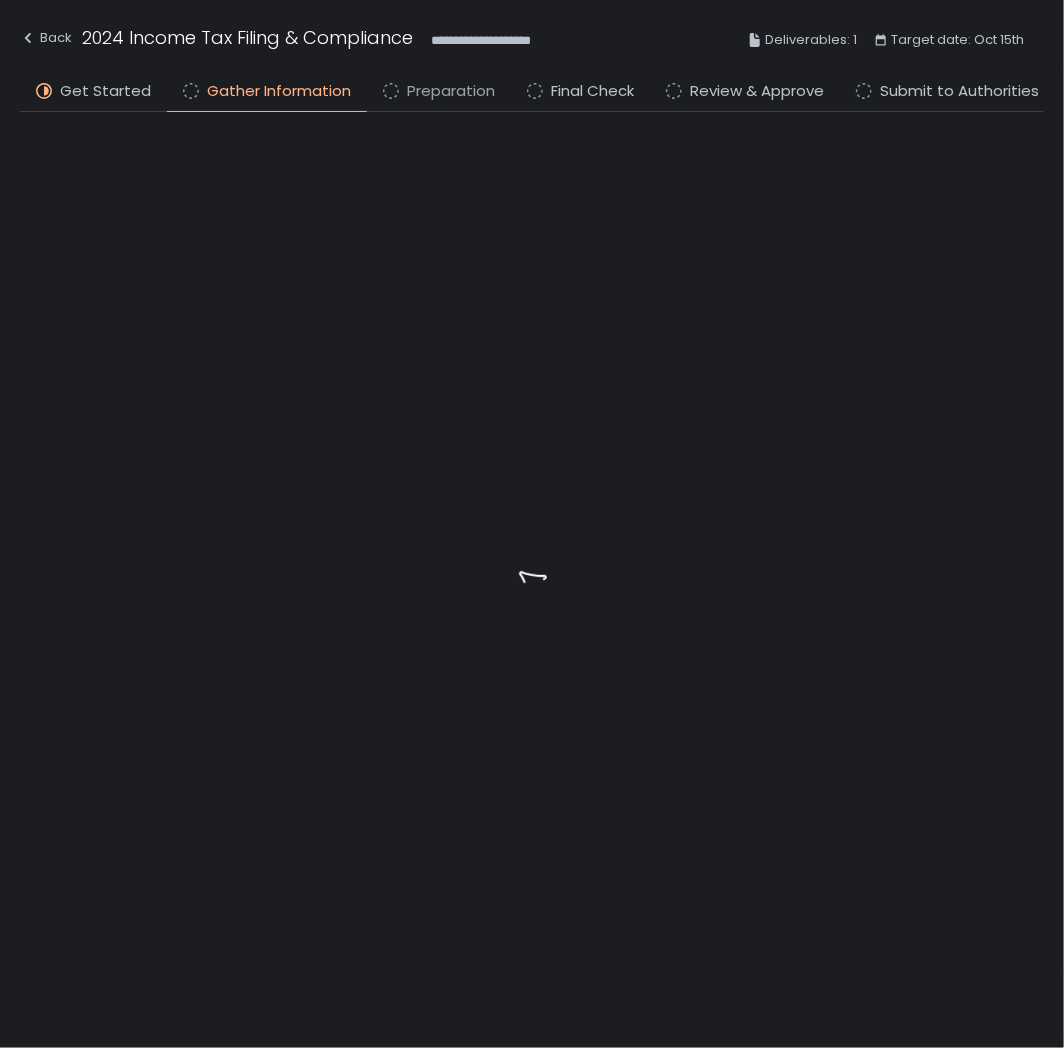 click on "Preparation" at bounding box center [451, 91] 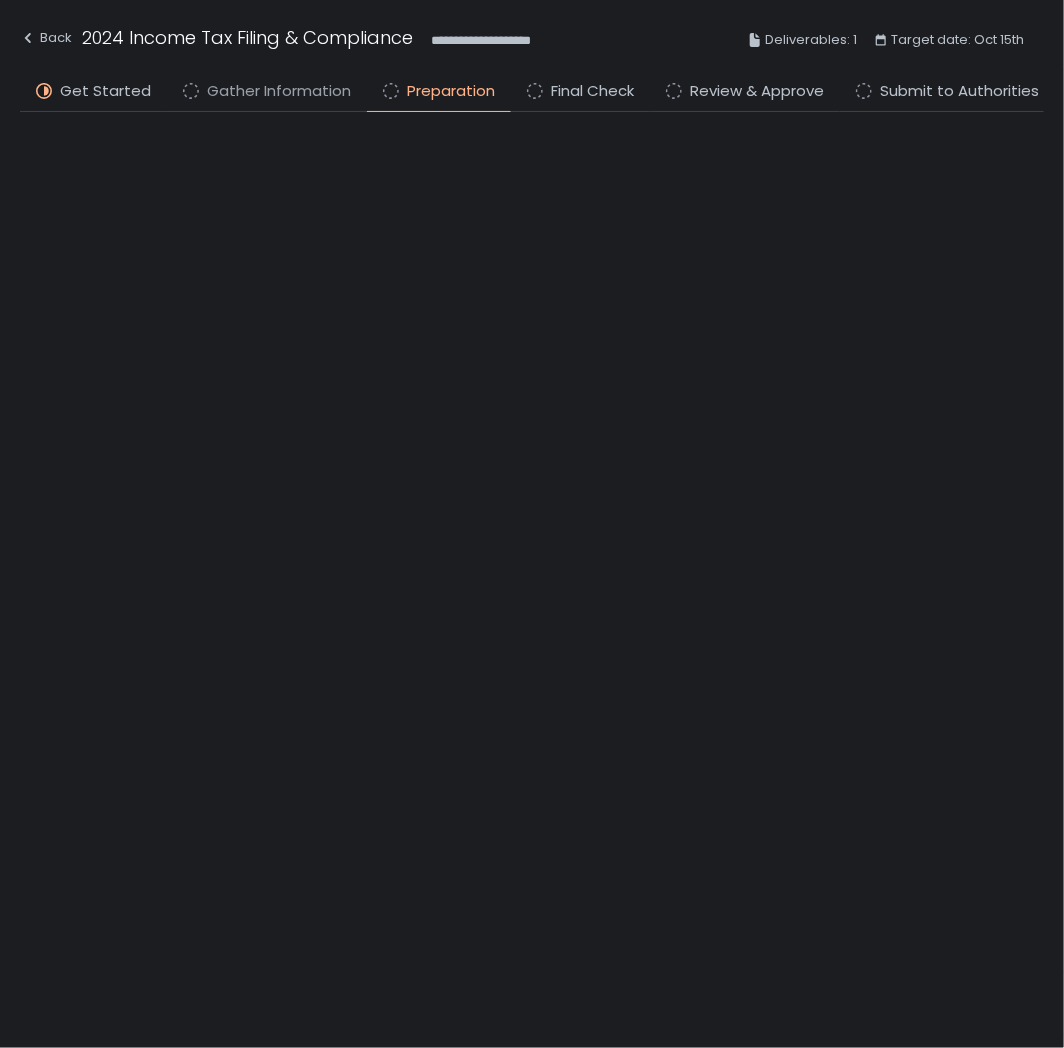 click on "Gather Information" at bounding box center [279, 91] 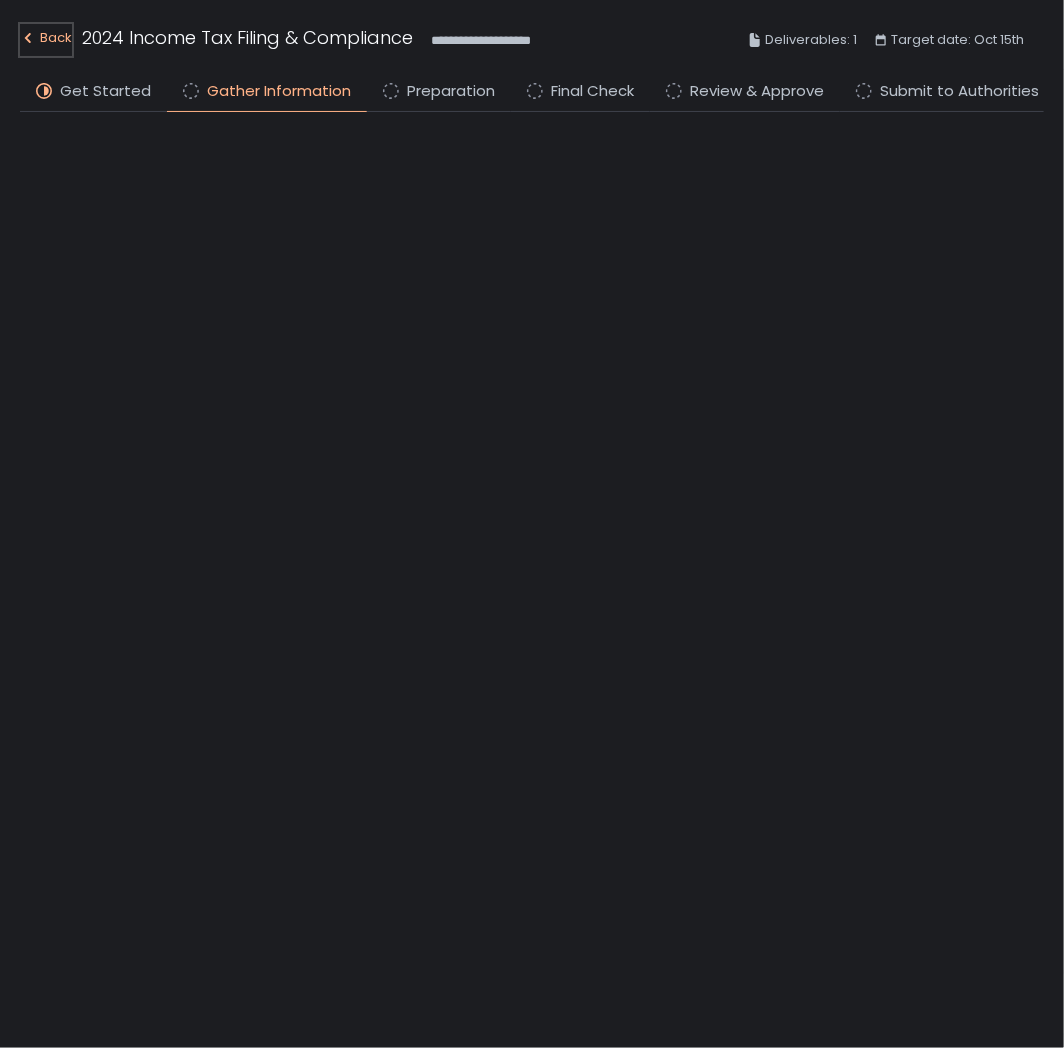 click on "Back" 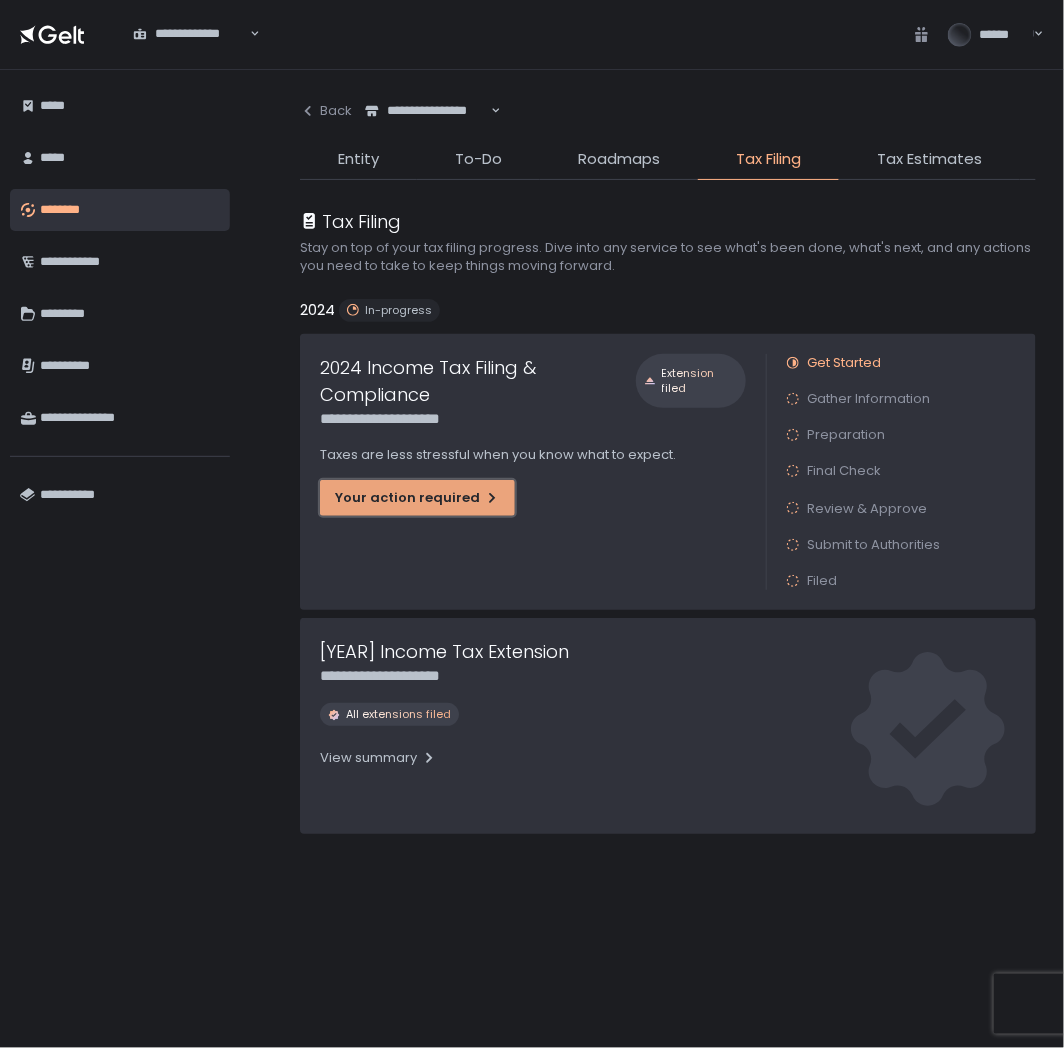 click on "Your action required" 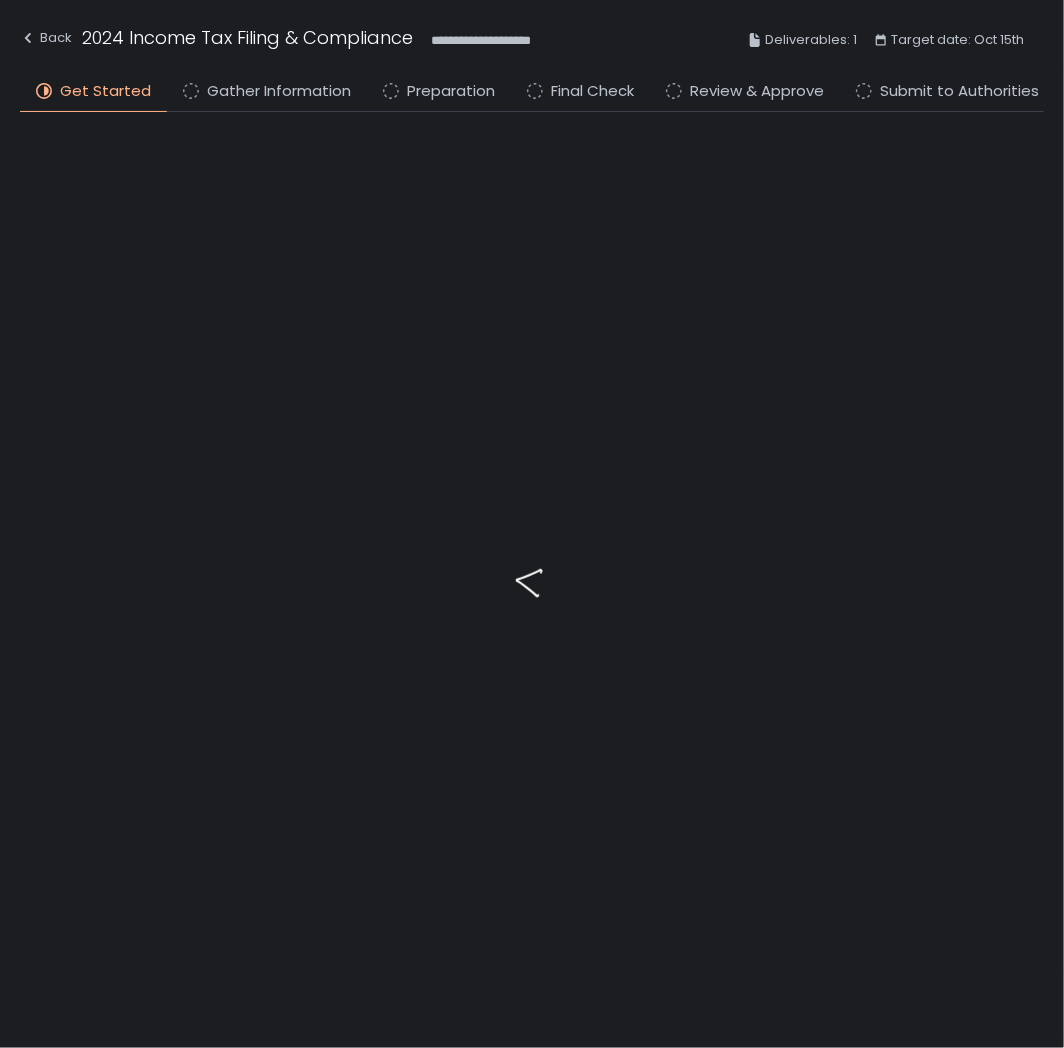 click on "**********" at bounding box center (532, 40) 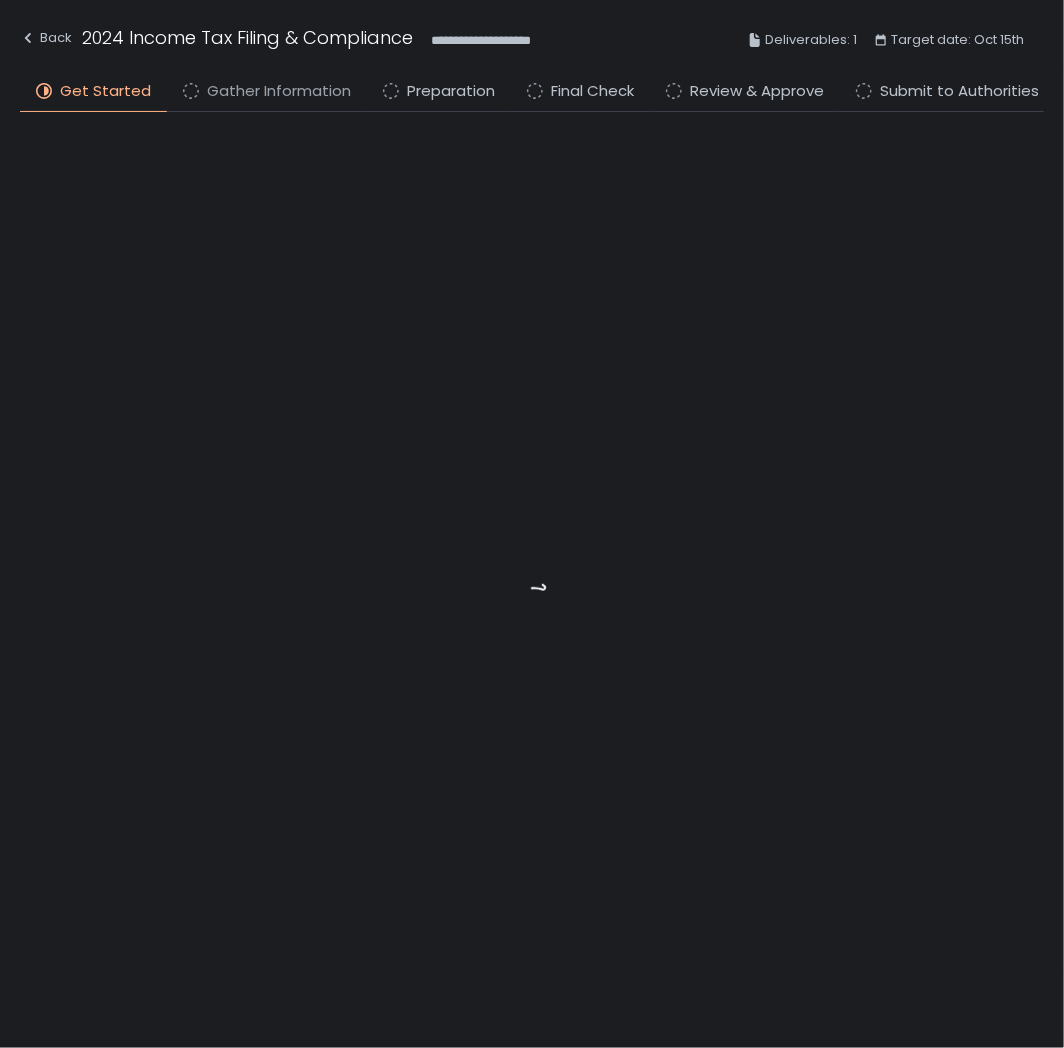 click on "Gather Information" at bounding box center (279, 91) 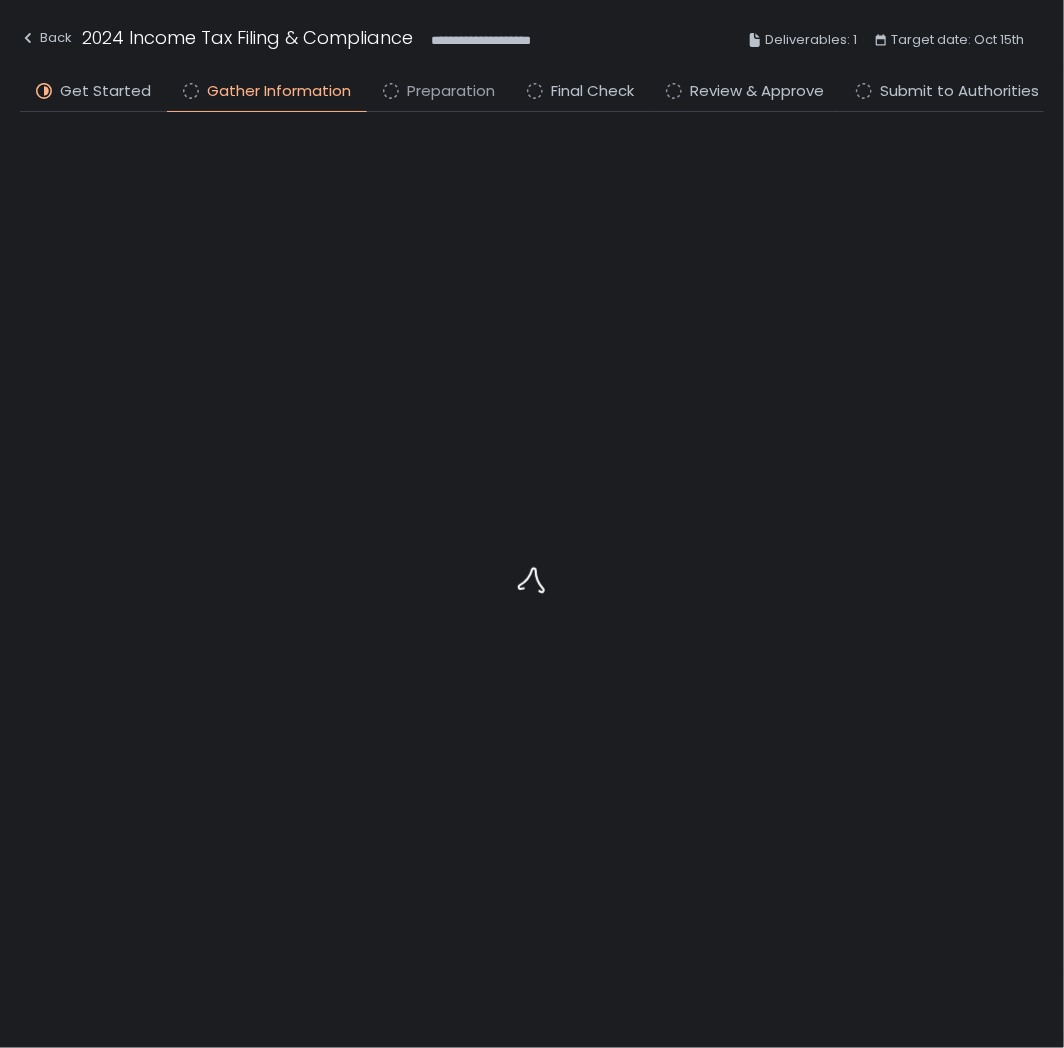 click on "Preparation" at bounding box center [451, 91] 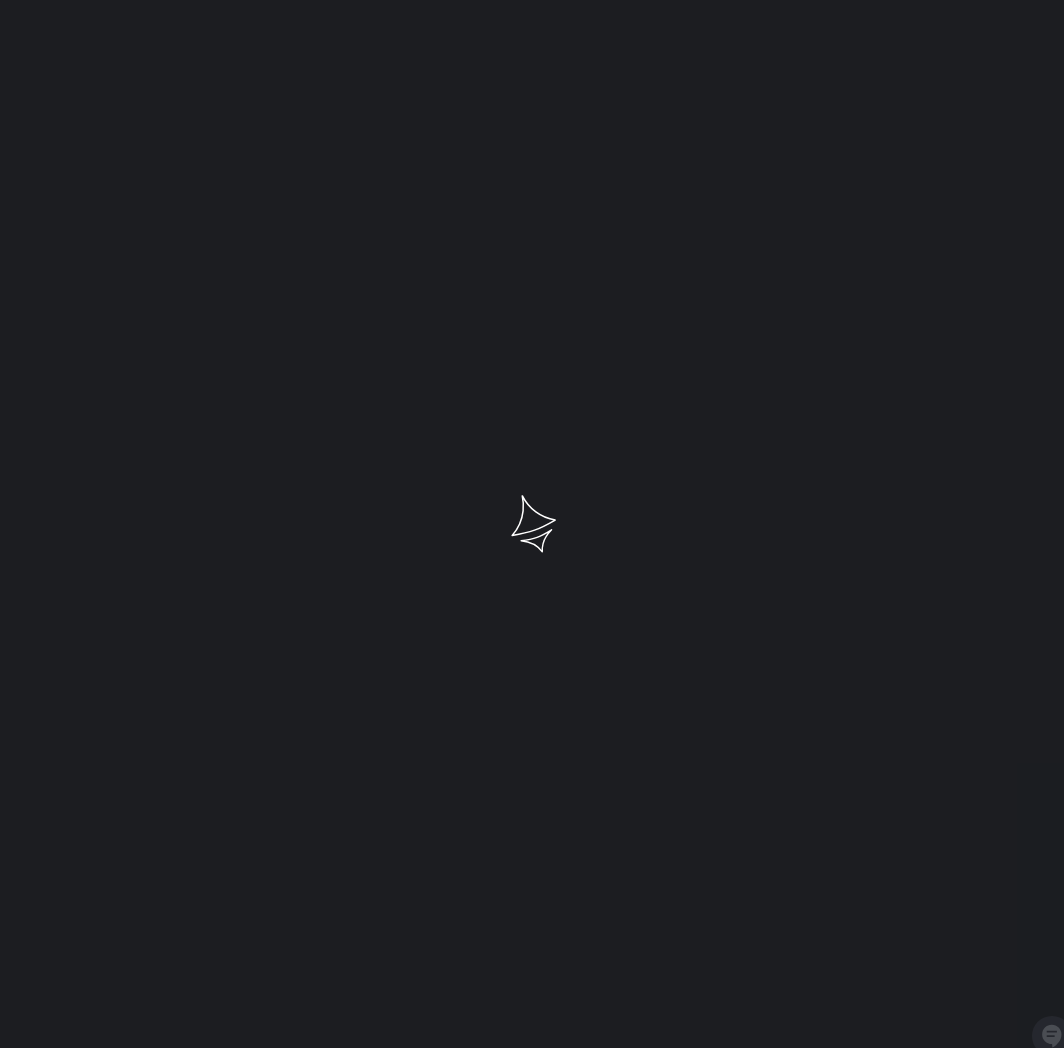 scroll, scrollTop: 0, scrollLeft: 0, axis: both 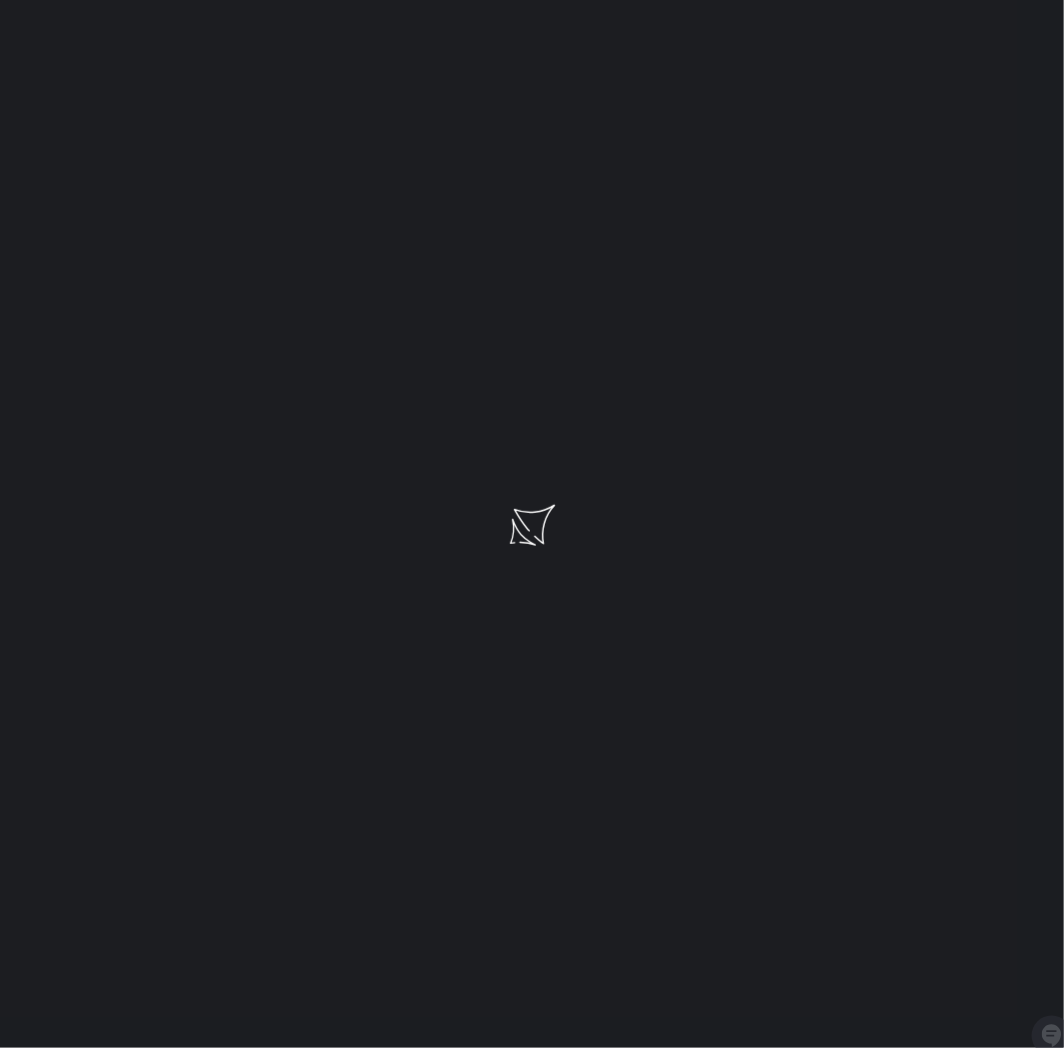 click 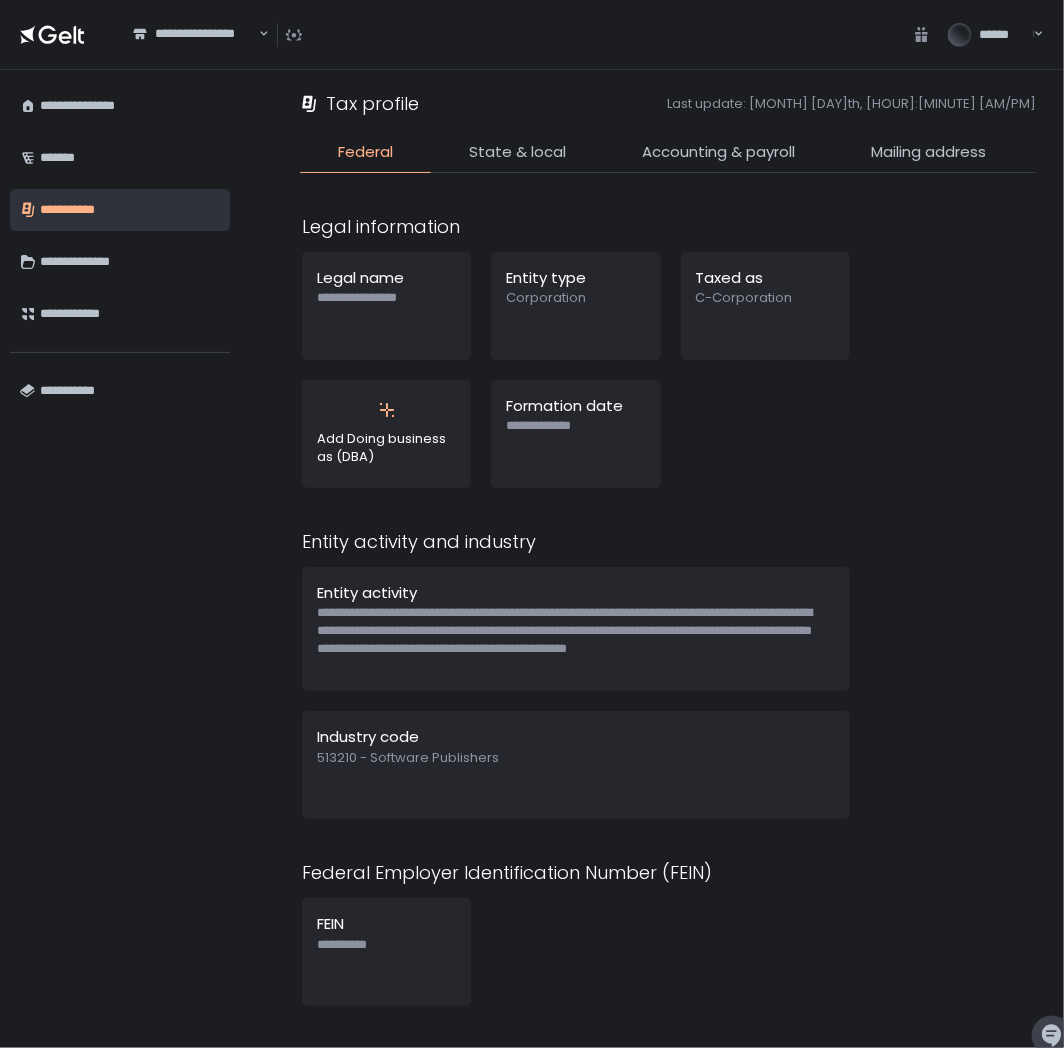 click on "**********" at bounding box center (576, 370) 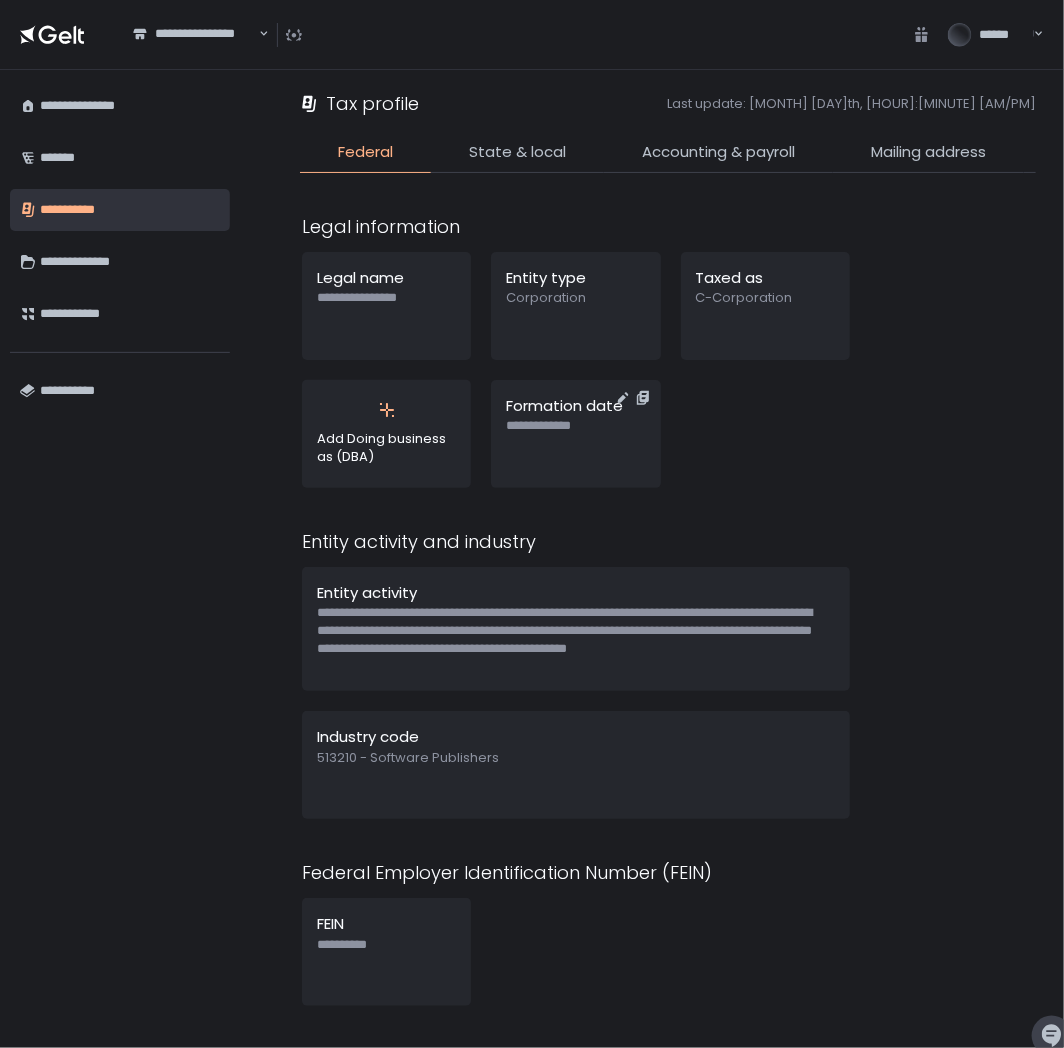 scroll, scrollTop: 404, scrollLeft: 0, axis: vertical 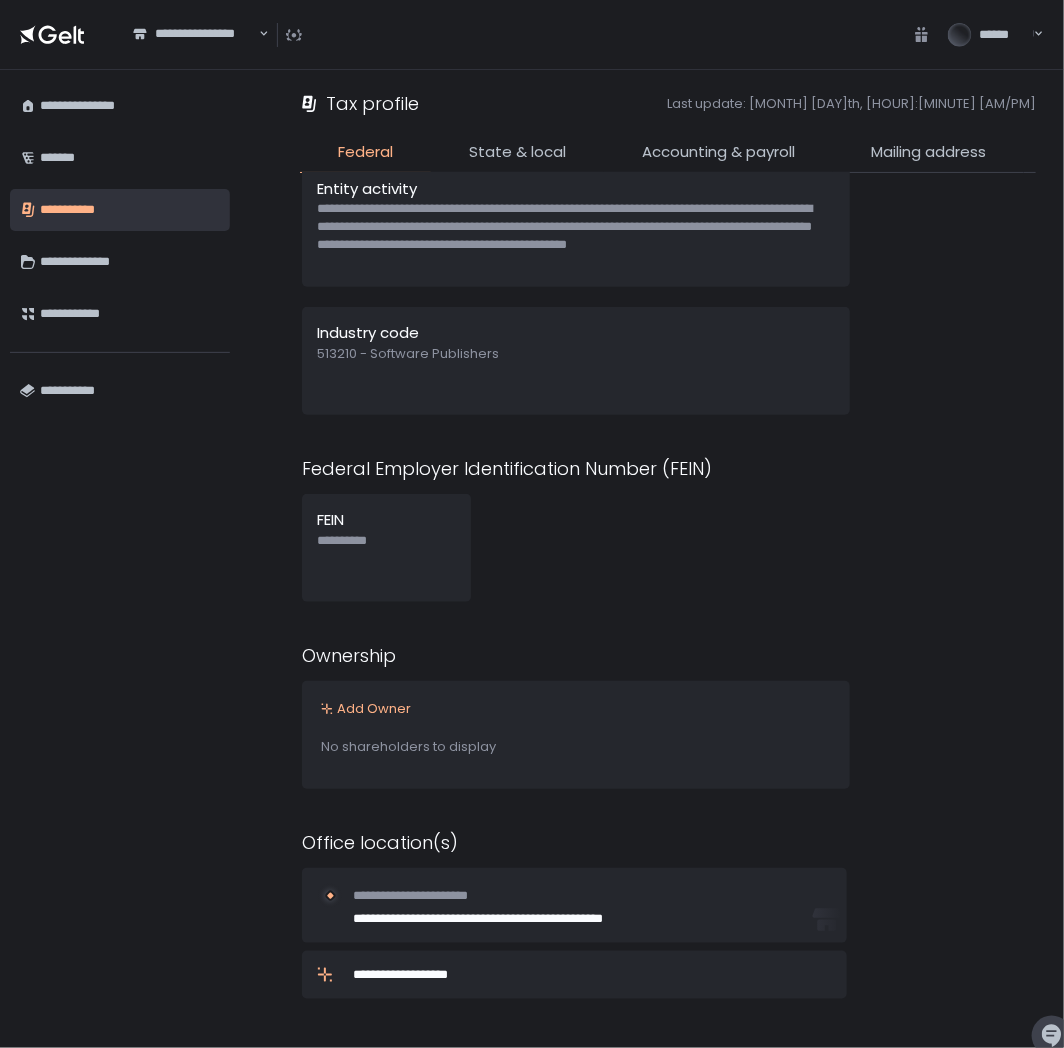 click on "**********" at bounding box center [576, 548] 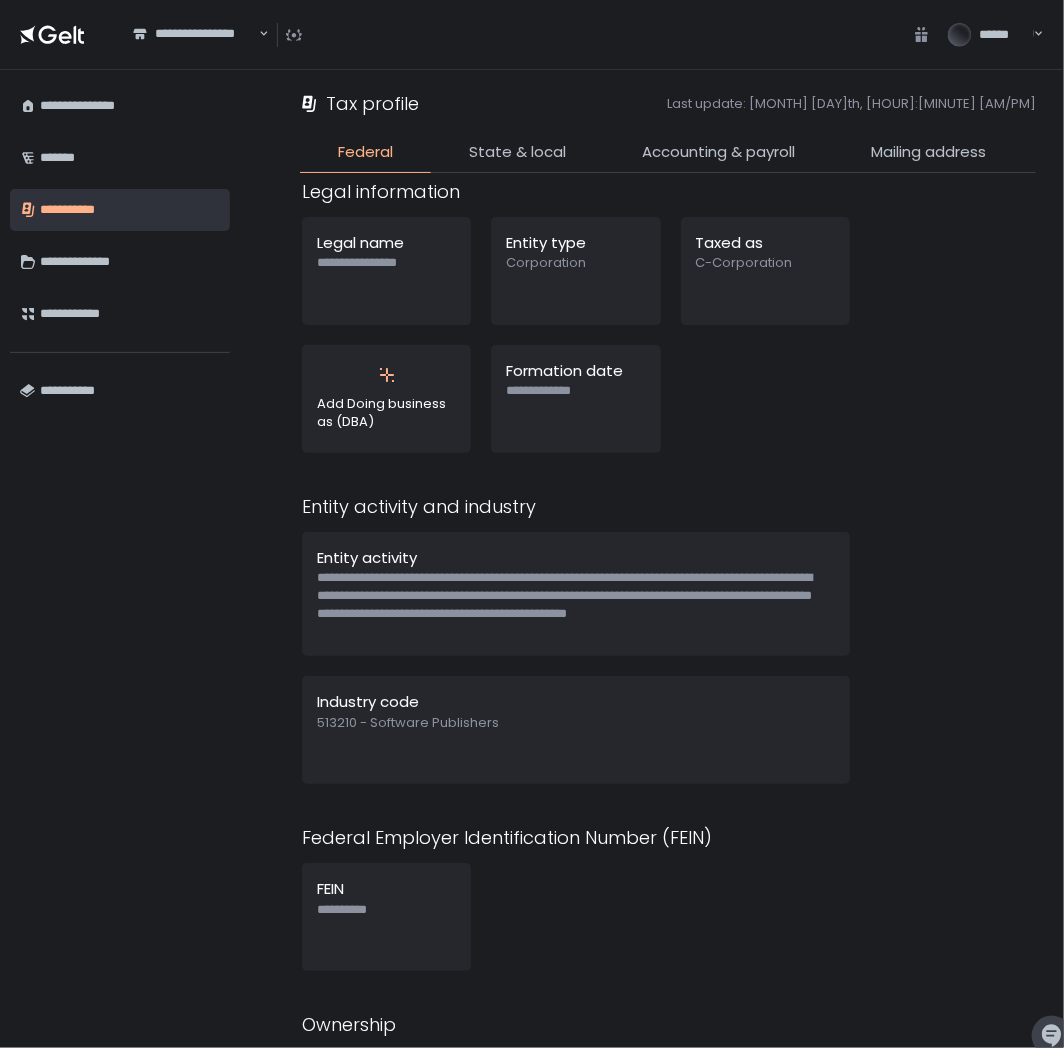 scroll, scrollTop: 0, scrollLeft: 0, axis: both 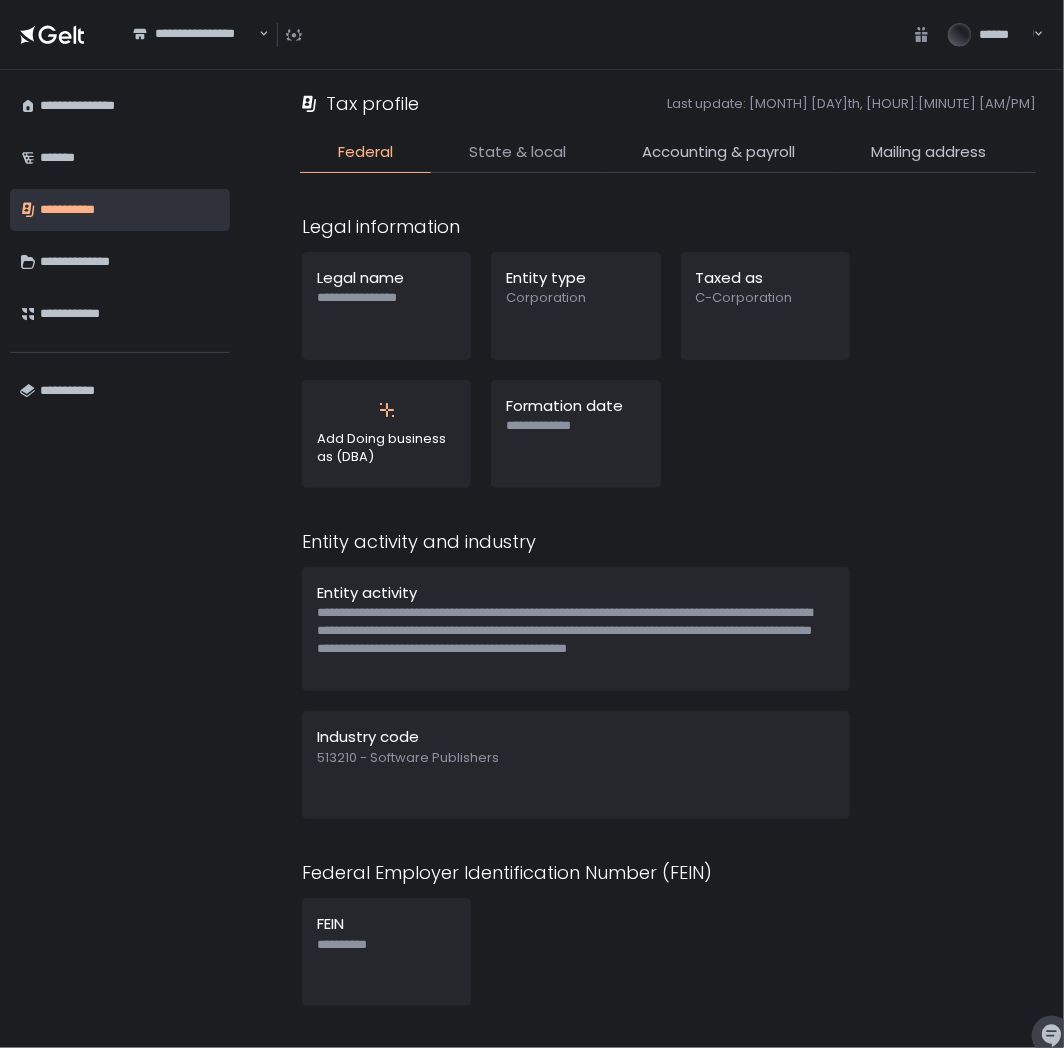 click on "State & local" at bounding box center [517, 152] 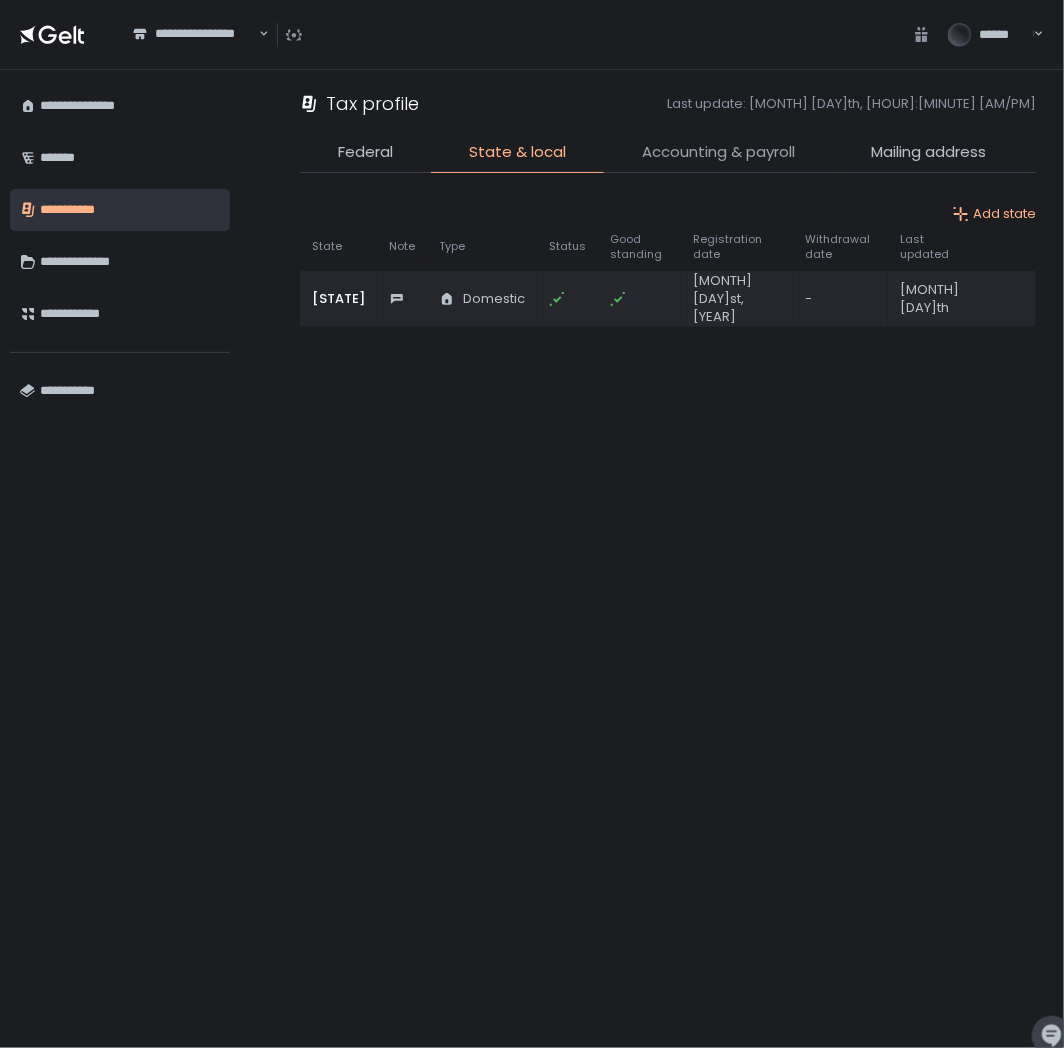 click on "Accounting & payroll" at bounding box center (718, 152) 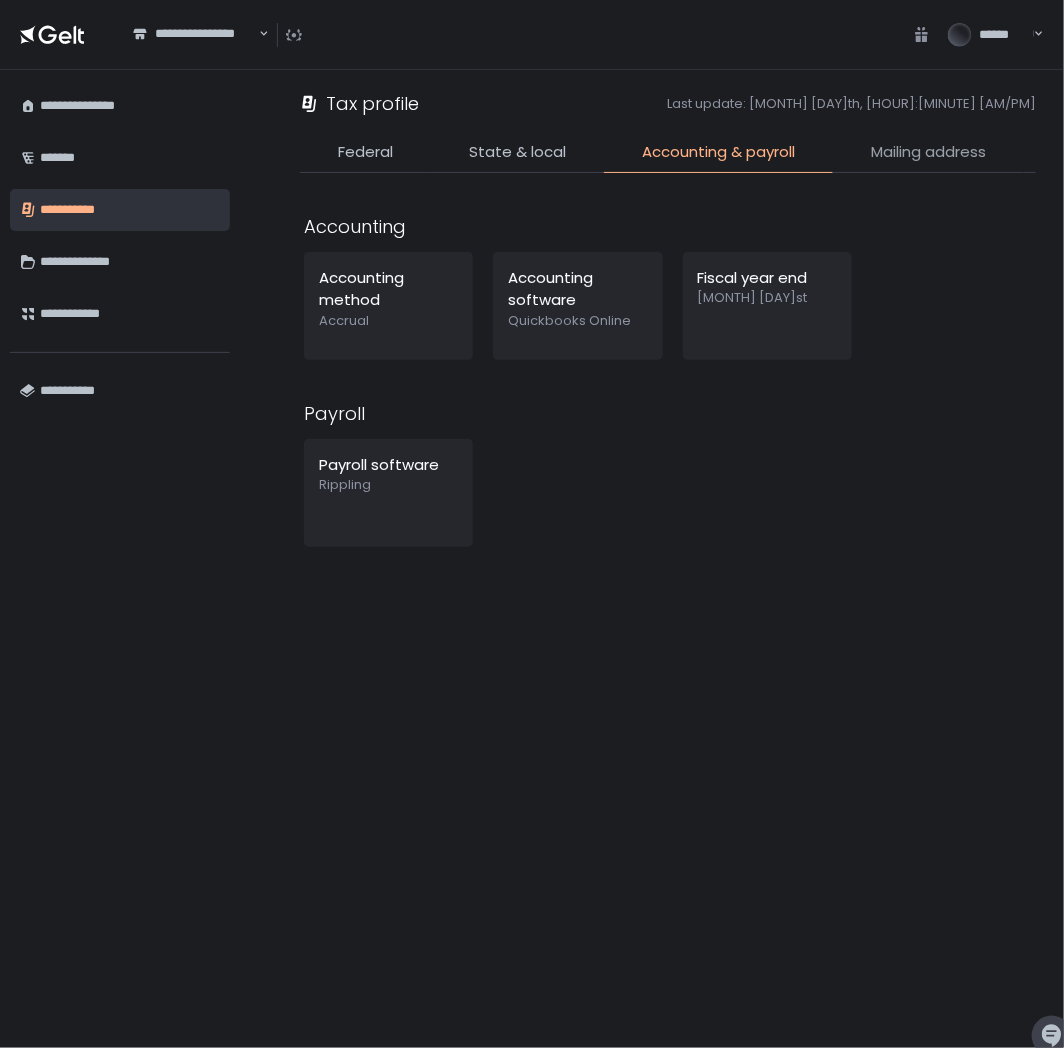click on "Mailing address" at bounding box center [928, 152] 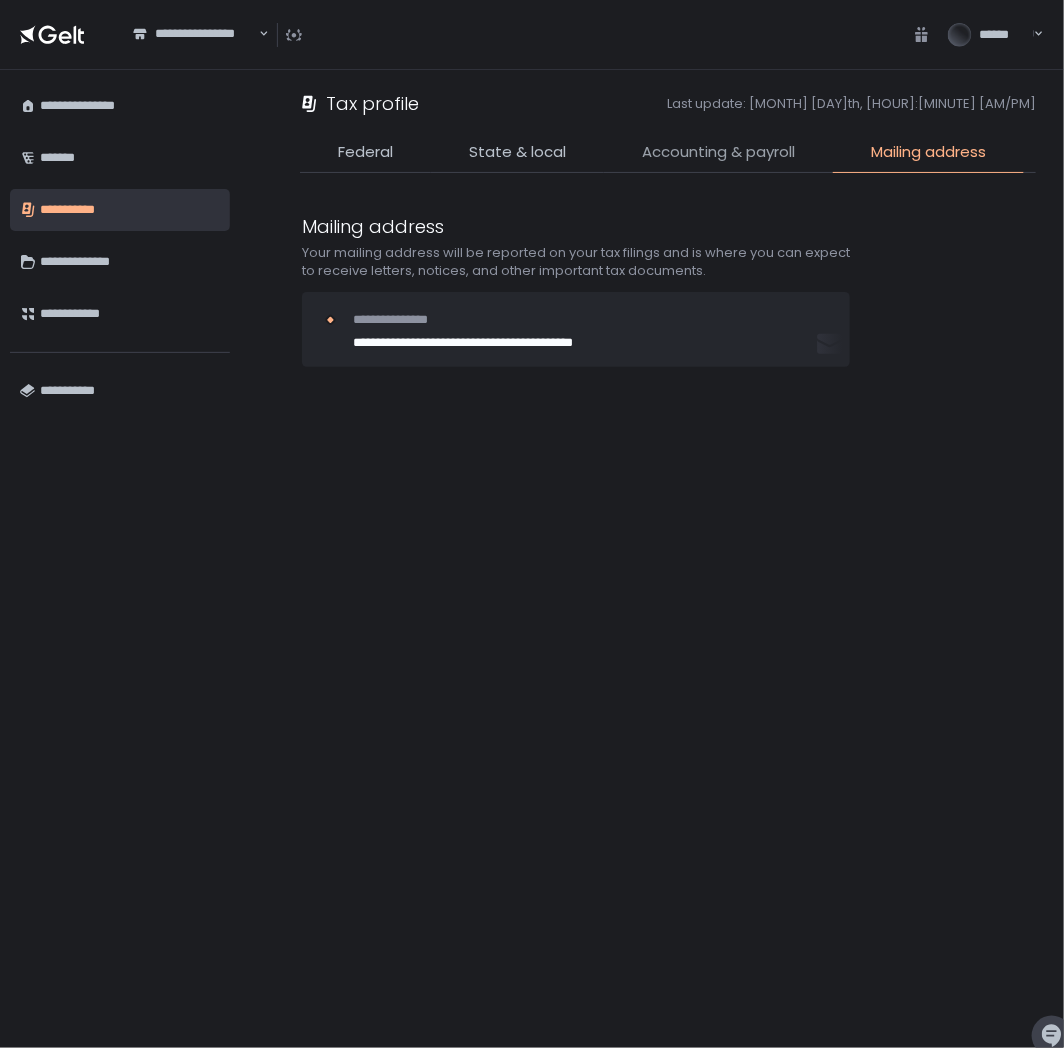 click on "Accounting & payroll" at bounding box center (718, 152) 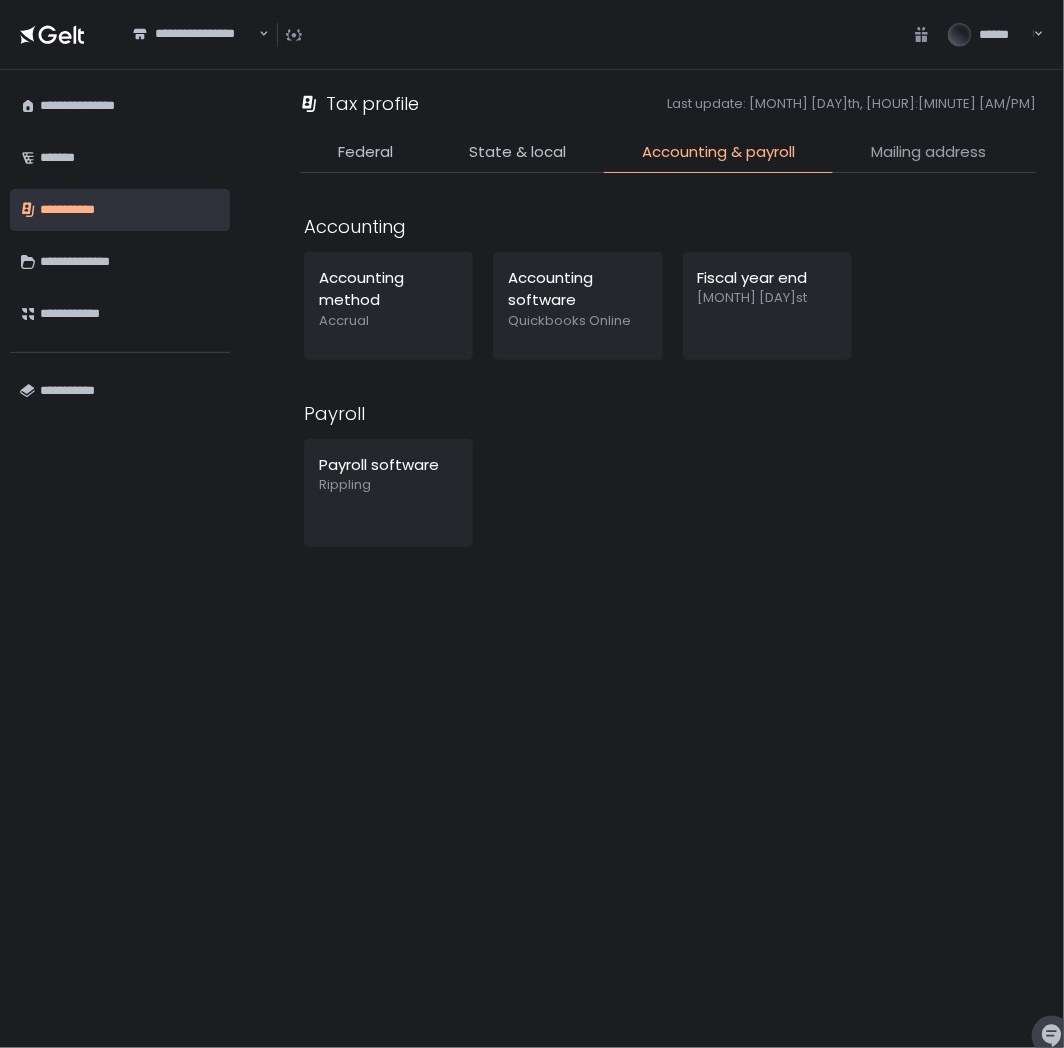 click on "Mailing address" at bounding box center (928, 152) 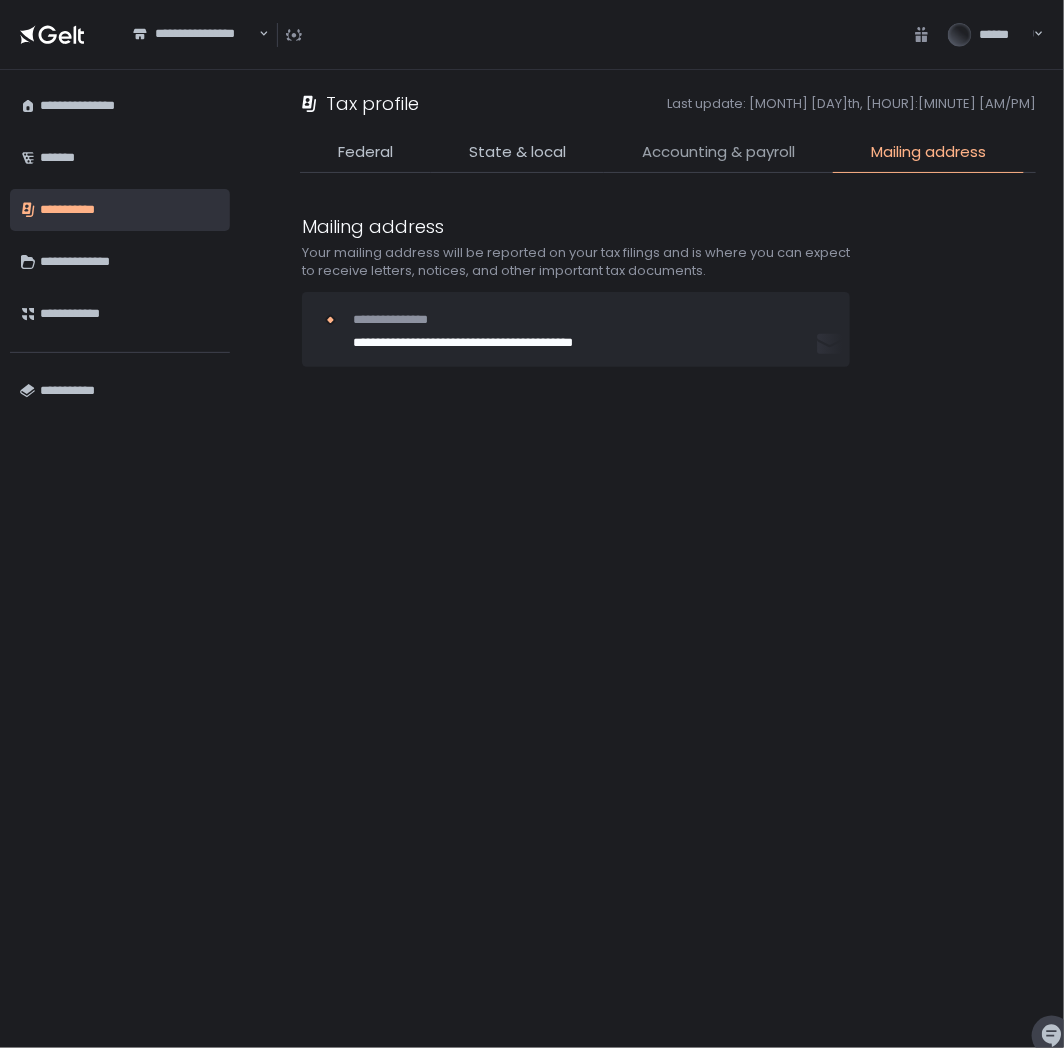 click on "Accounting & payroll" at bounding box center [718, 152] 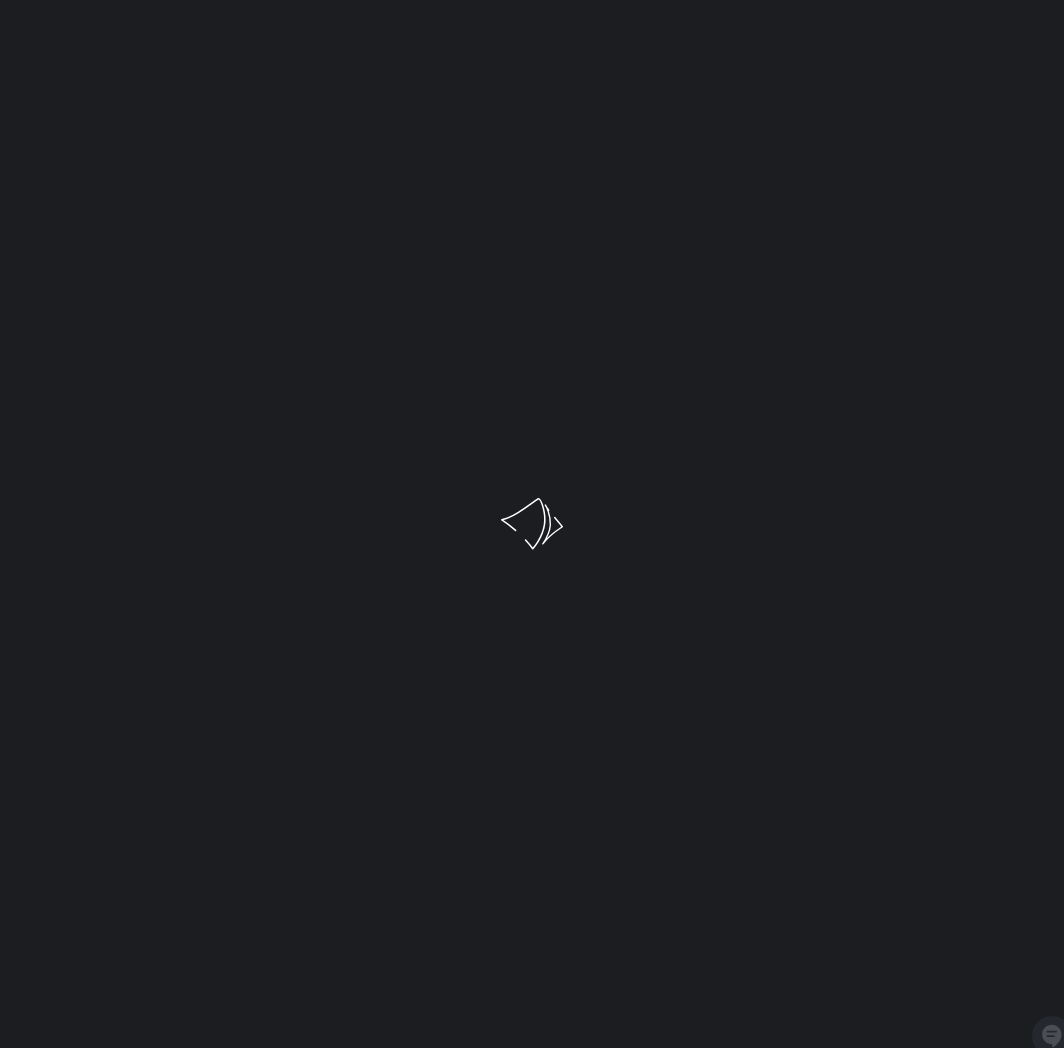 scroll, scrollTop: 0, scrollLeft: 0, axis: both 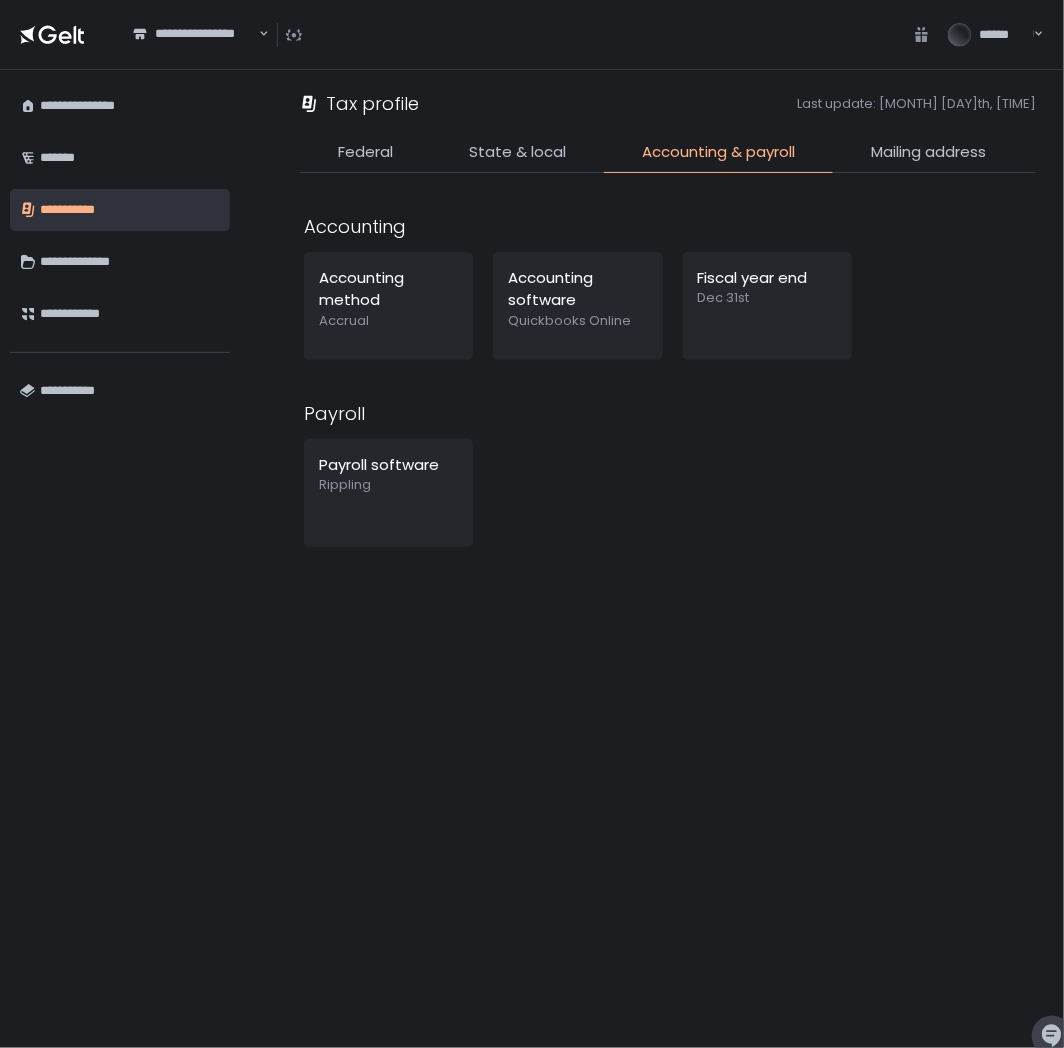 click on "**********" at bounding box center [130, 210] 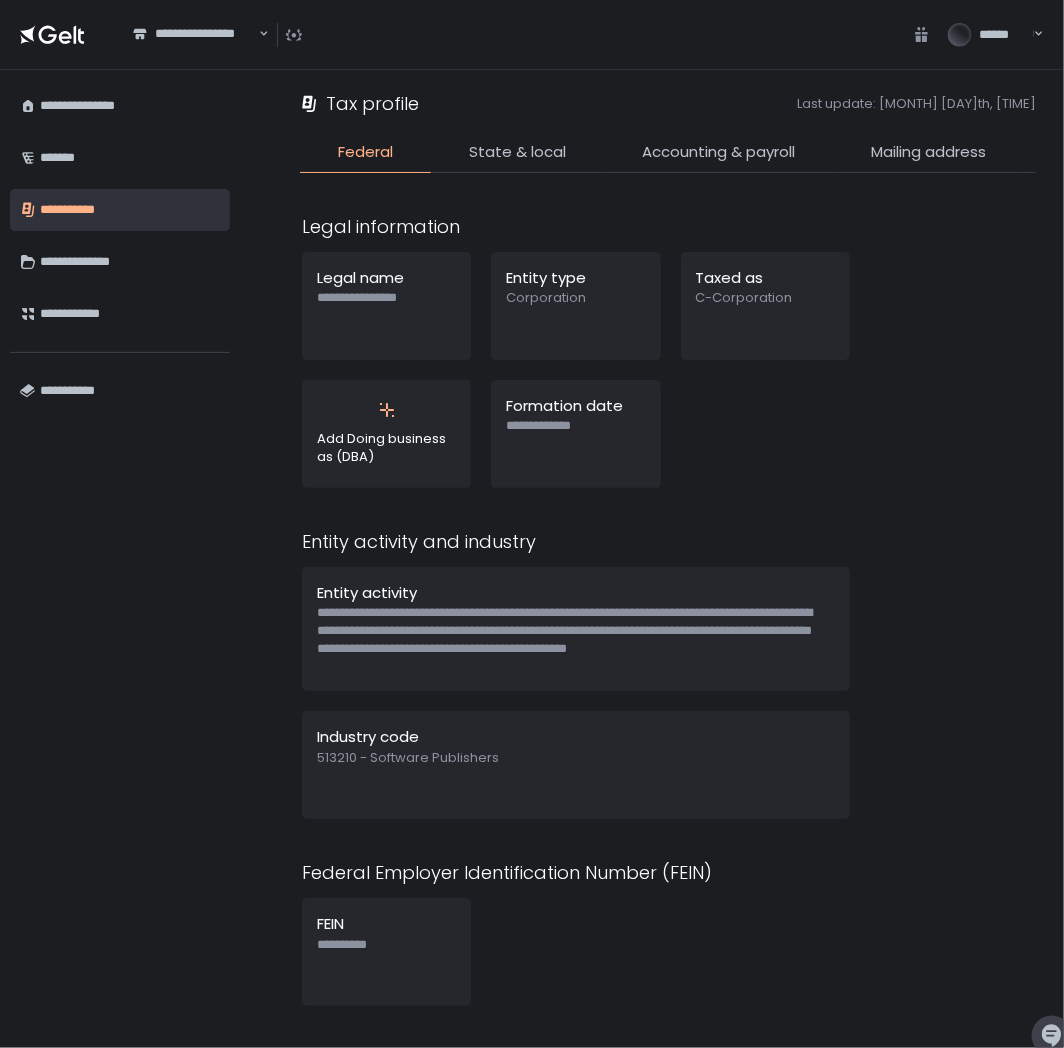 click on "**********" at bounding box center (130, 210) 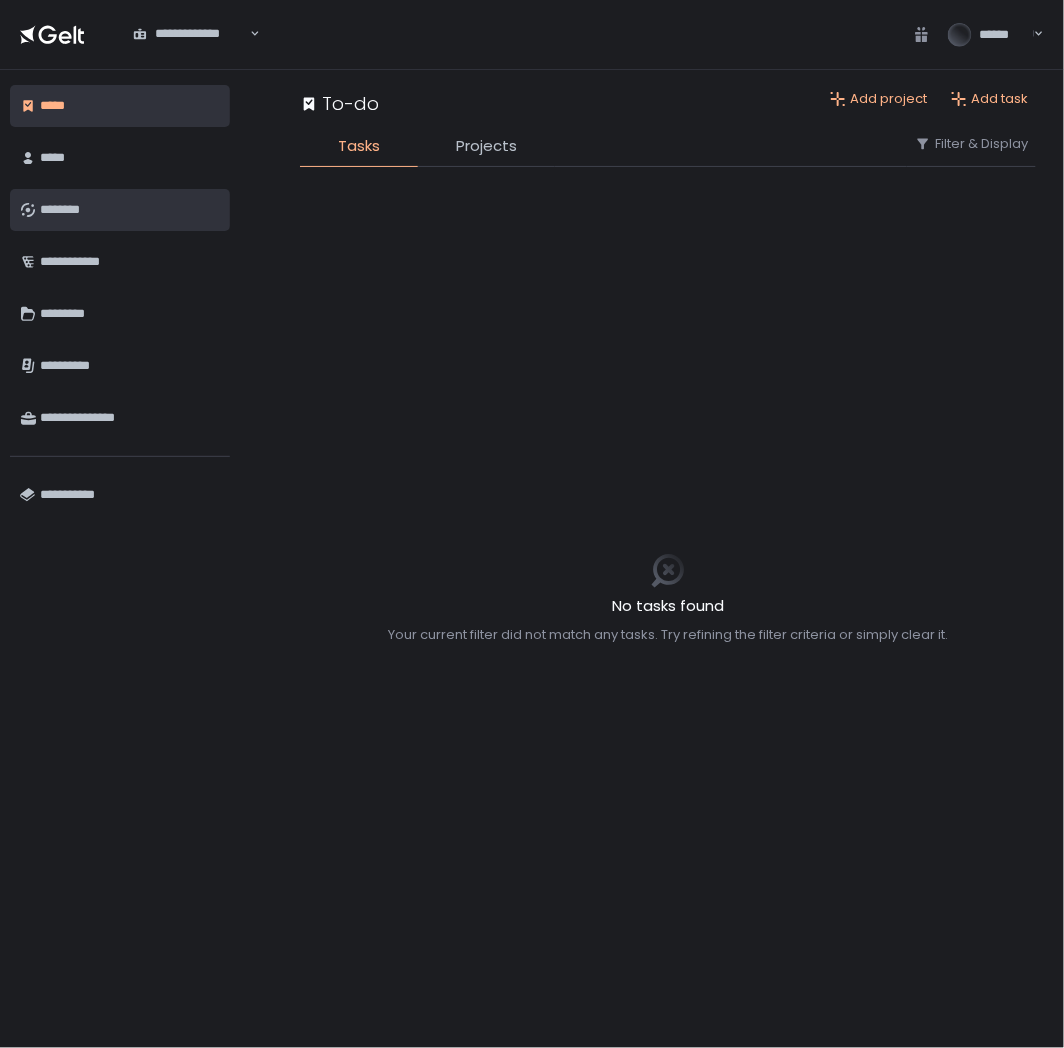 click on "********" at bounding box center [120, 210] 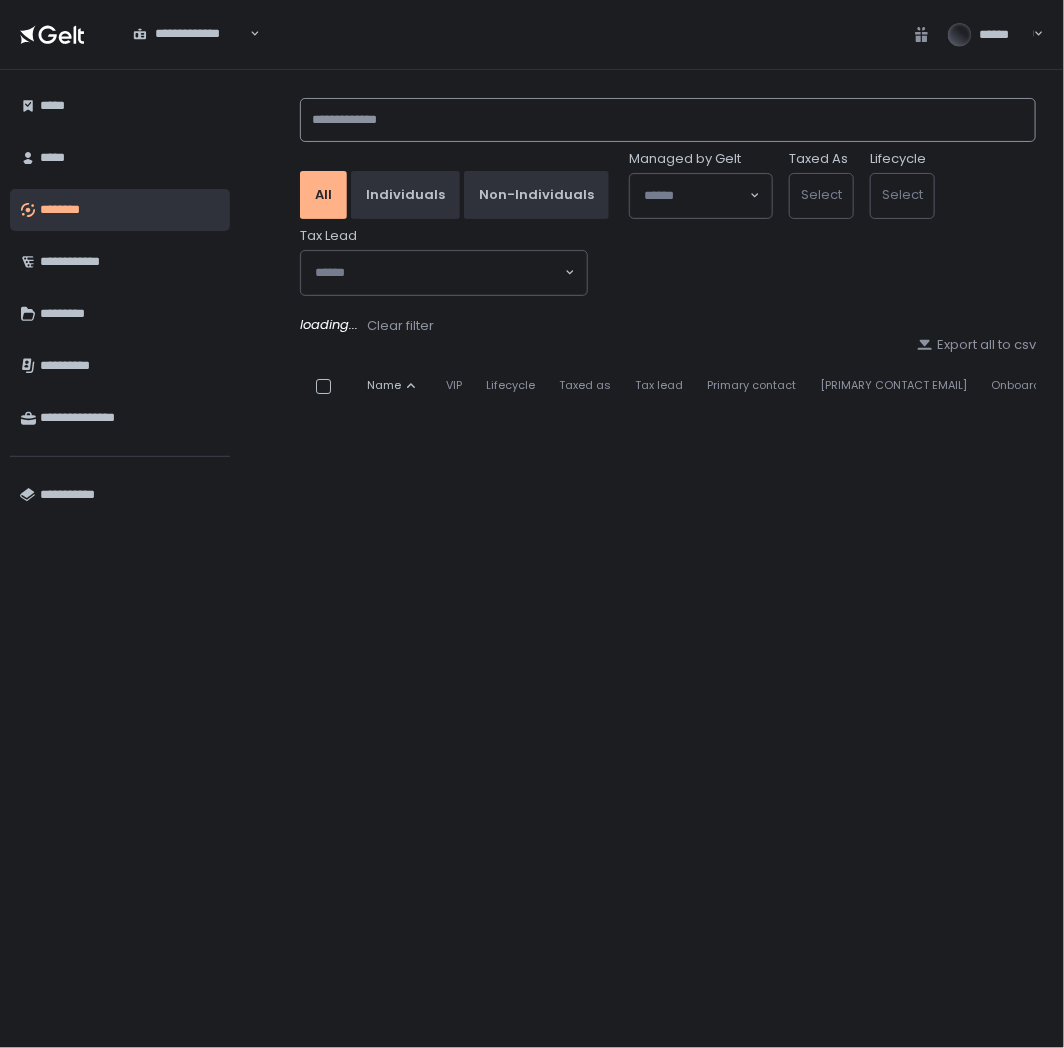 click 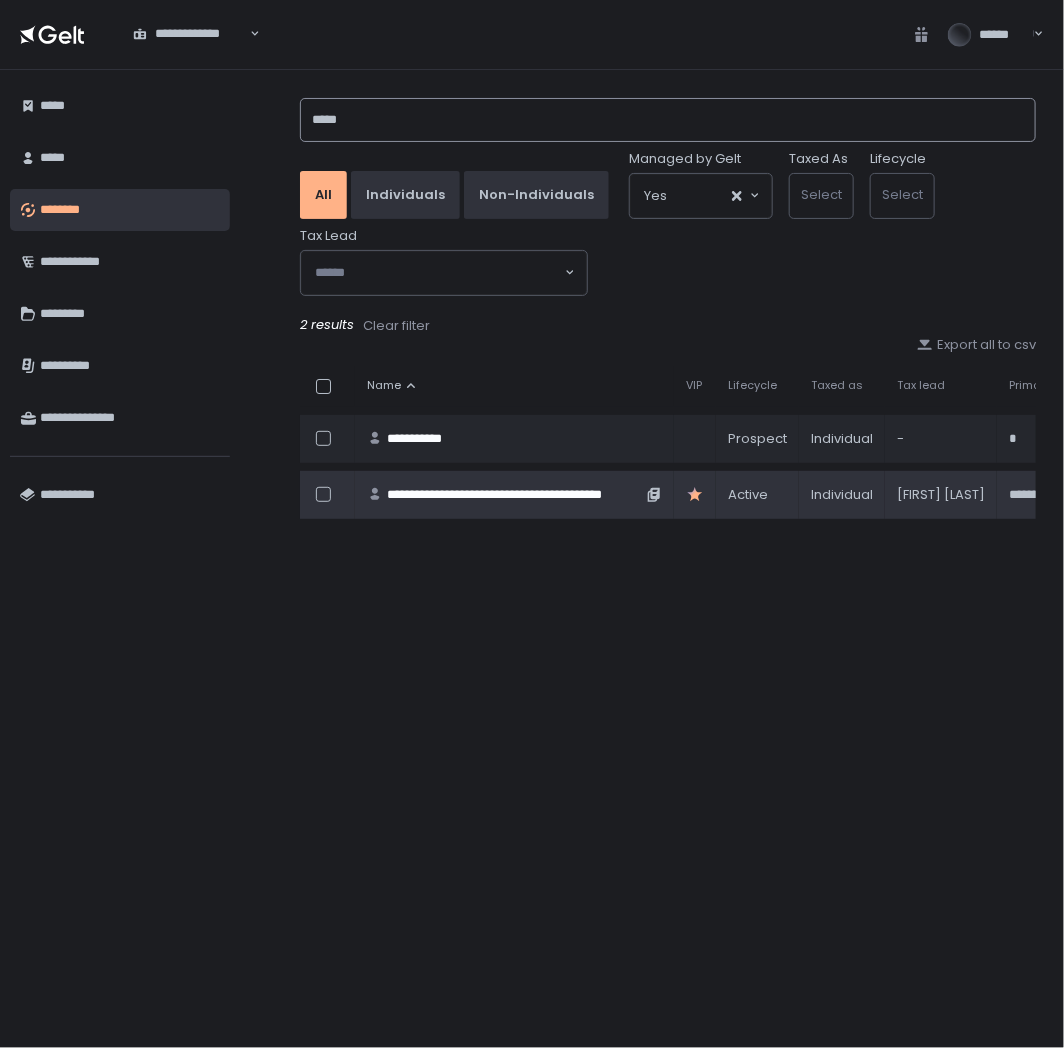 type on "*****" 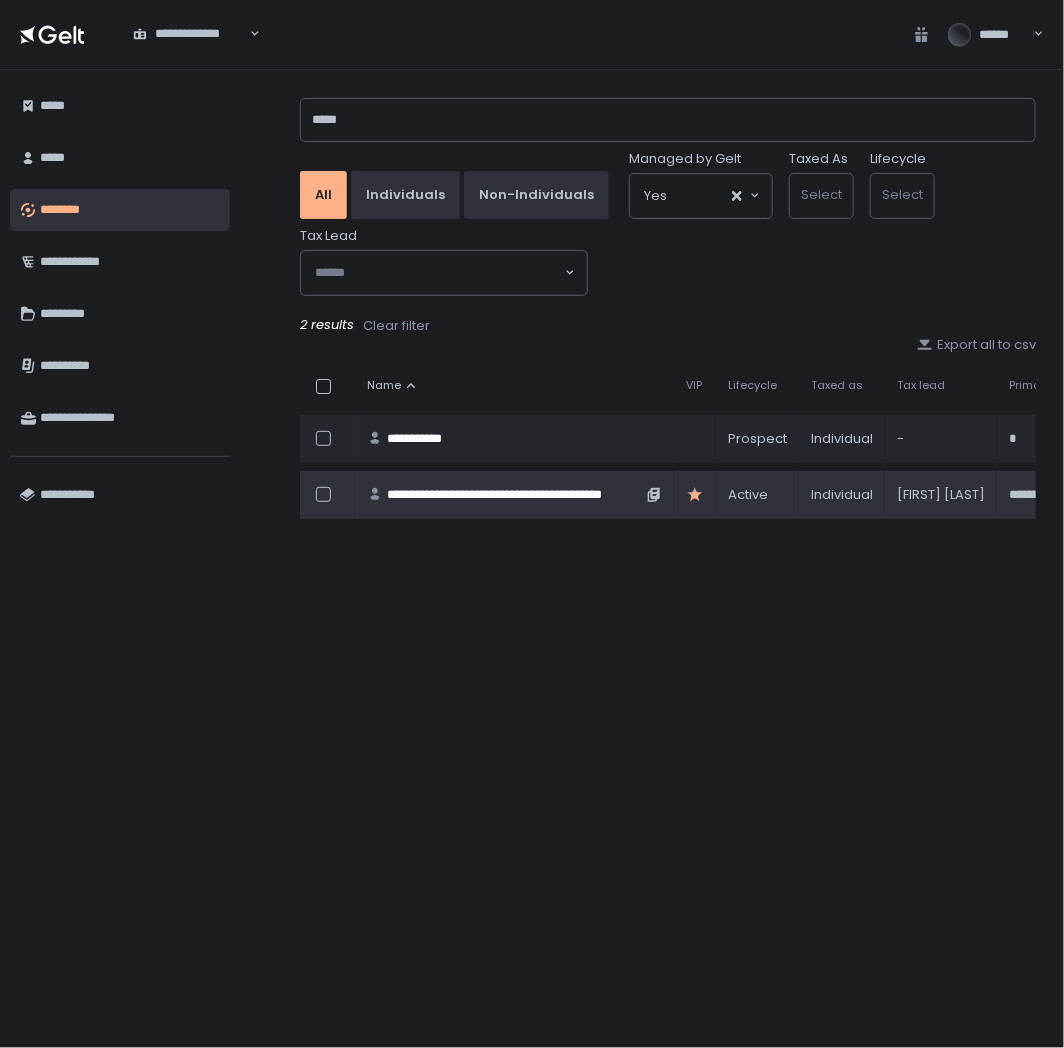 click on "**********" at bounding box center (514, 495) 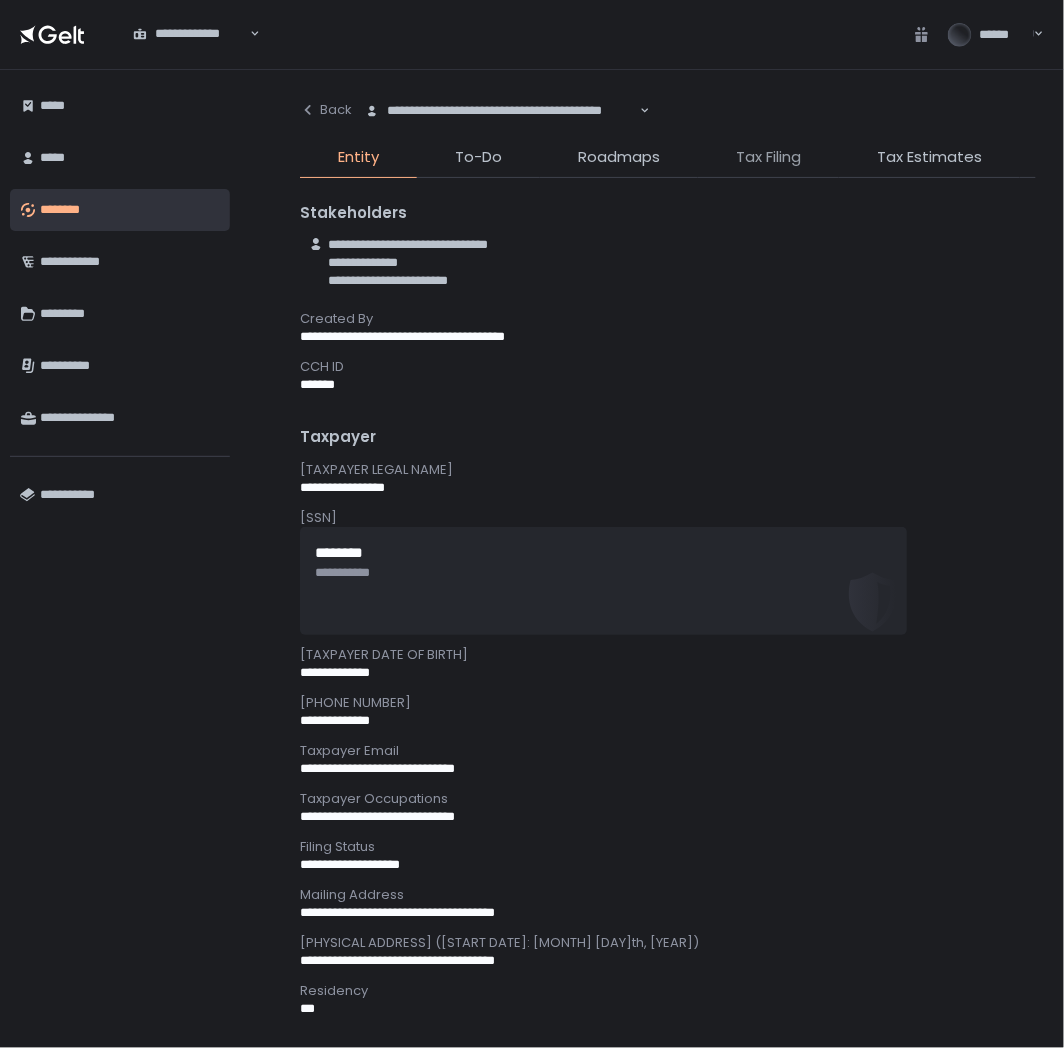 click on "Tax Filing" at bounding box center [768, 157] 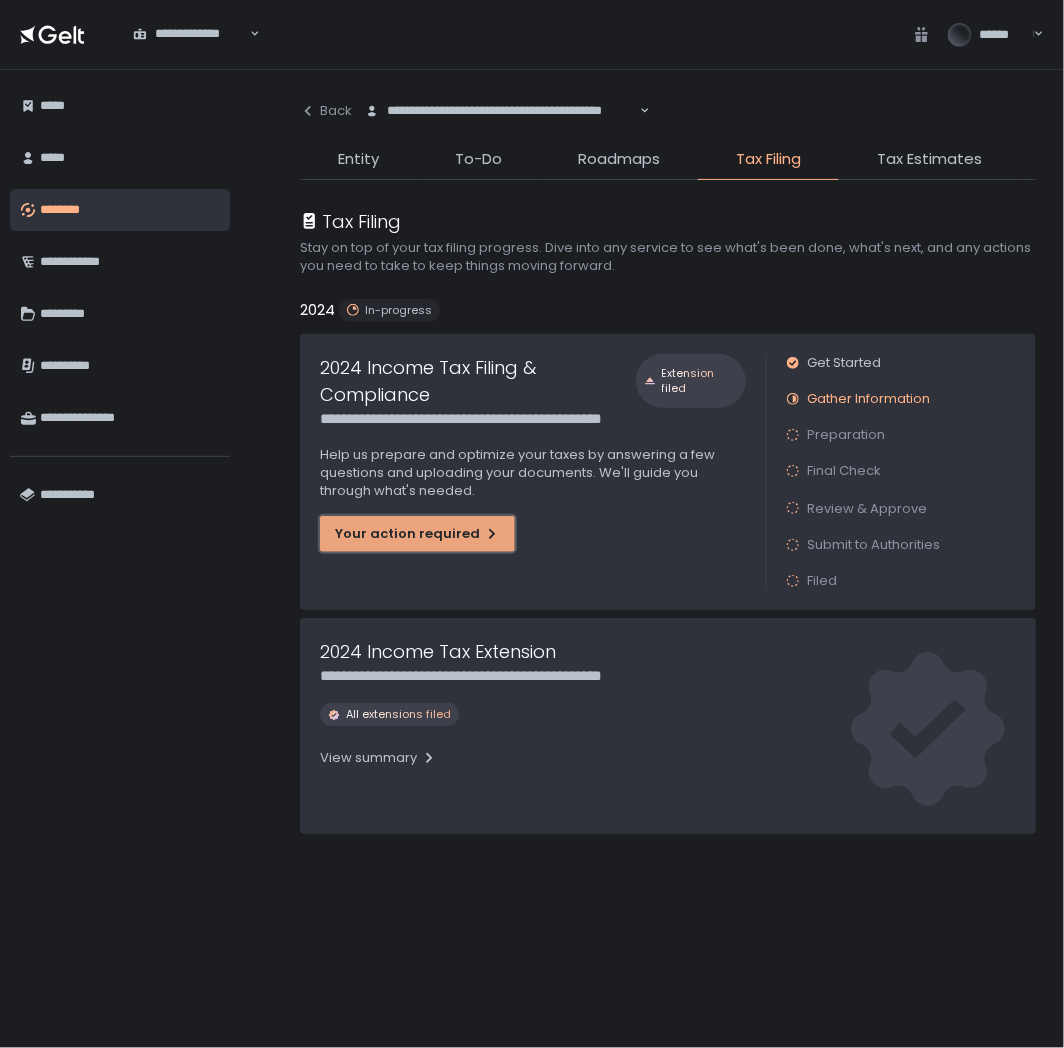 click on "Your action required" 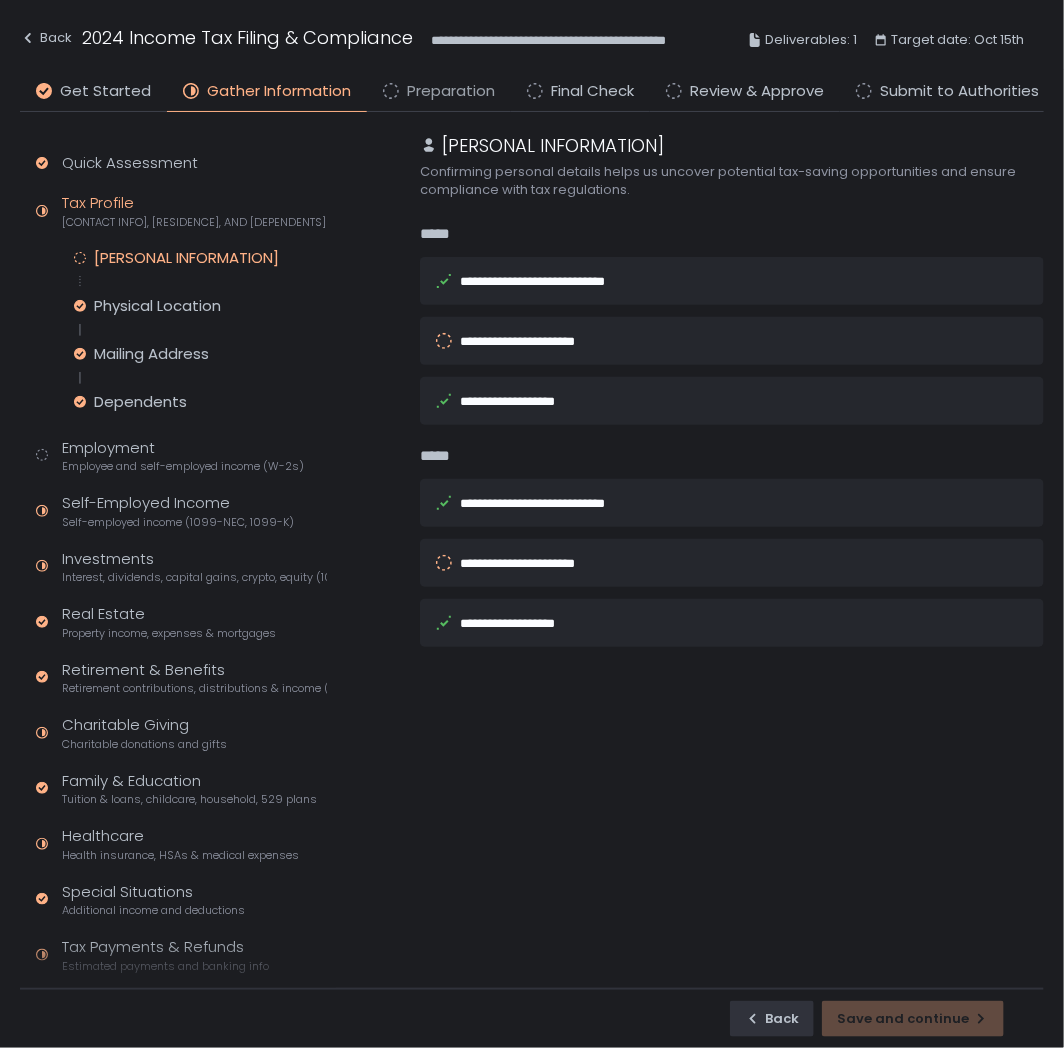click on "Preparation" at bounding box center [451, 91] 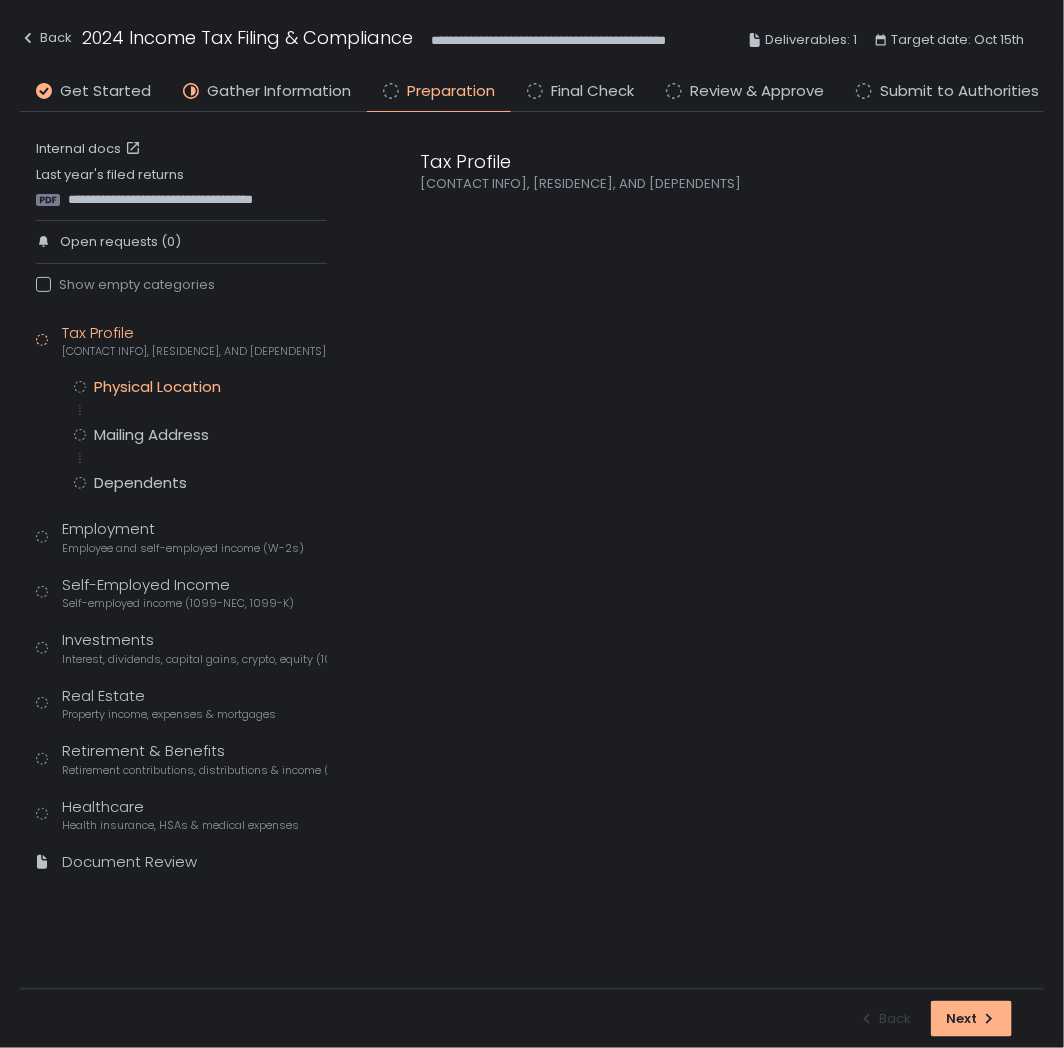 click on "Physical Location" 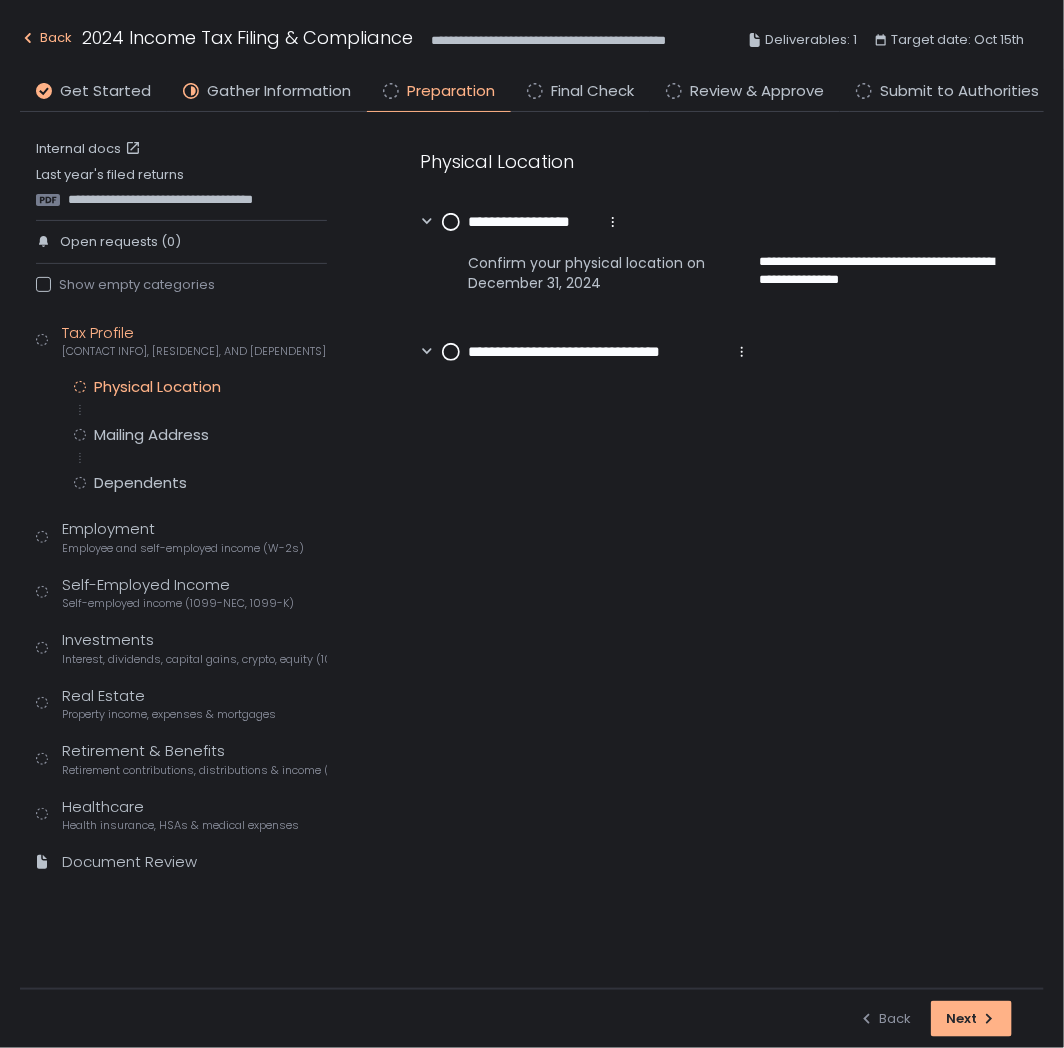 click 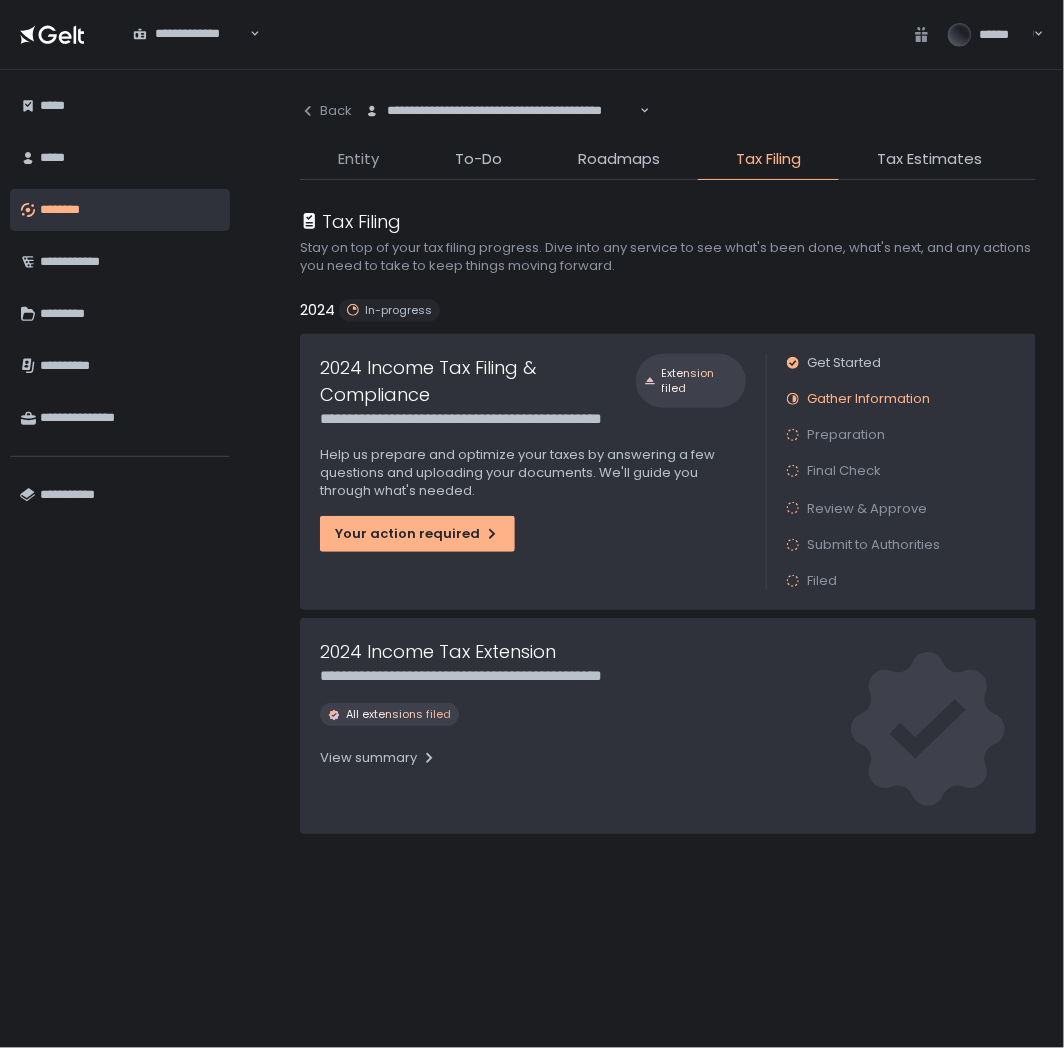 click on "Entity" at bounding box center [358, 159] 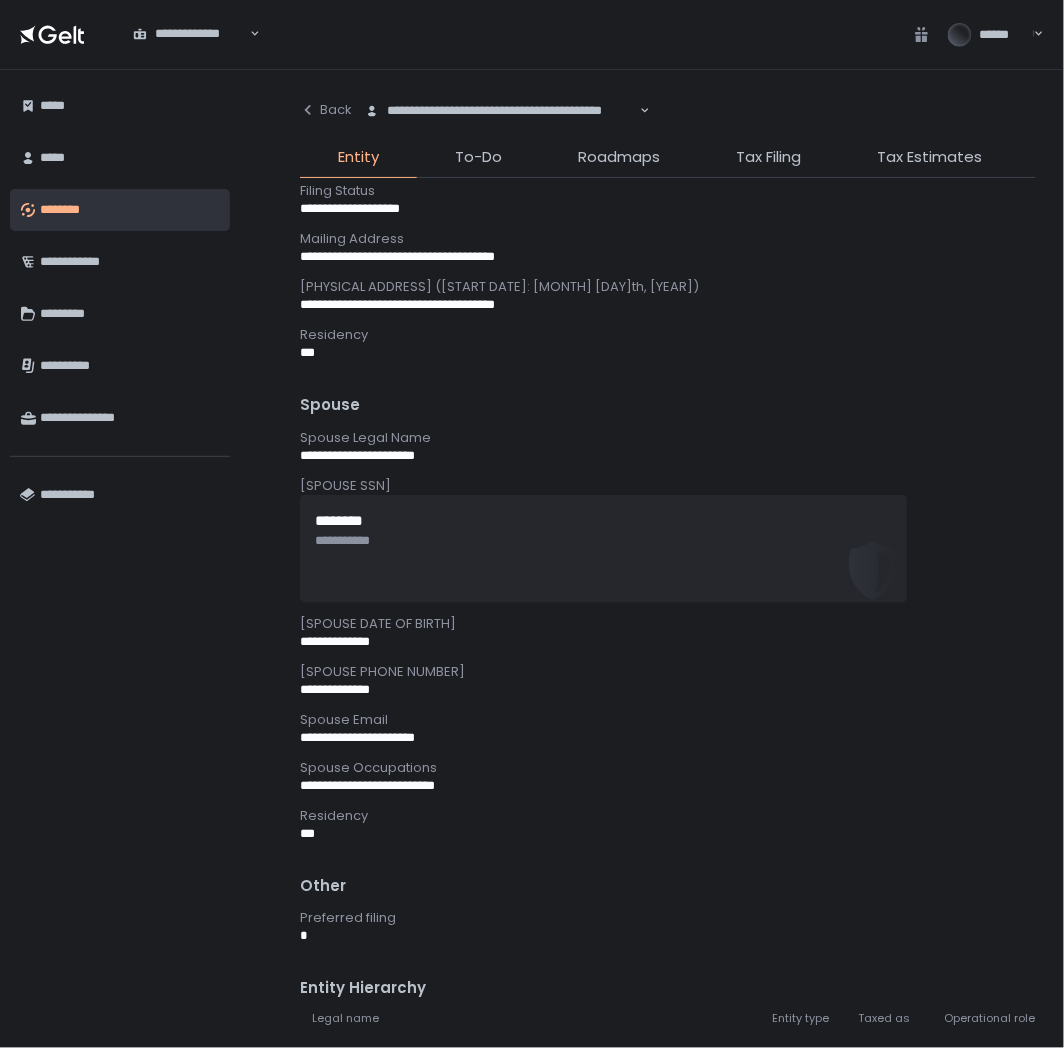 scroll, scrollTop: 666, scrollLeft: 0, axis: vertical 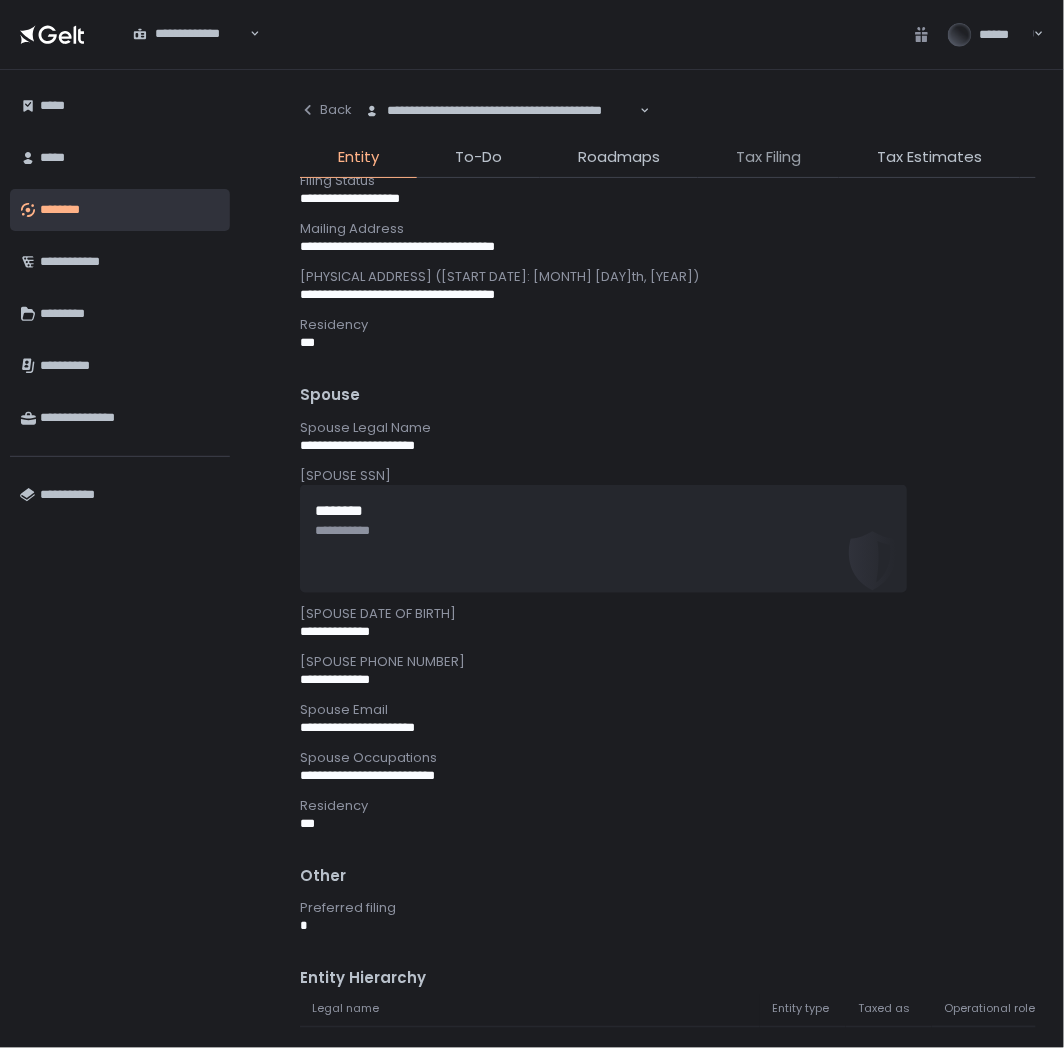 click on "Tax Filing" at bounding box center (768, 157) 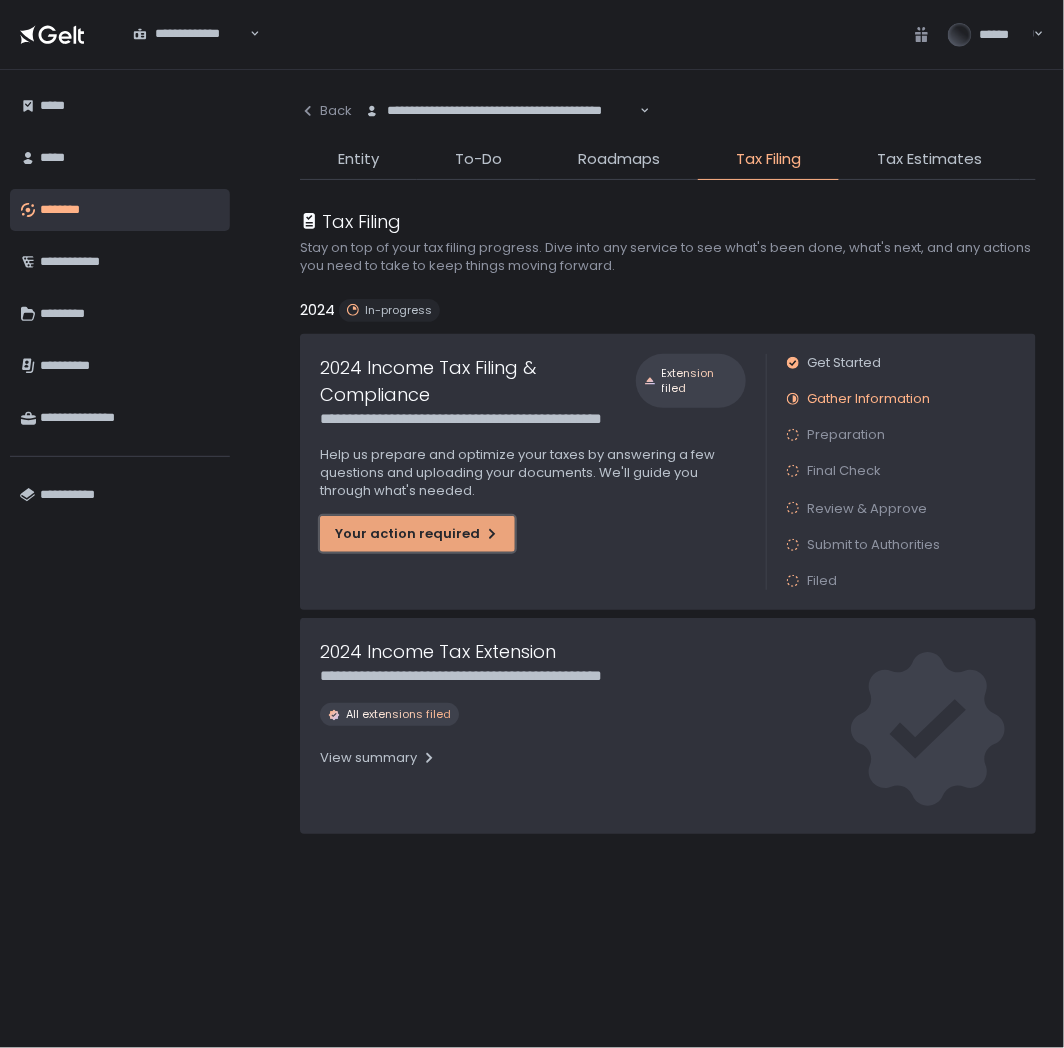 click on "Your action required" 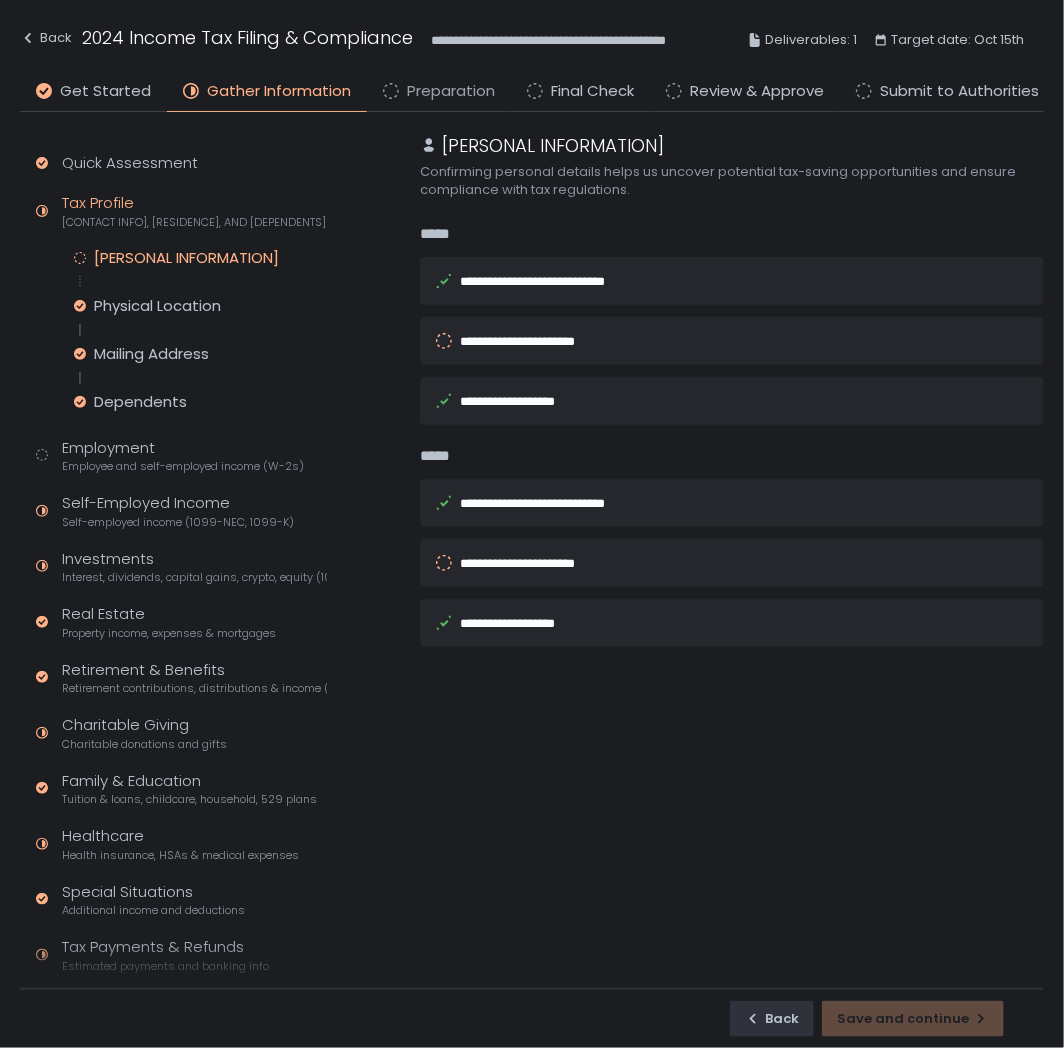 click on "Preparation" at bounding box center (451, 91) 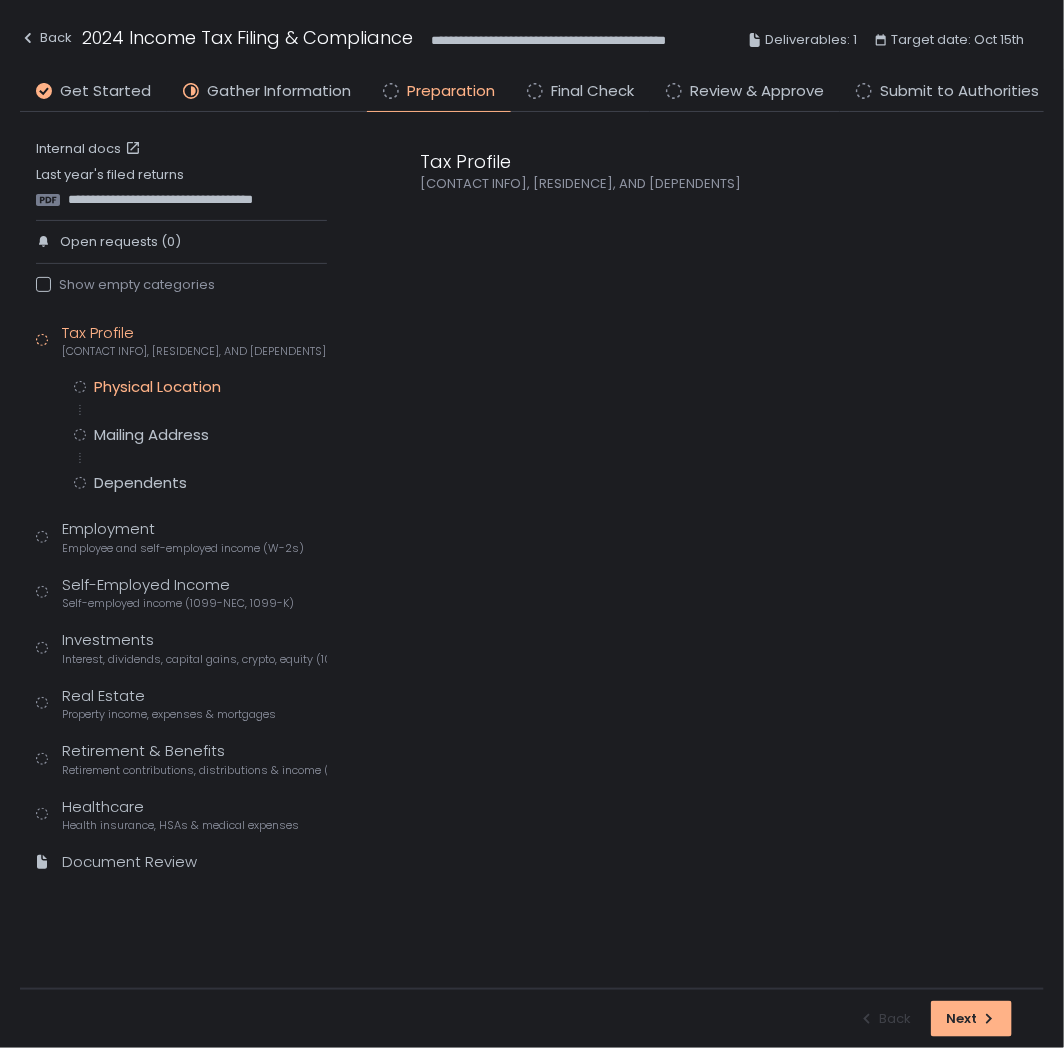 click on "Physical Location" 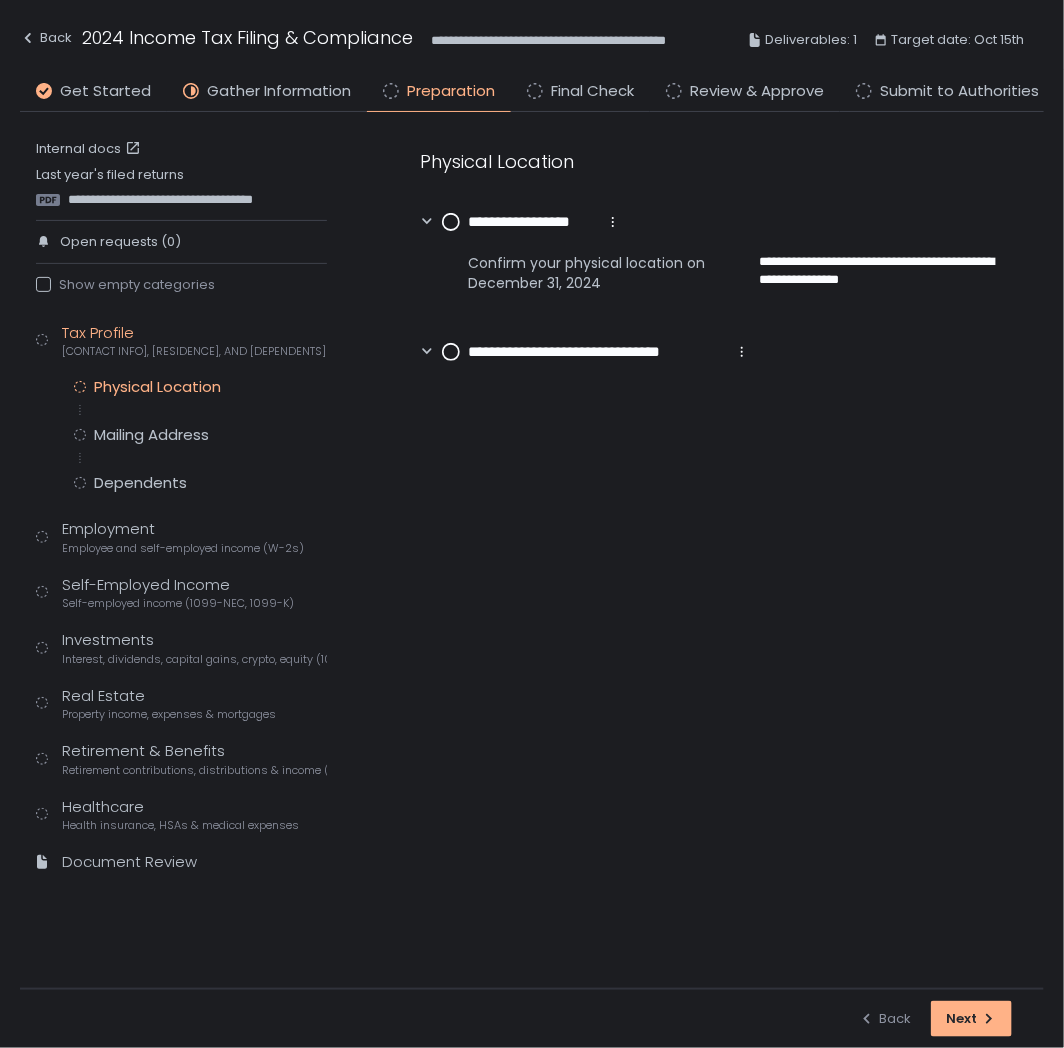 click on "**********" at bounding box center [531, 222] 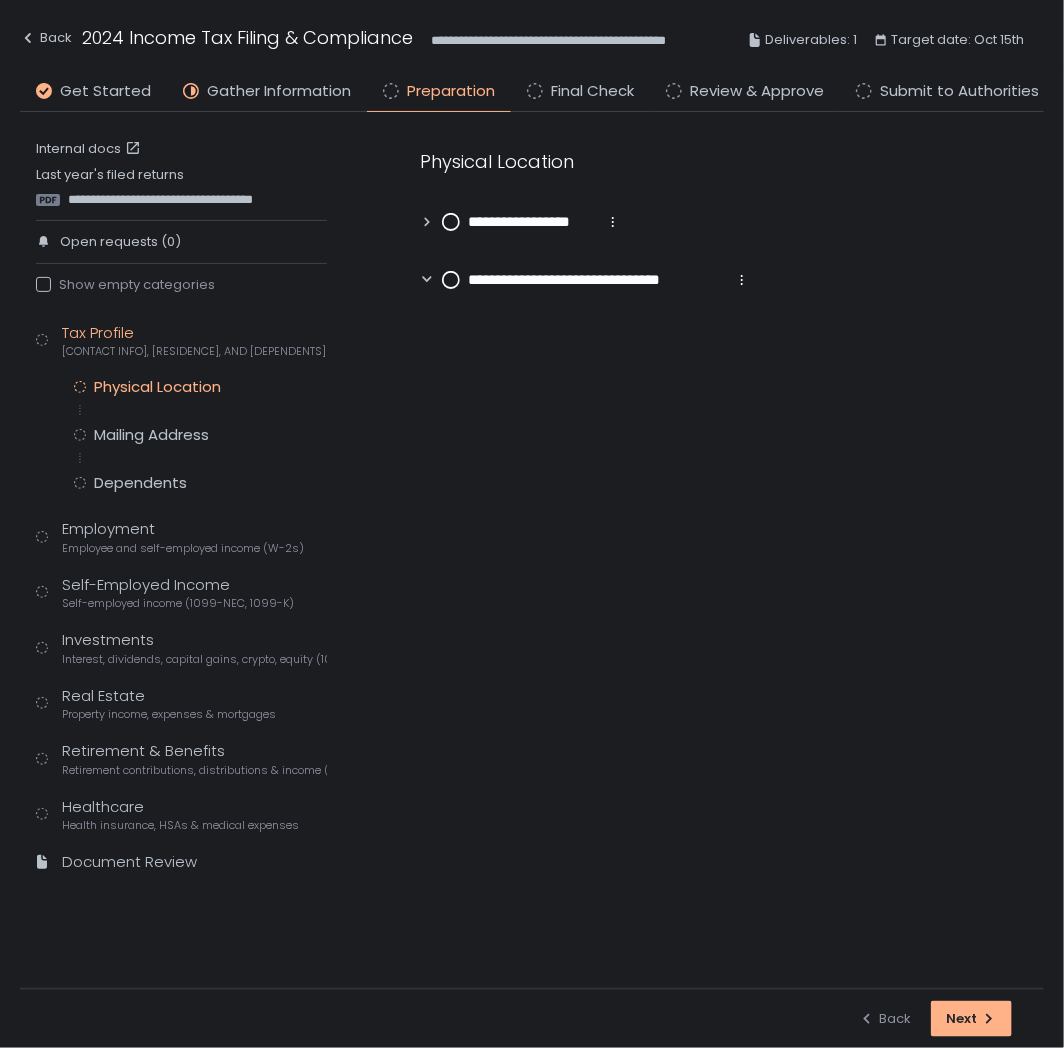 click 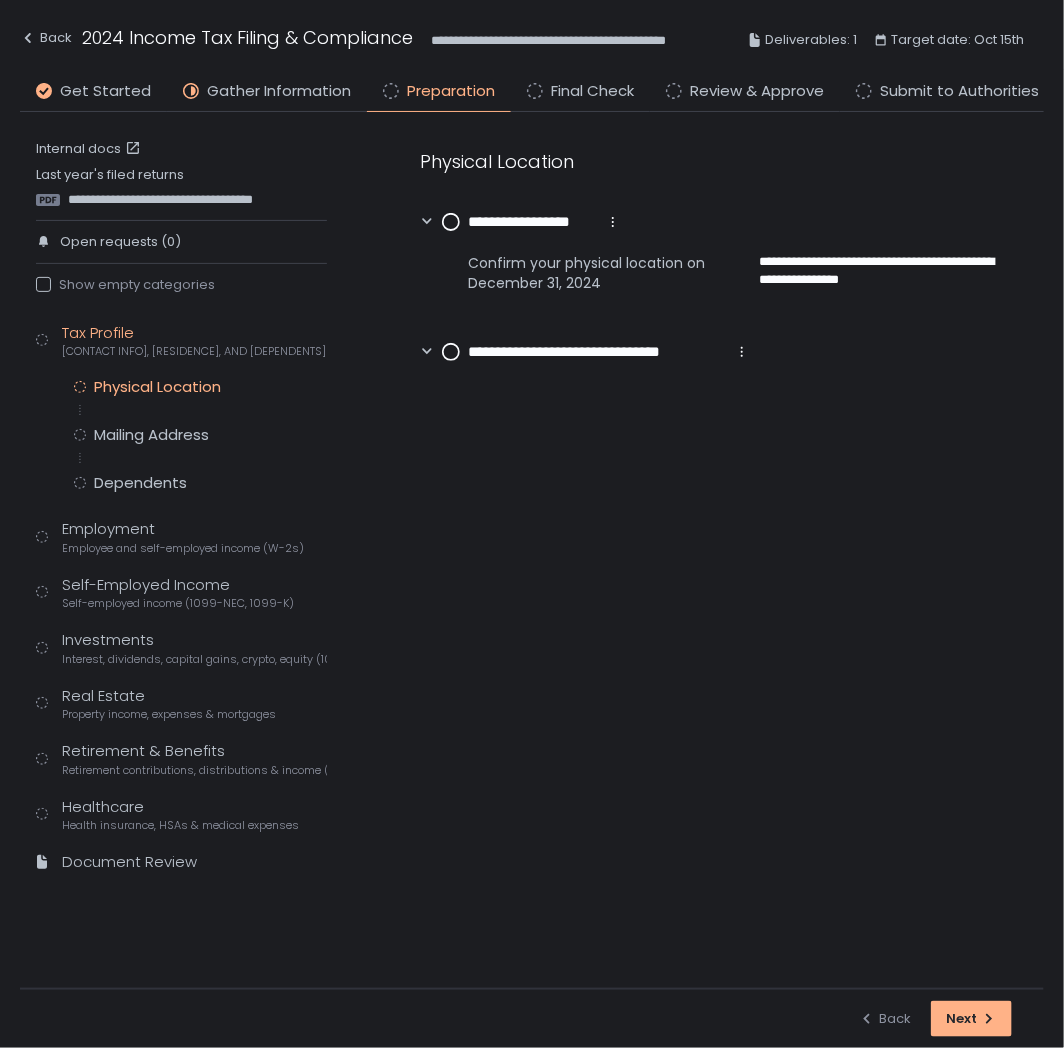 click 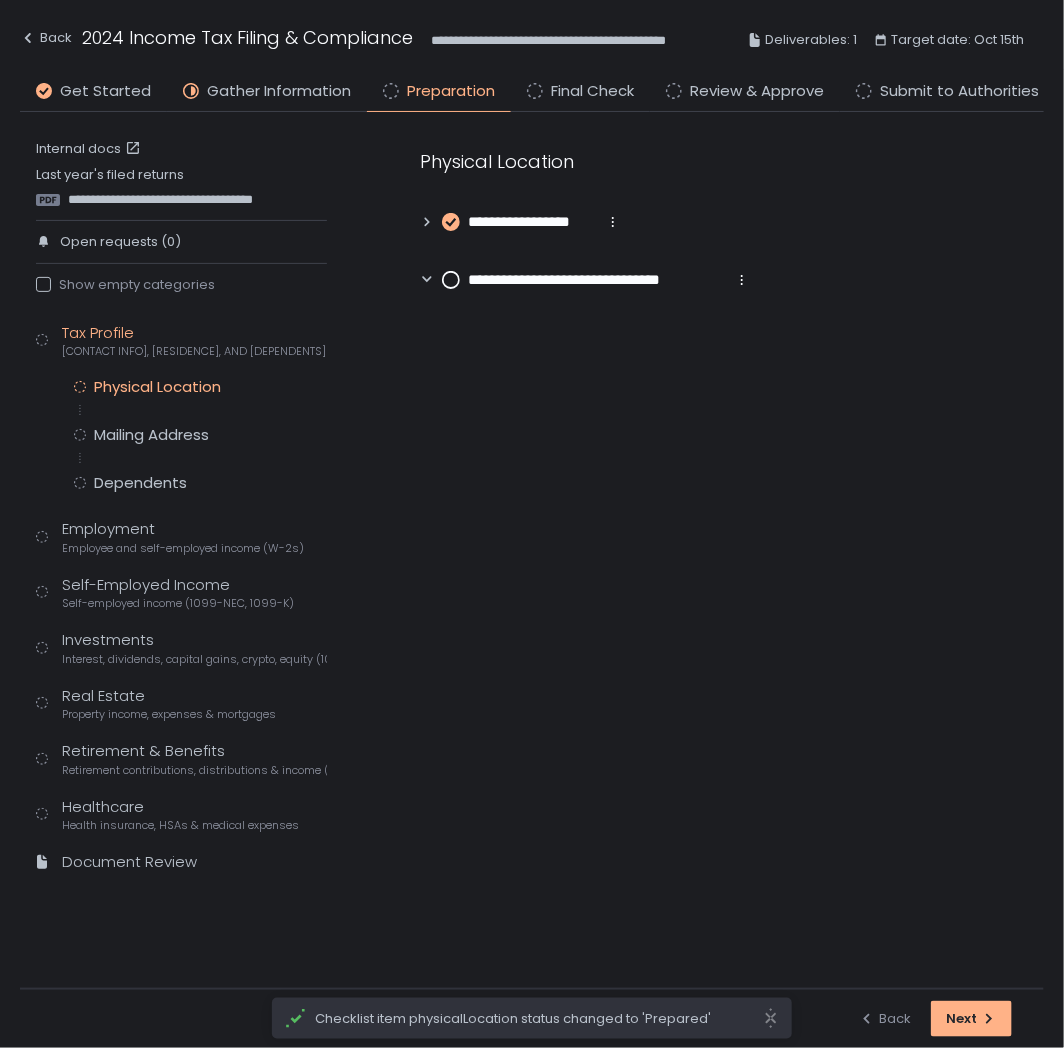 click 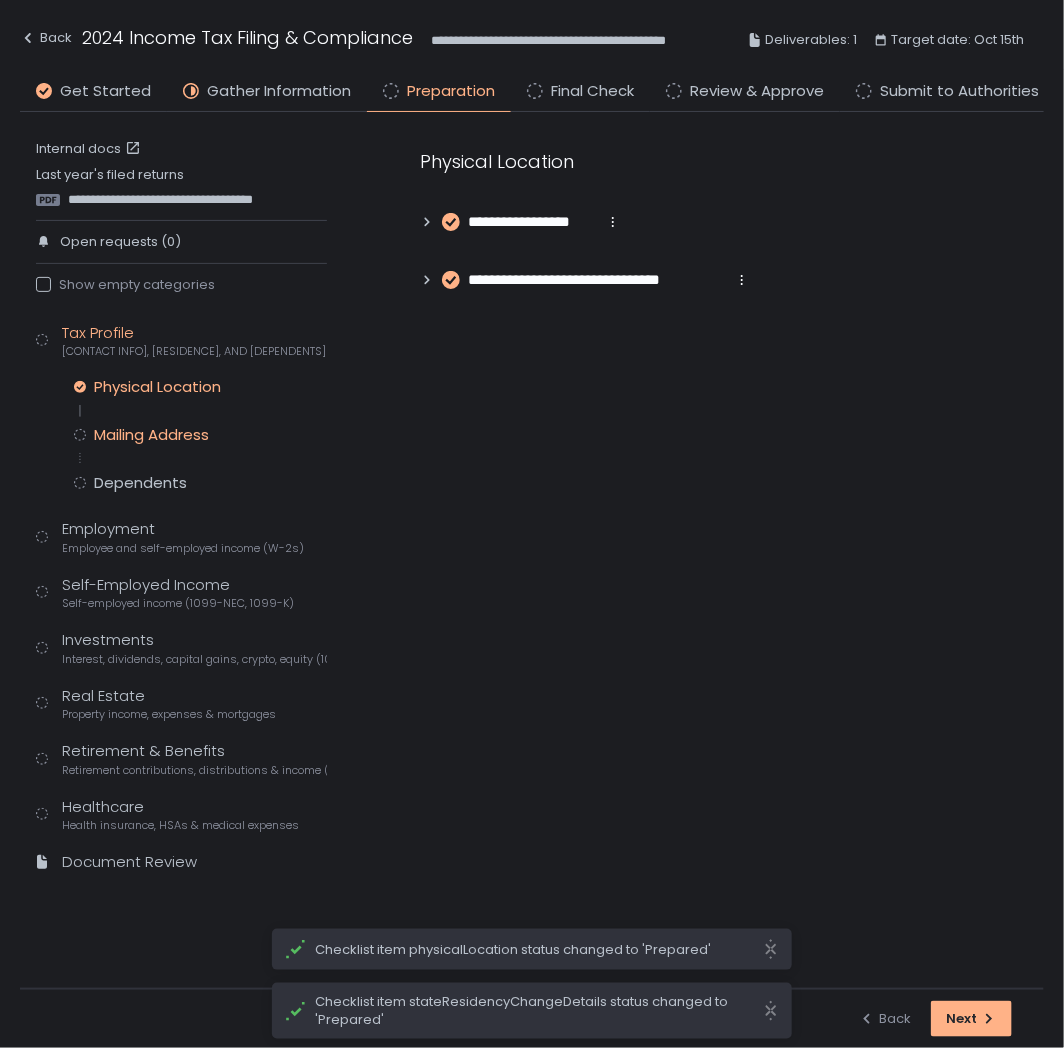 click on "Mailing Address" 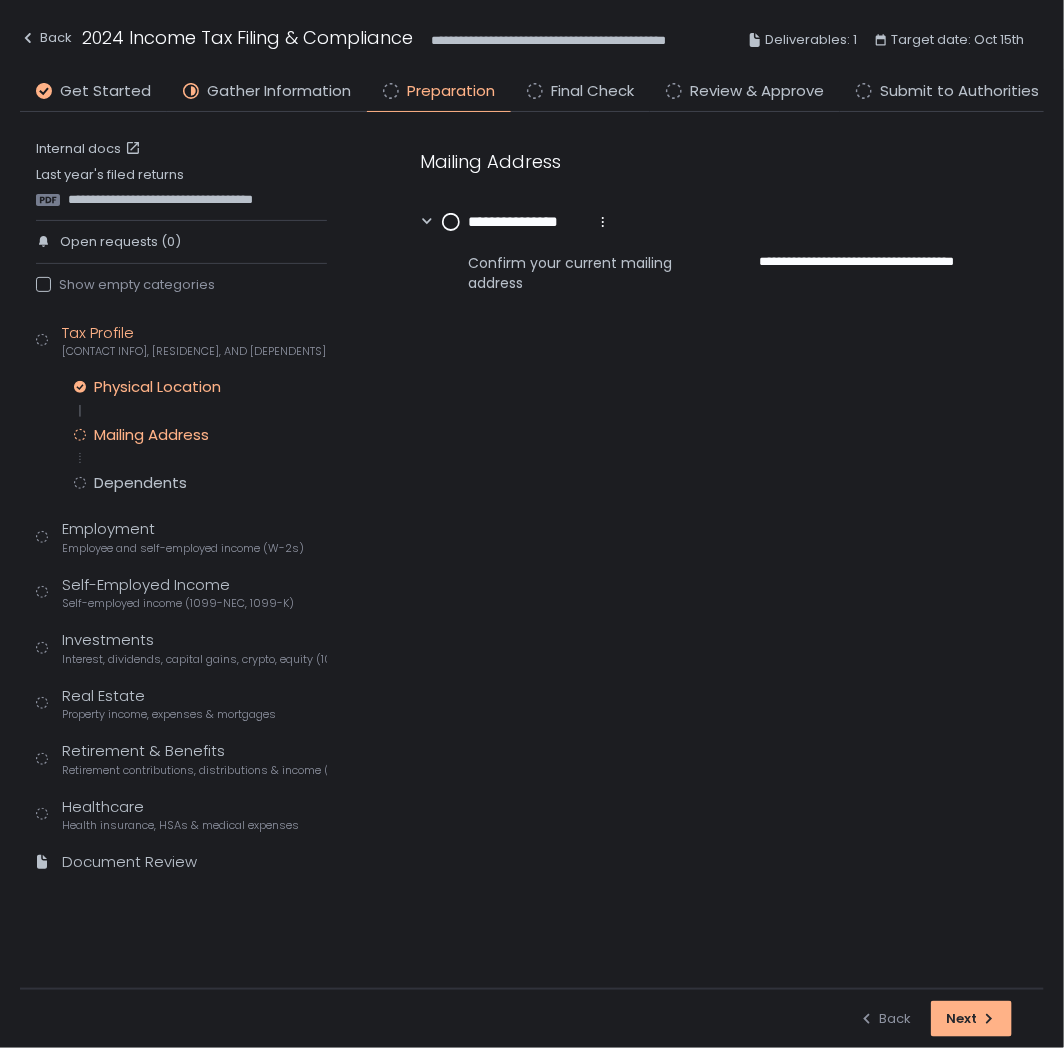 click on "Physical Location" 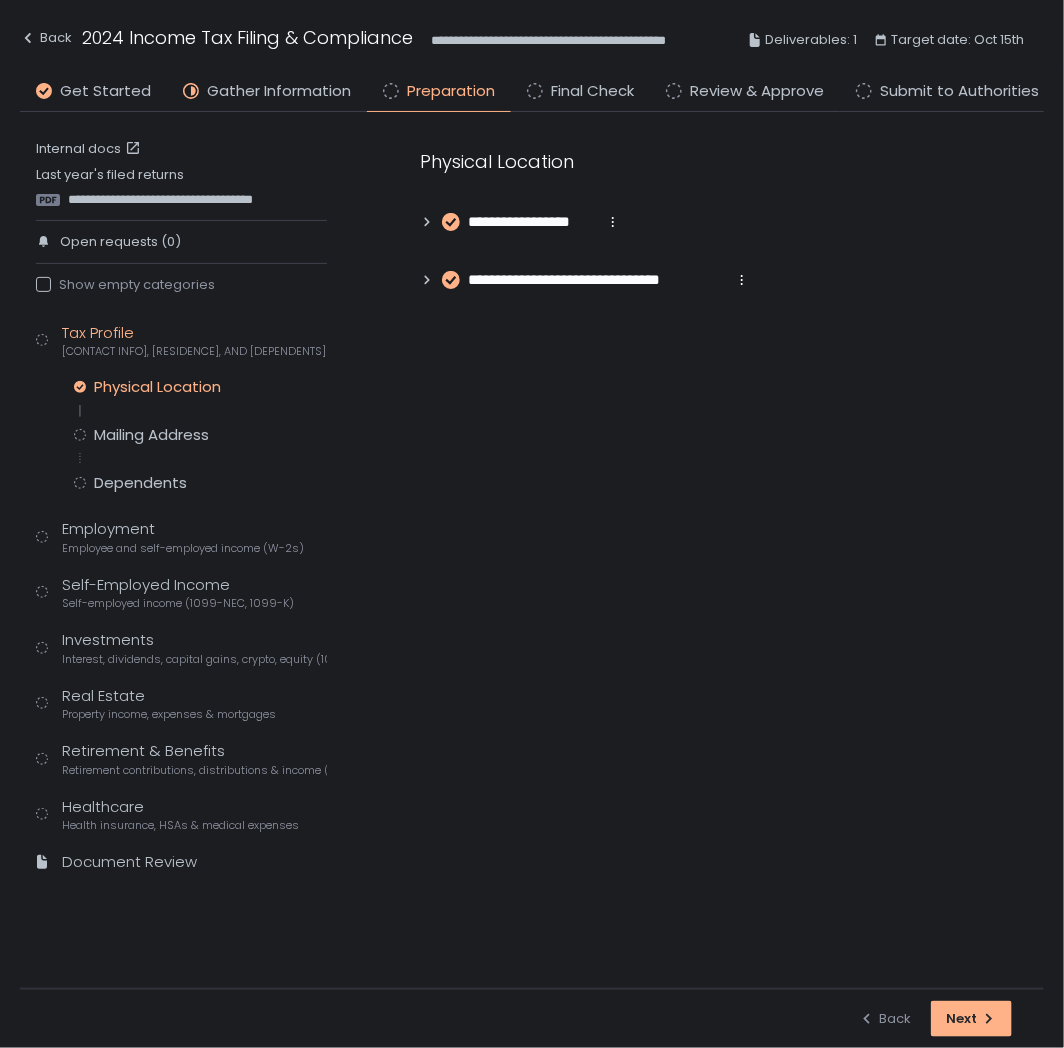 click 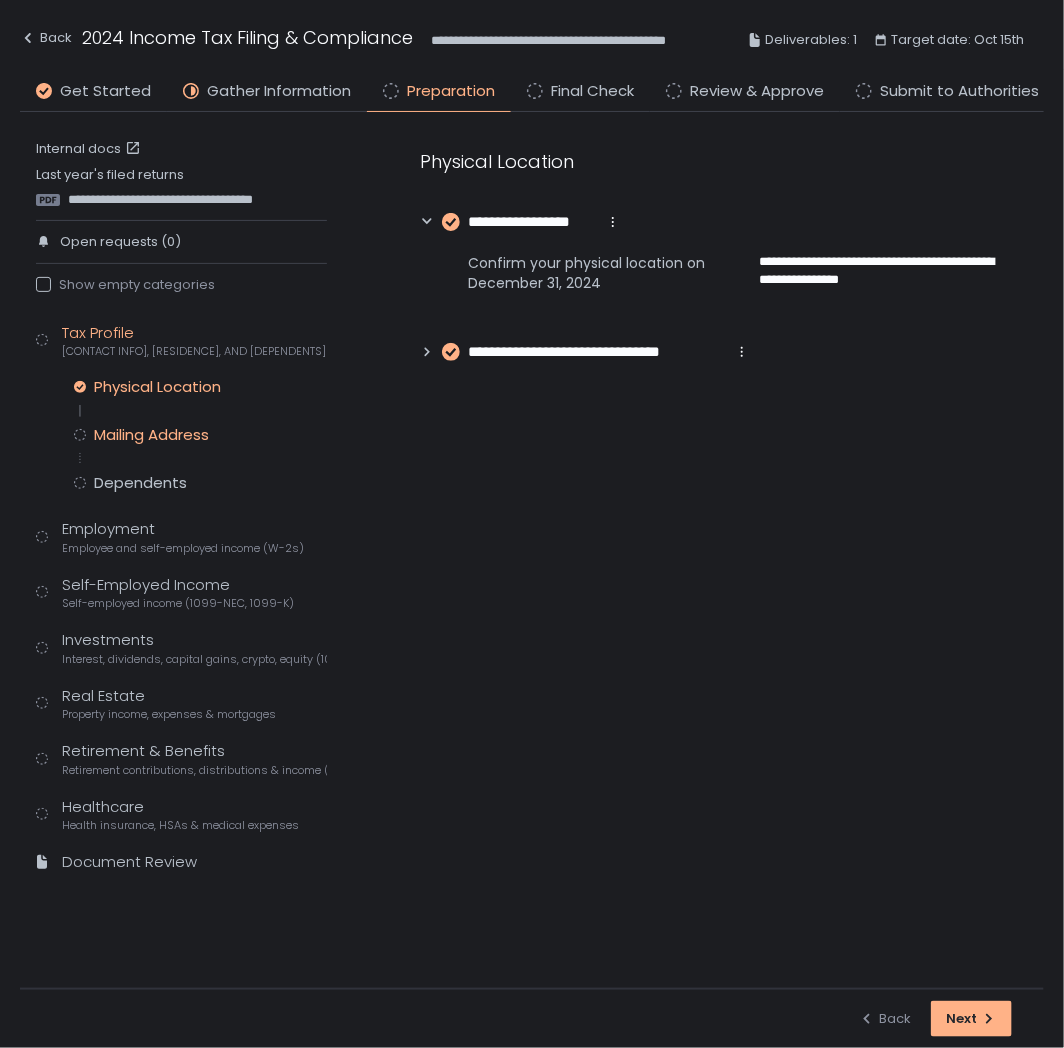 click on "Mailing Address" 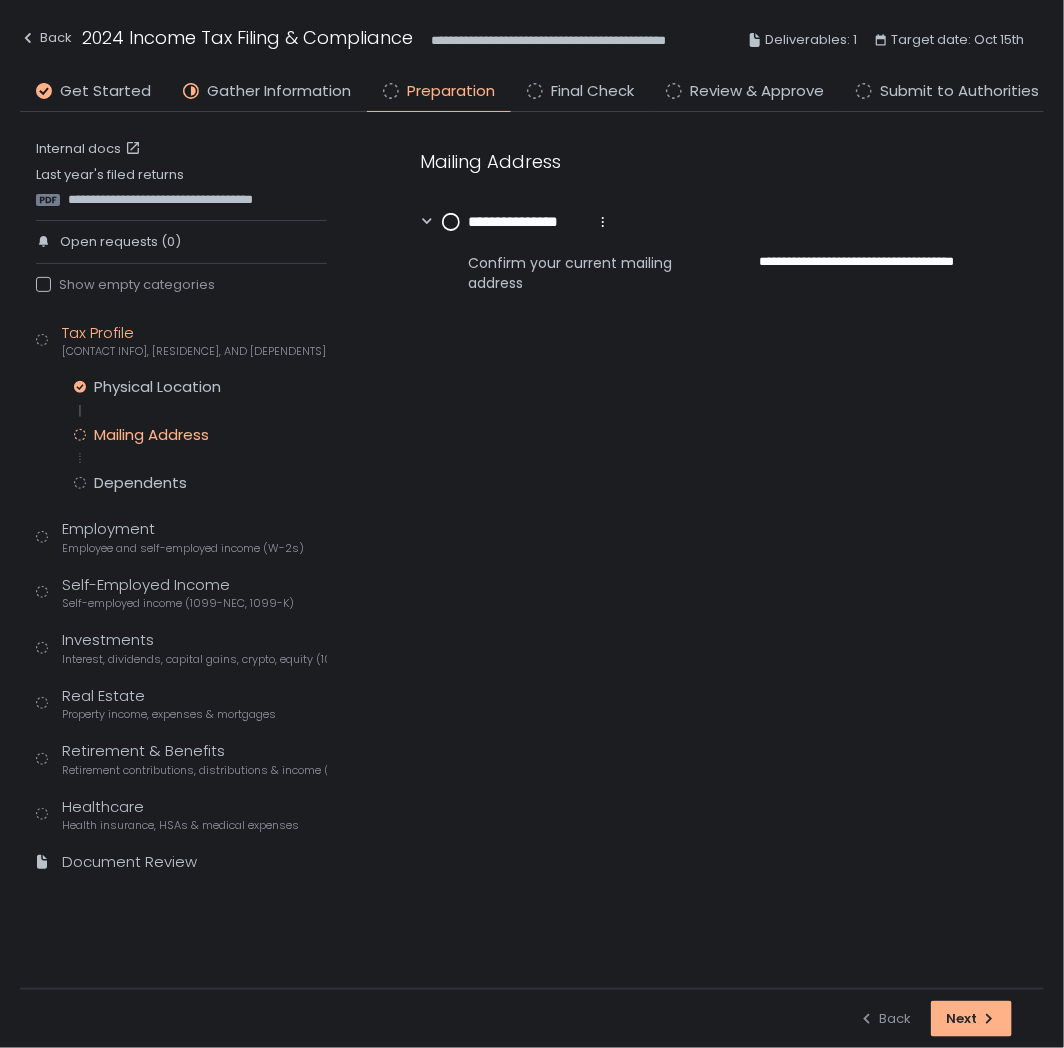 click 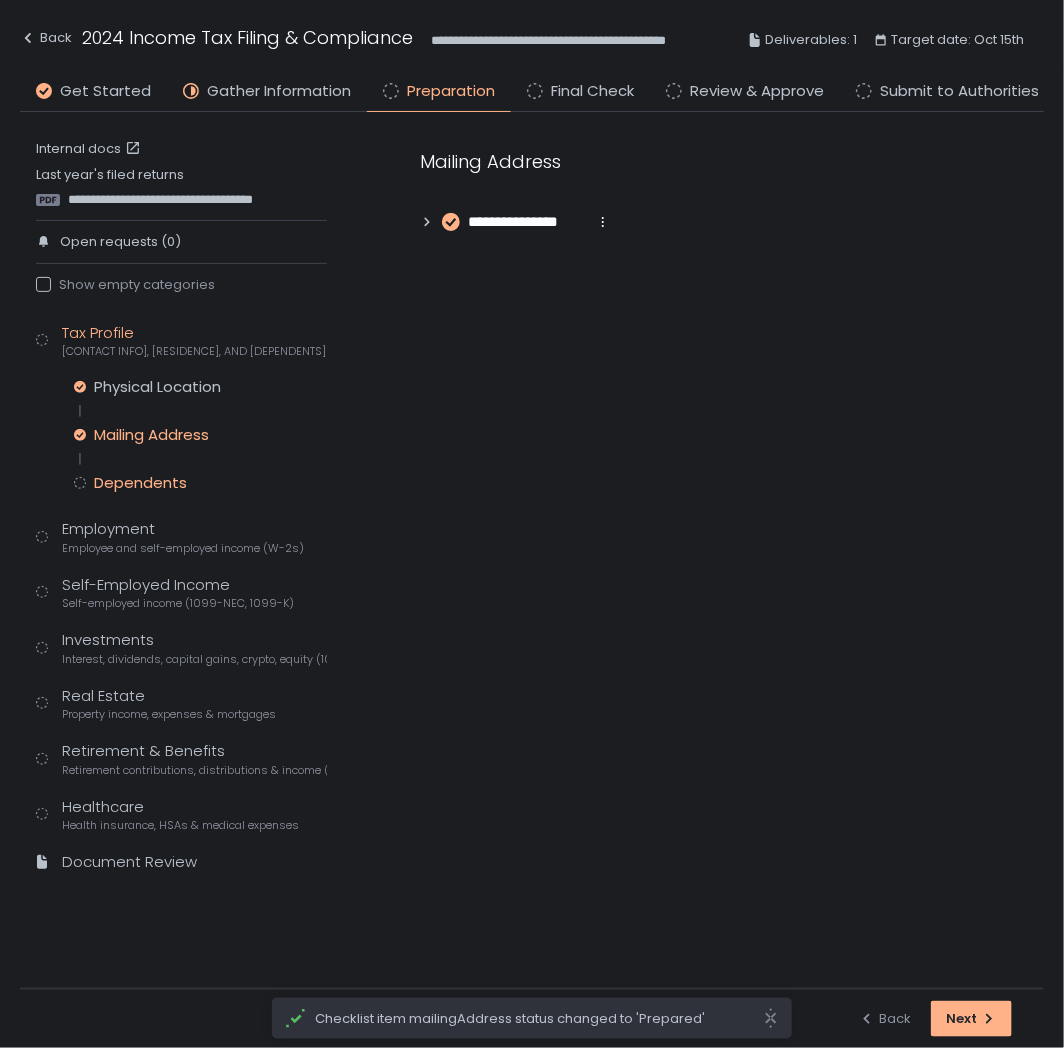 click on "Dependents" 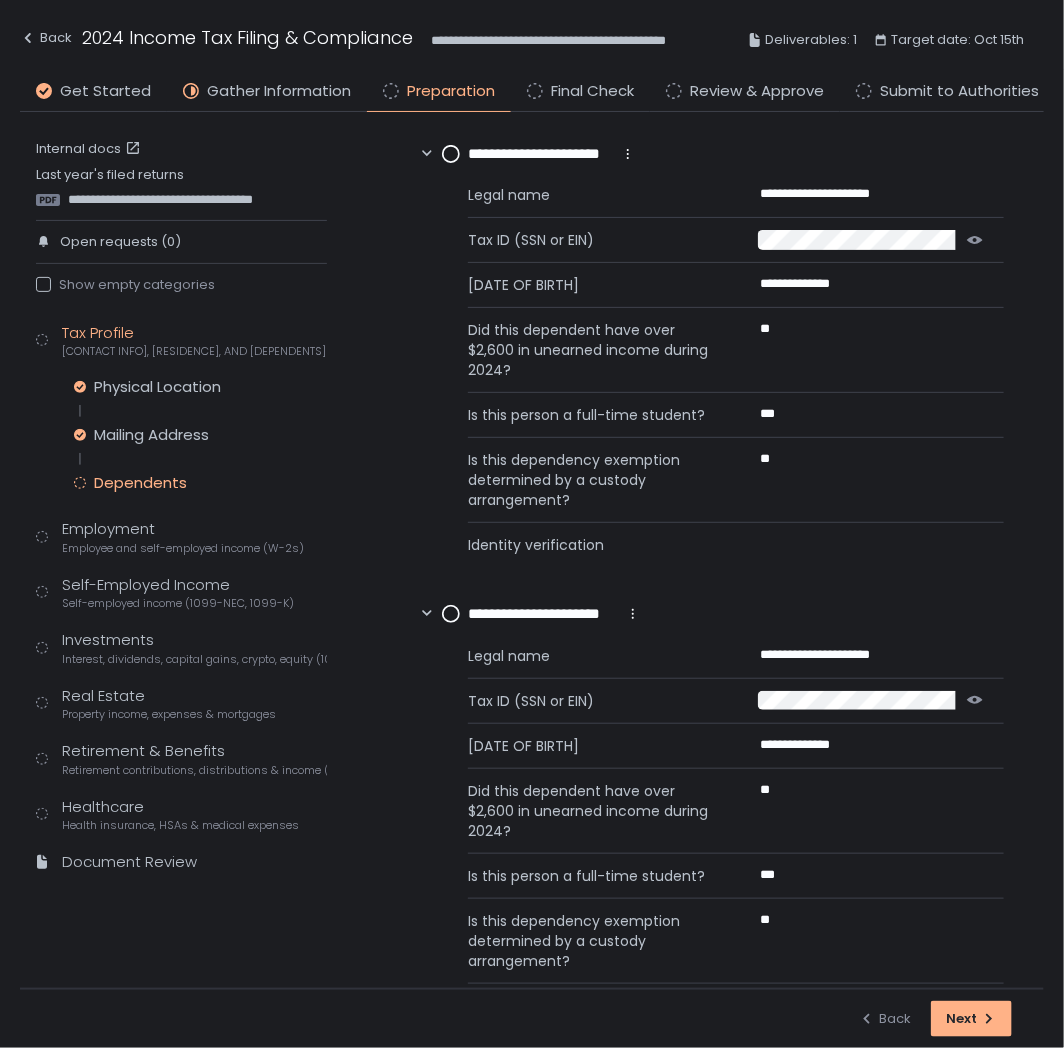 scroll, scrollTop: 0, scrollLeft: 0, axis: both 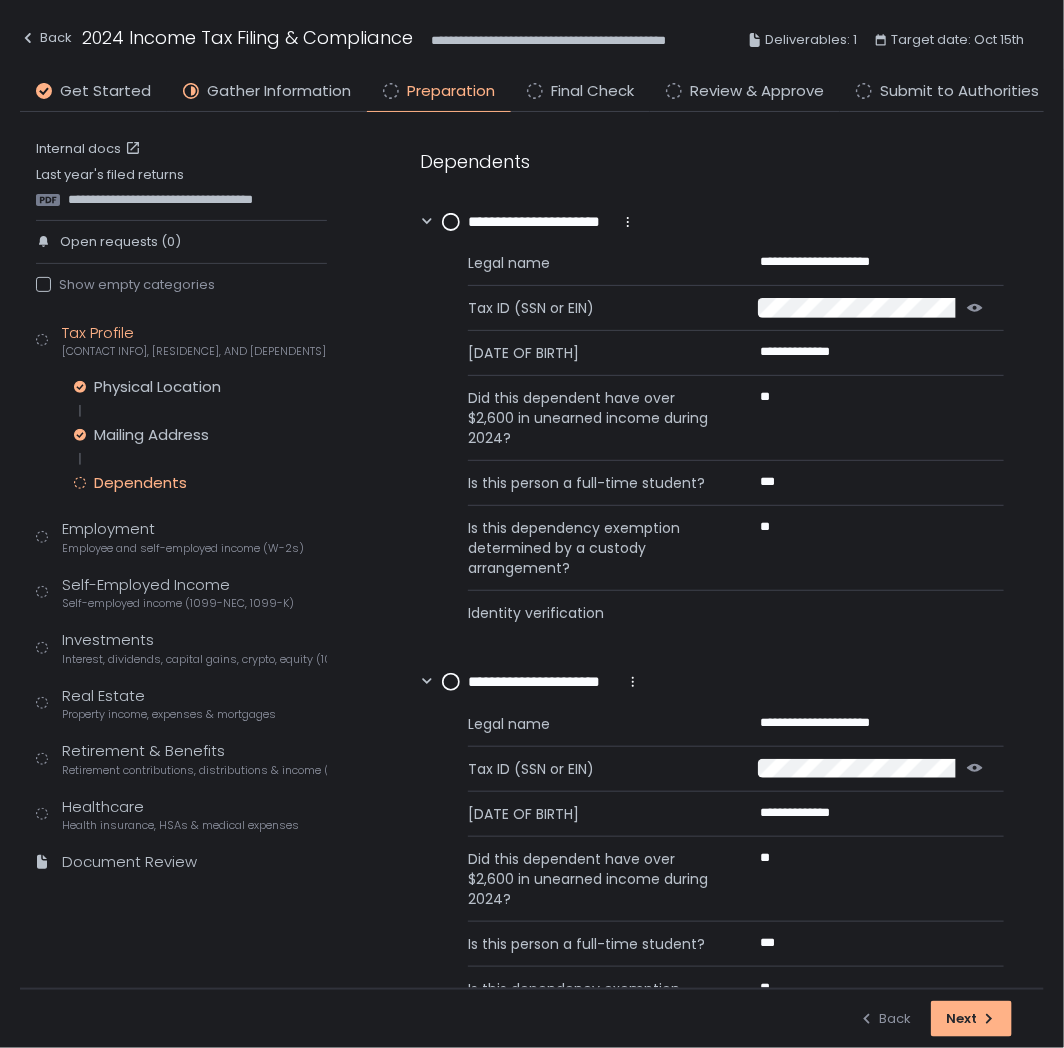click 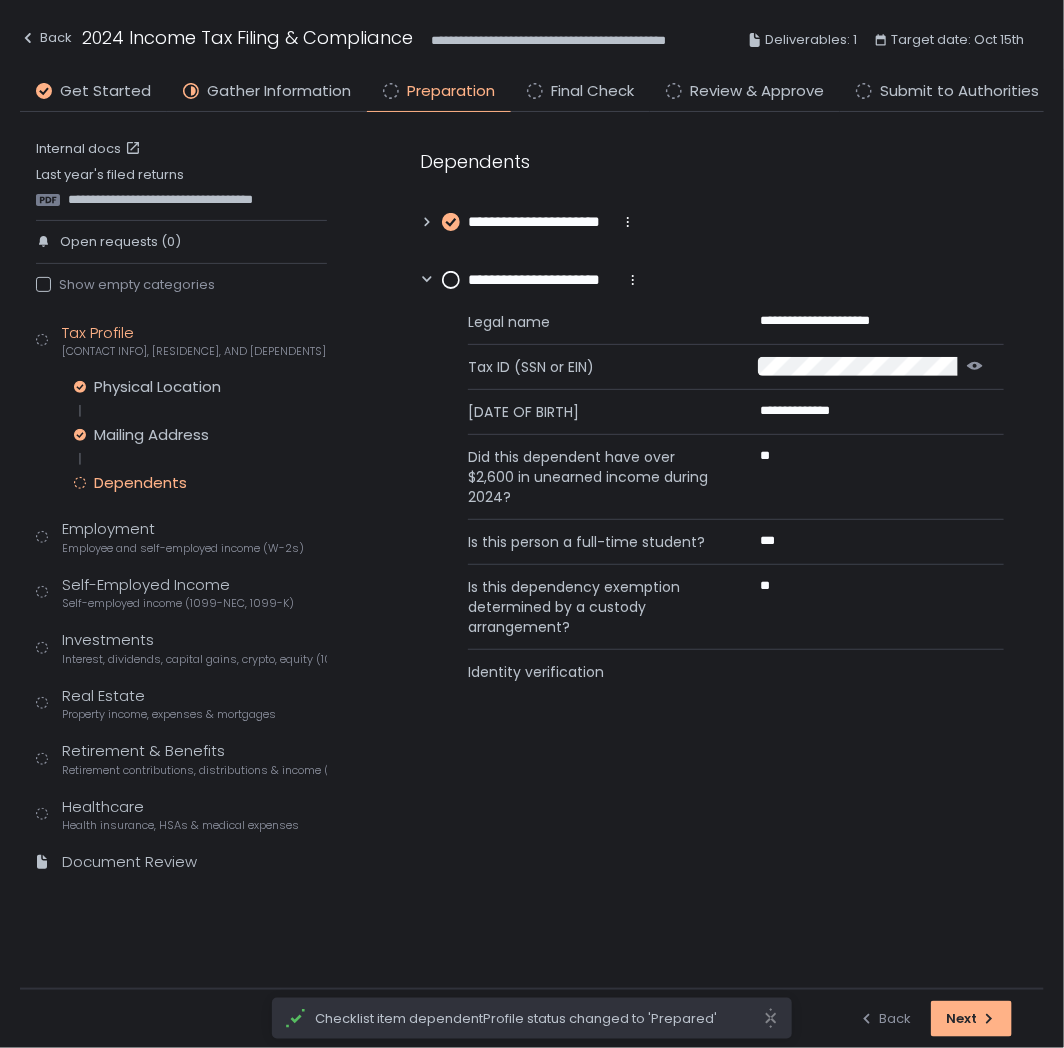 click 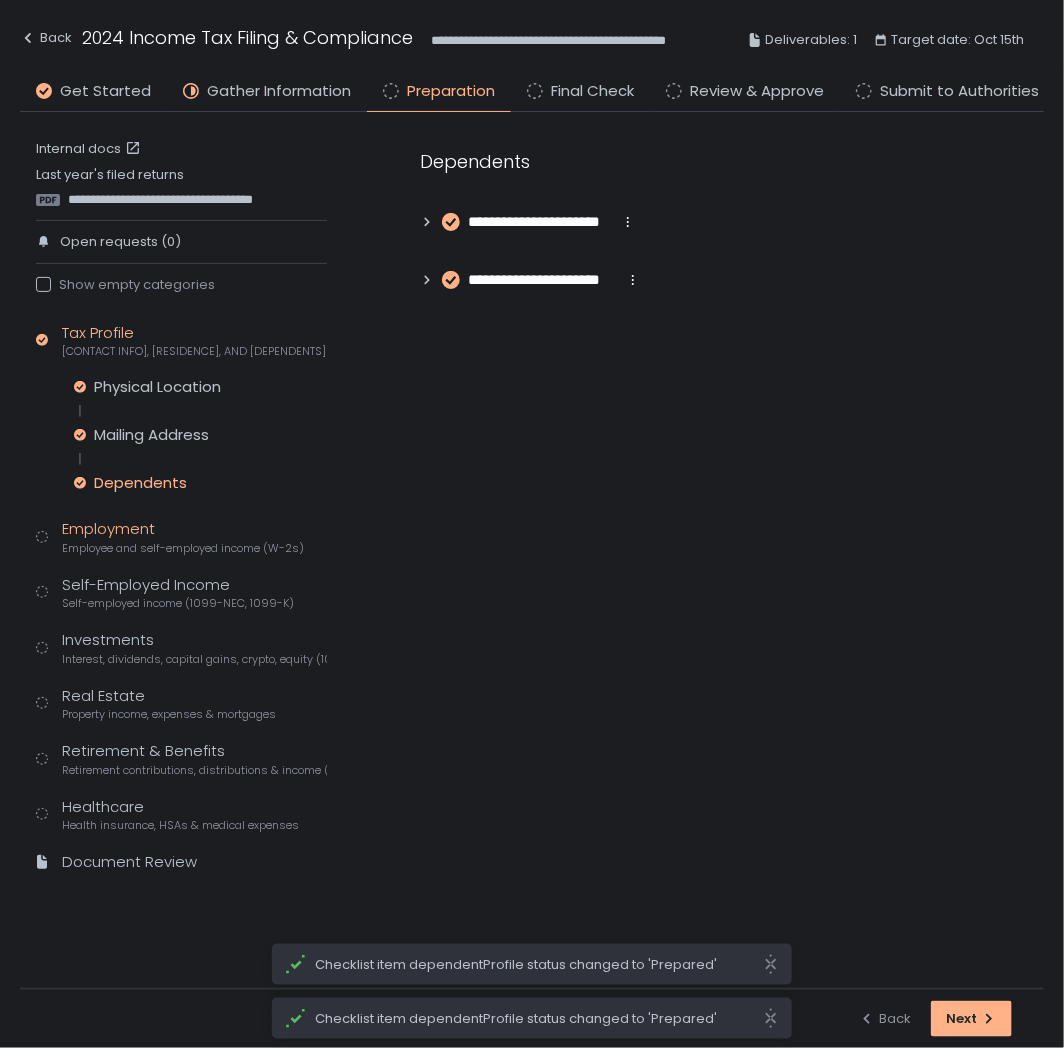 click on "Employee and self-employed income (W-2s)" 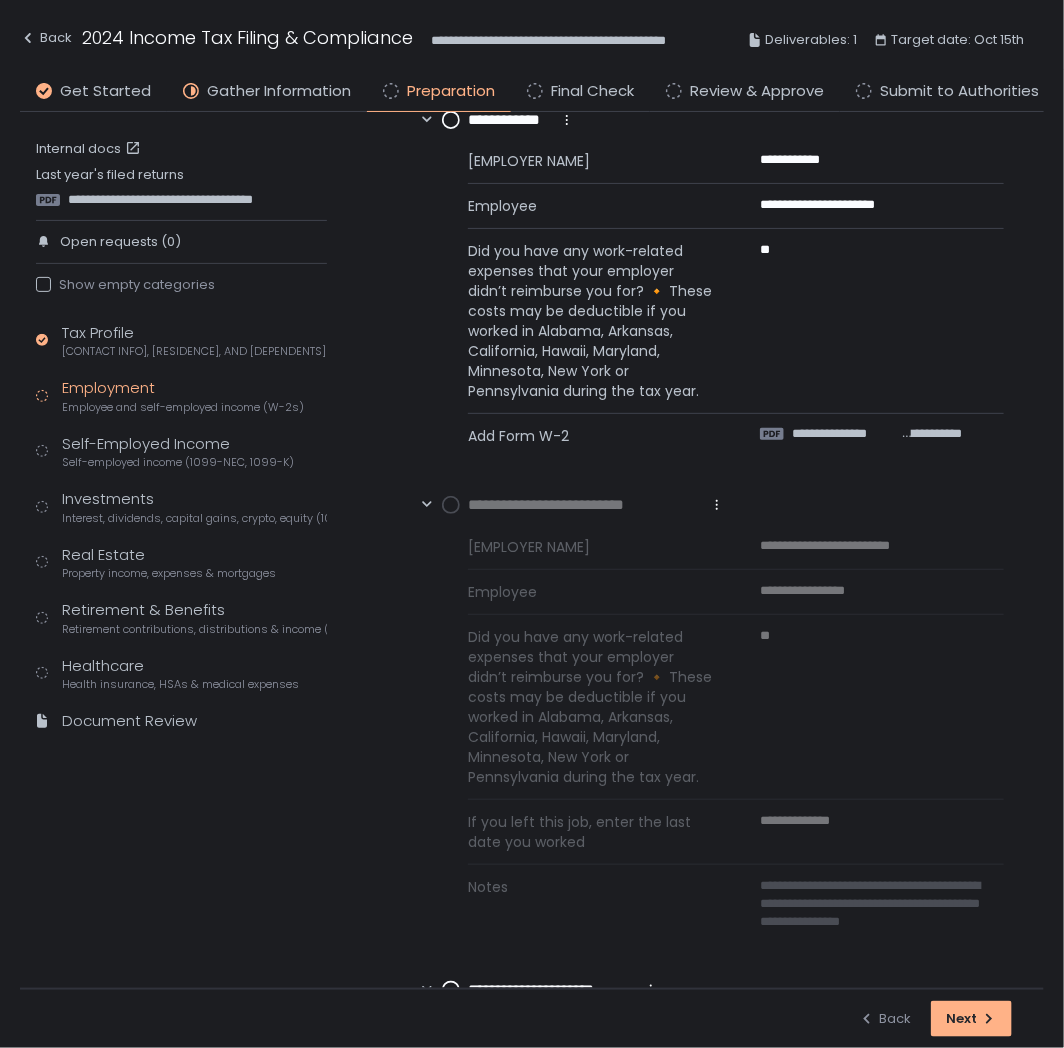 scroll, scrollTop: 0, scrollLeft: 0, axis: both 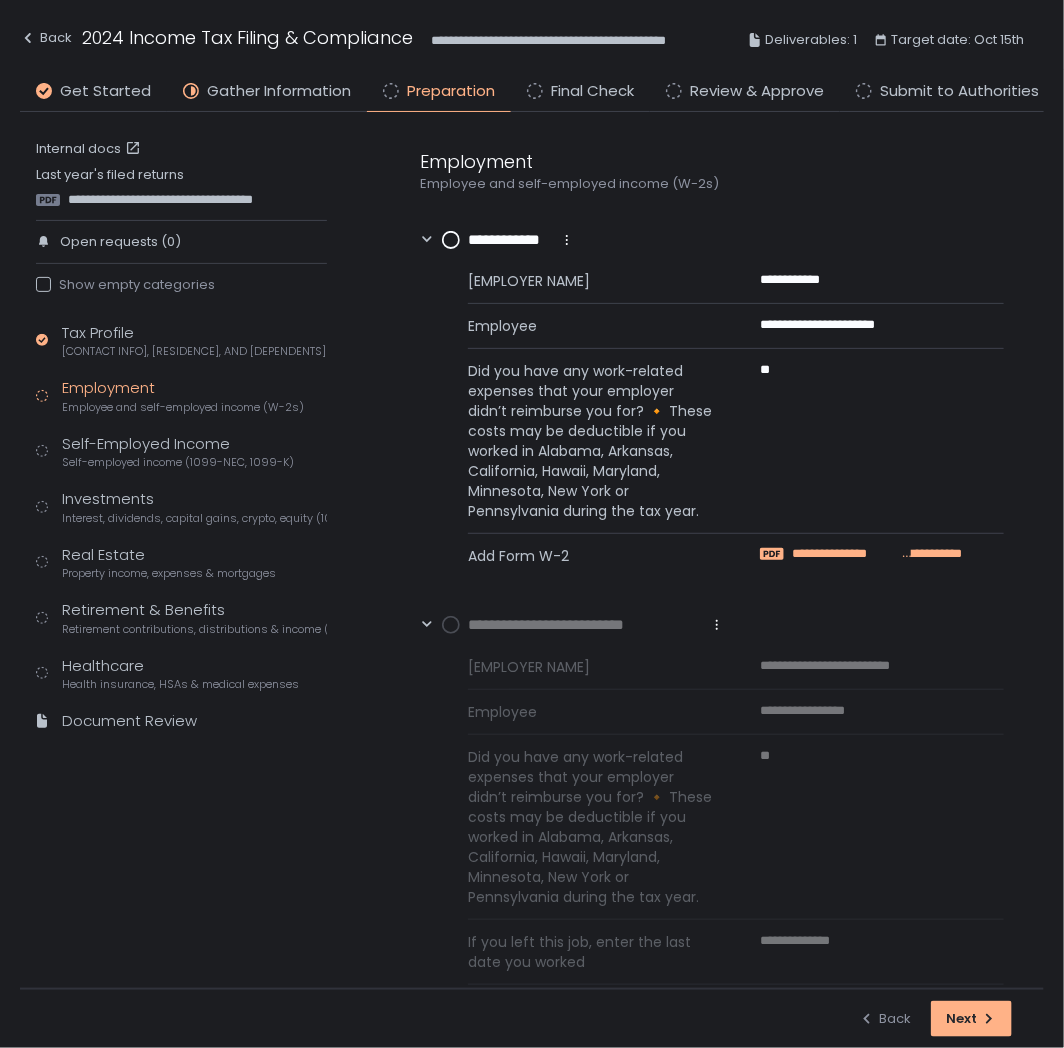 click on "**********" at bounding box center [845, 554] 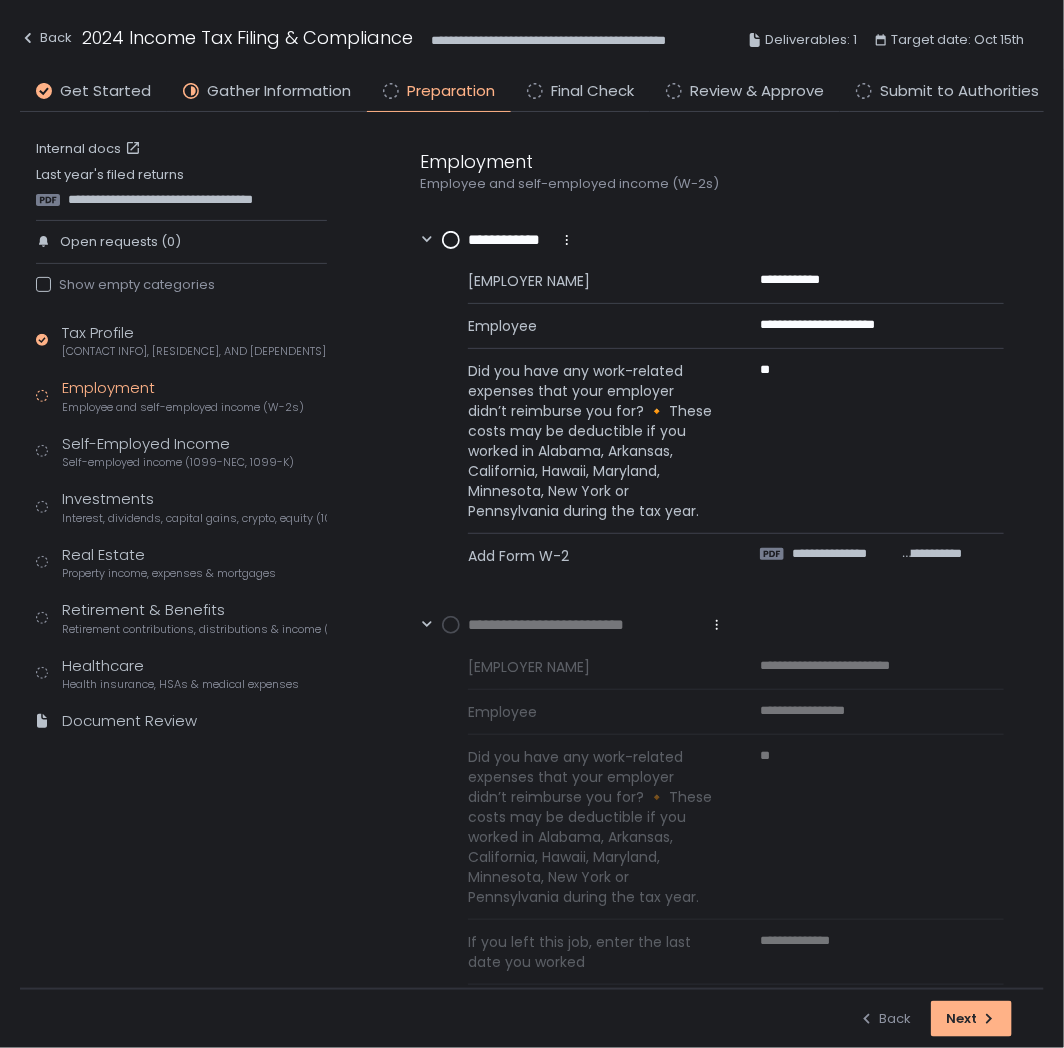 click 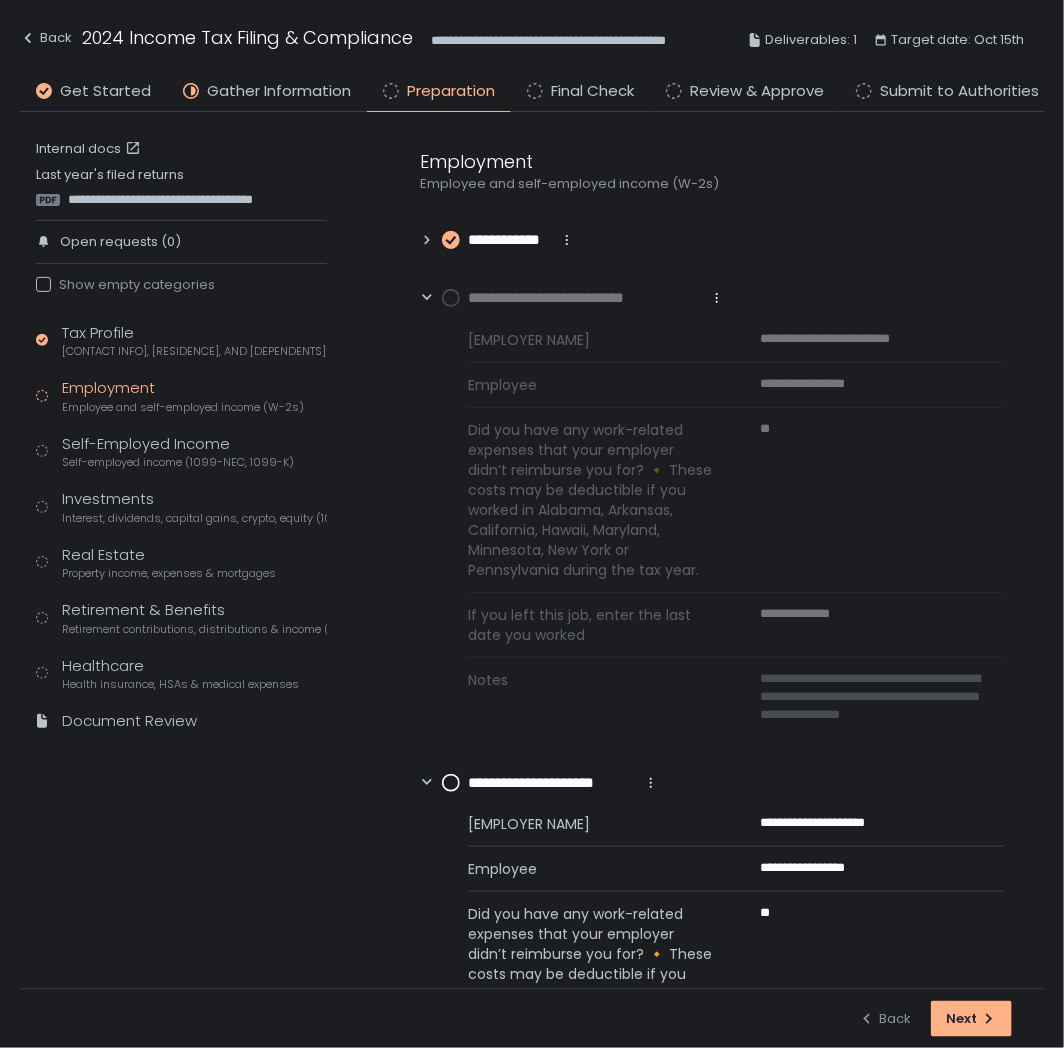 scroll, scrollTop: 111, scrollLeft: 0, axis: vertical 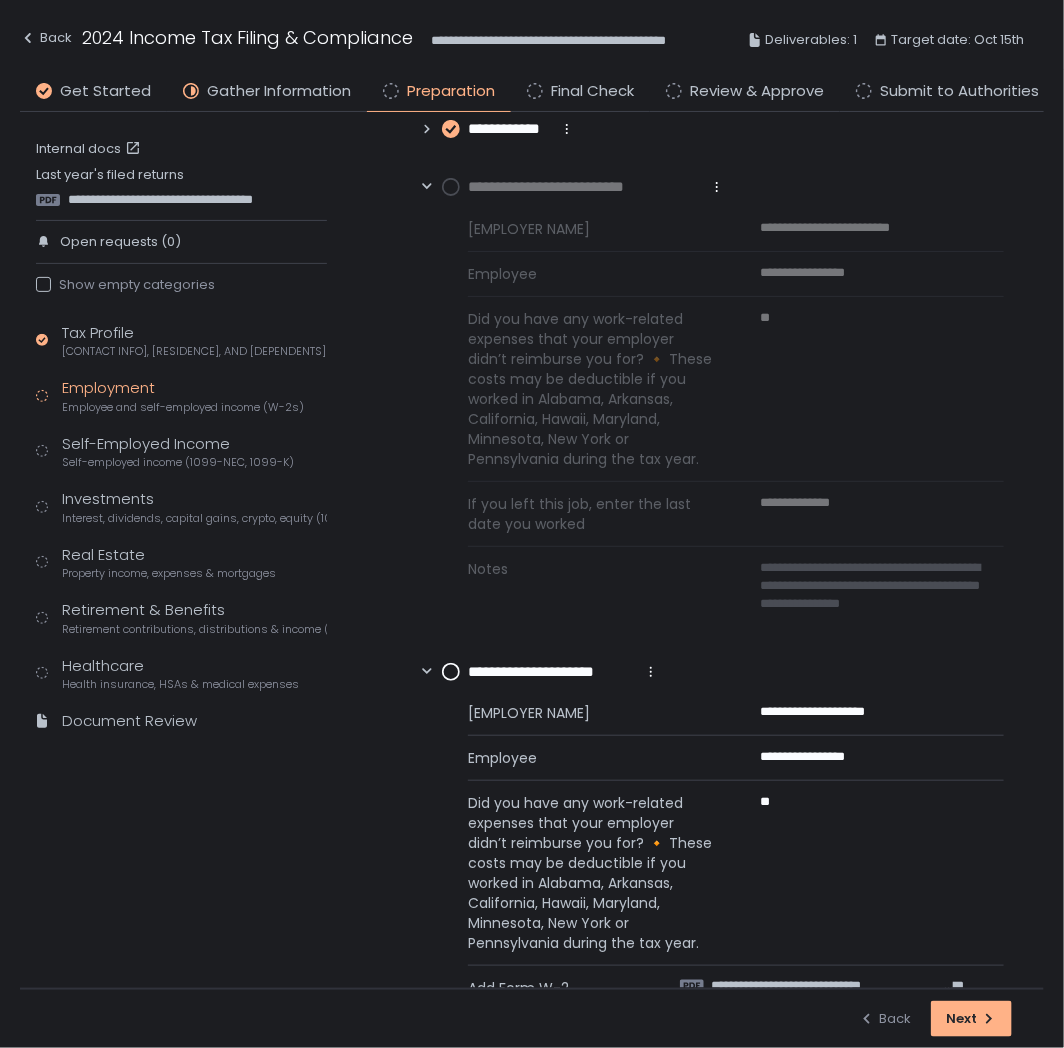 click 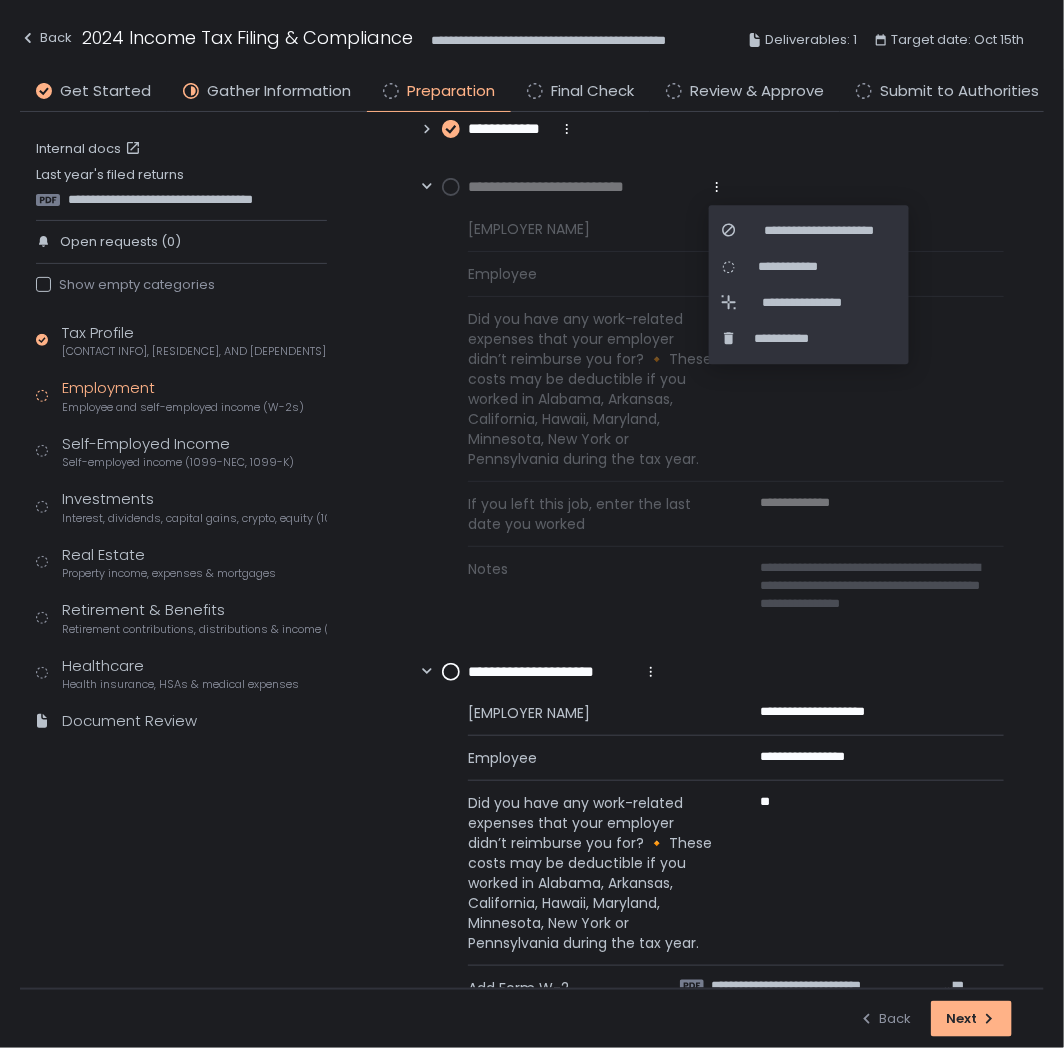 click on "Did you have any work-related expenses that your employer didn’t reimburse you for?
🔸 These costs may be deductible if you worked in Alabama, Arkansas, California, Hawaii, Maryland, Minnesota, New York or Pennsylvania during the tax year." at bounding box center [590, 389] 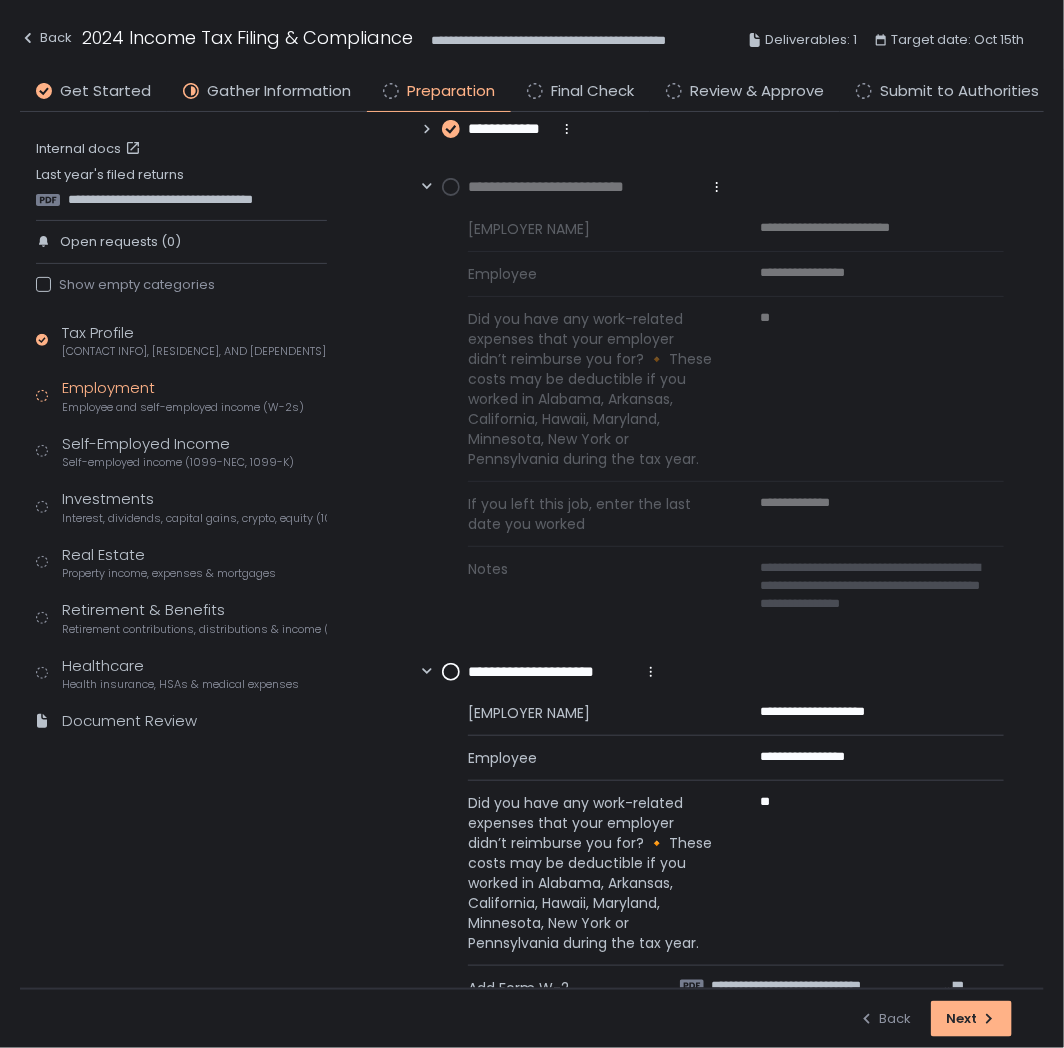 click 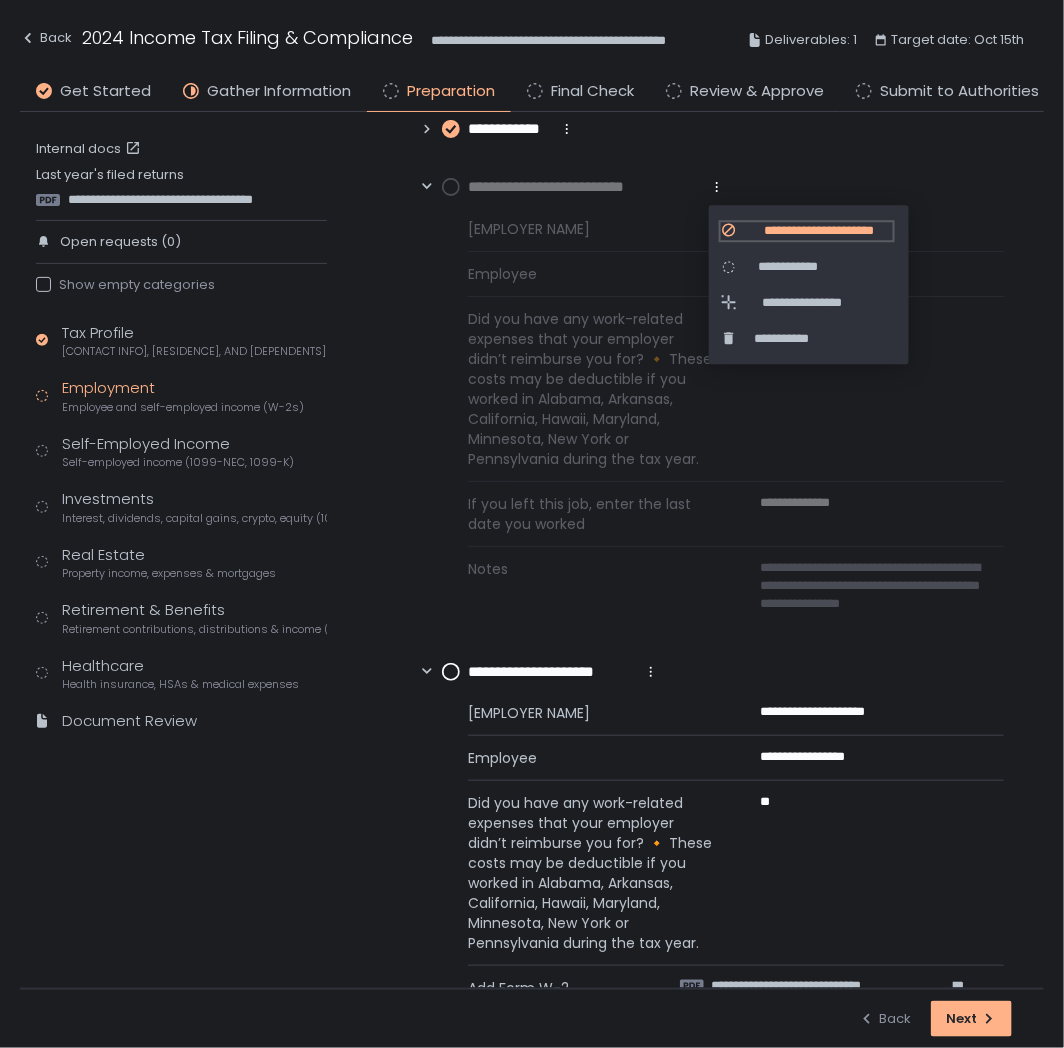 click on "**********" 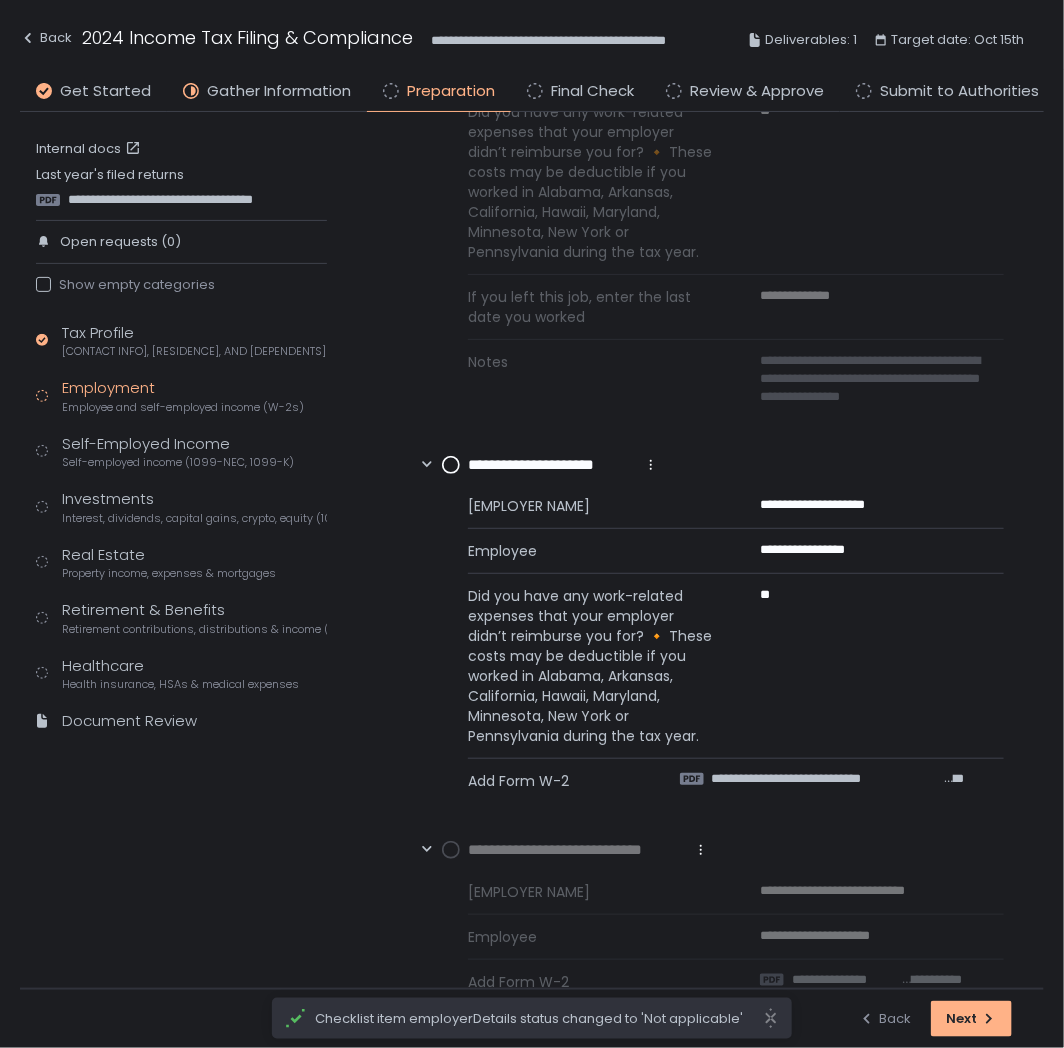scroll, scrollTop: 333, scrollLeft: 0, axis: vertical 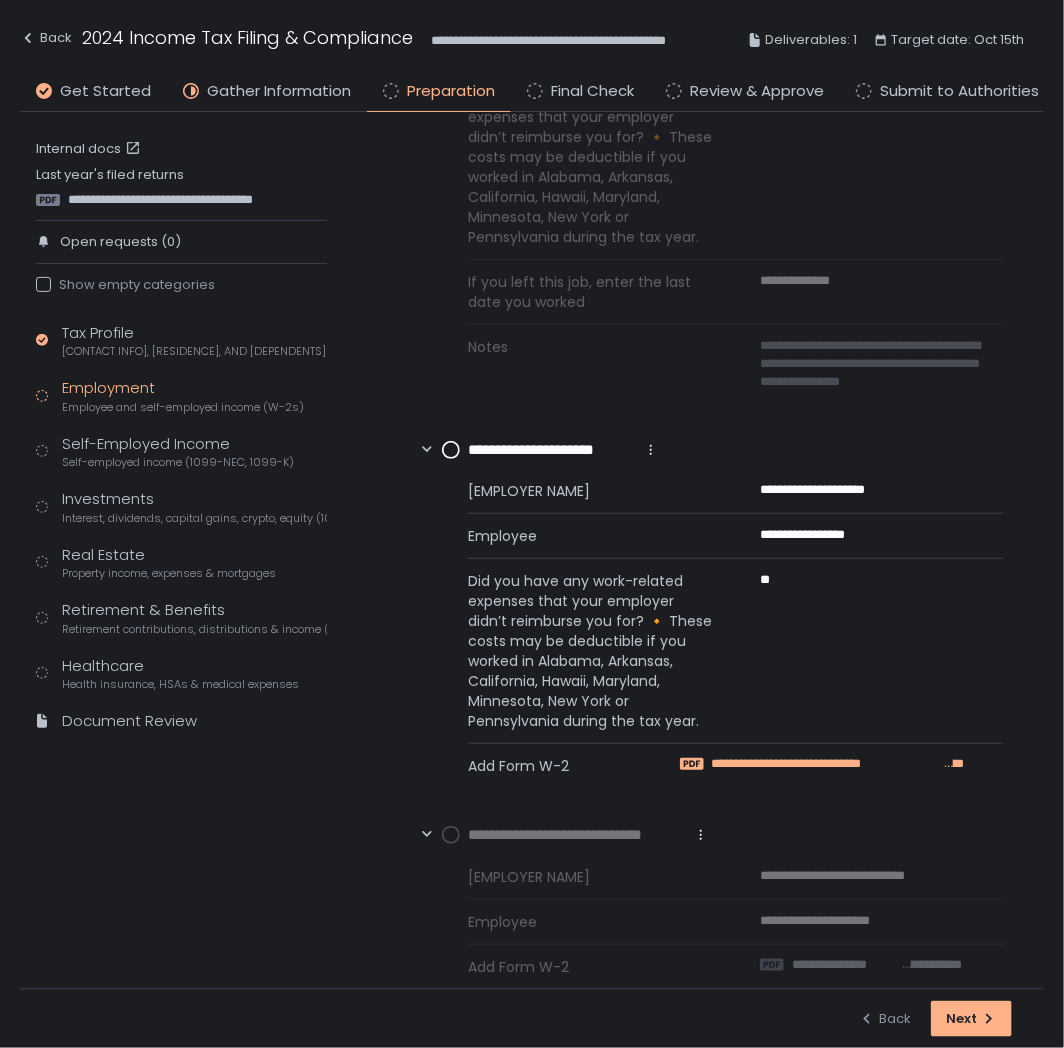 click on "**********" at bounding box center (828, 764) 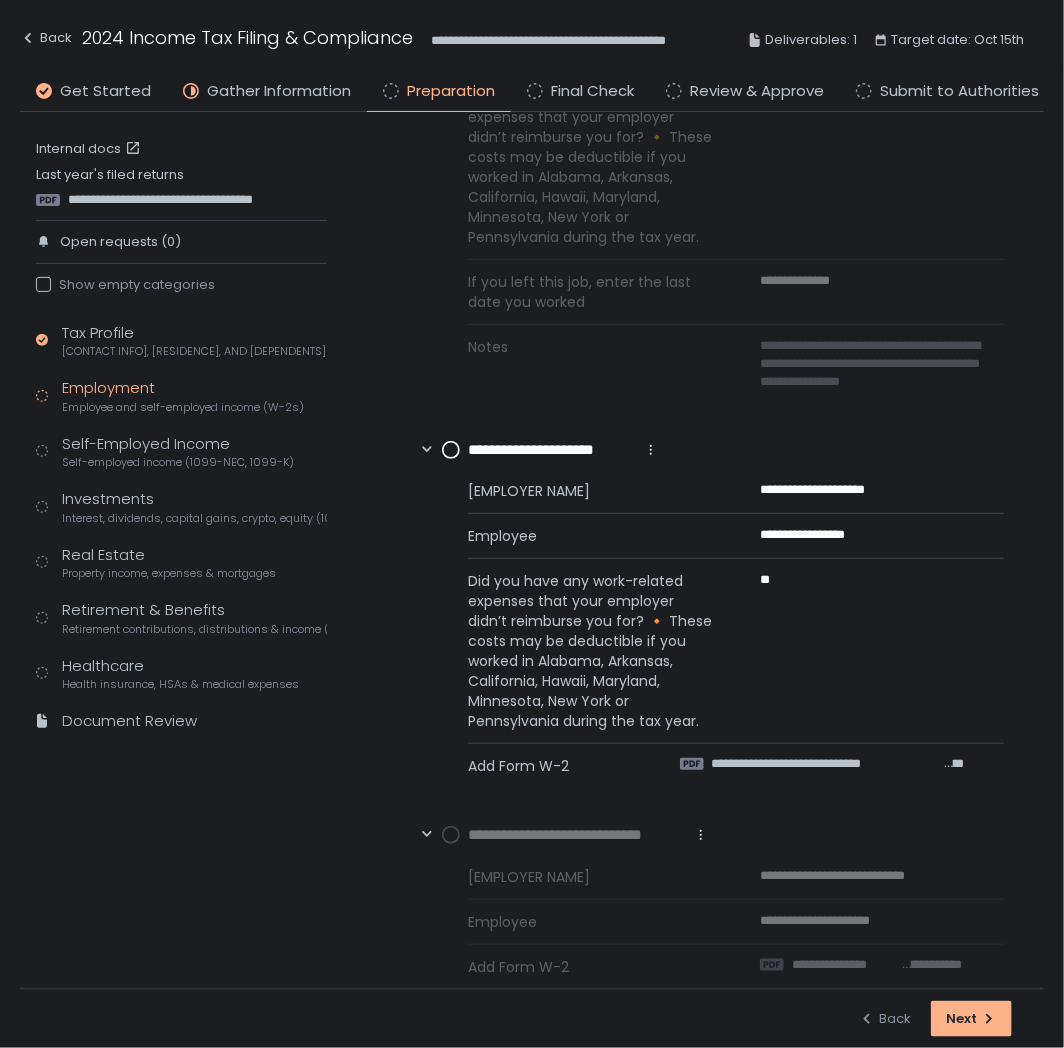 click 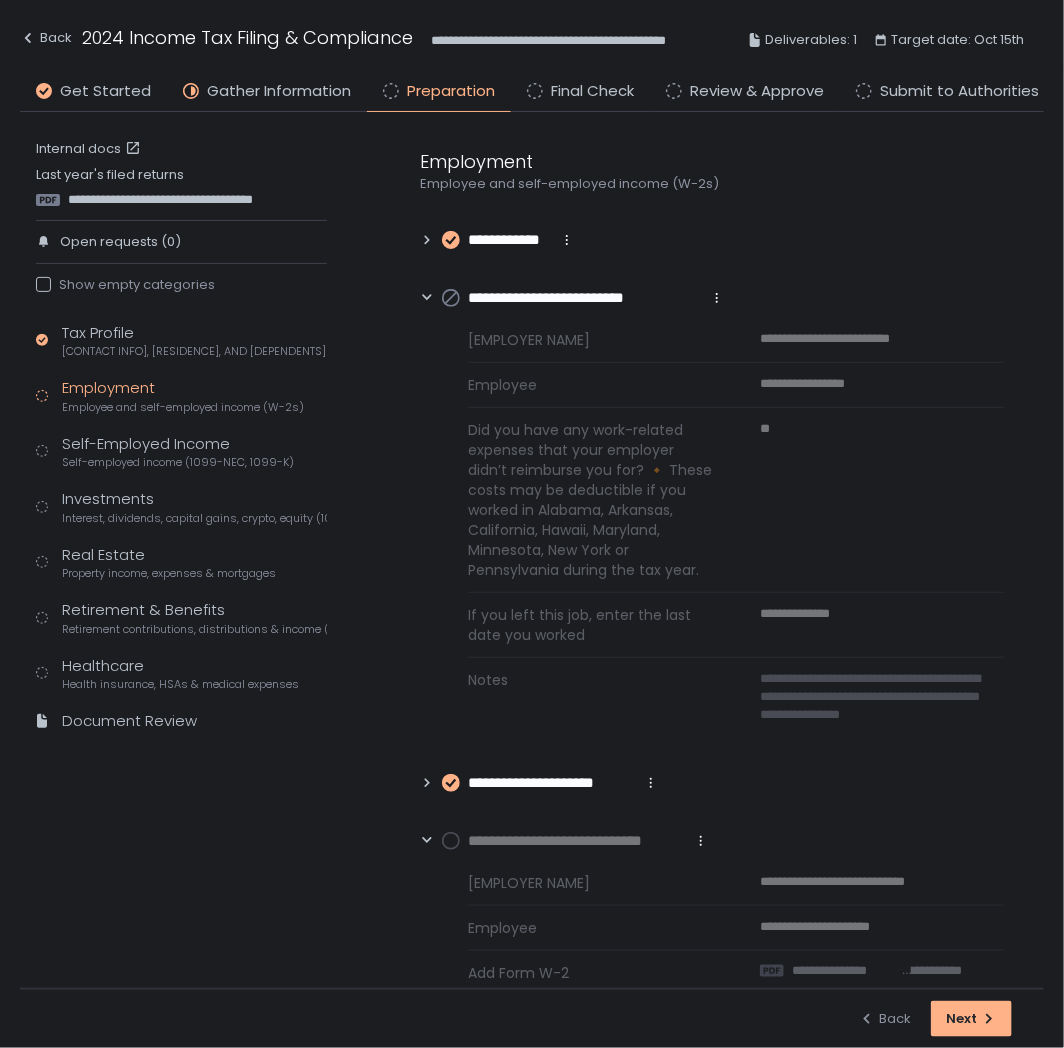 scroll, scrollTop: 242, scrollLeft: 0, axis: vertical 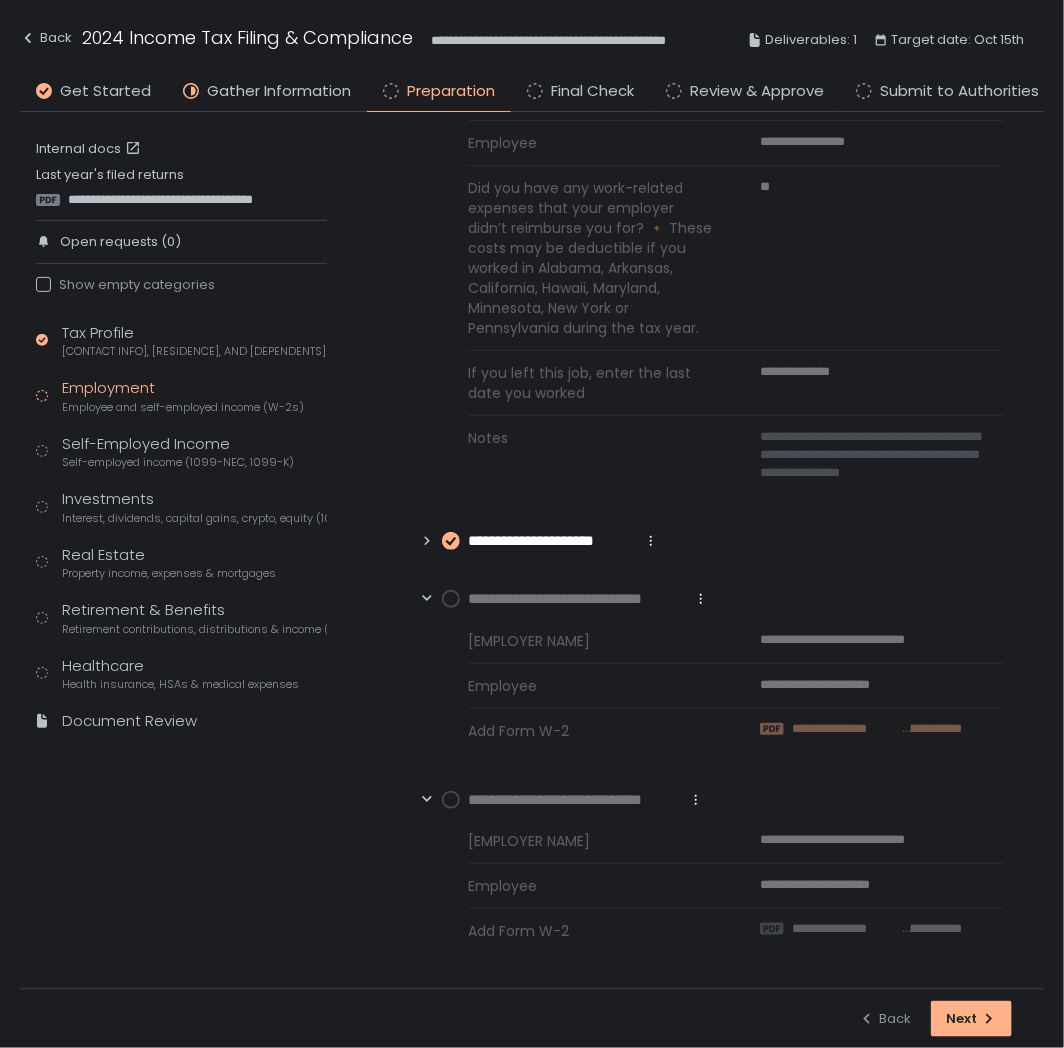 click on "**********" at bounding box center (845, 729) 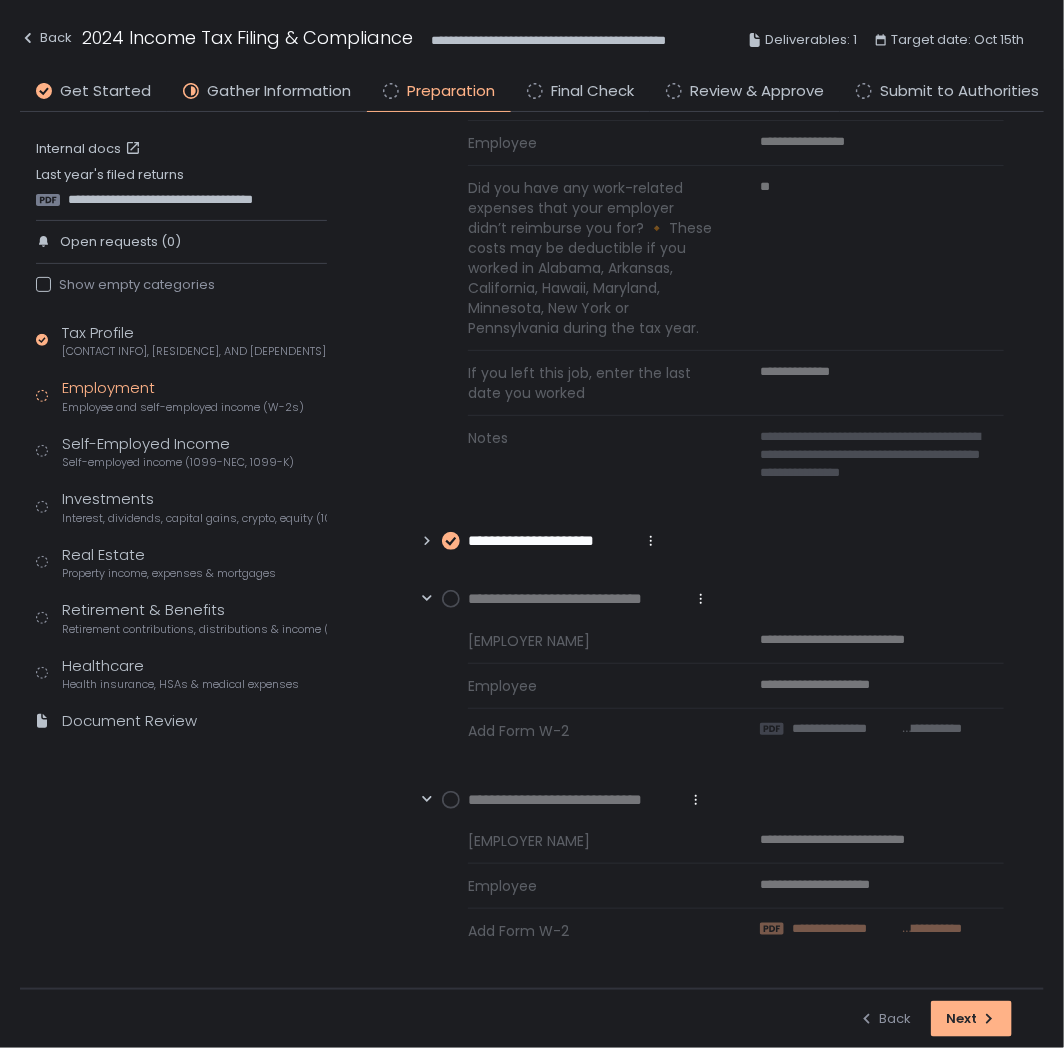 click on "**********" at bounding box center (845, 929) 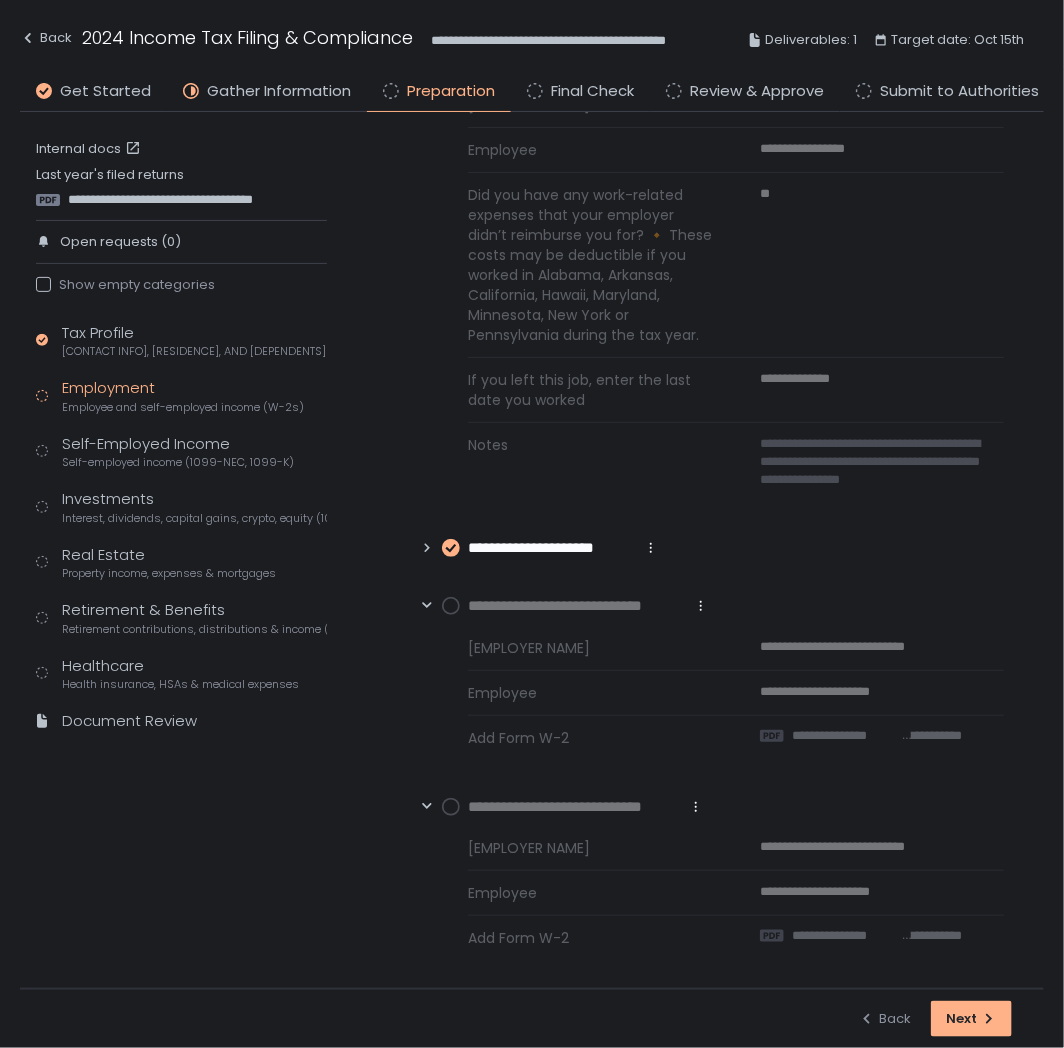 scroll, scrollTop: 242, scrollLeft: 0, axis: vertical 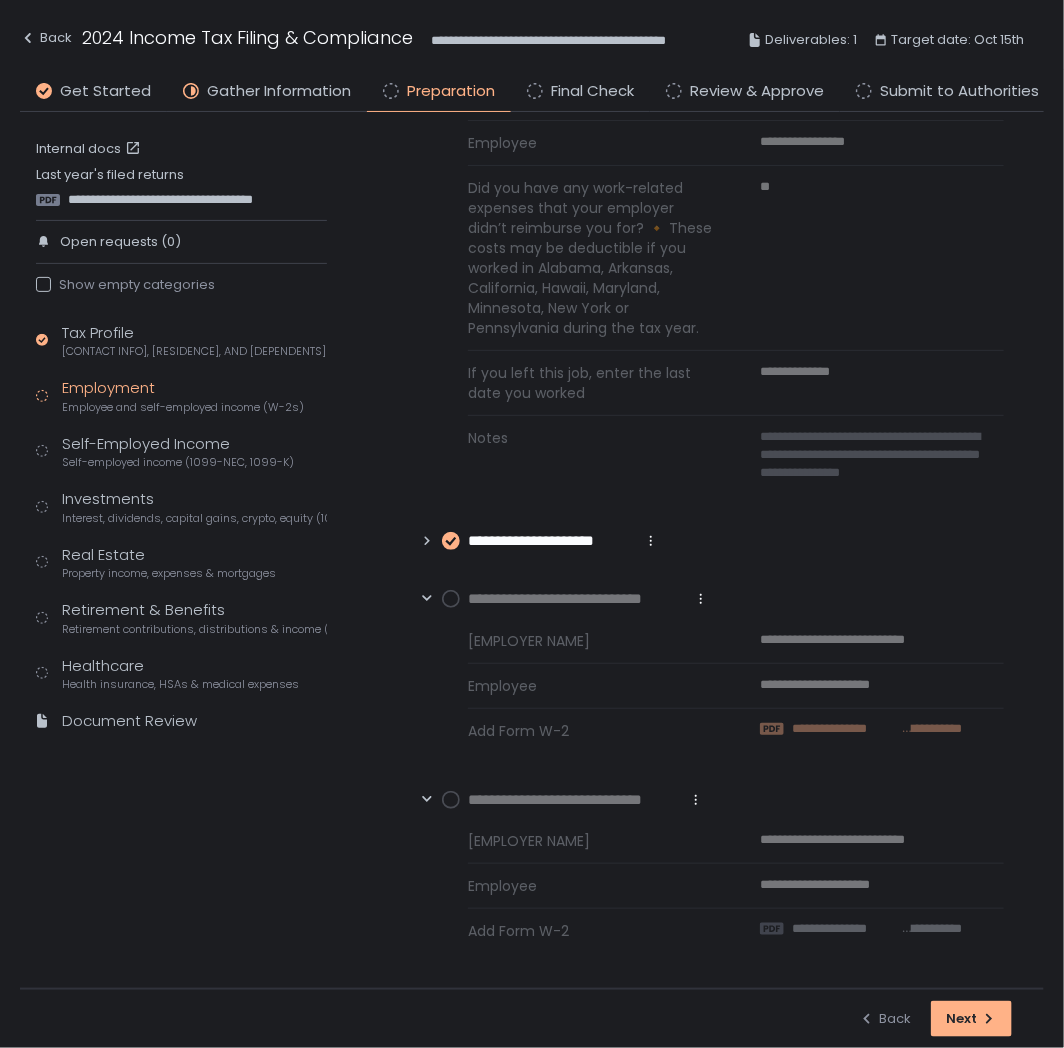 click on "**********" at bounding box center (845, 729) 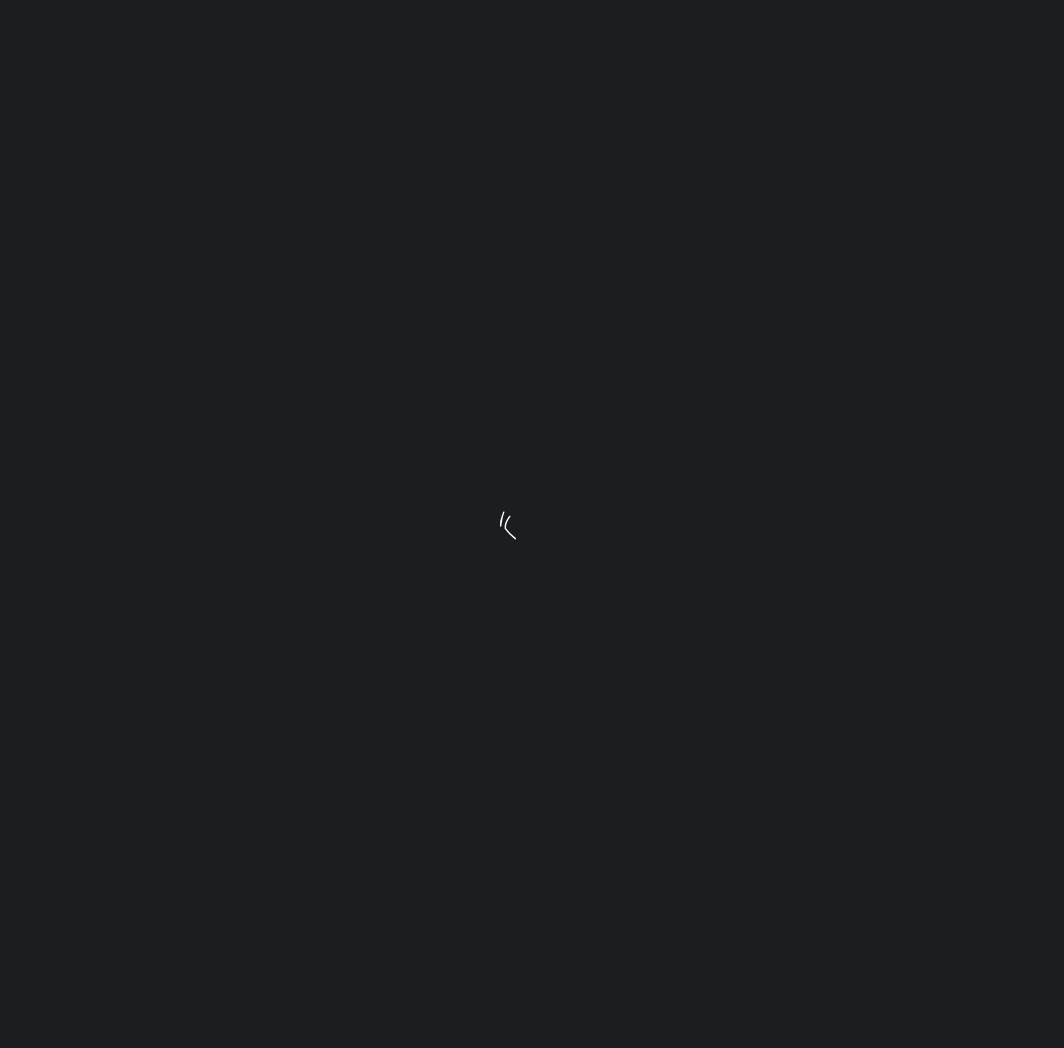 scroll, scrollTop: 0, scrollLeft: 0, axis: both 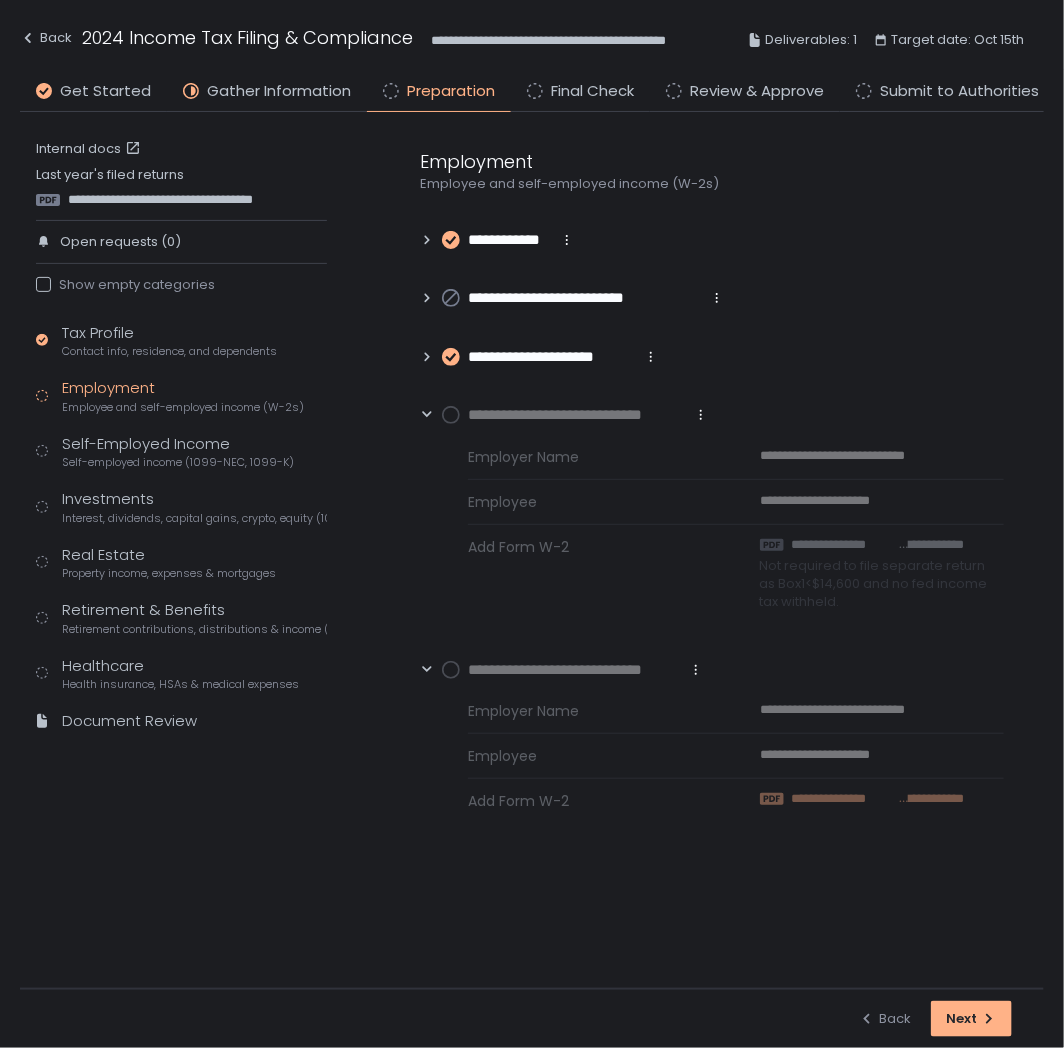 click on "**********" at bounding box center [845, 799] 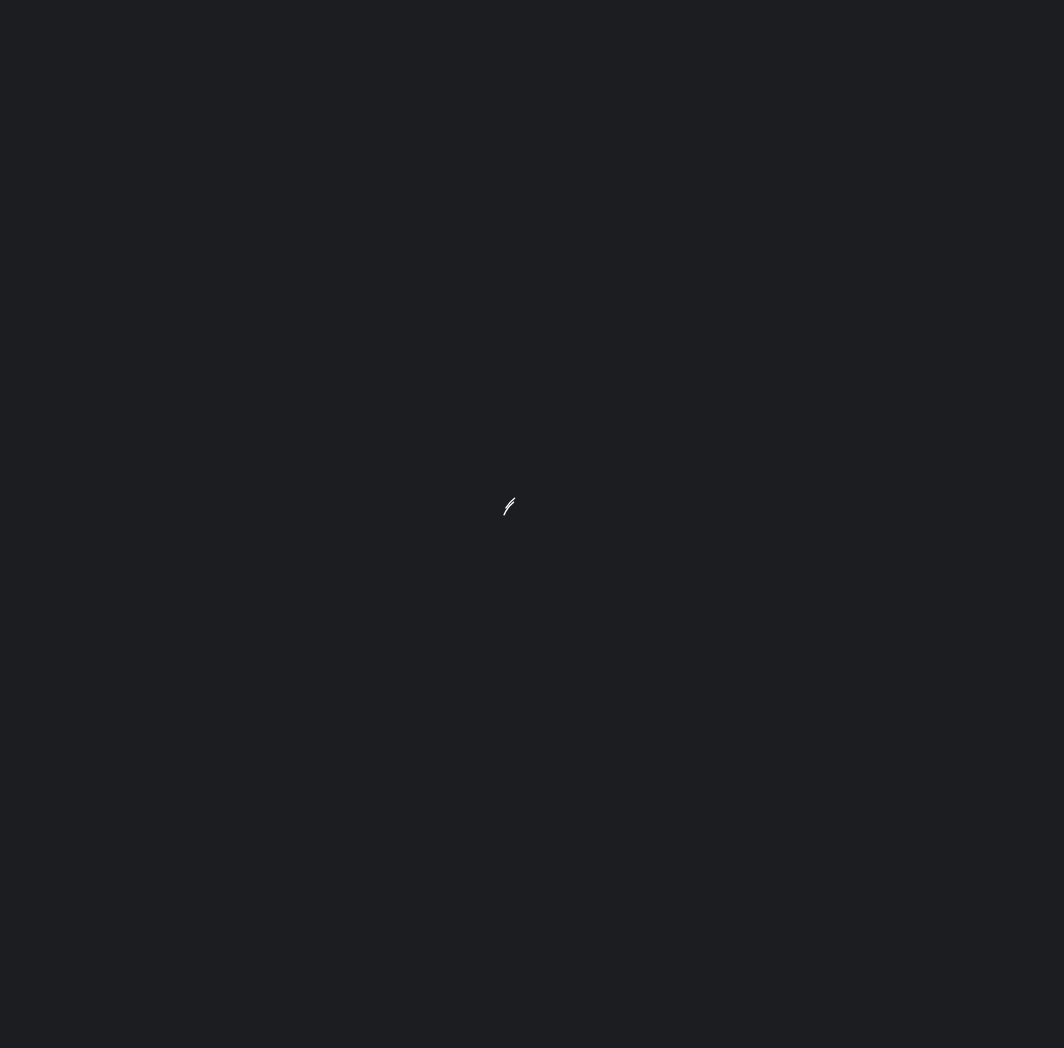 scroll, scrollTop: 0, scrollLeft: 0, axis: both 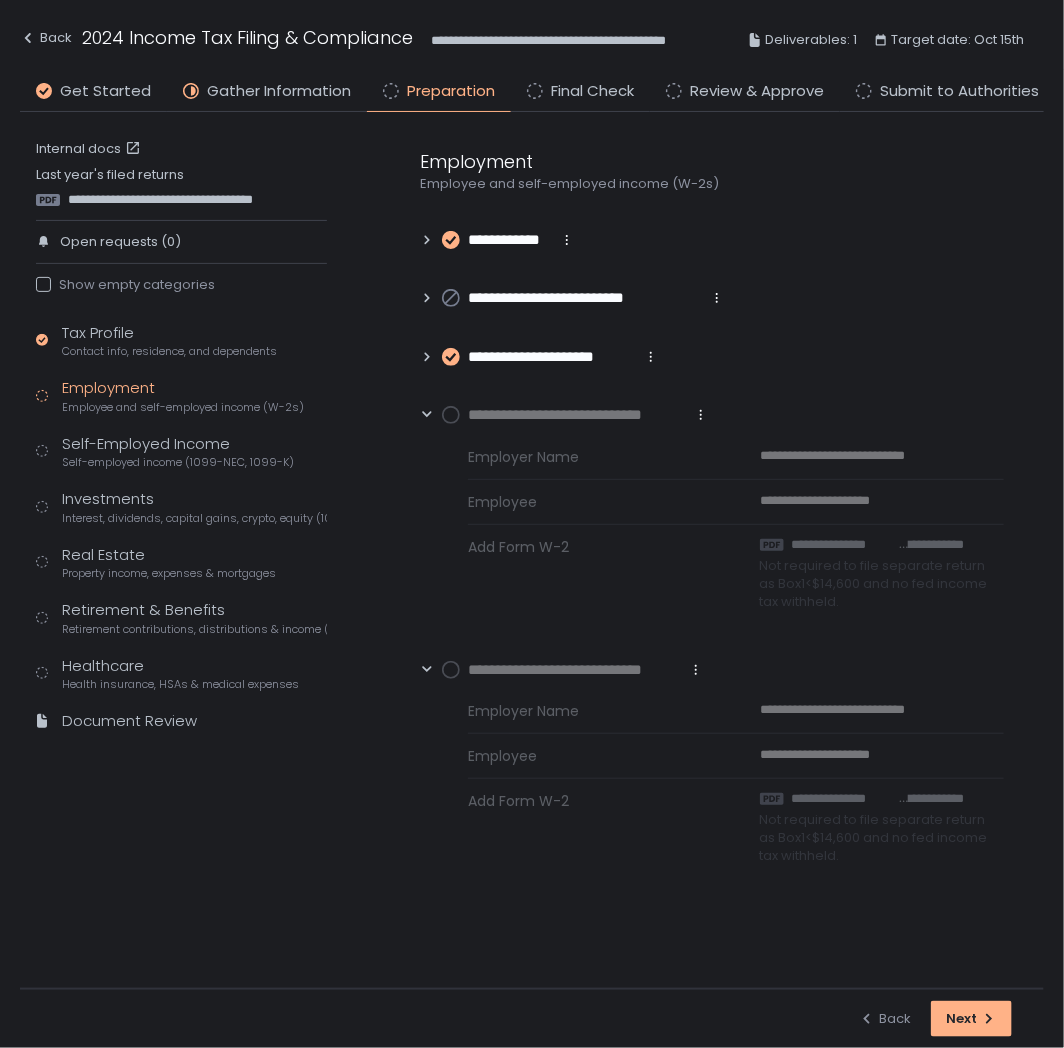click 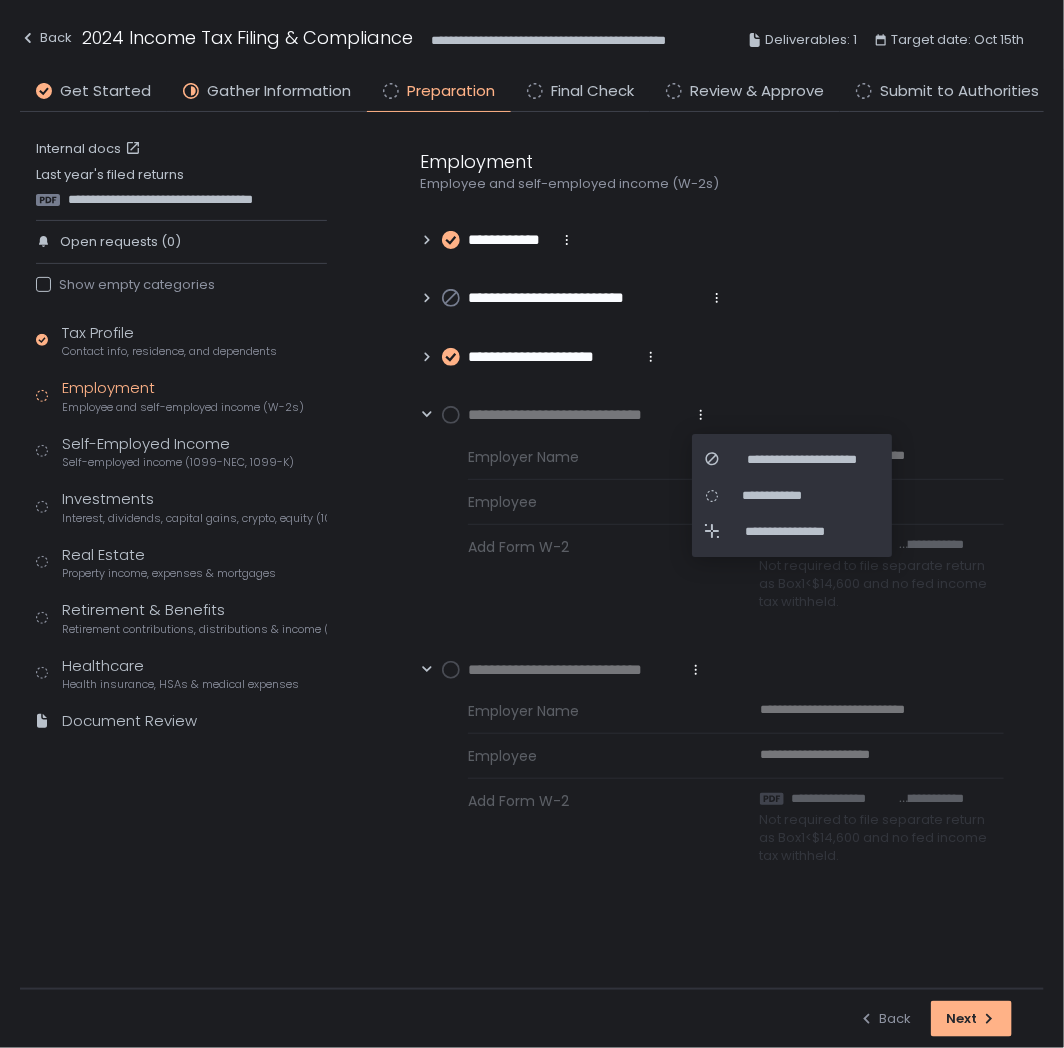 click on "**********" 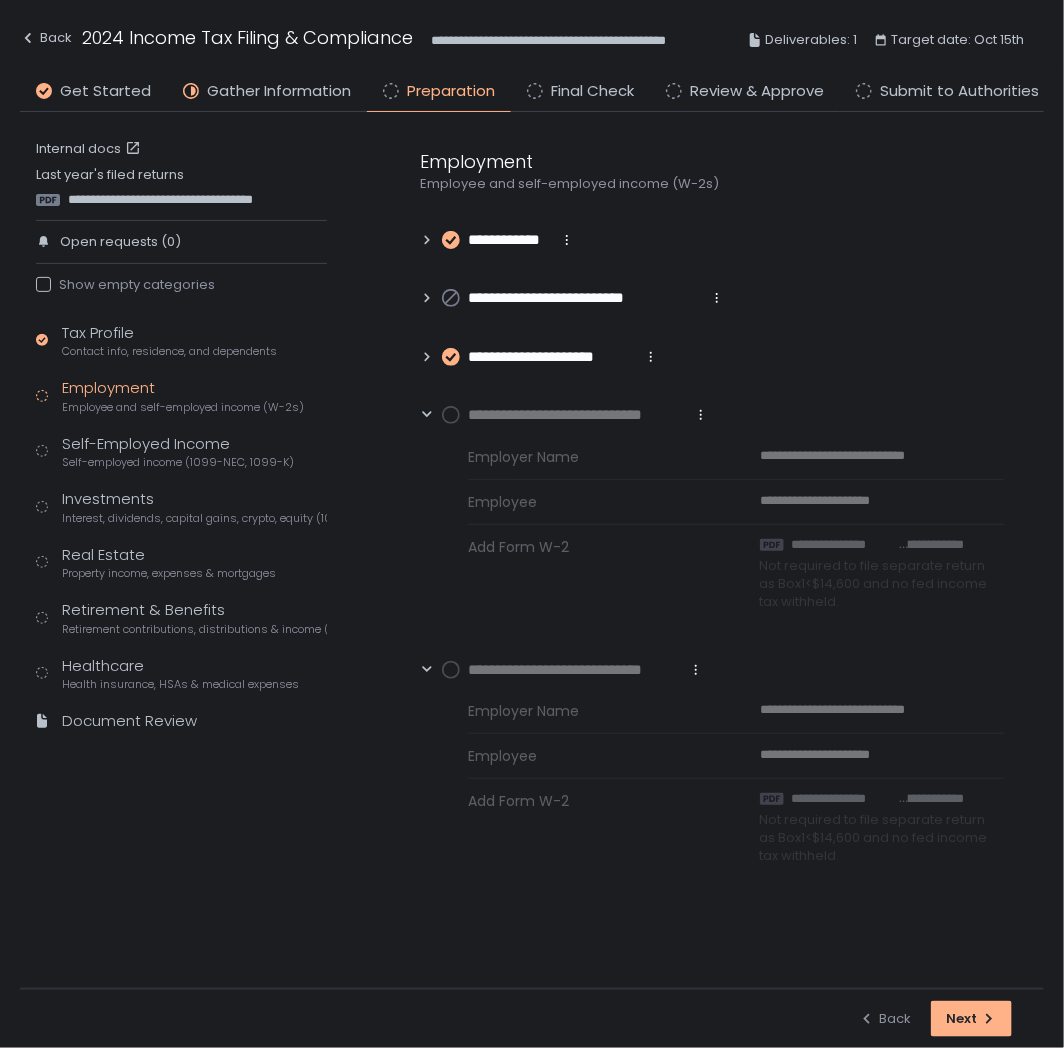 click 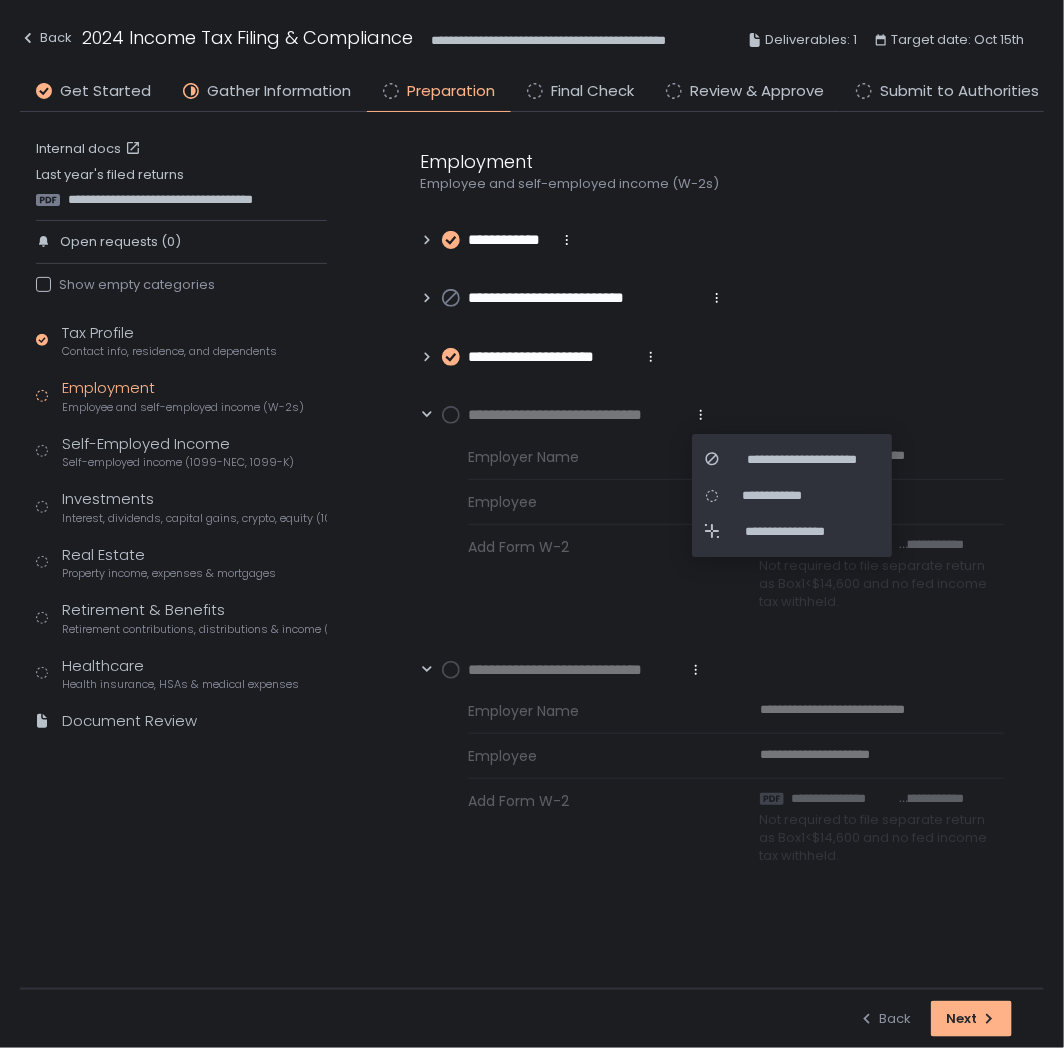 click 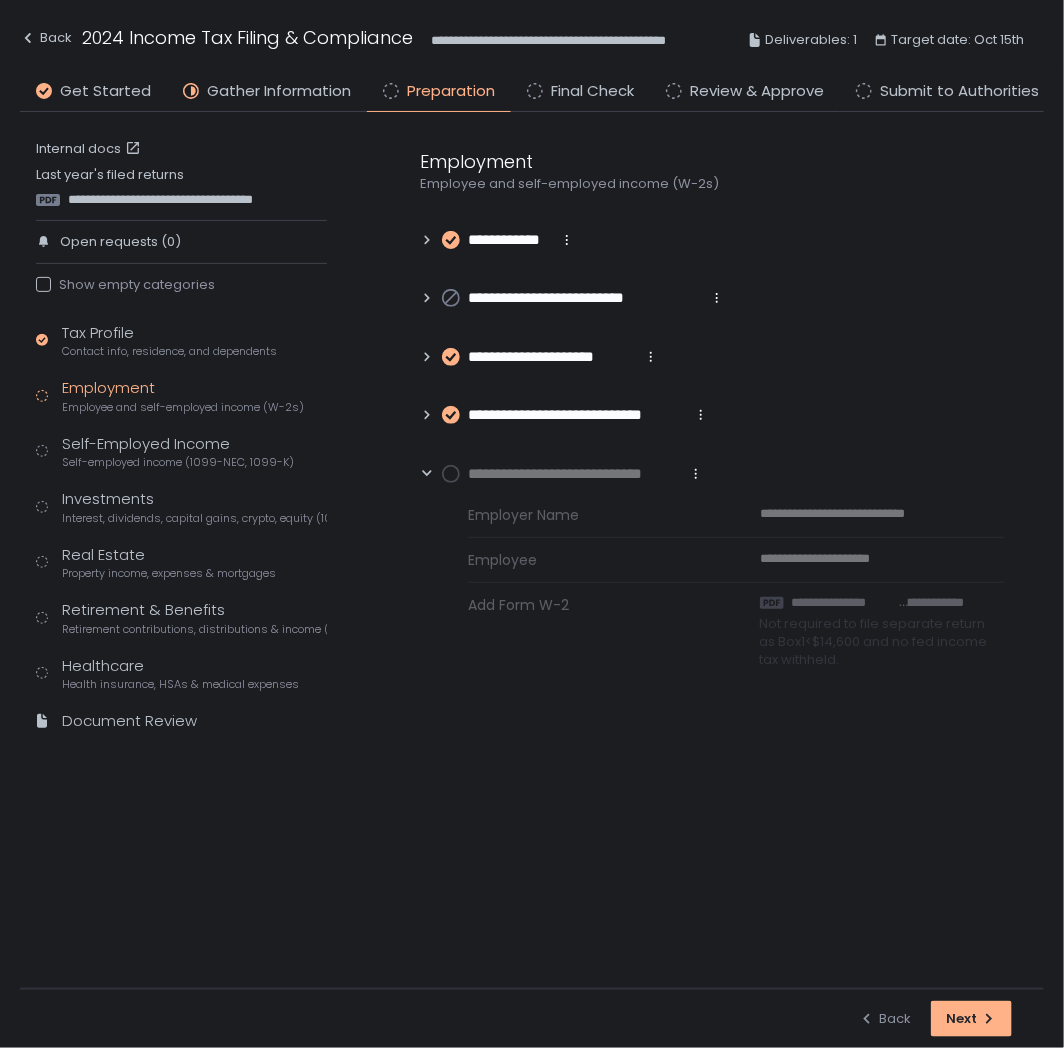 click 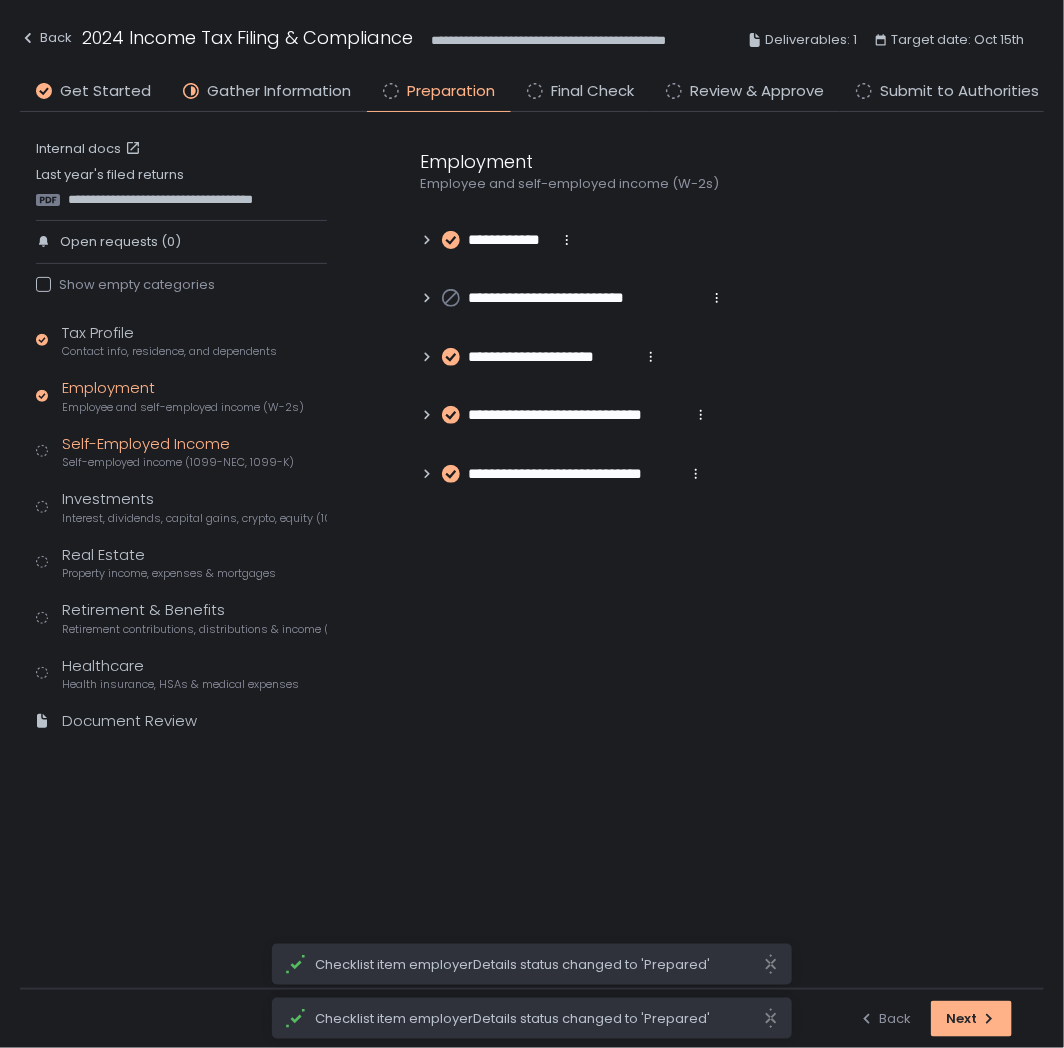 click on "Self-employed income (1099-NEC, 1099-K)" 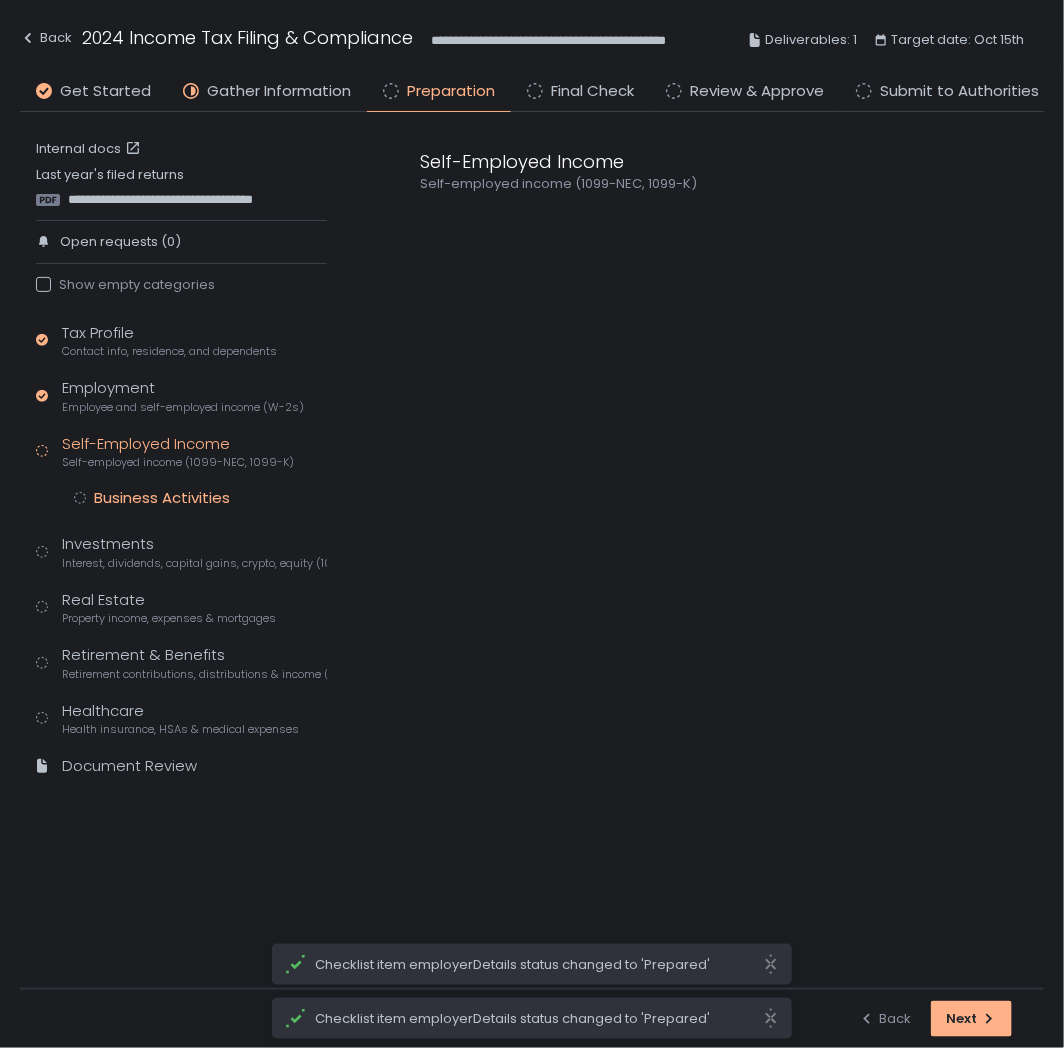 click on "Business Activities" 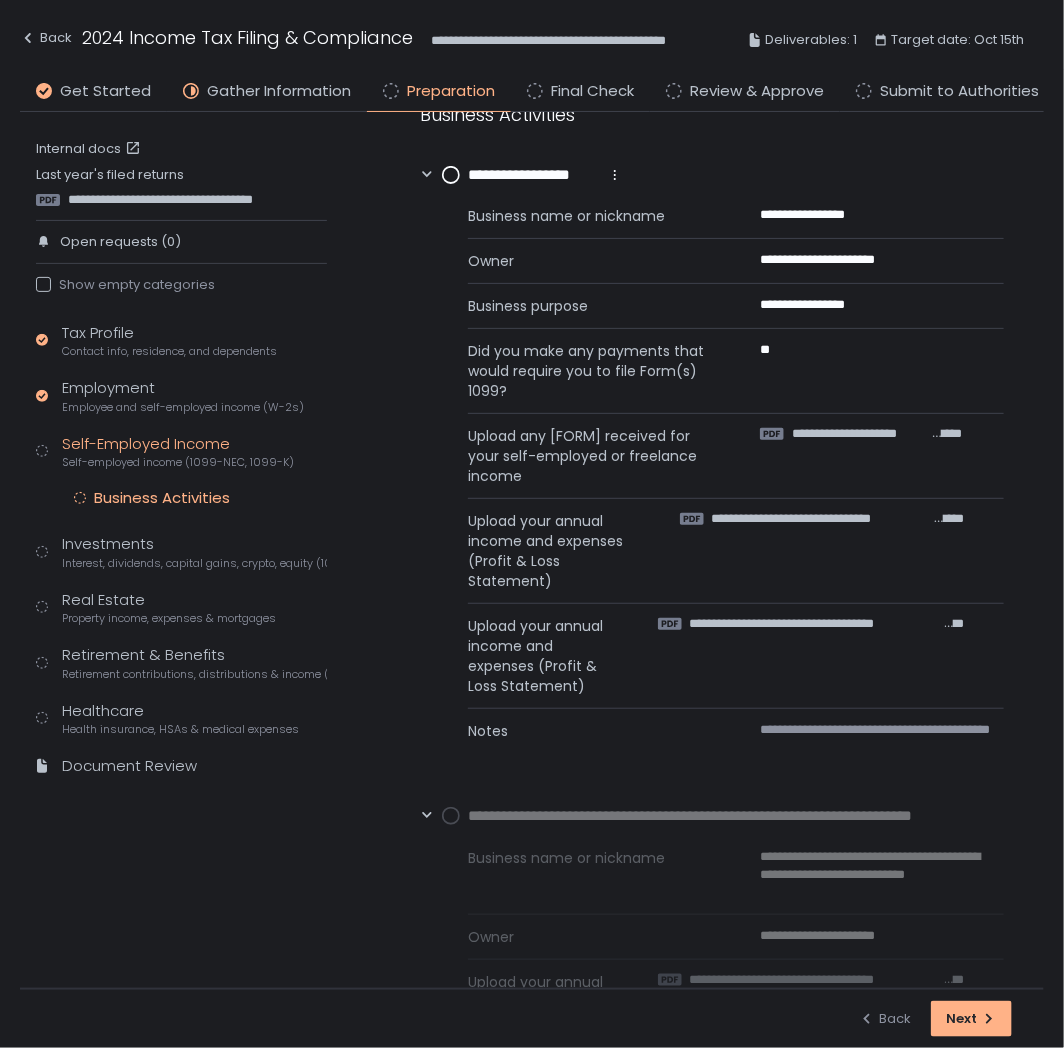 scroll, scrollTop: 0, scrollLeft: 0, axis: both 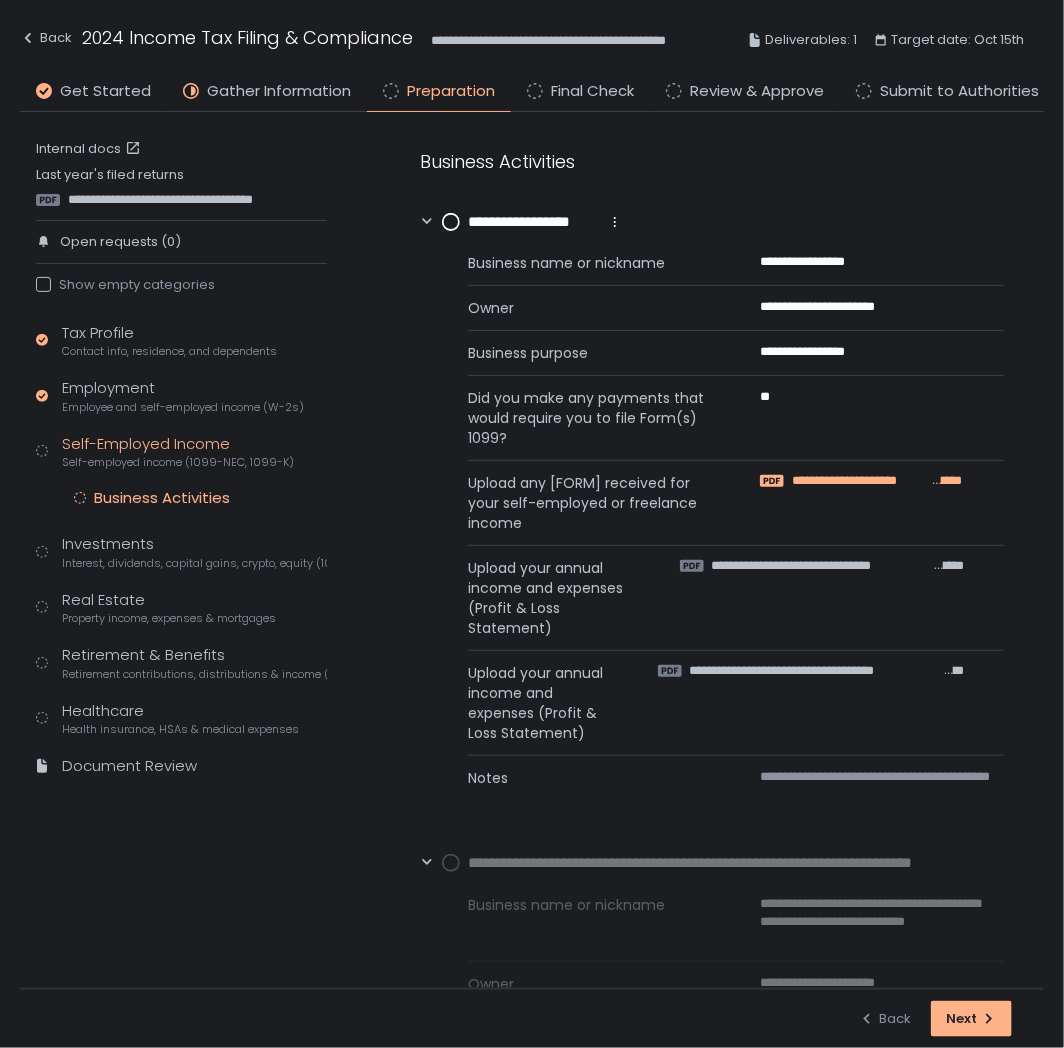 click on "**********" at bounding box center [861, 481] 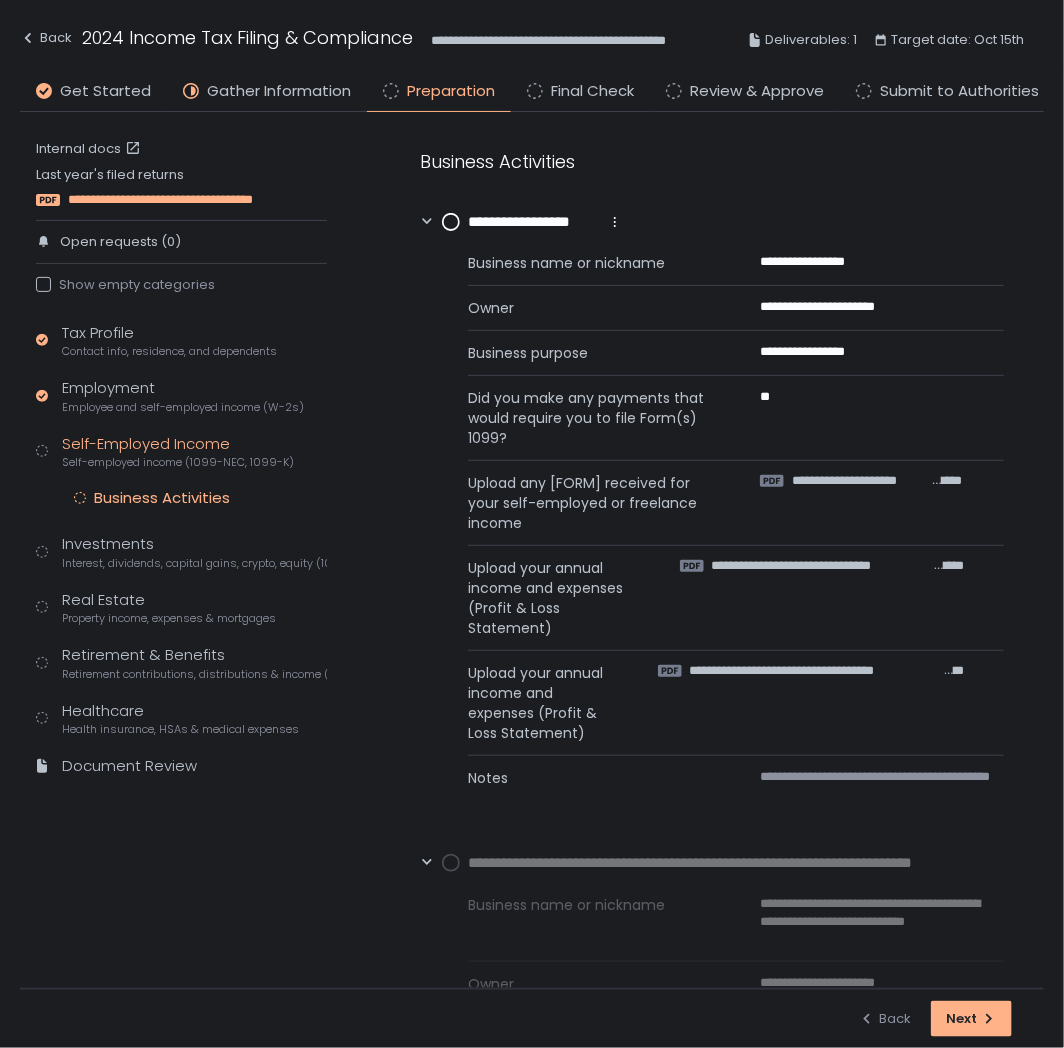 click on "**********" at bounding box center (187, 200) 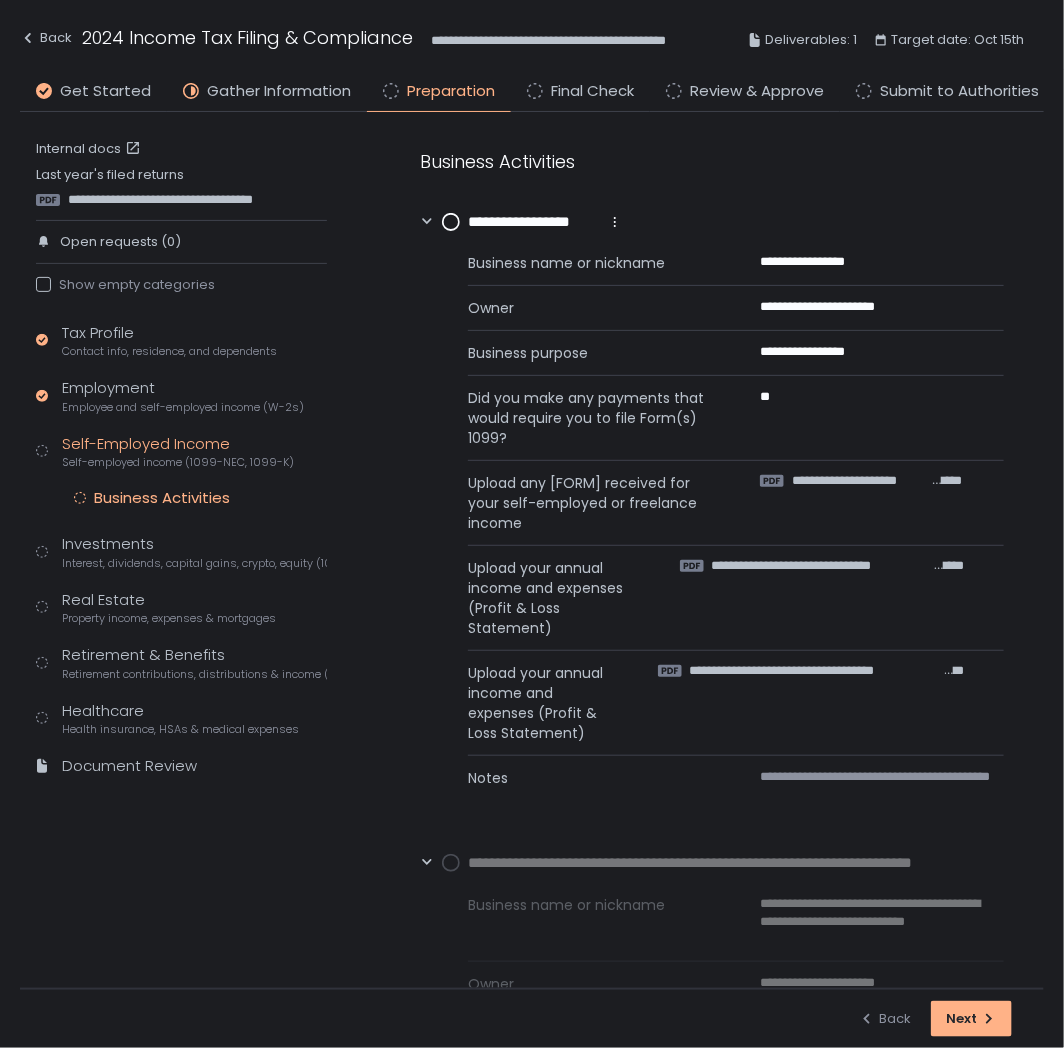 scroll, scrollTop: 162, scrollLeft: 0, axis: vertical 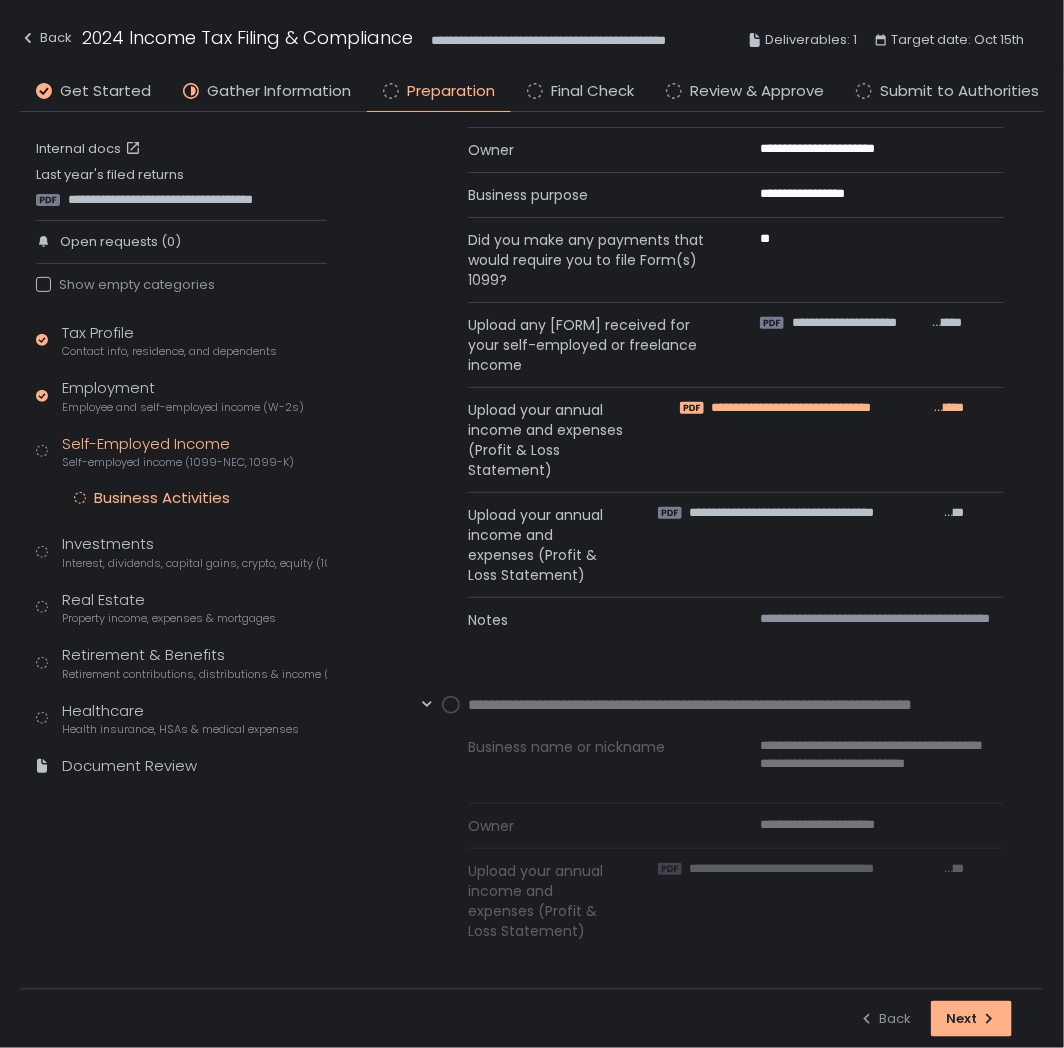 click on "**********" at bounding box center [821, 408] 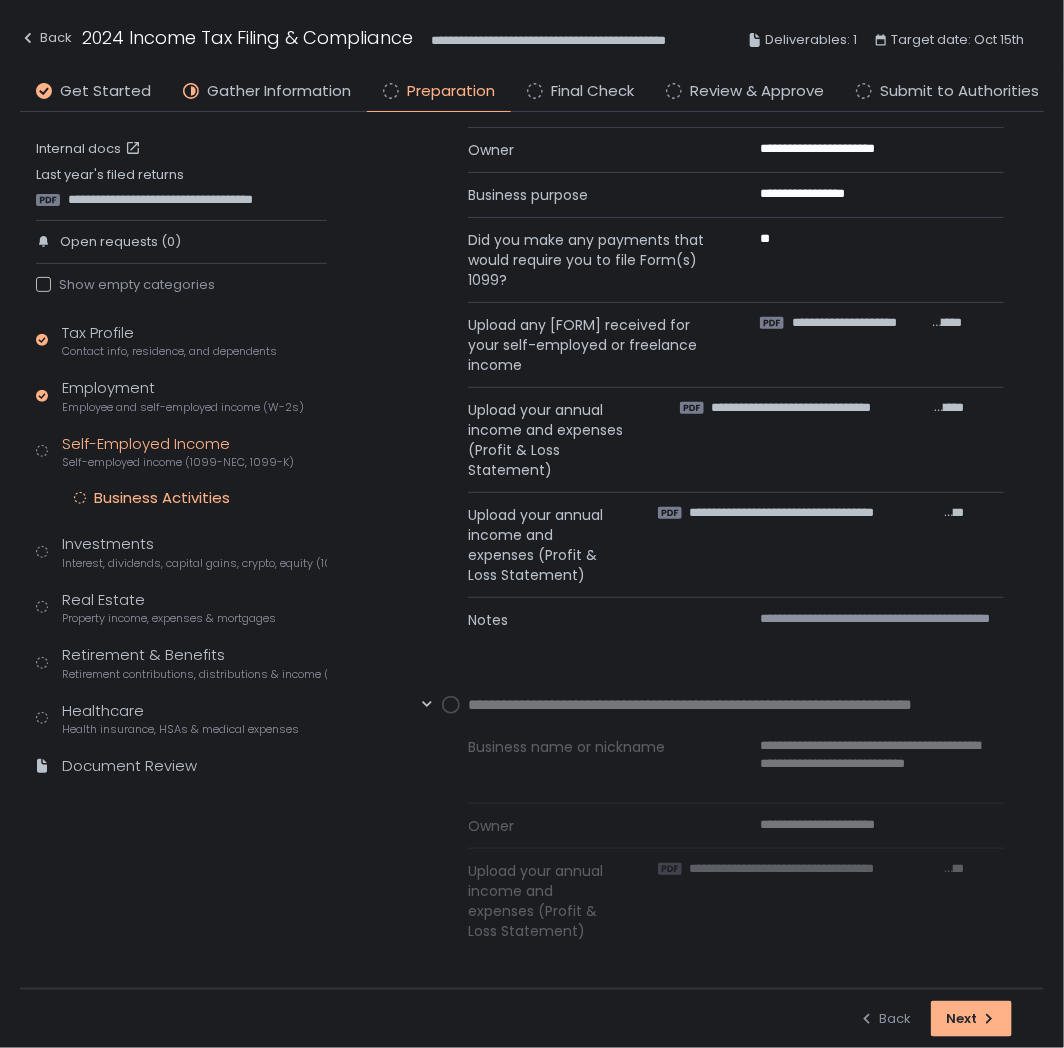 scroll, scrollTop: 0, scrollLeft: 0, axis: both 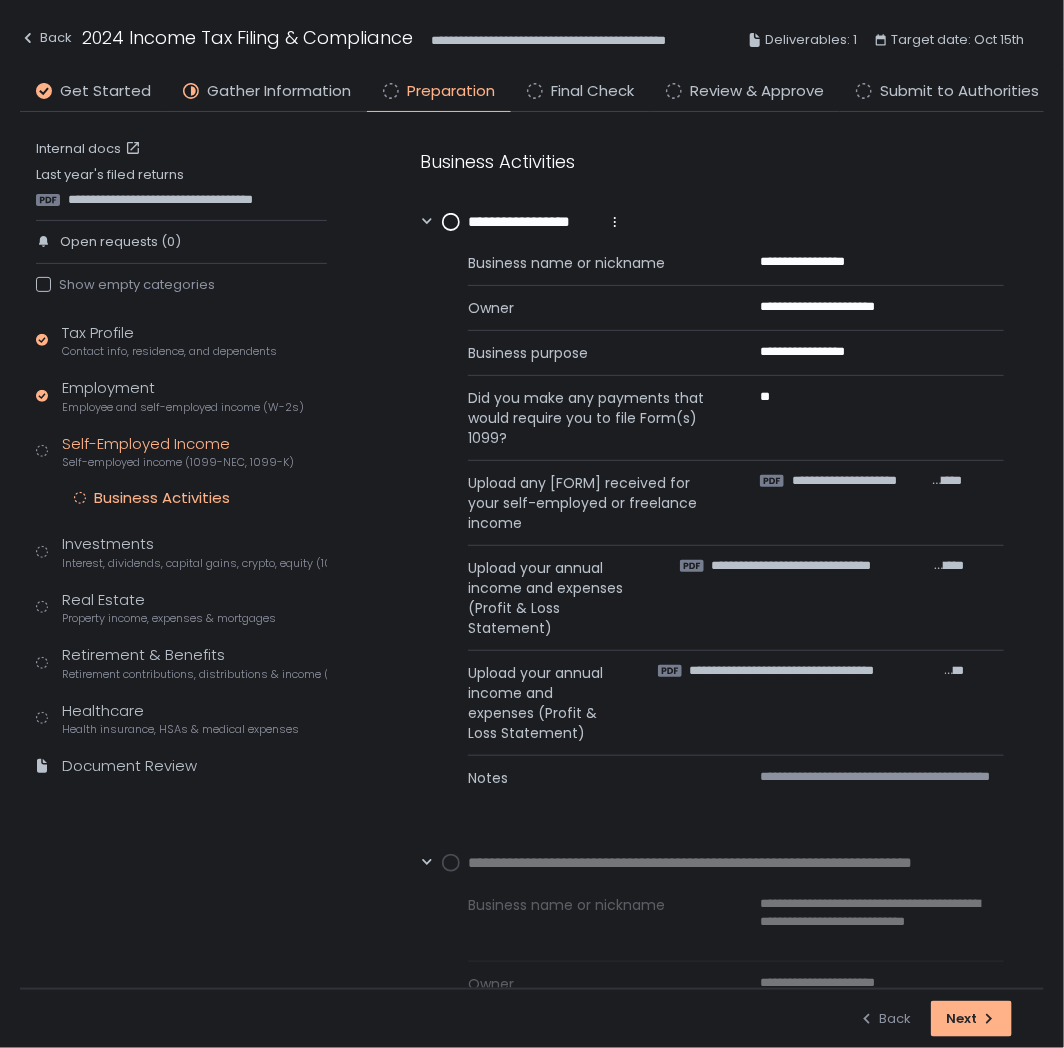 click 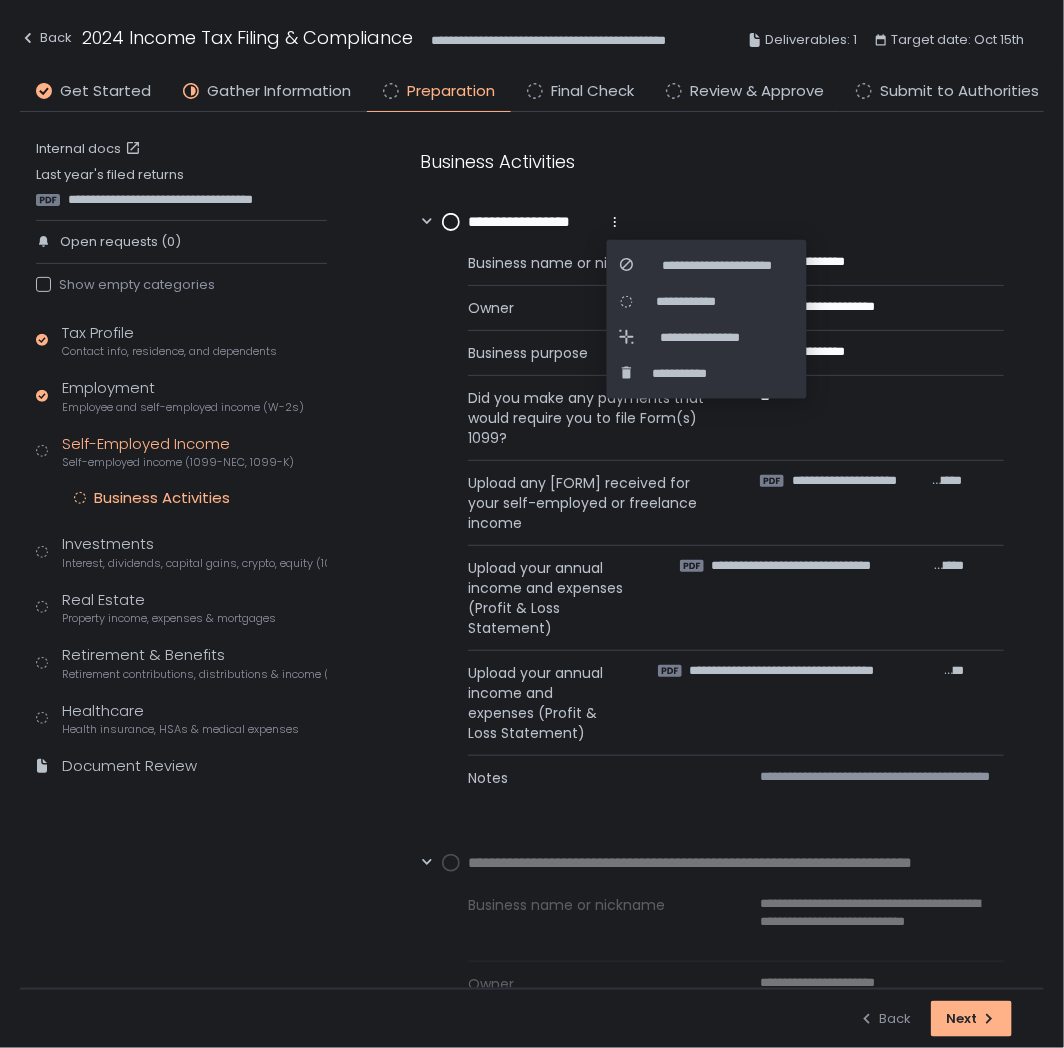 click 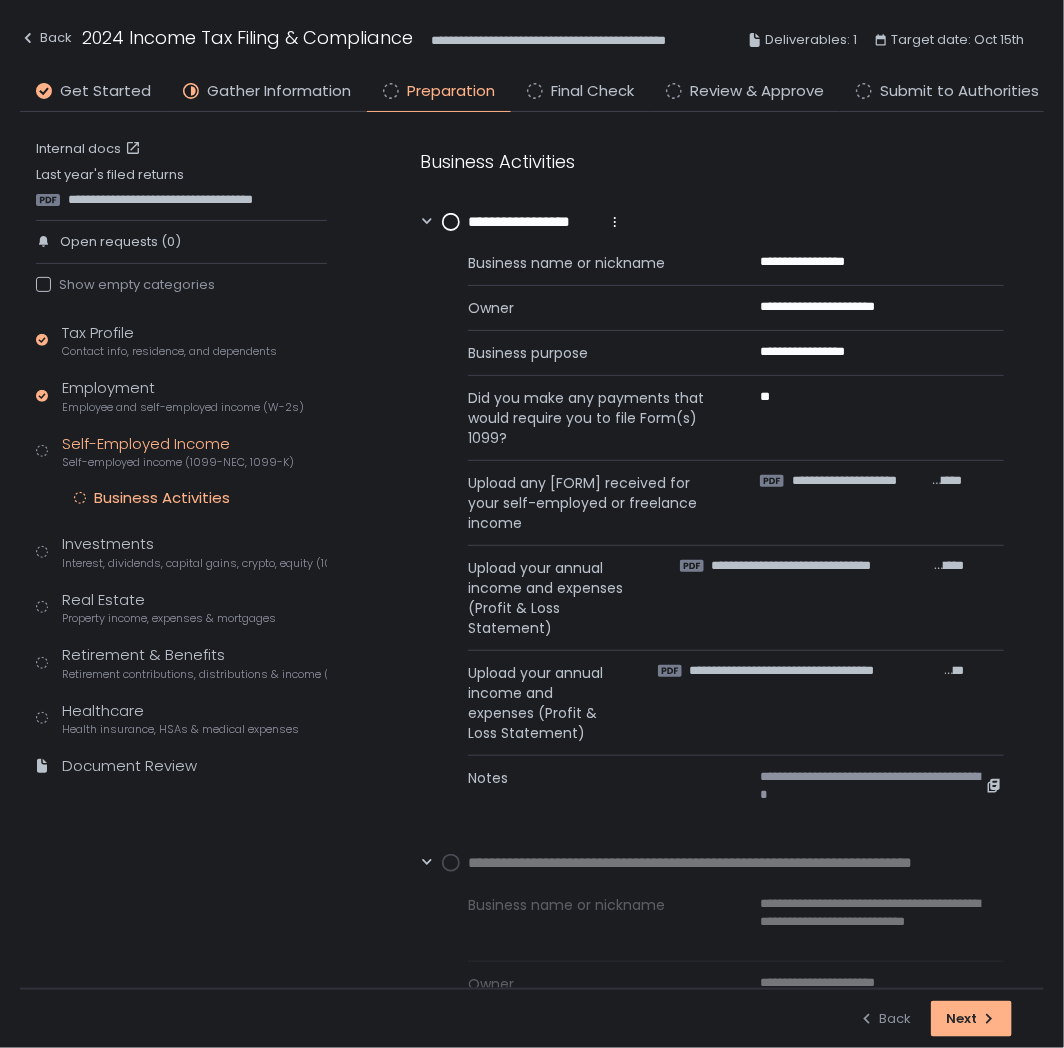 click on "**********" 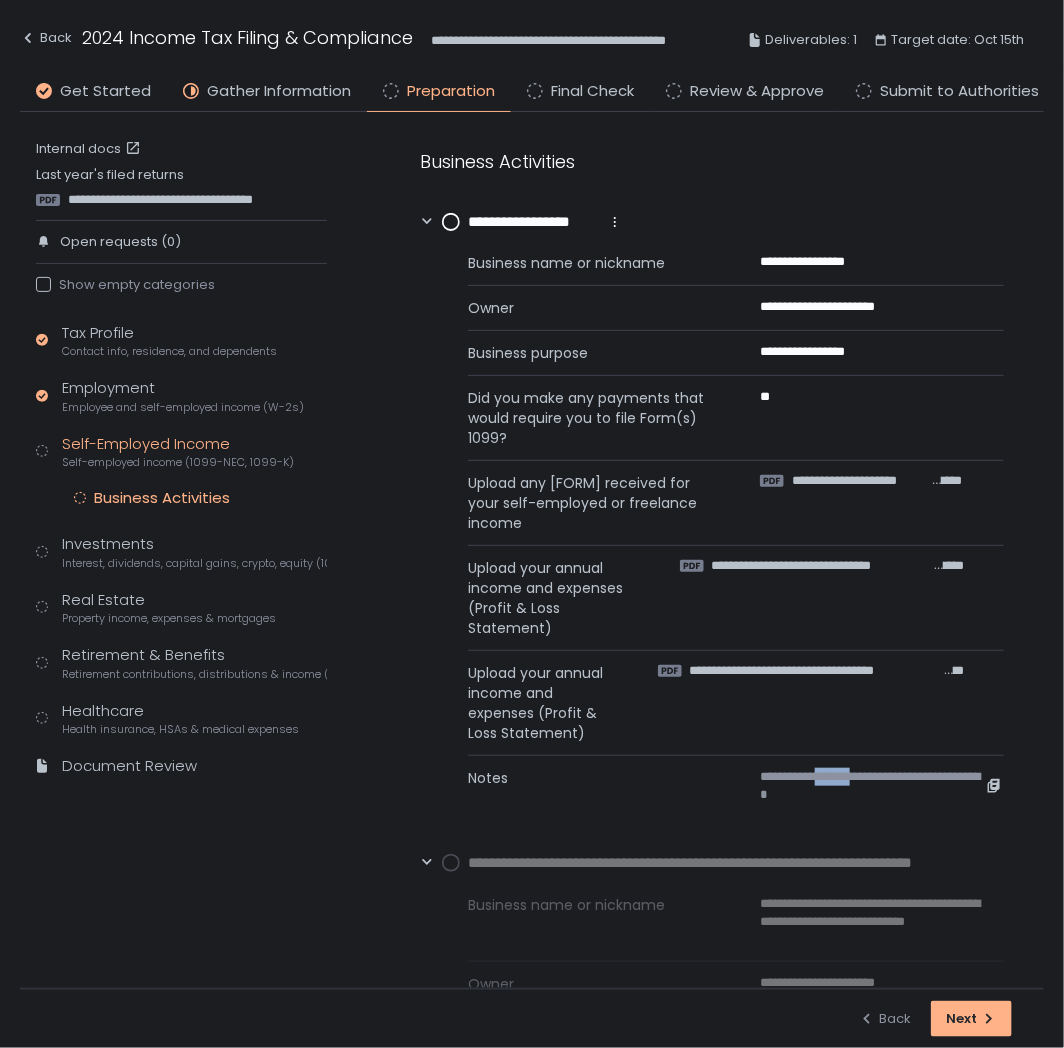 click on "**********" 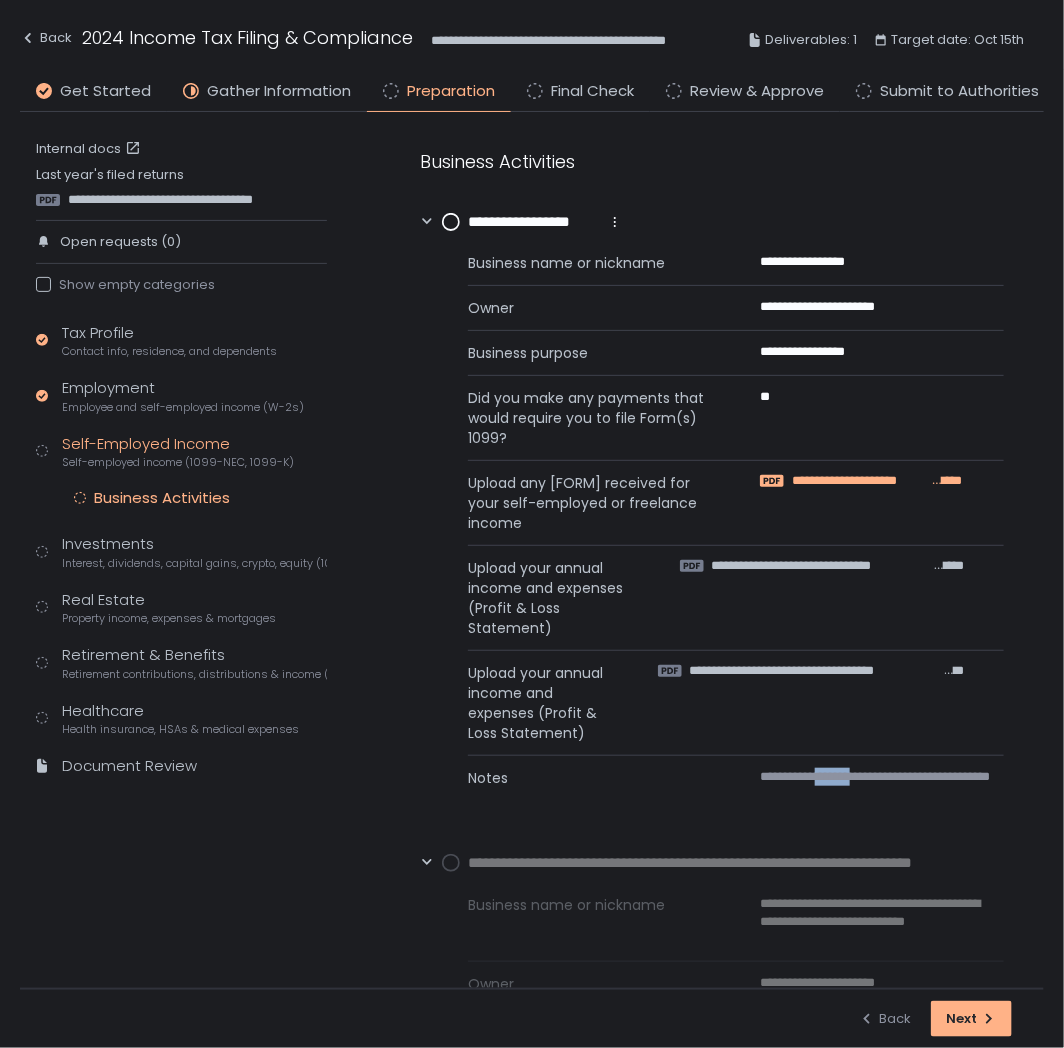 click on "**********" at bounding box center (861, 481) 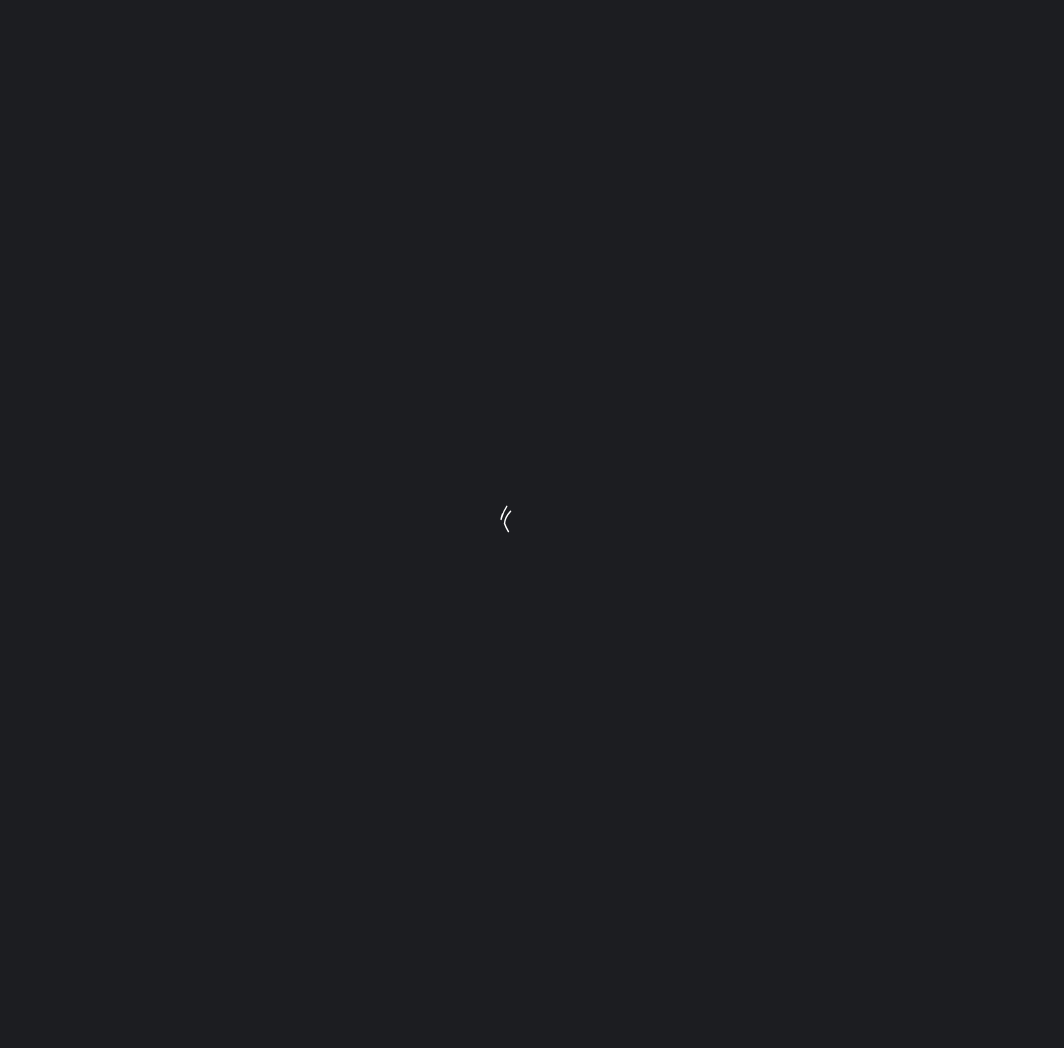 scroll, scrollTop: 0, scrollLeft: 0, axis: both 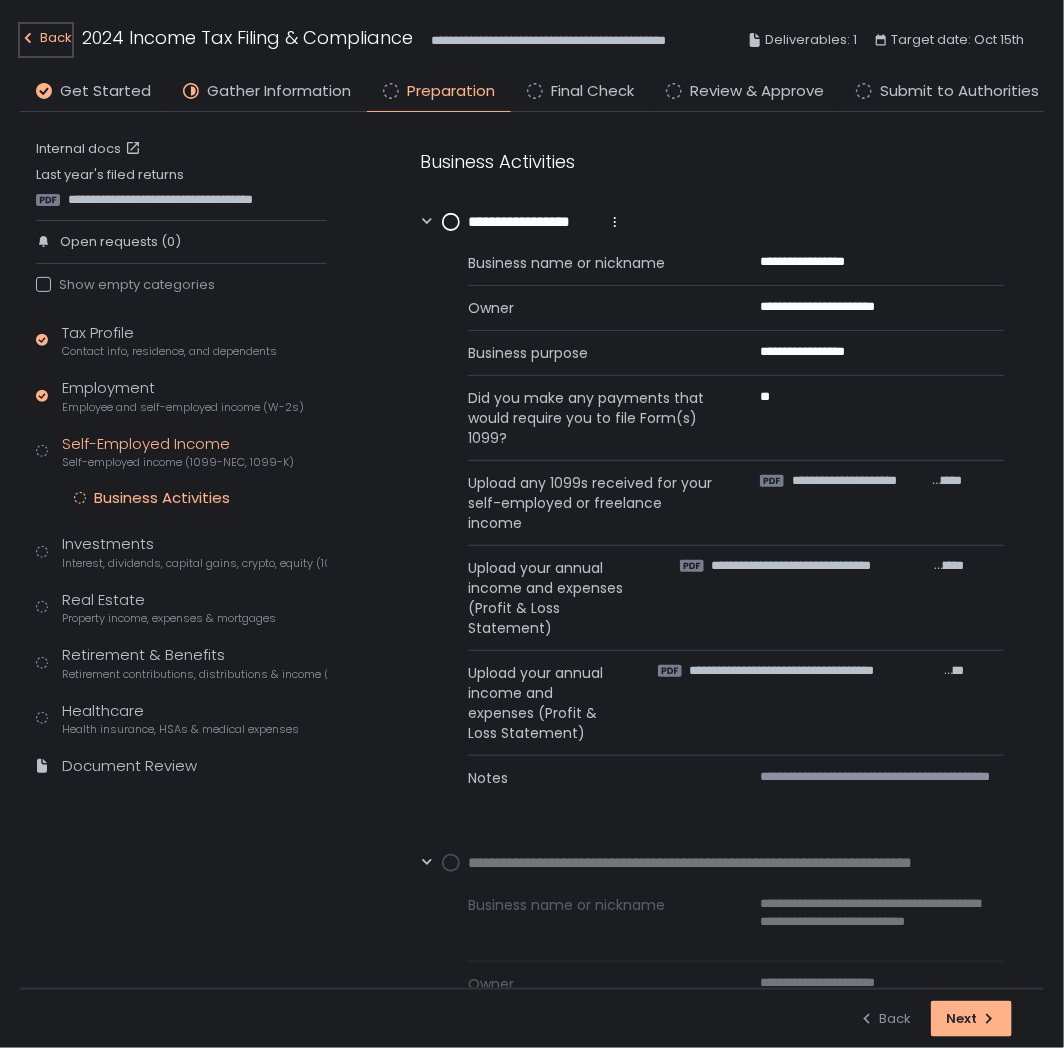 click on "Back" 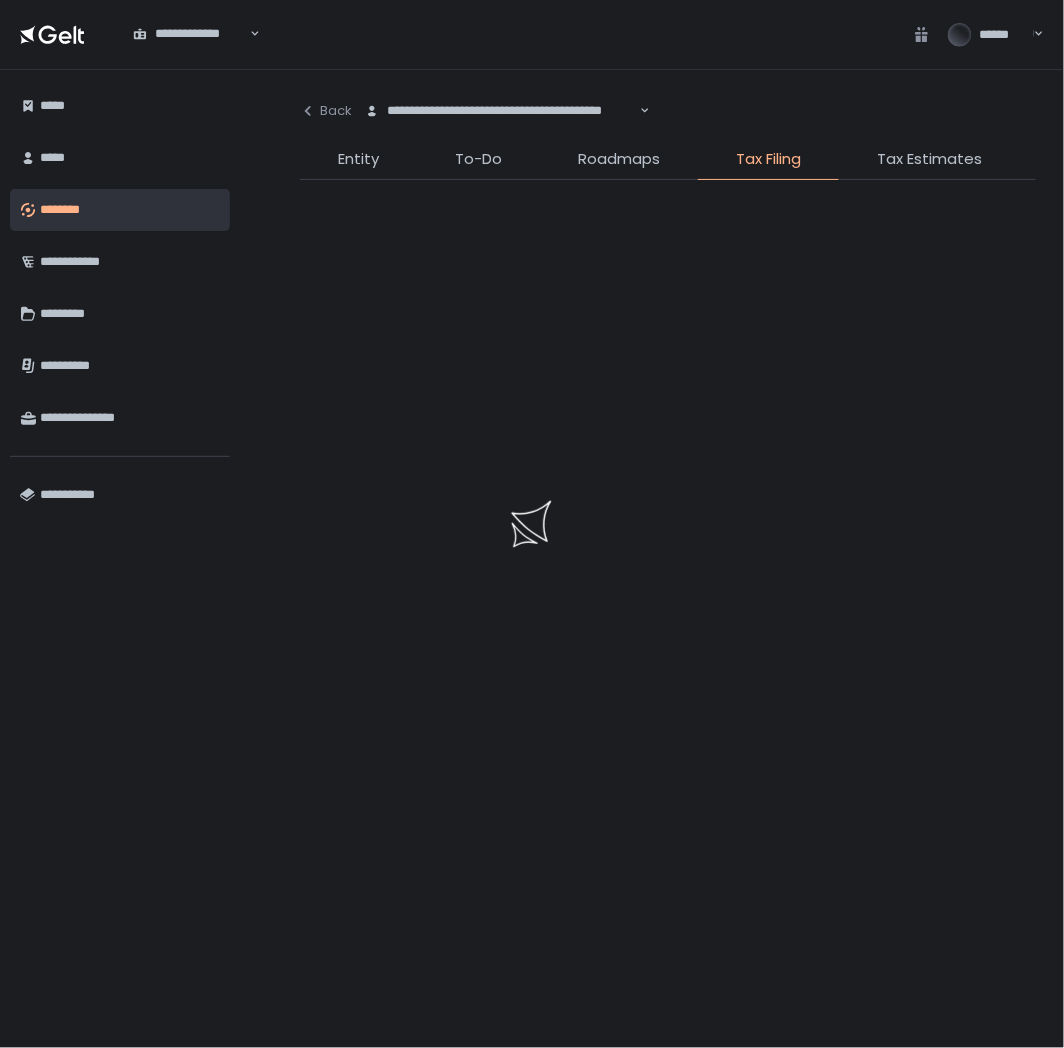 click 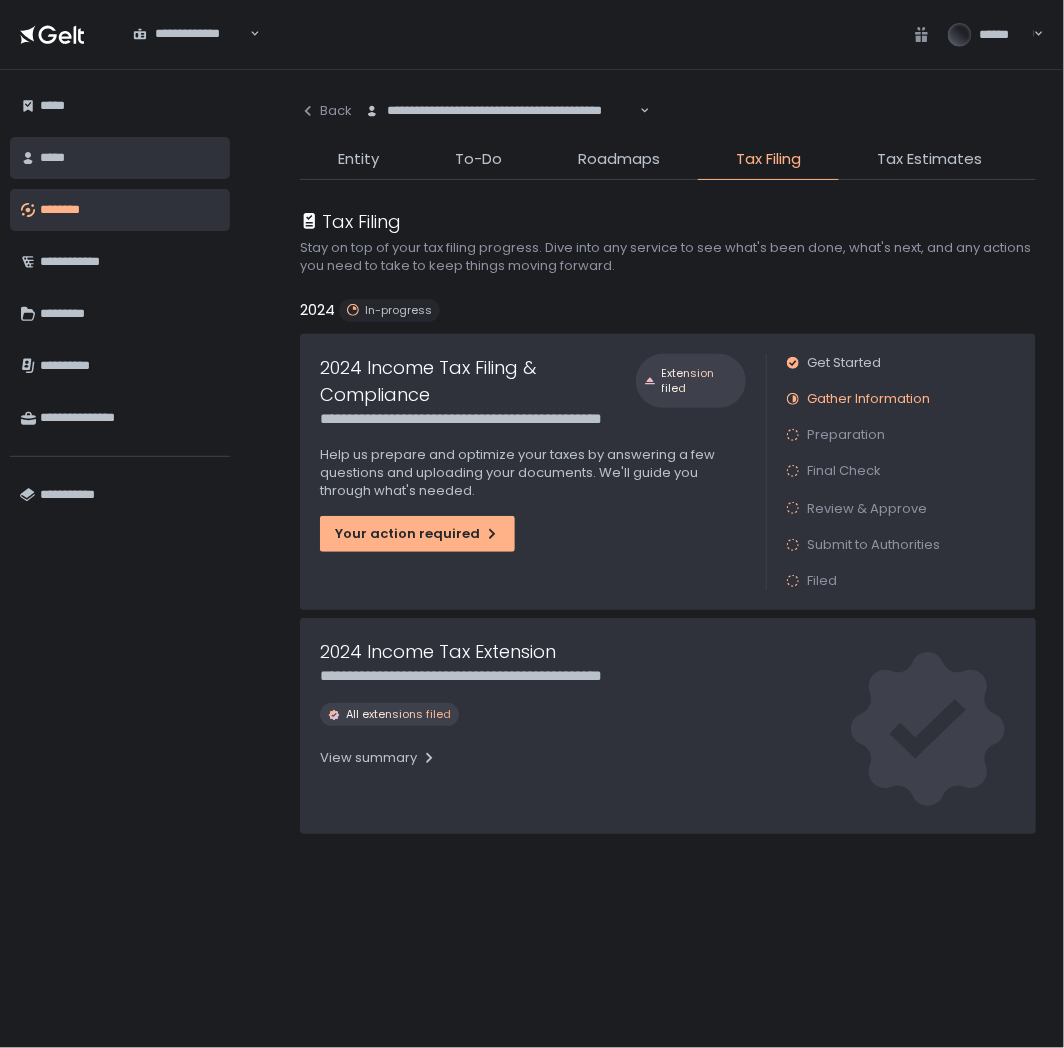 click on "*****" at bounding box center [130, 158] 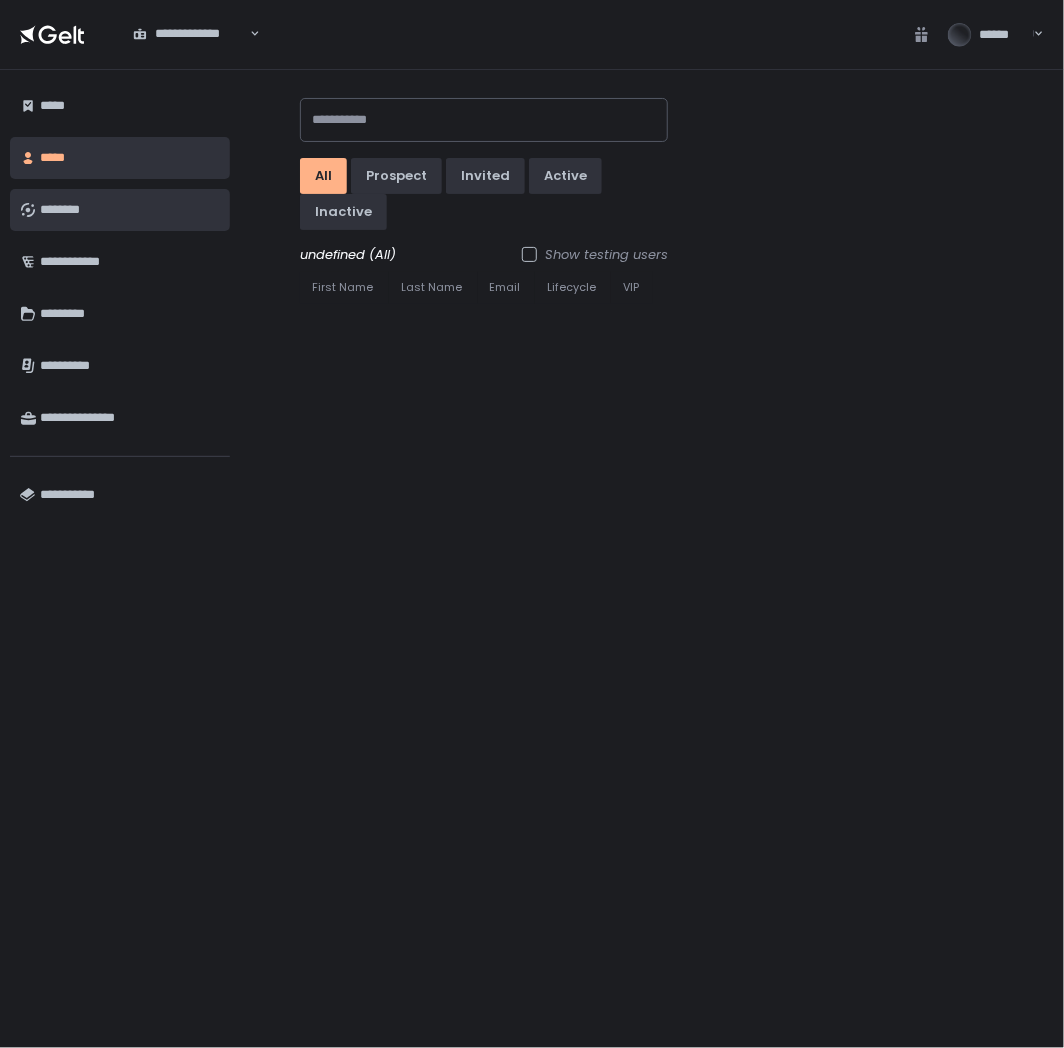 click on "********" at bounding box center [130, 210] 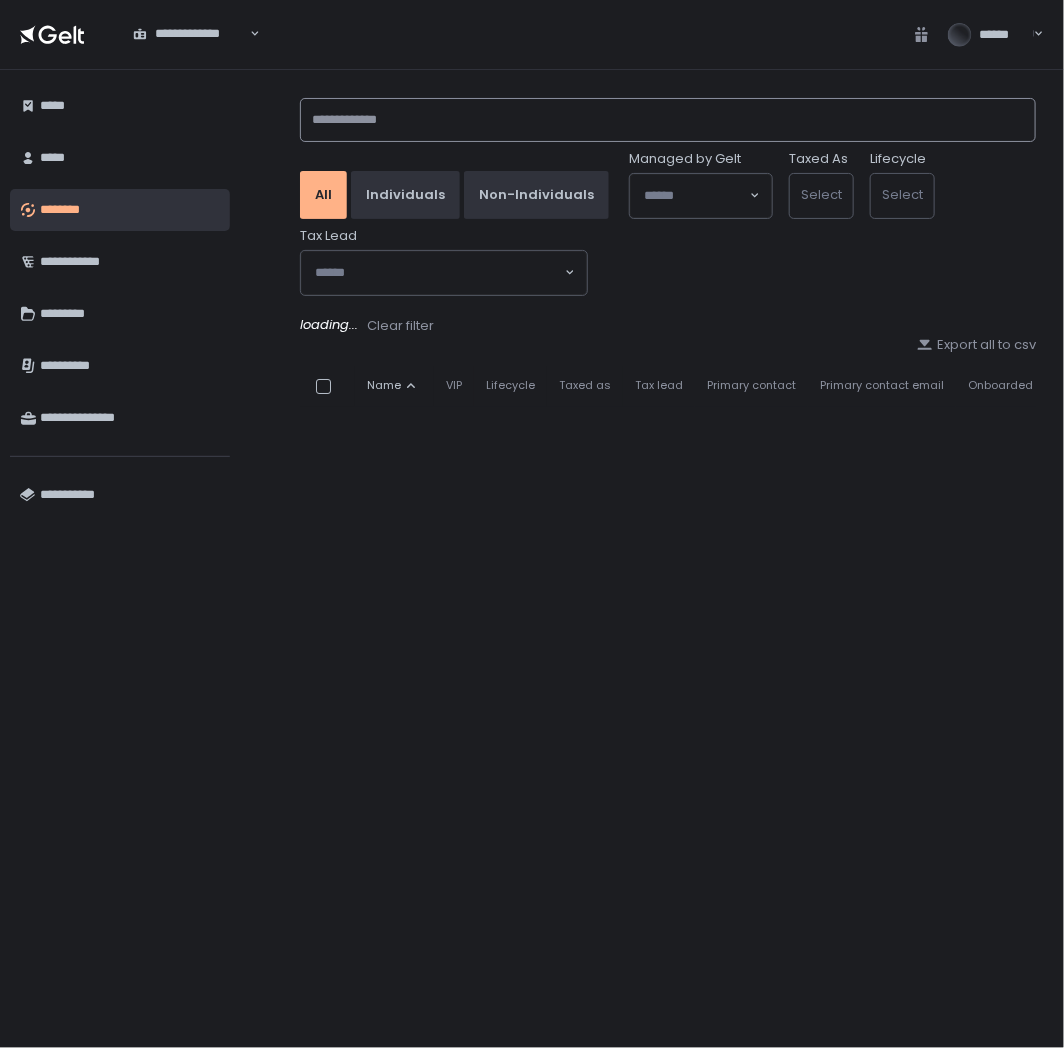 click 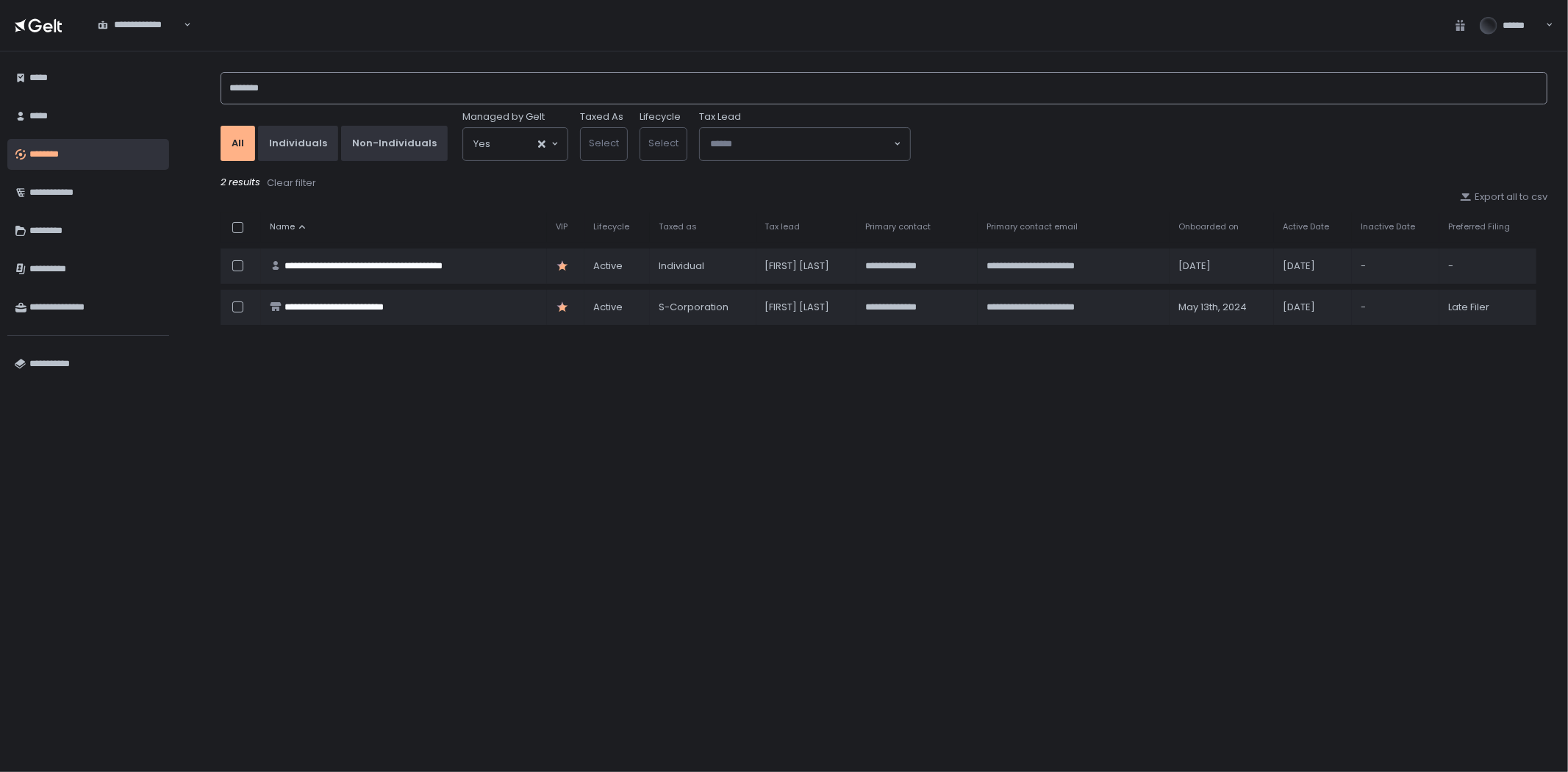 type on "********" 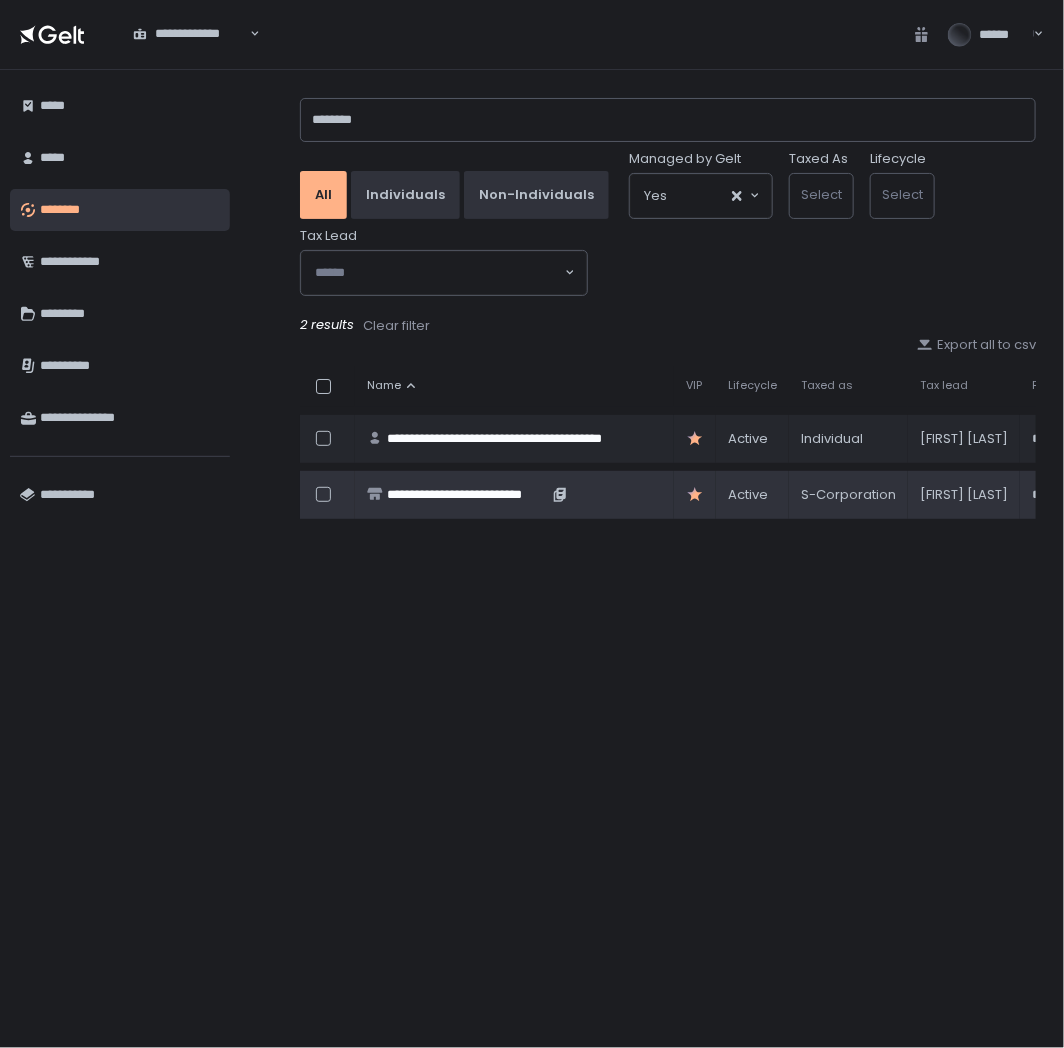 click on "**********" at bounding box center (467, 495) 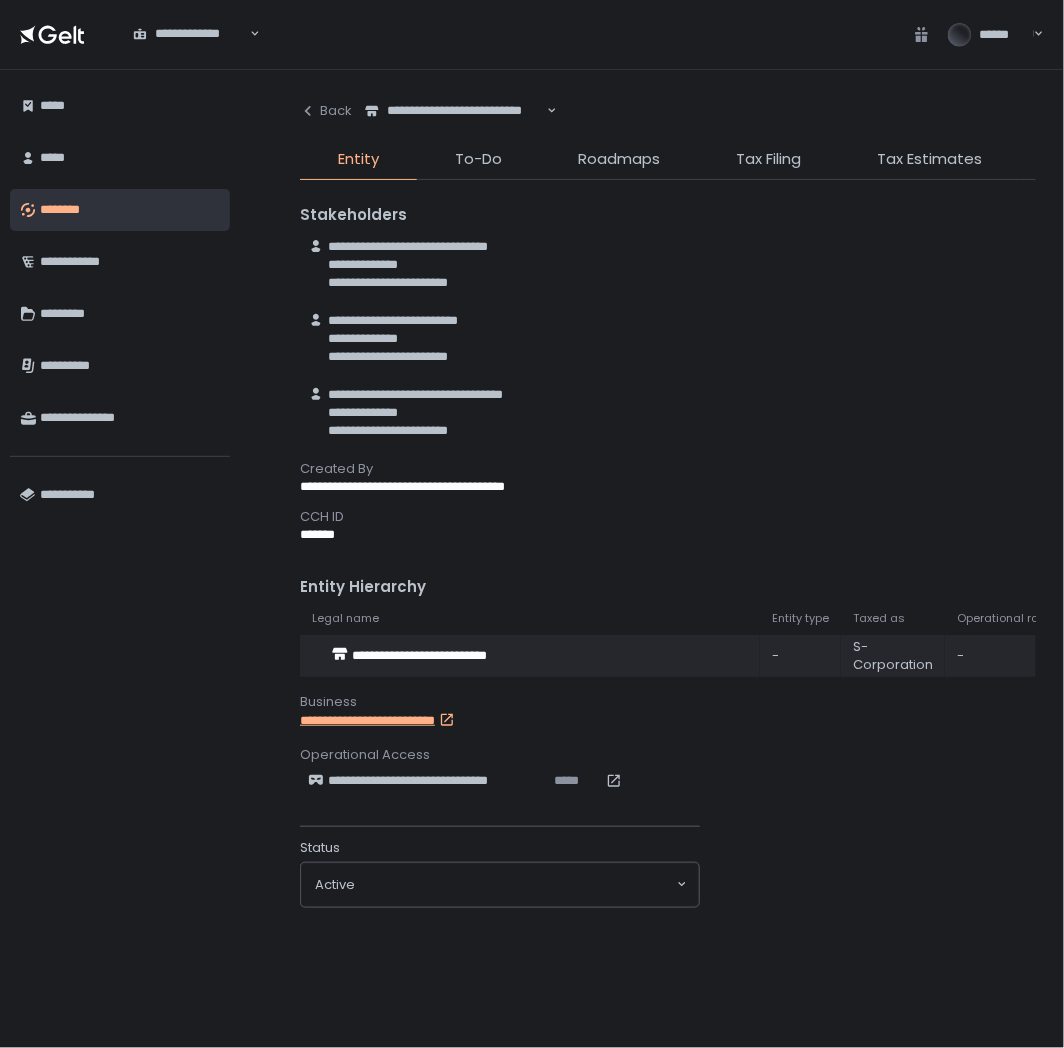 click on "To-Do" 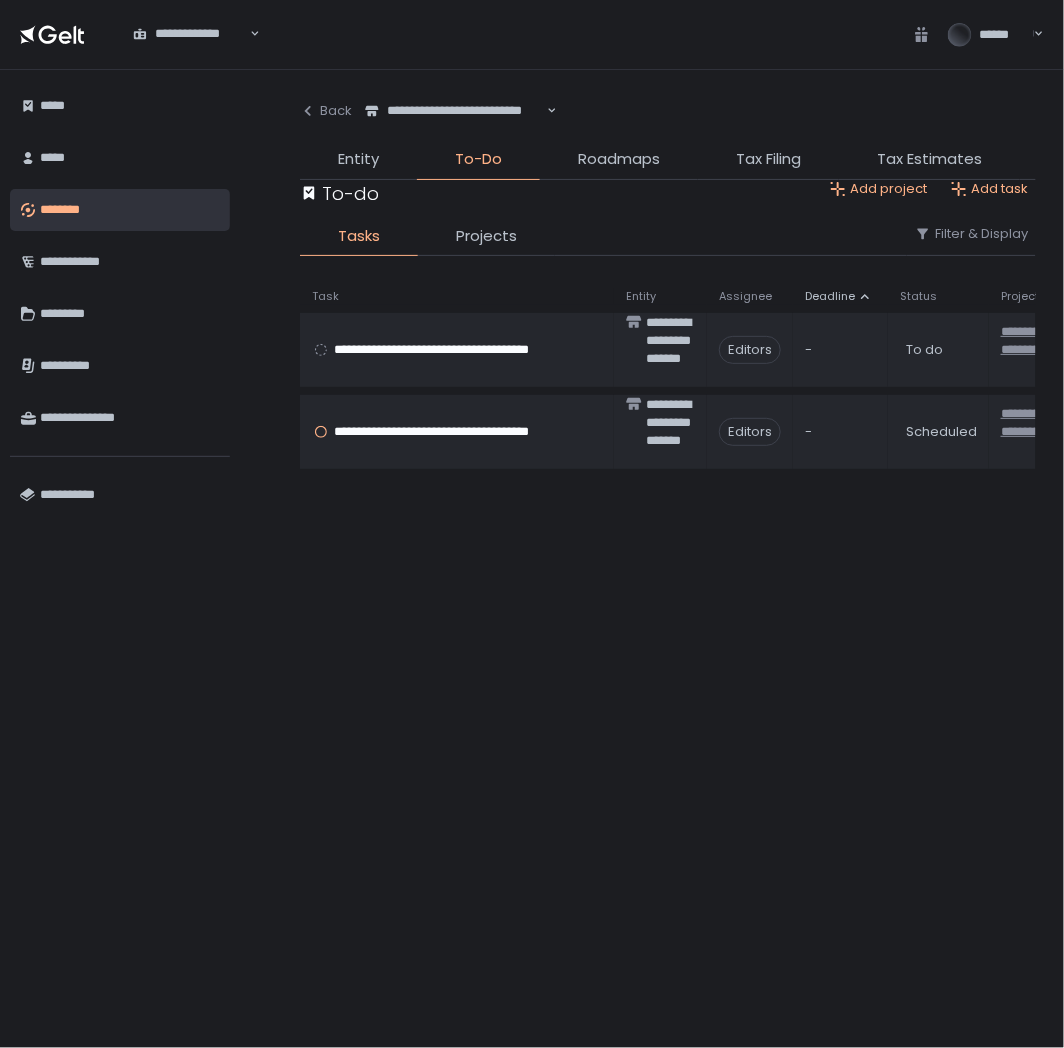 click on "Roadmaps" 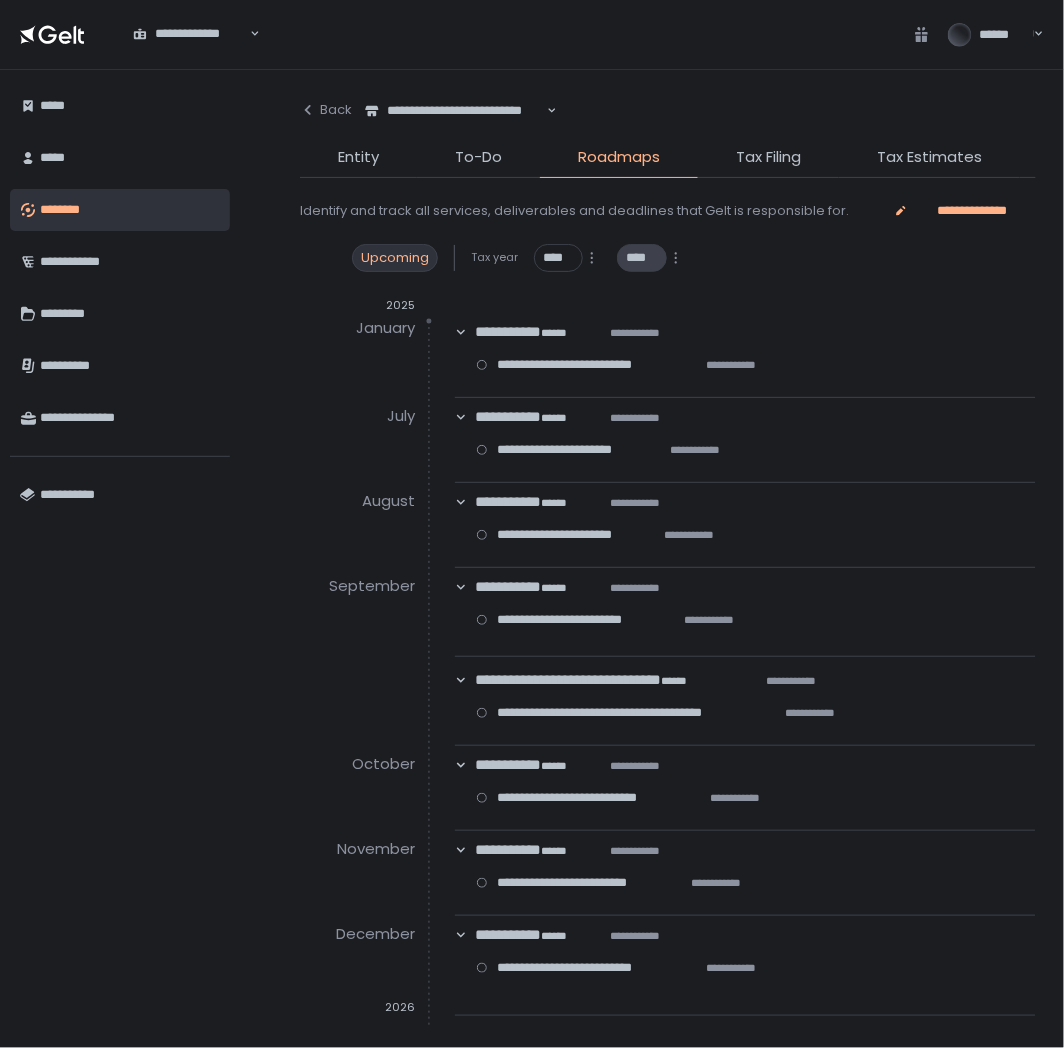 click on "****" at bounding box center (641, 258) 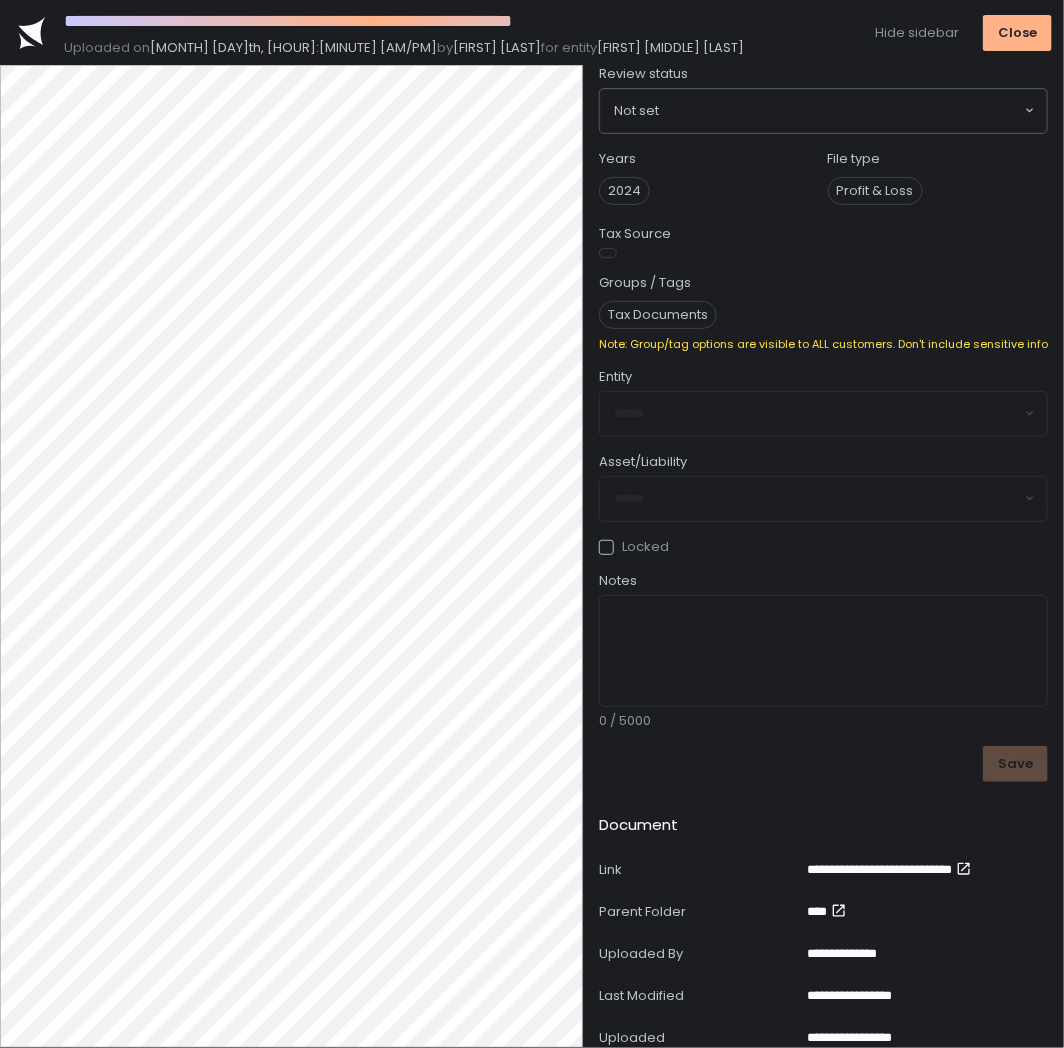 scroll, scrollTop: 0, scrollLeft: 0, axis: both 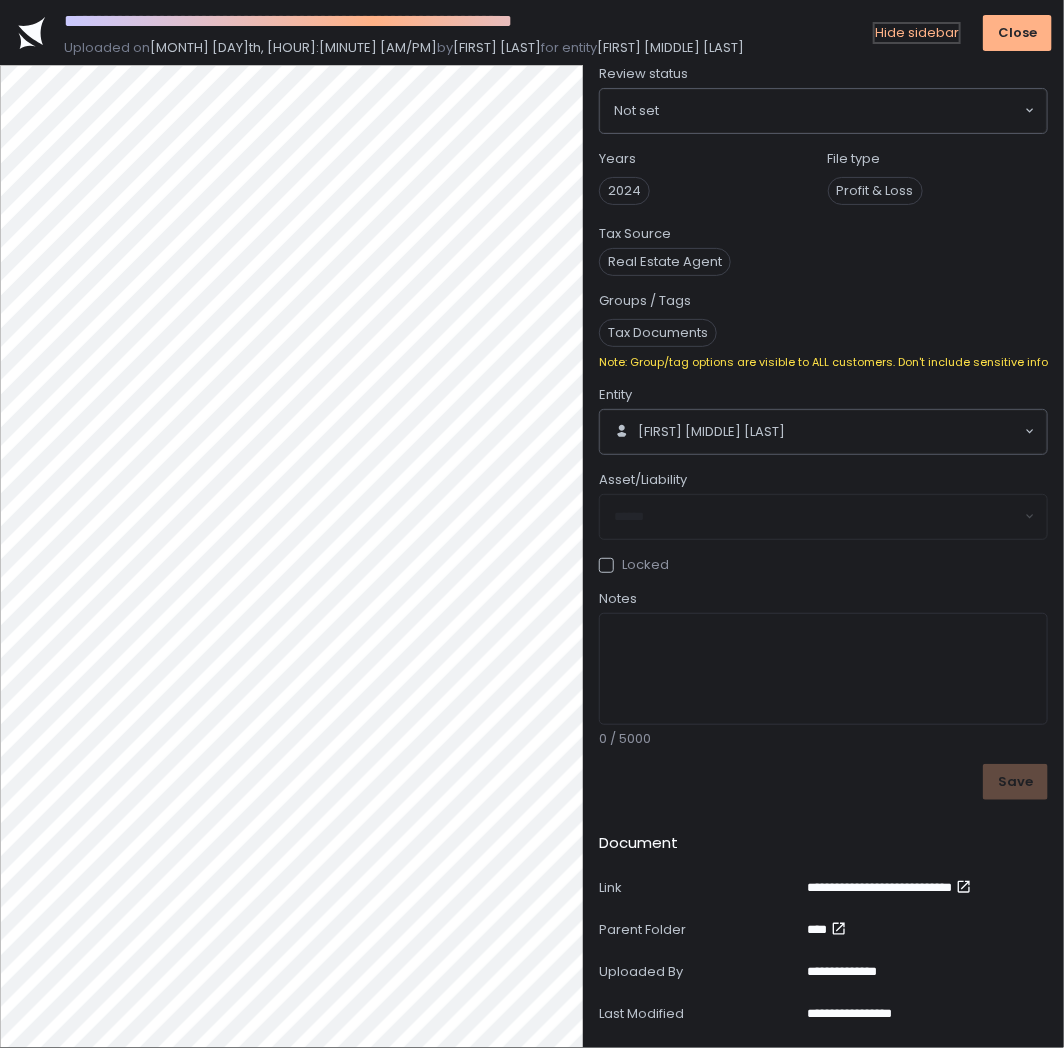 click on "Hide sidebar" at bounding box center (917, 33) 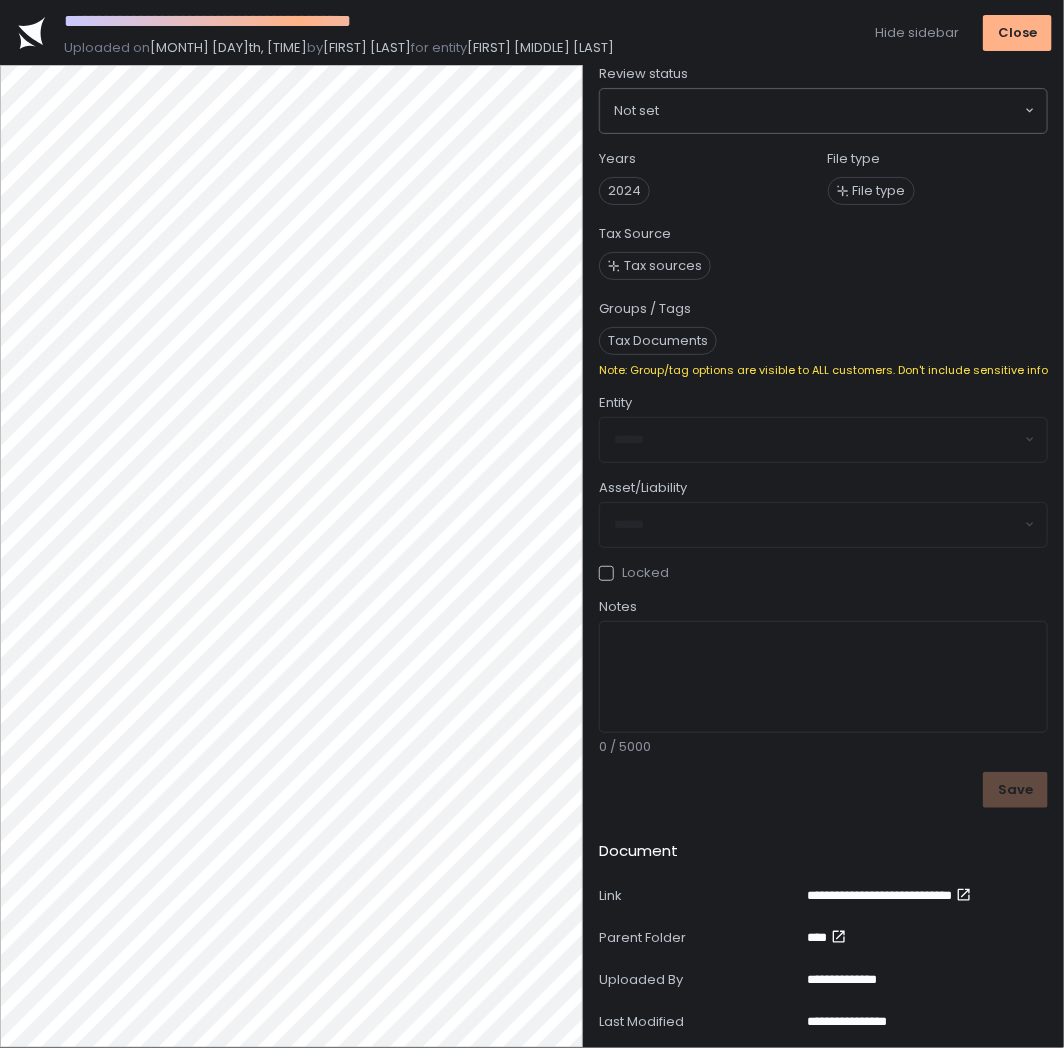 scroll, scrollTop: 0, scrollLeft: 0, axis: both 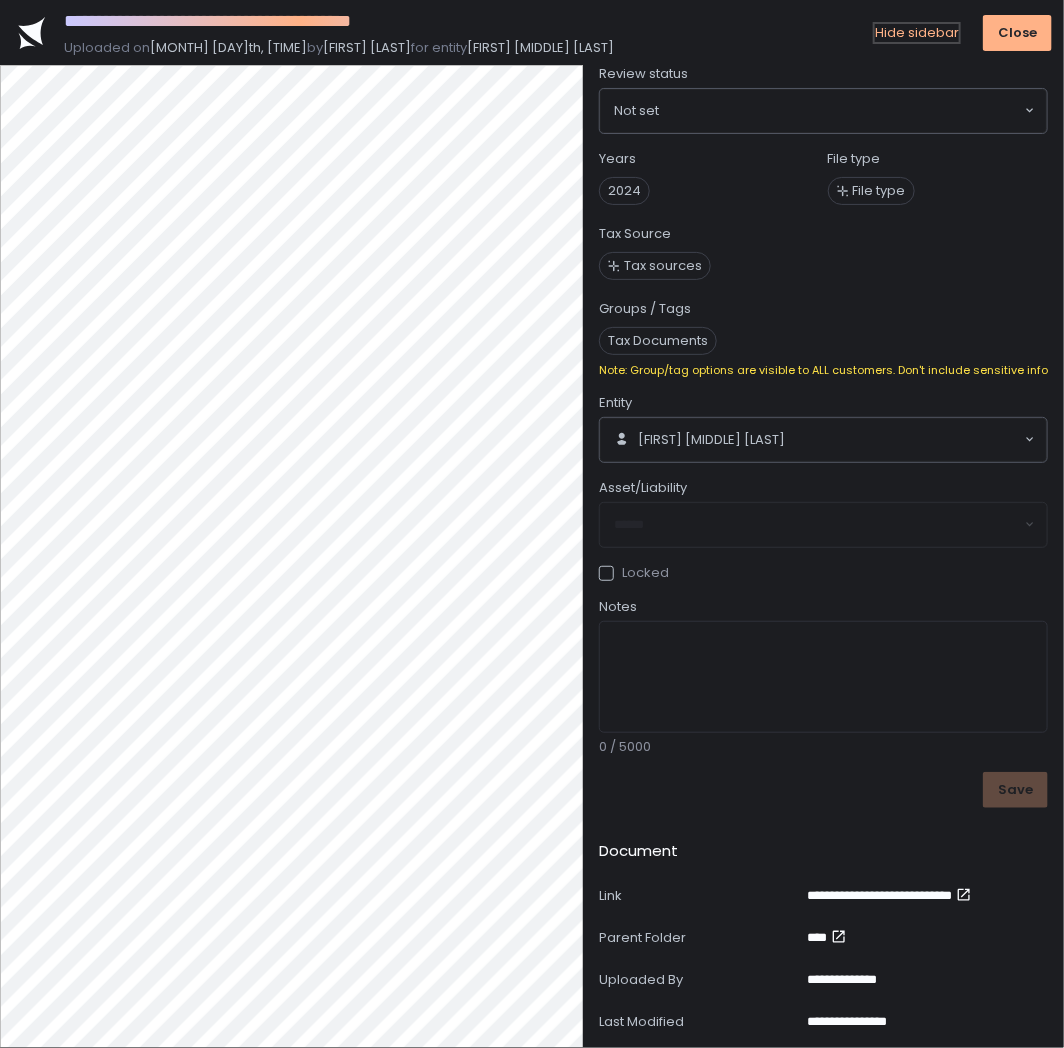 click on "Hide sidebar" at bounding box center [917, 33] 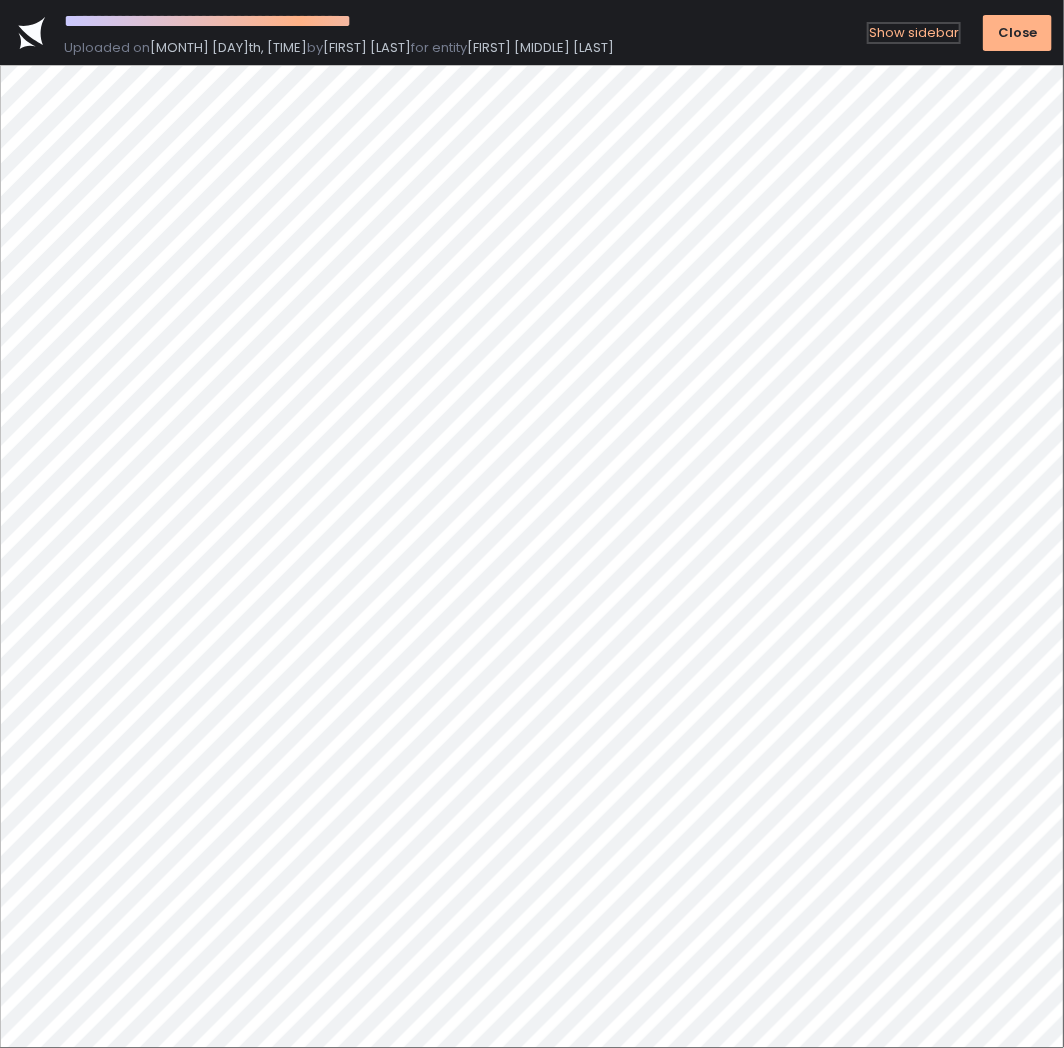 click on "Show sidebar" at bounding box center [914, 33] 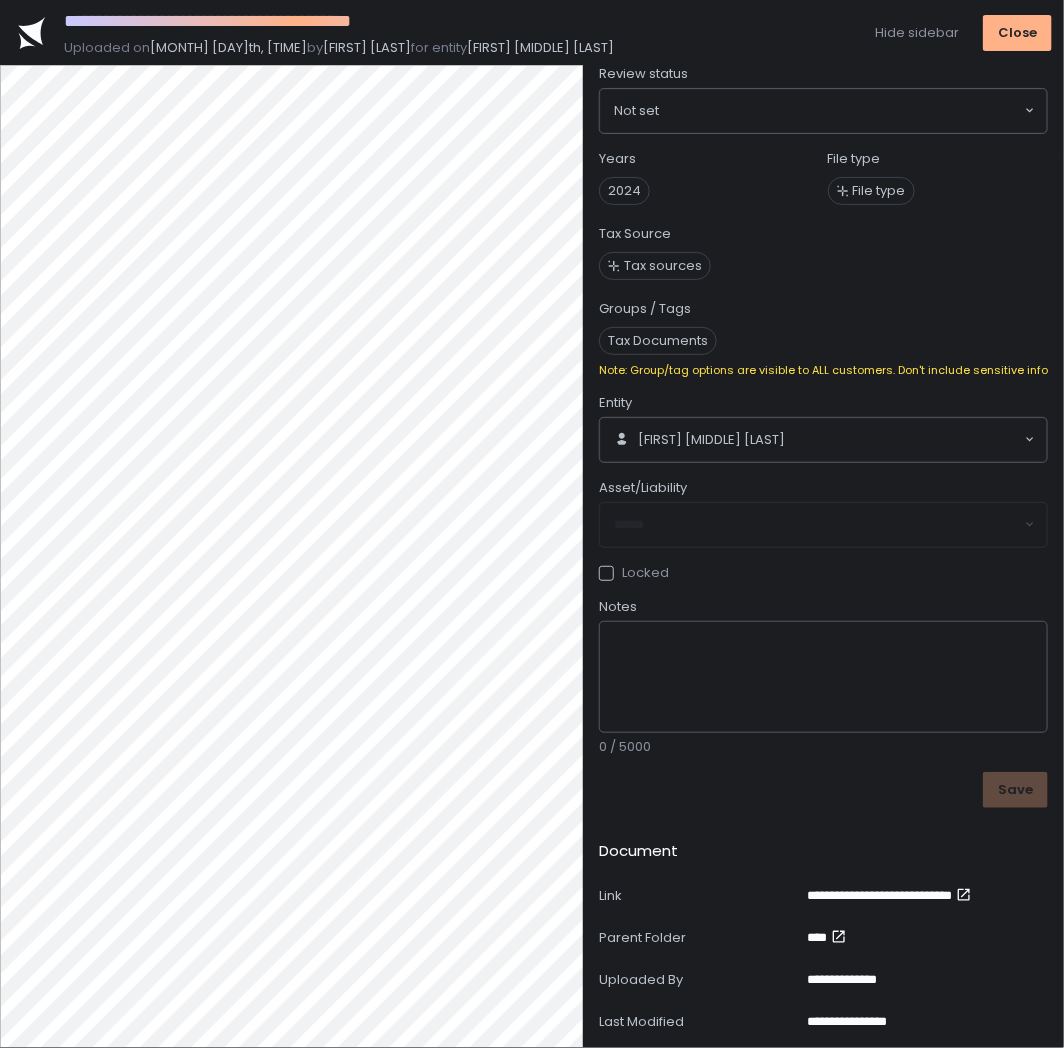 click on "Notes" 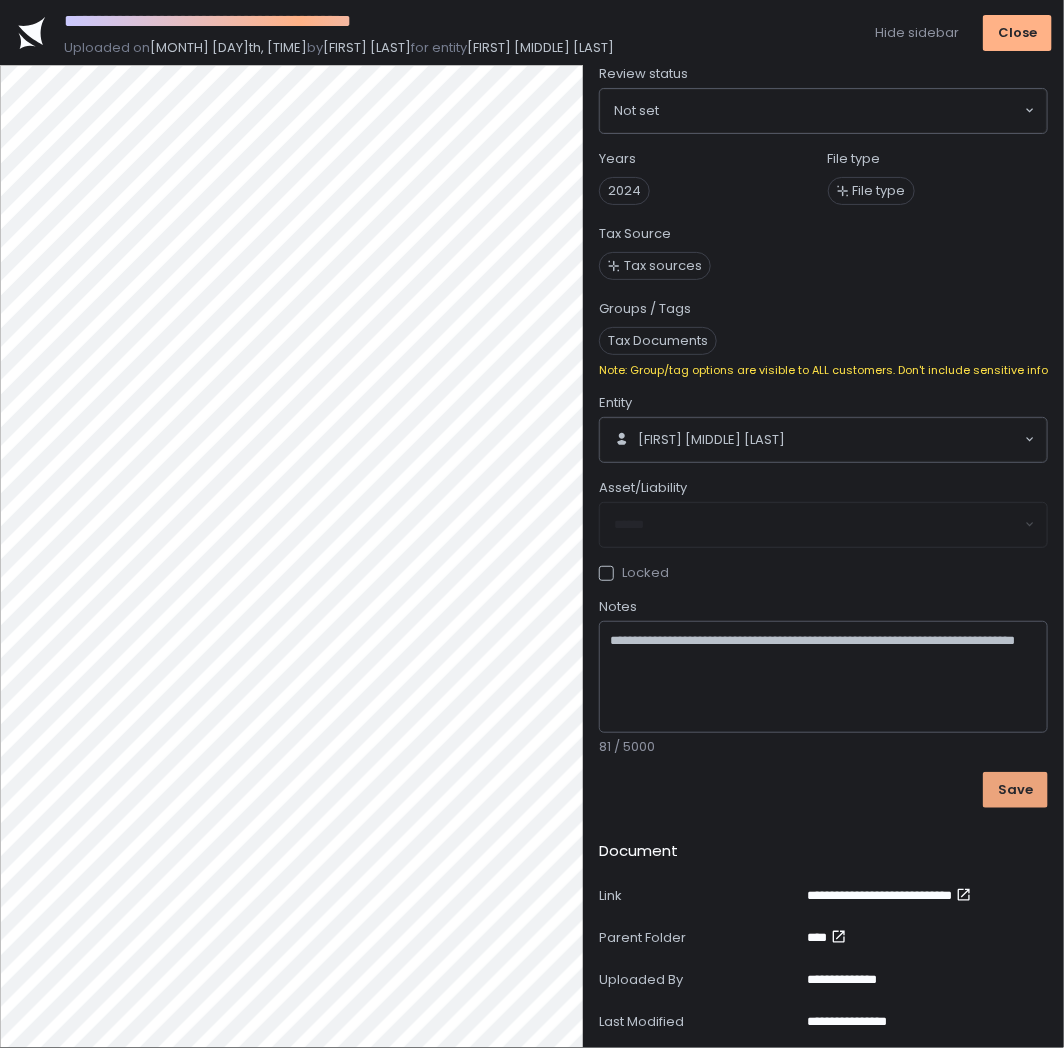 type on "**********" 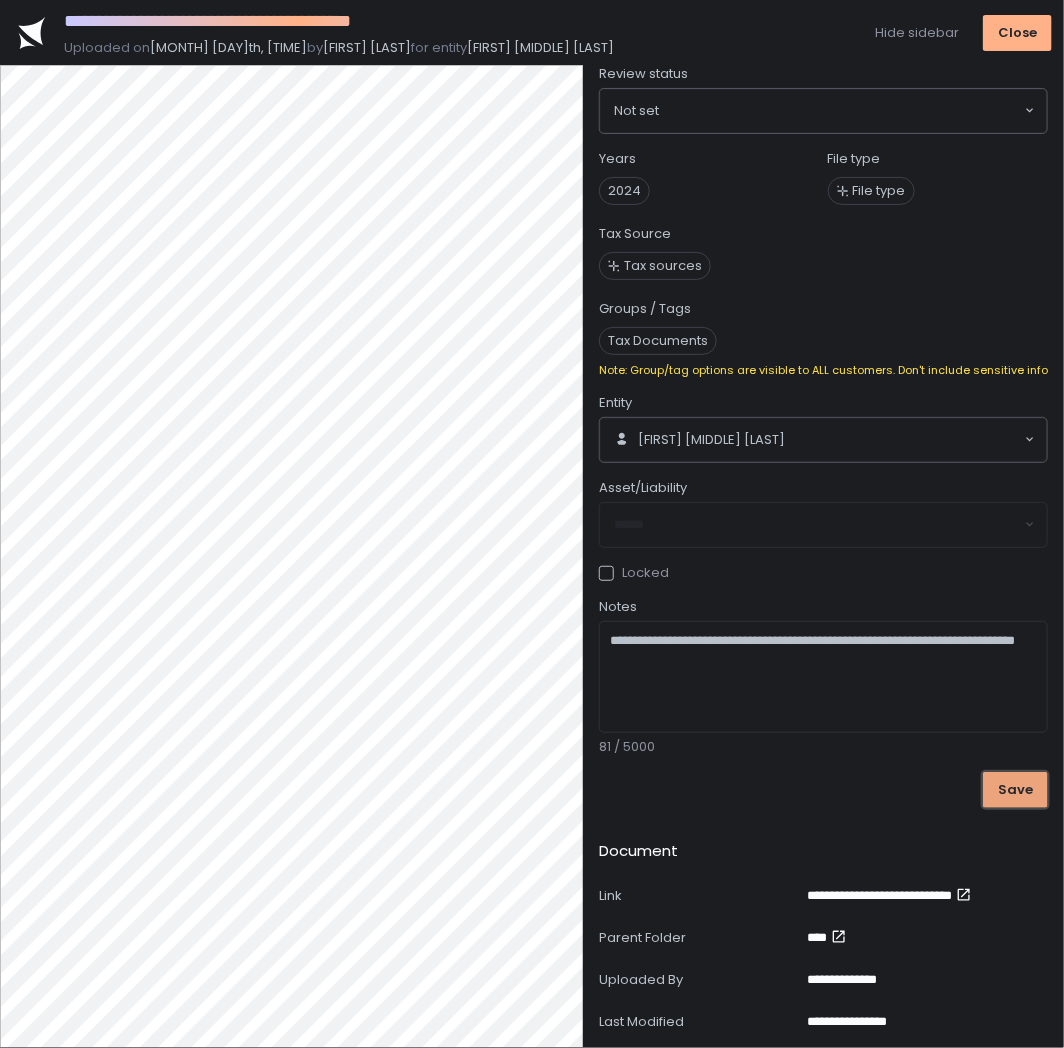 click on "Save" at bounding box center (1015, 790) 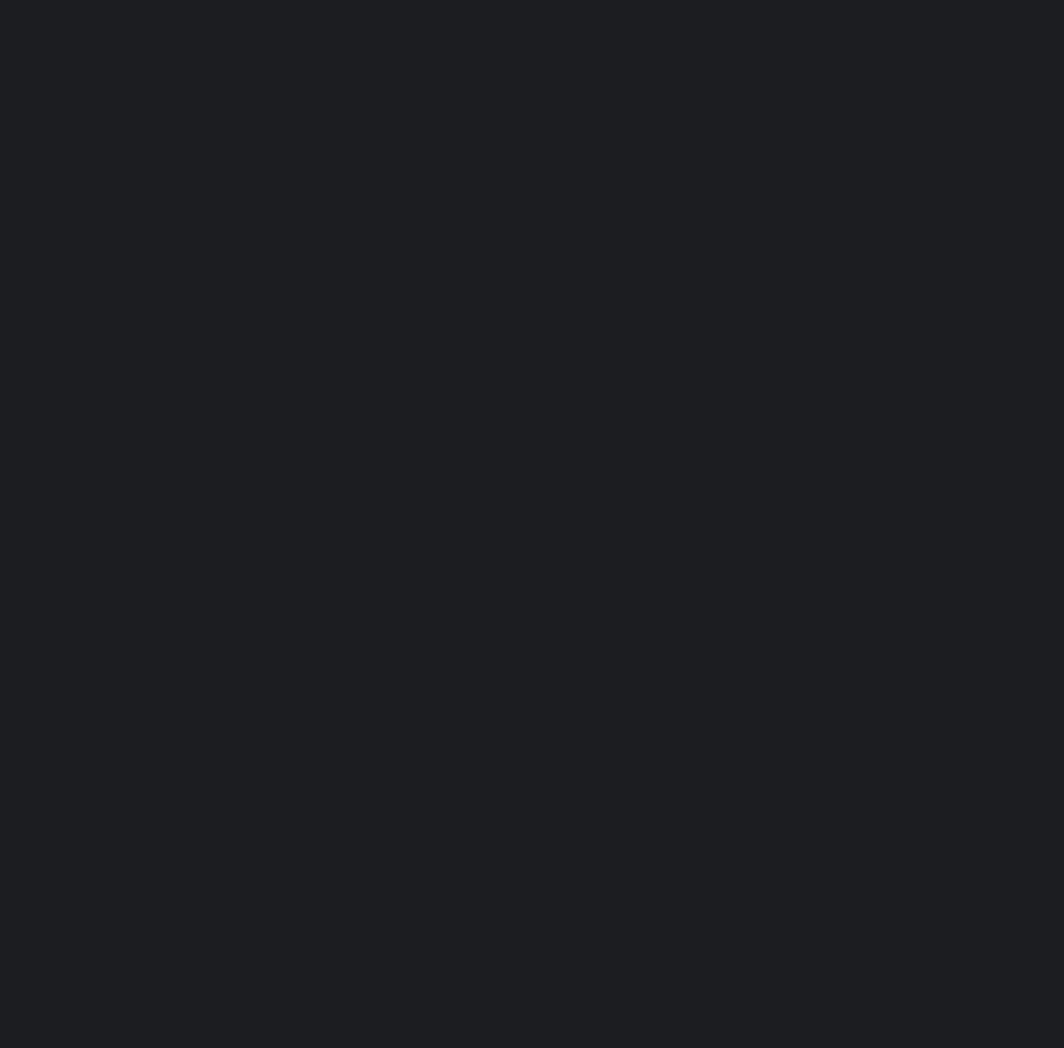 scroll, scrollTop: 0, scrollLeft: 0, axis: both 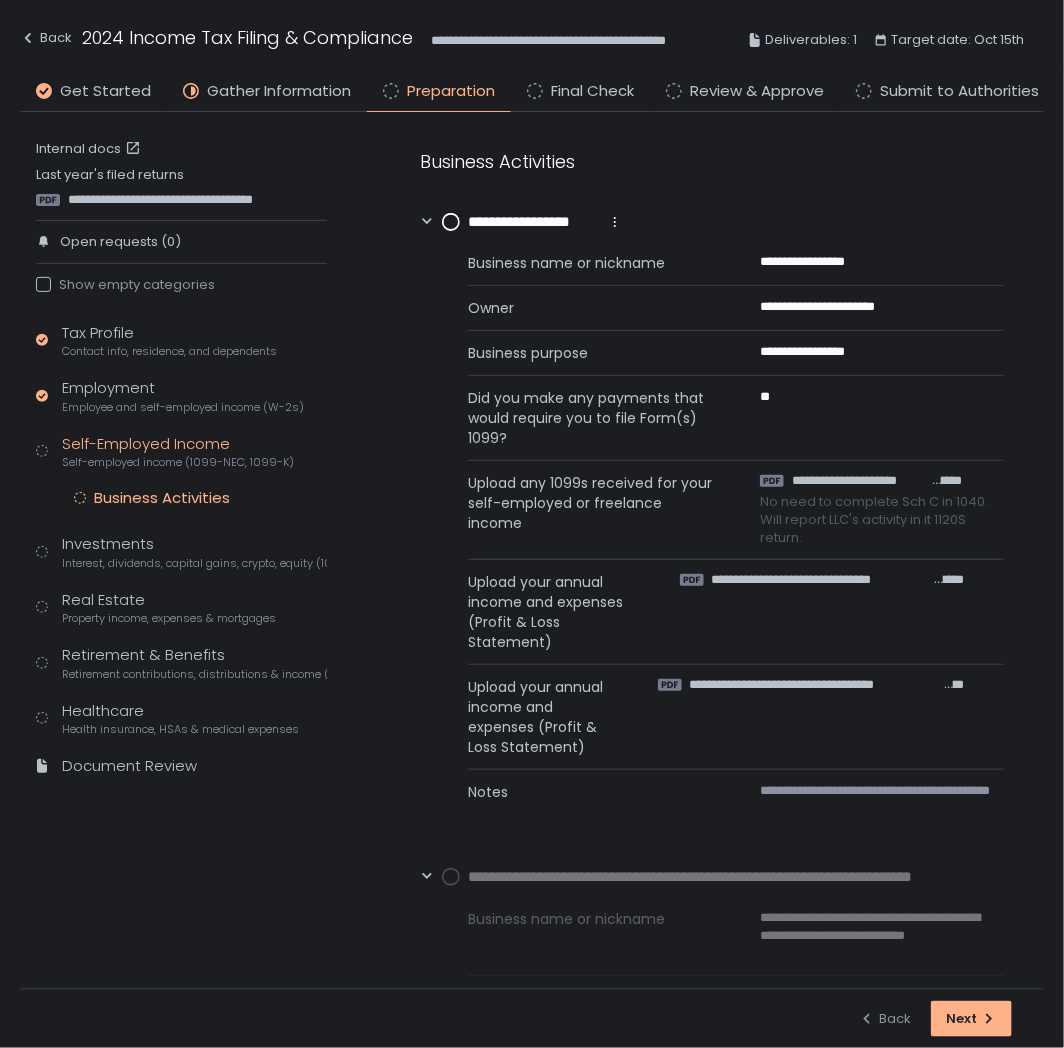 click on "**********" at bounding box center (712, 636) 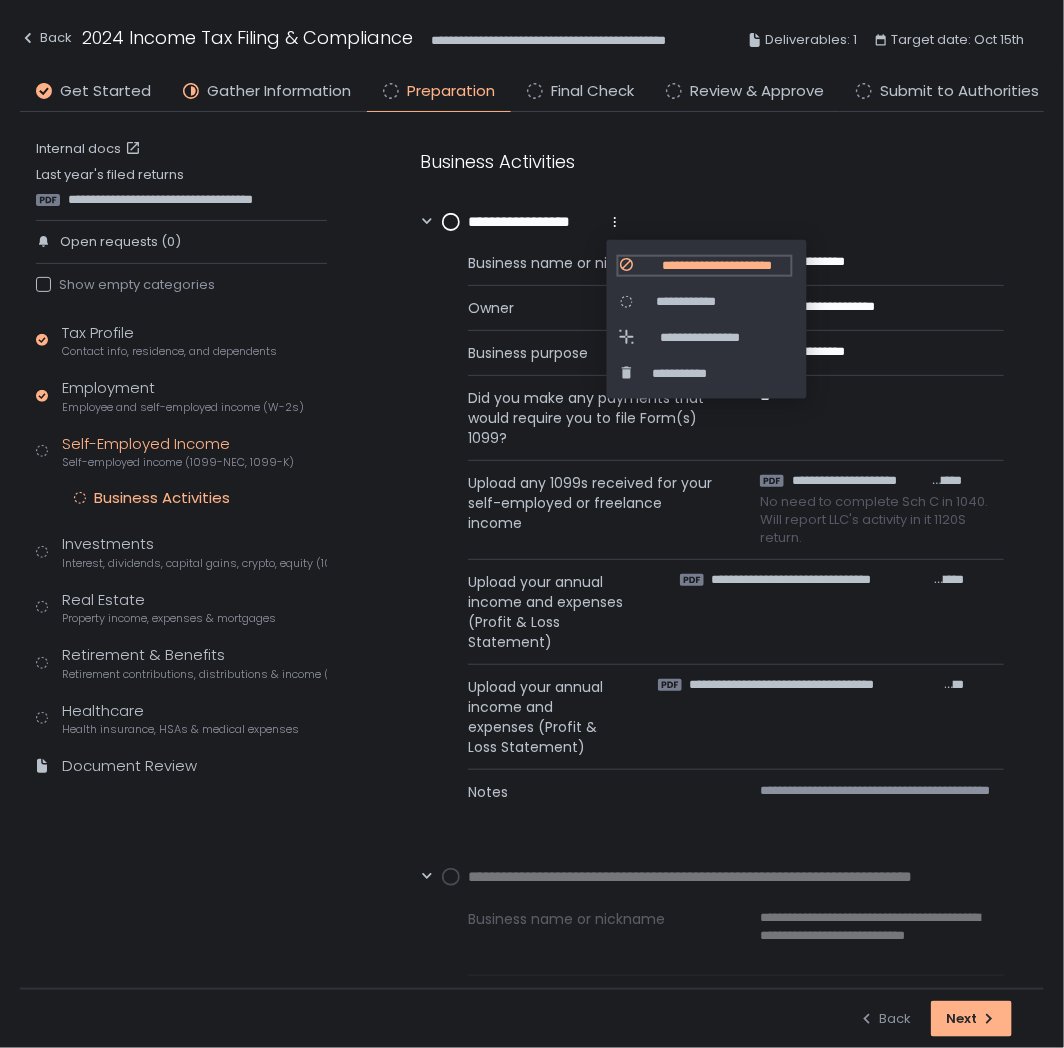 click on "**********" 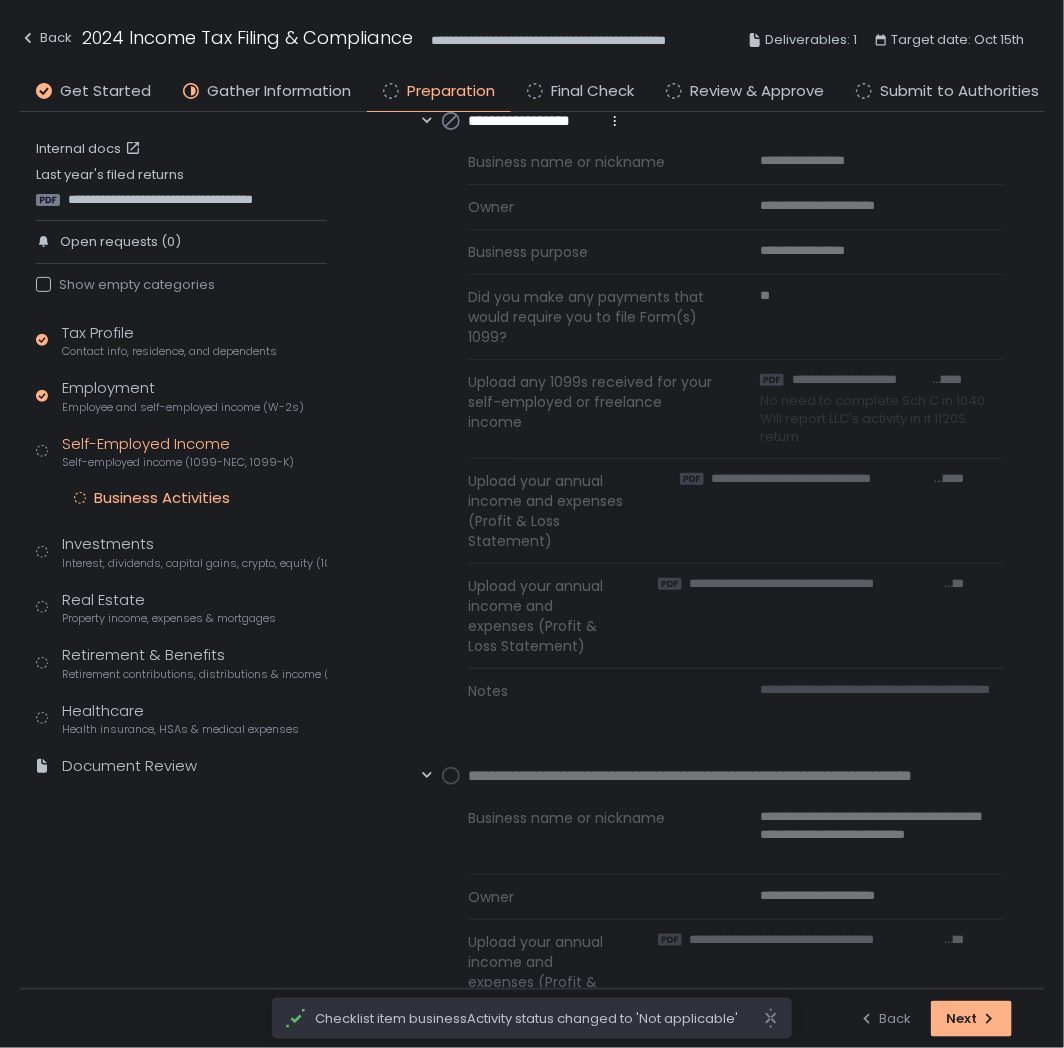 scroll, scrollTop: 176, scrollLeft: 0, axis: vertical 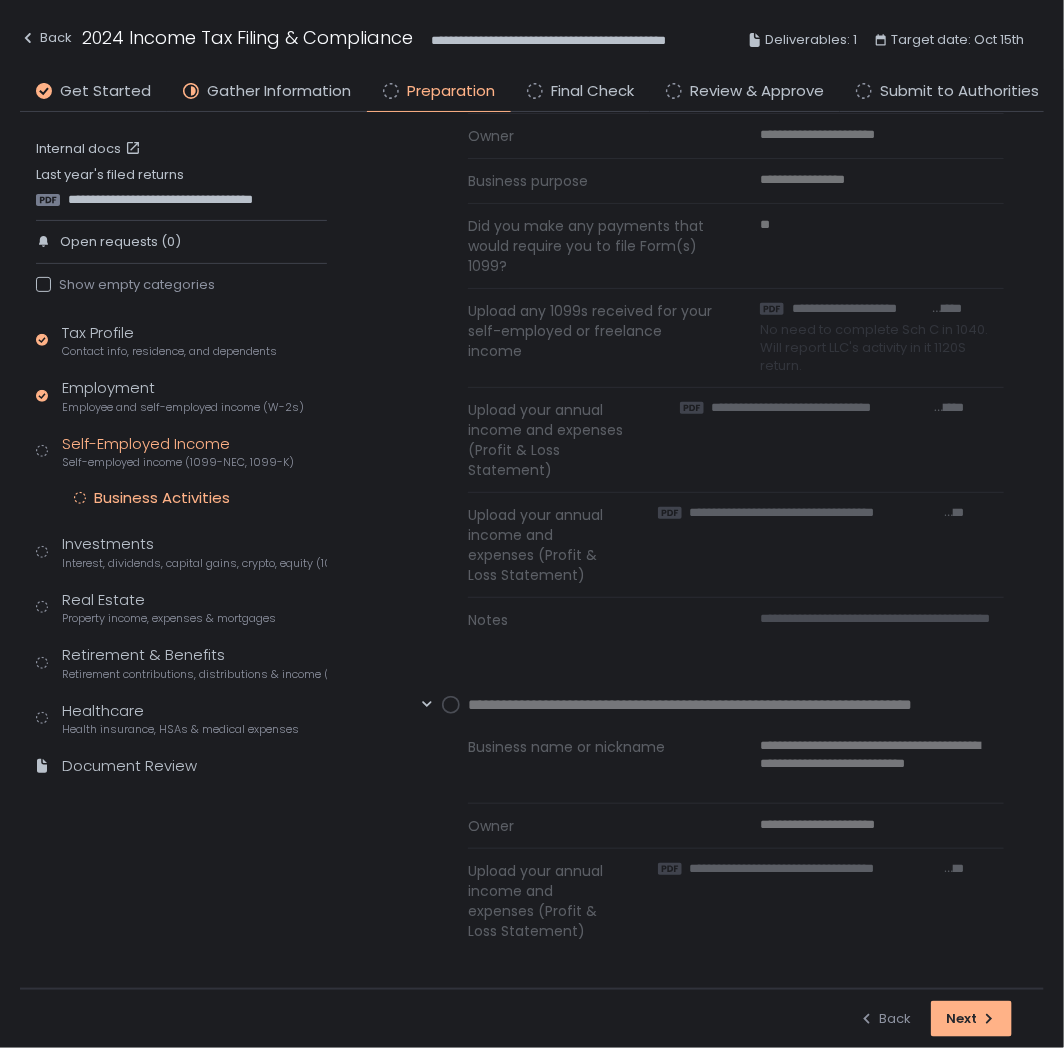 click on "**********" at bounding box center (766, 705) 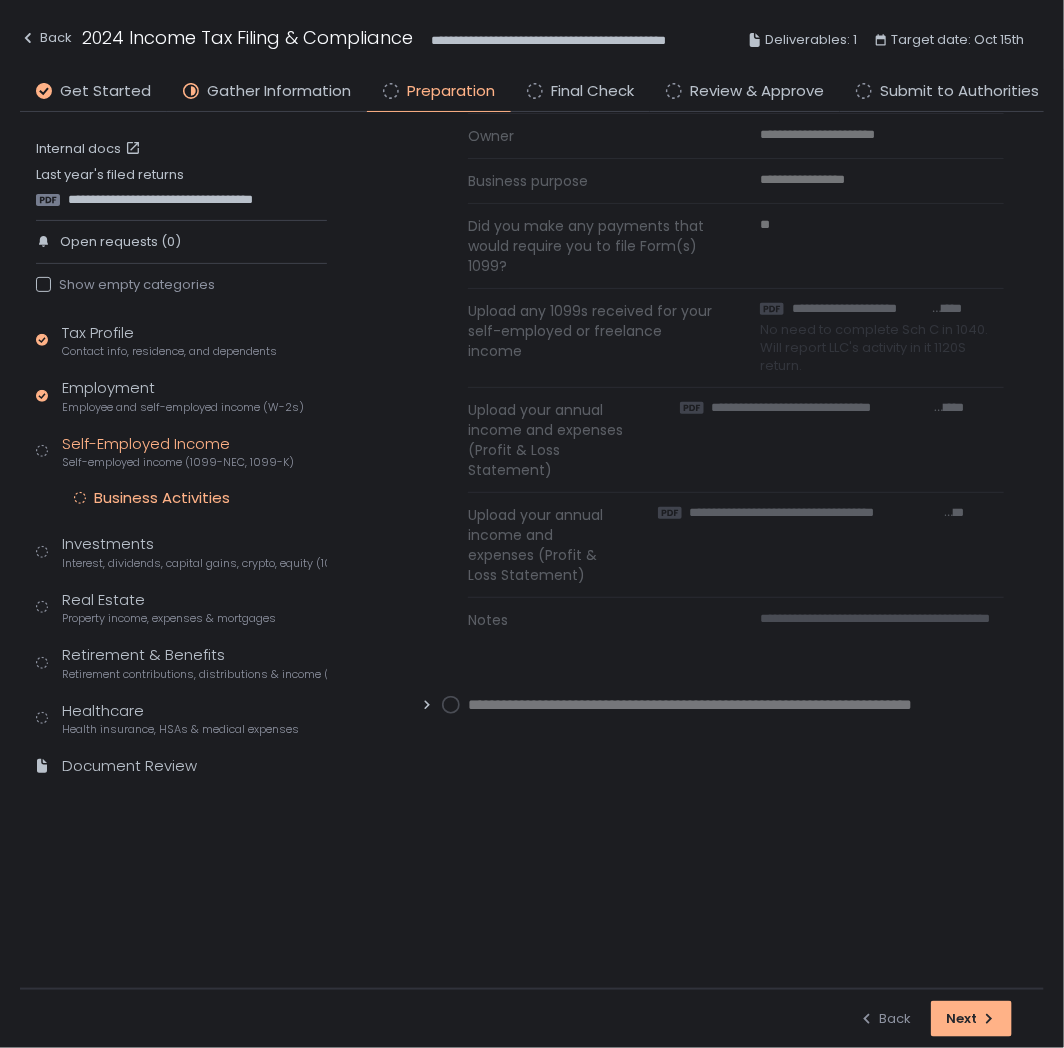 scroll, scrollTop: 0, scrollLeft: 0, axis: both 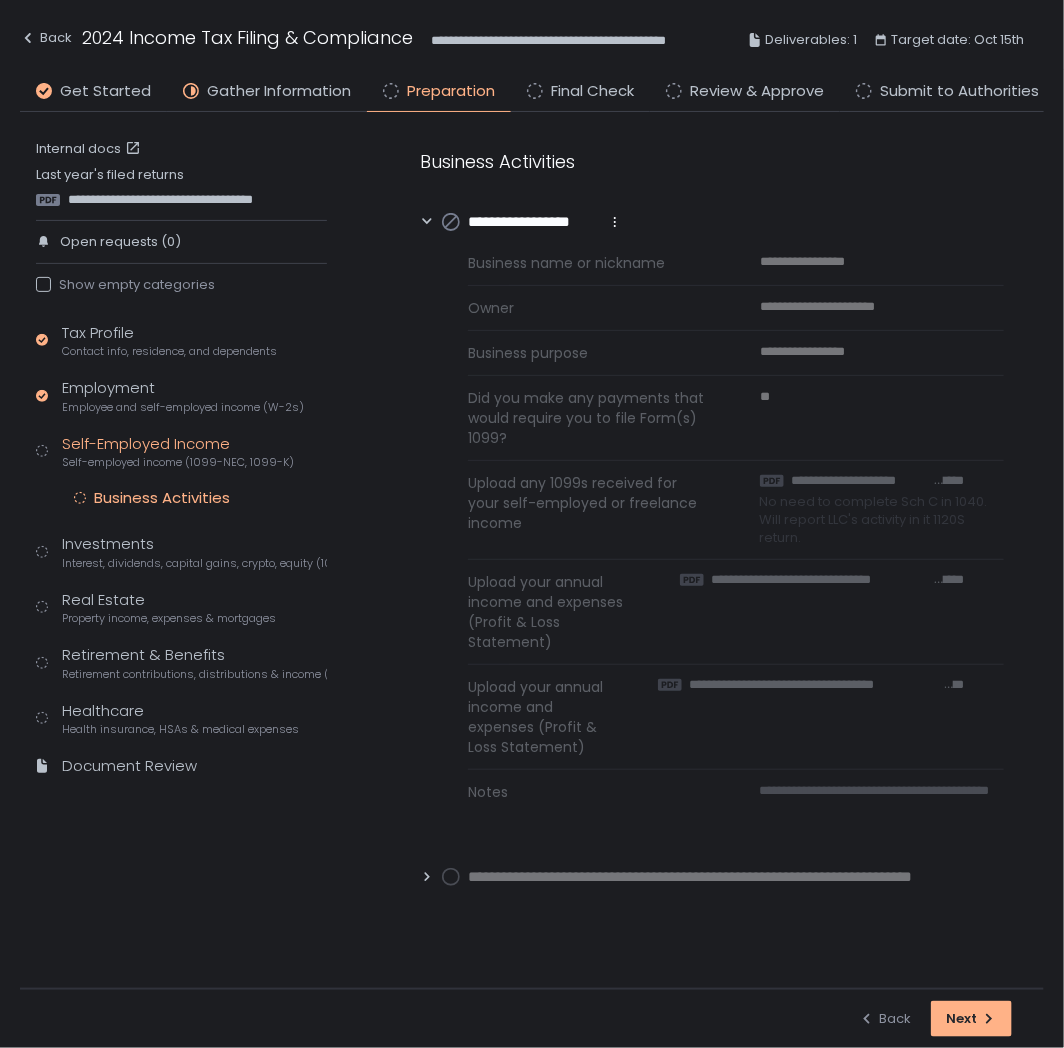 click 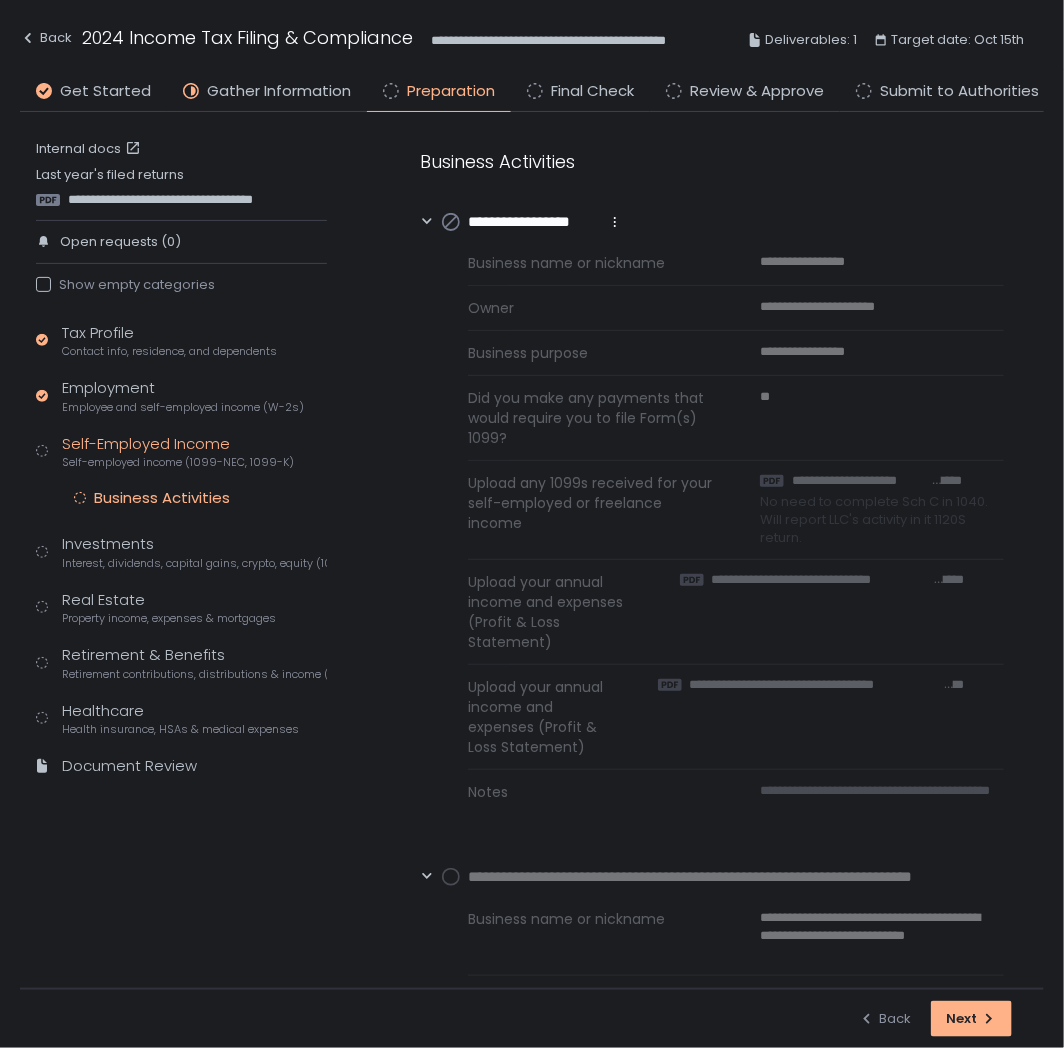 scroll, scrollTop: 0, scrollLeft: 47, axis: horizontal 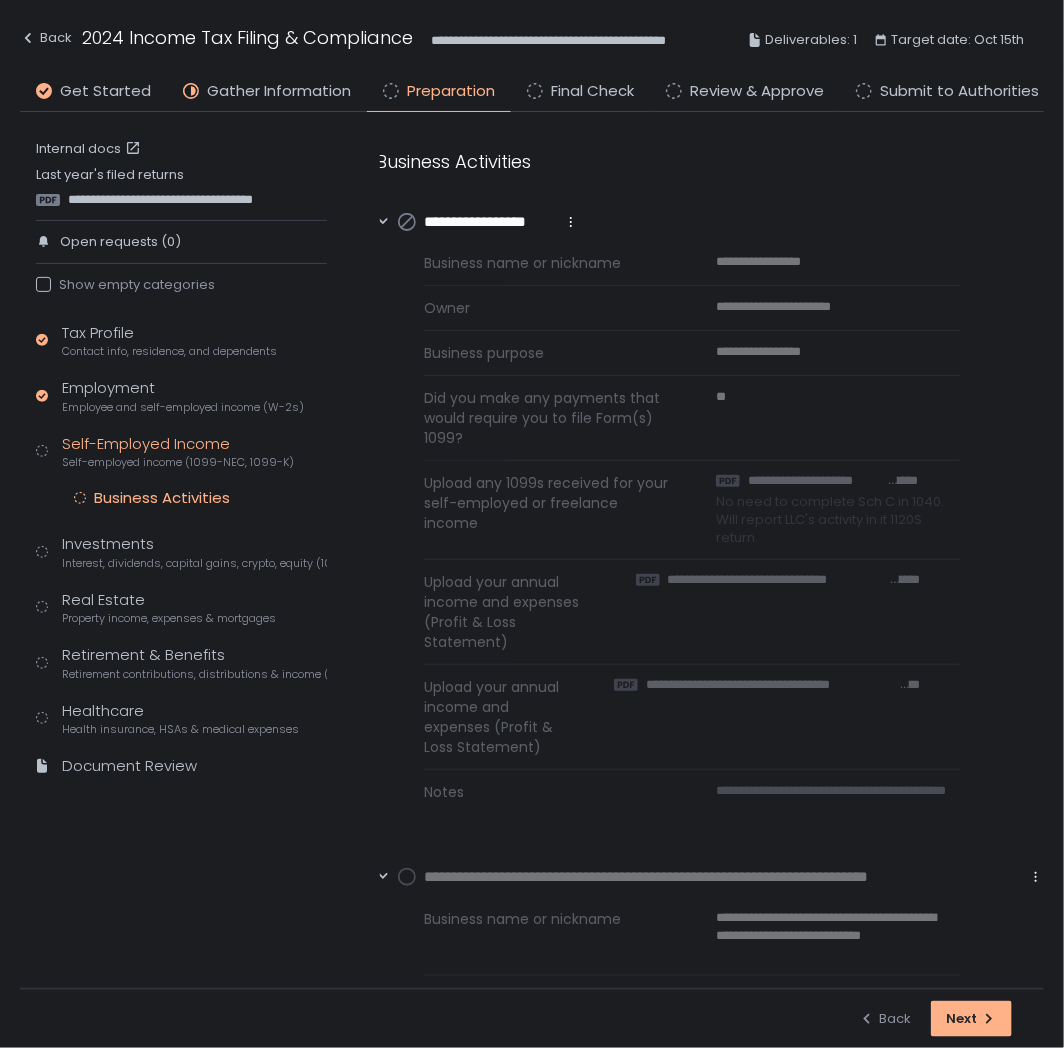 click 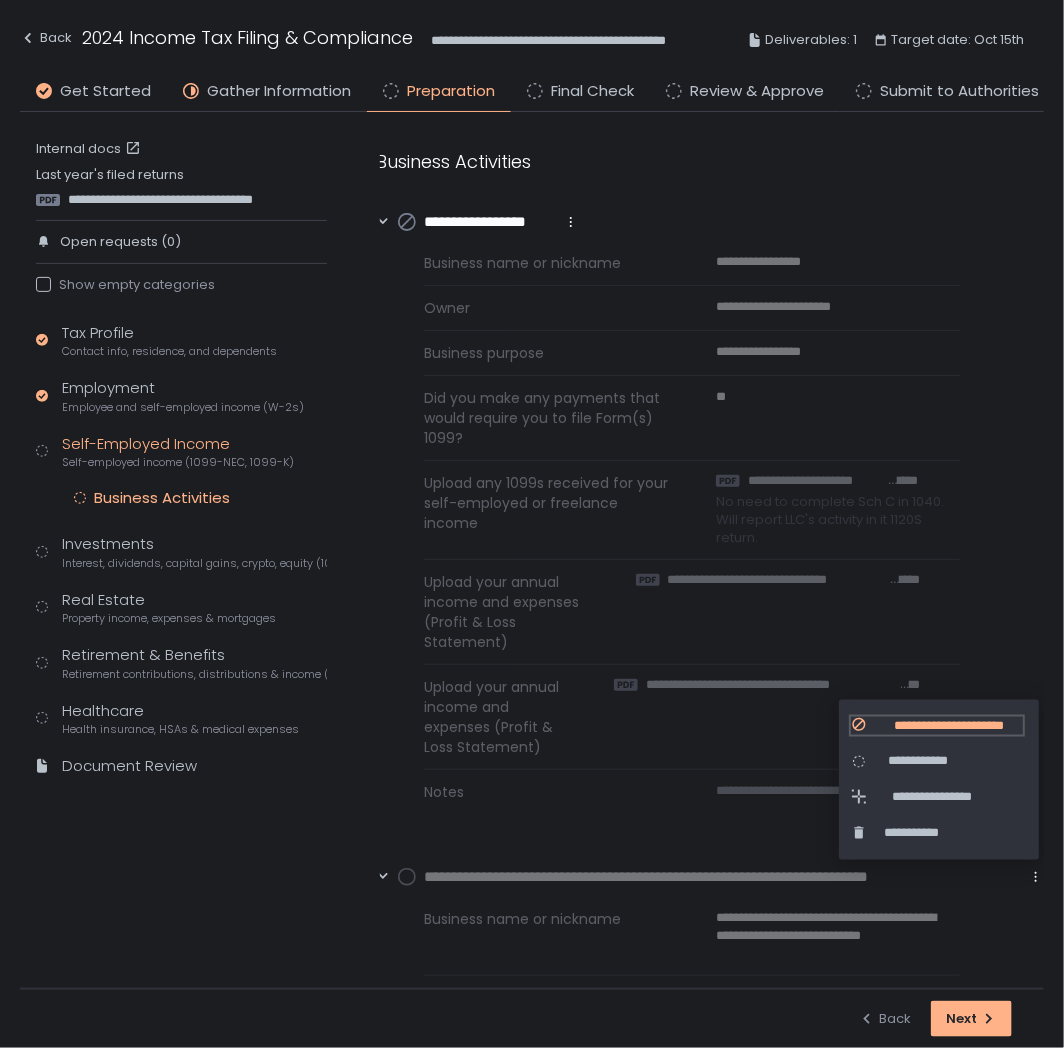 click on "**********" 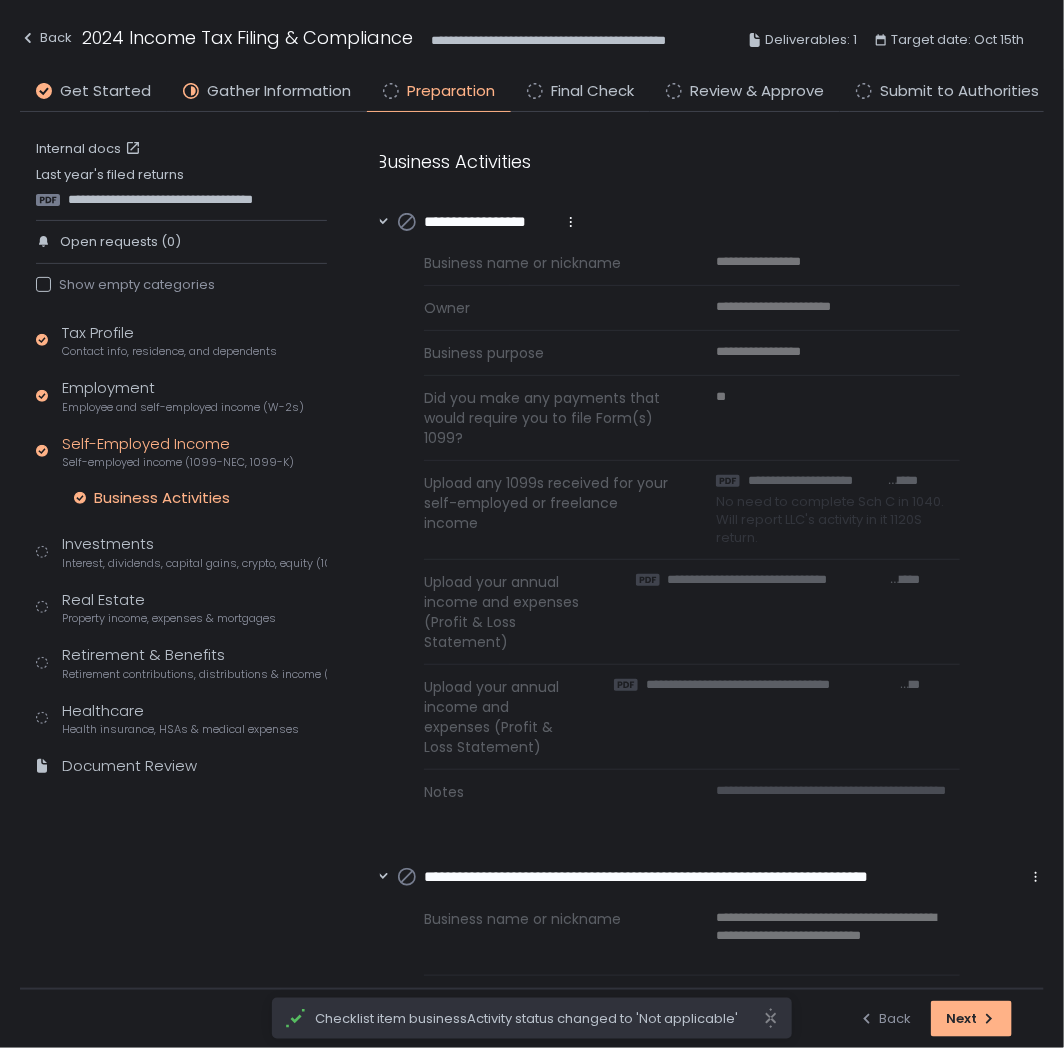 drag, startPoint x: 456, startPoint y: 983, endPoint x: 383, endPoint y: 983, distance: 73 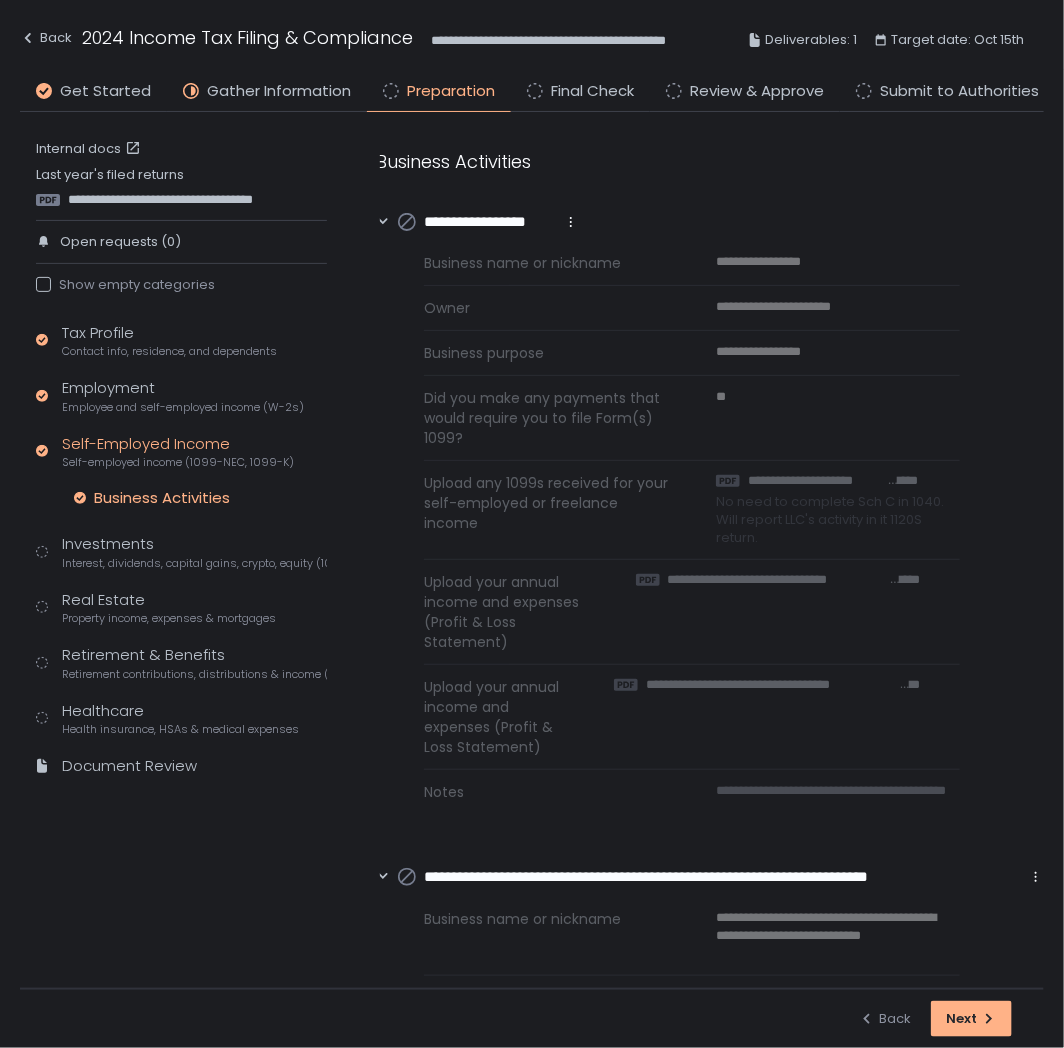 scroll, scrollTop: 0, scrollLeft: 0, axis: both 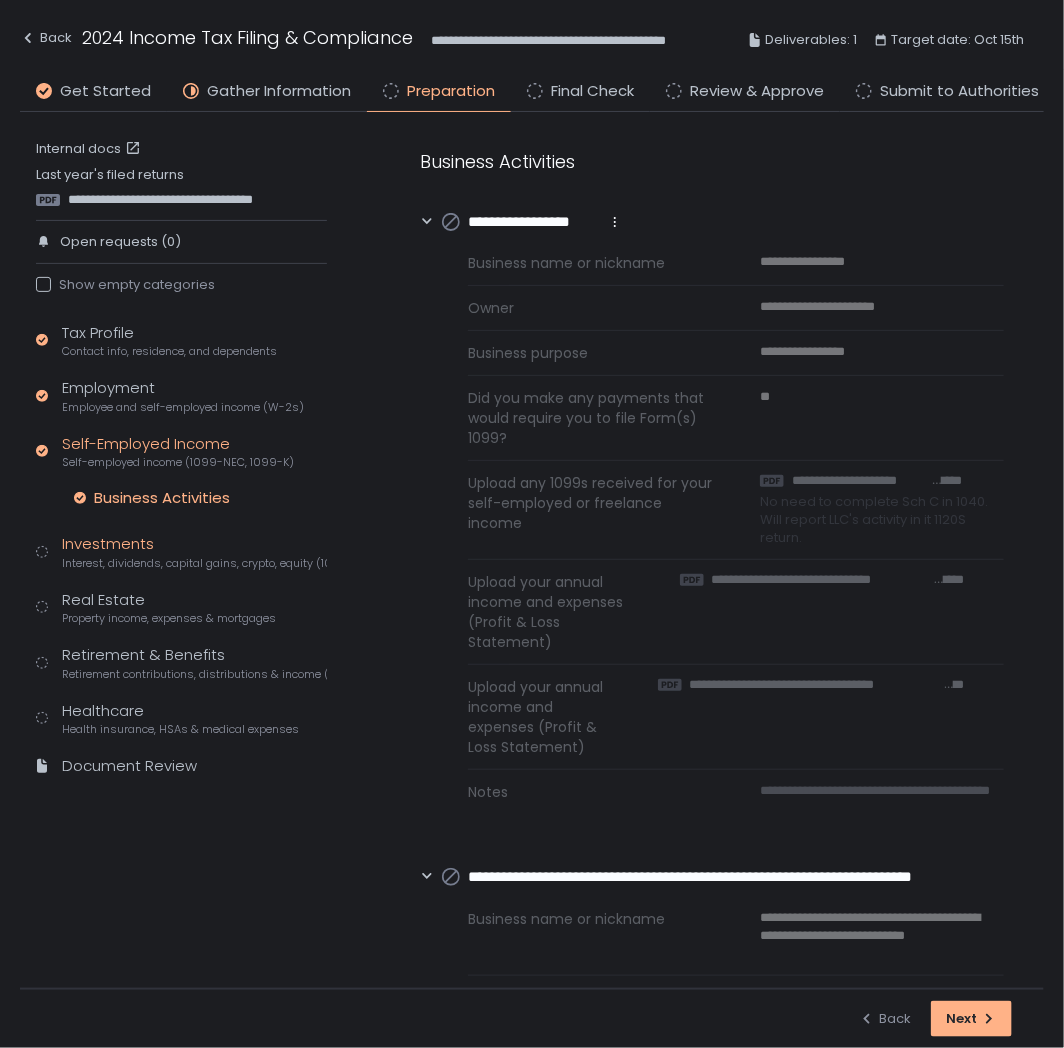 click on "Interest, dividends, capital gains, crypto, equity (1099s, K-1s)" 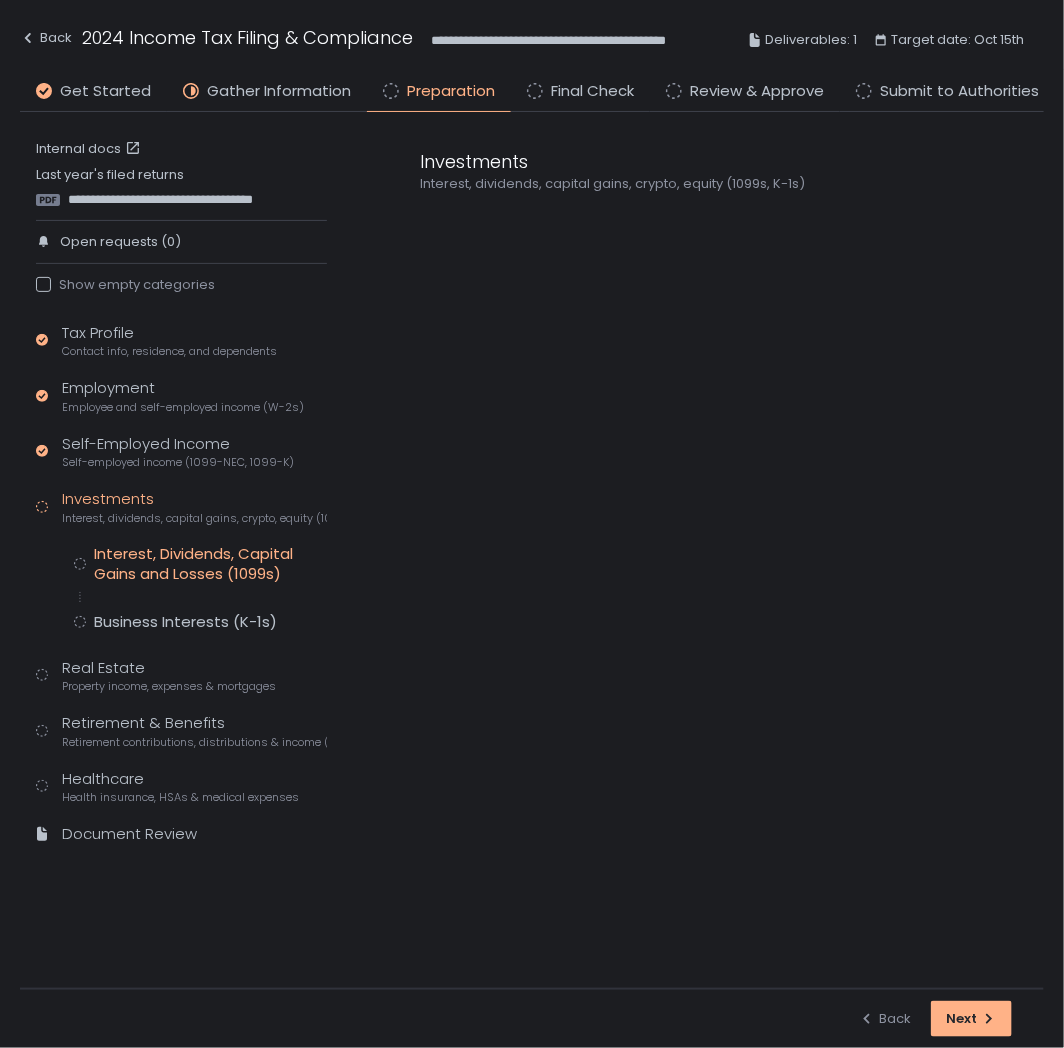 click on "Interest, Dividends, Capital Gains and Losses (1099s)" 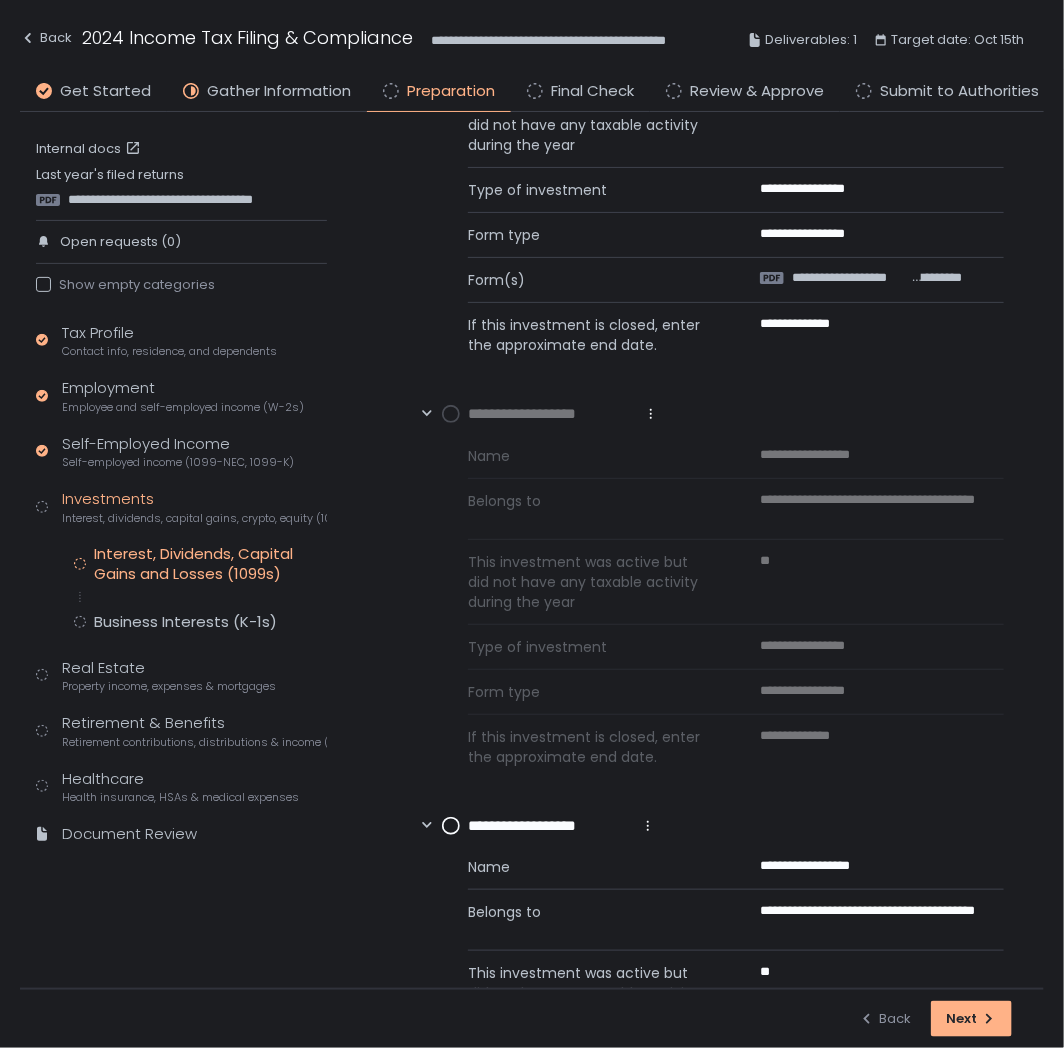scroll, scrollTop: 0, scrollLeft: 0, axis: both 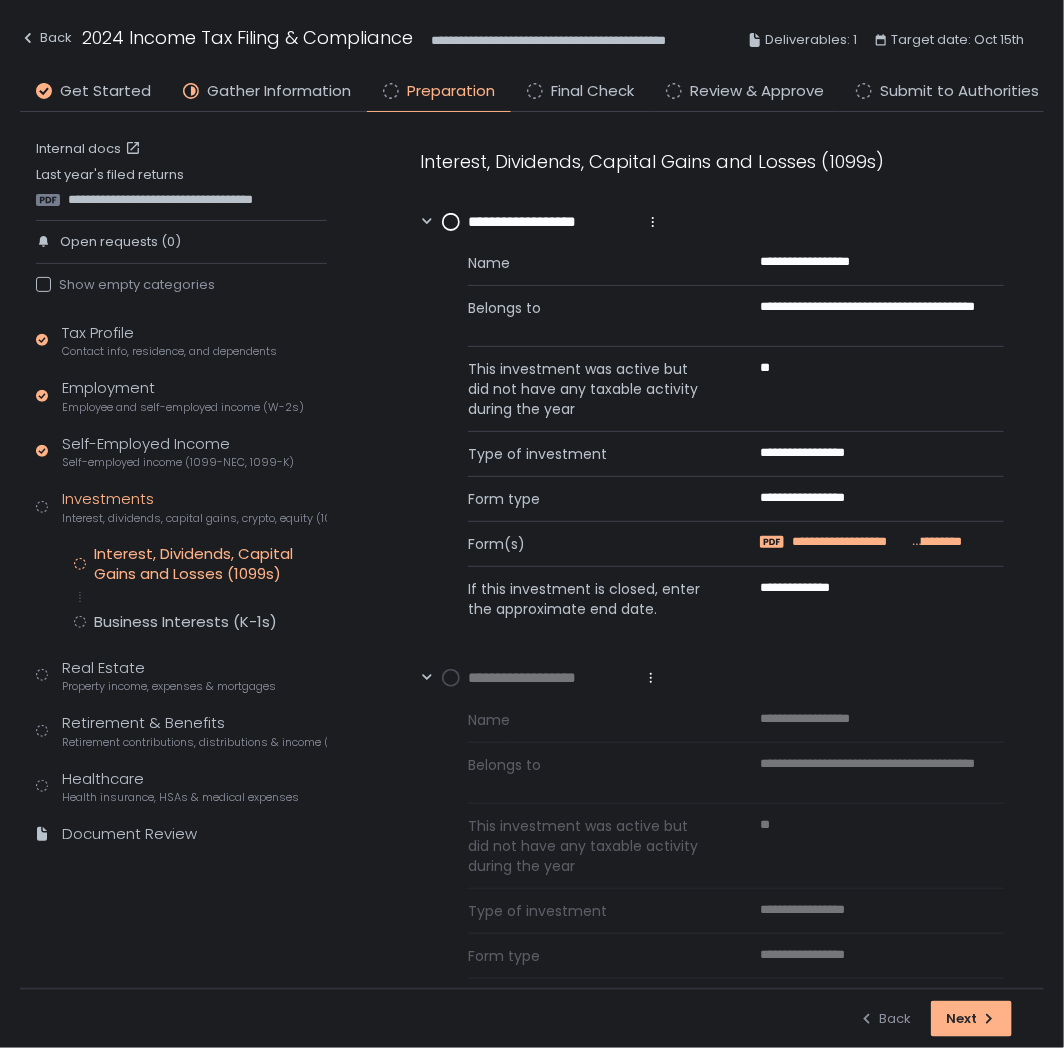 click on "**********" at bounding box center [849, 542] 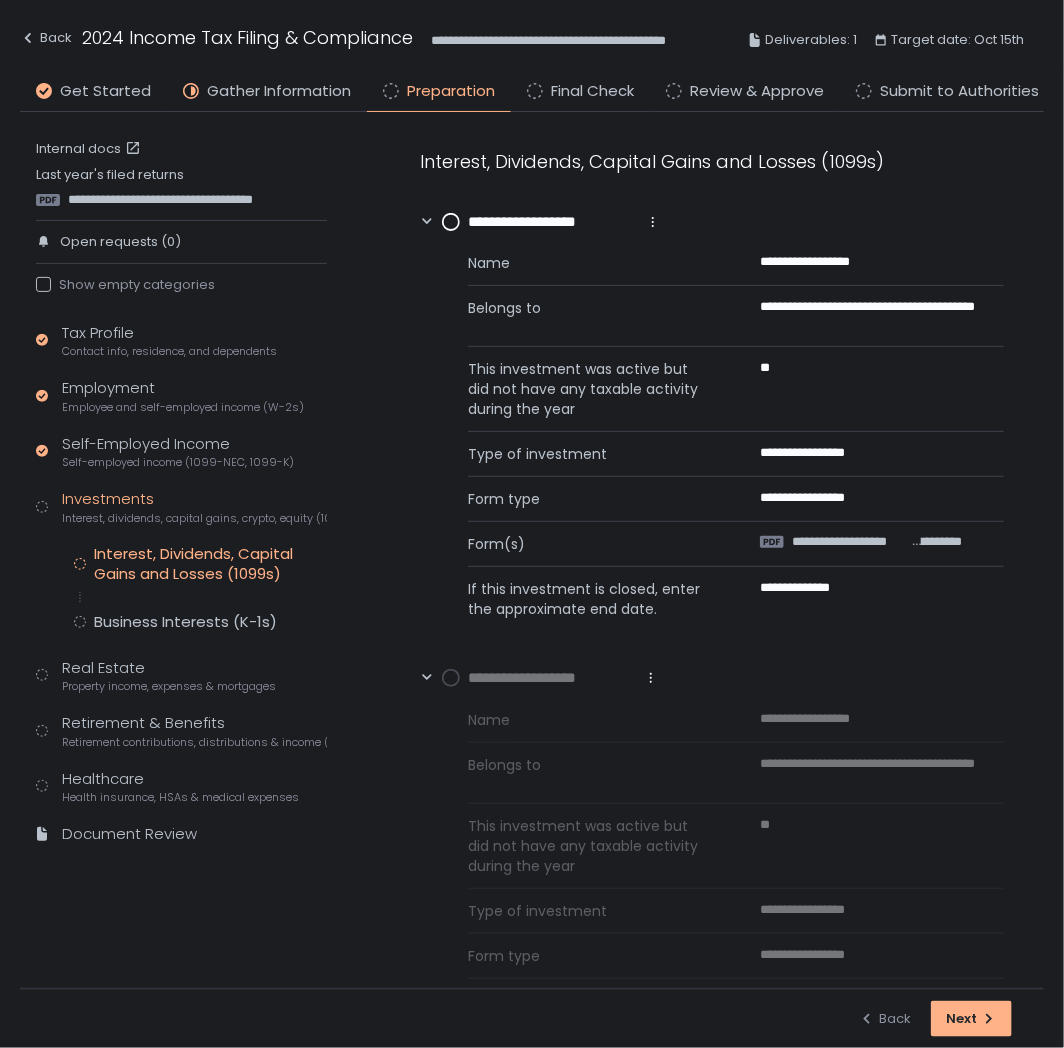click 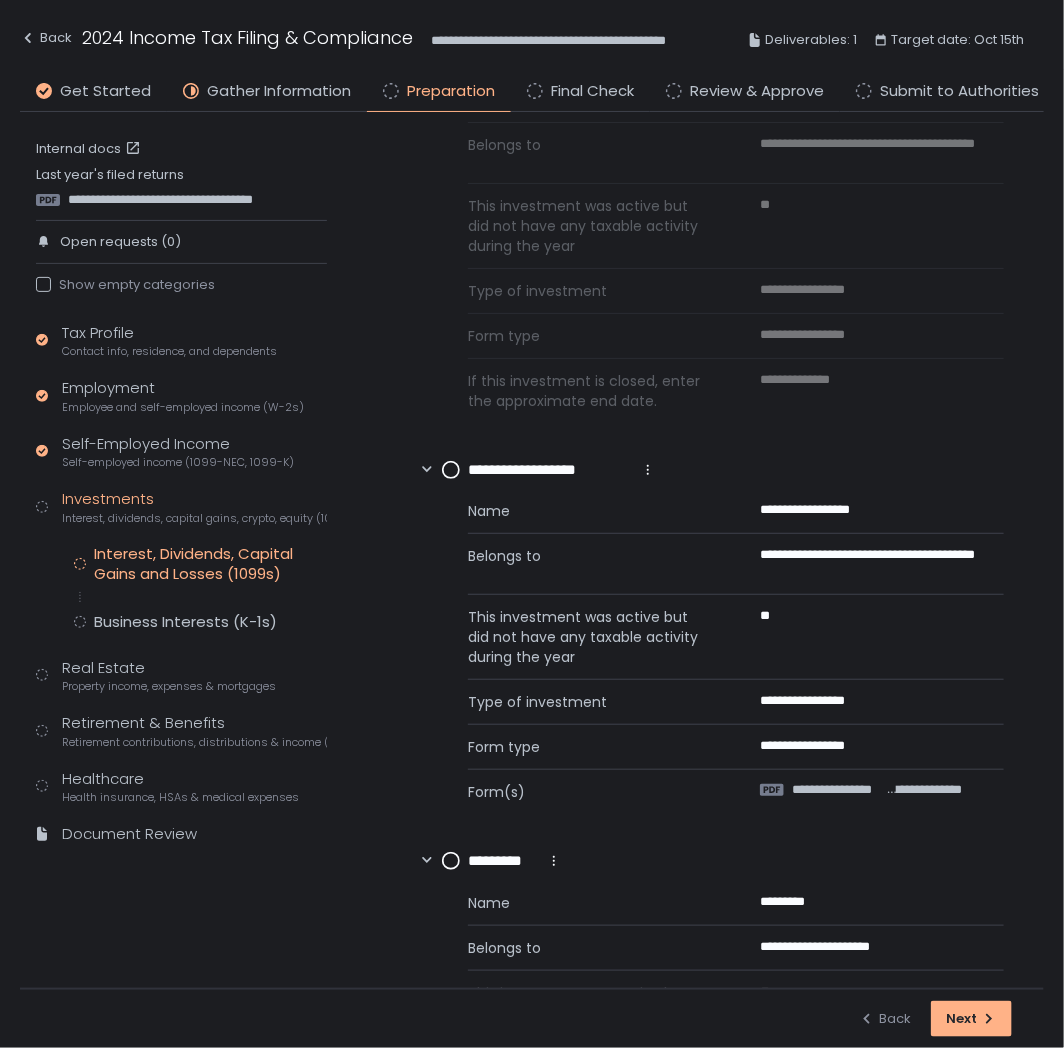 scroll, scrollTop: 0, scrollLeft: 0, axis: both 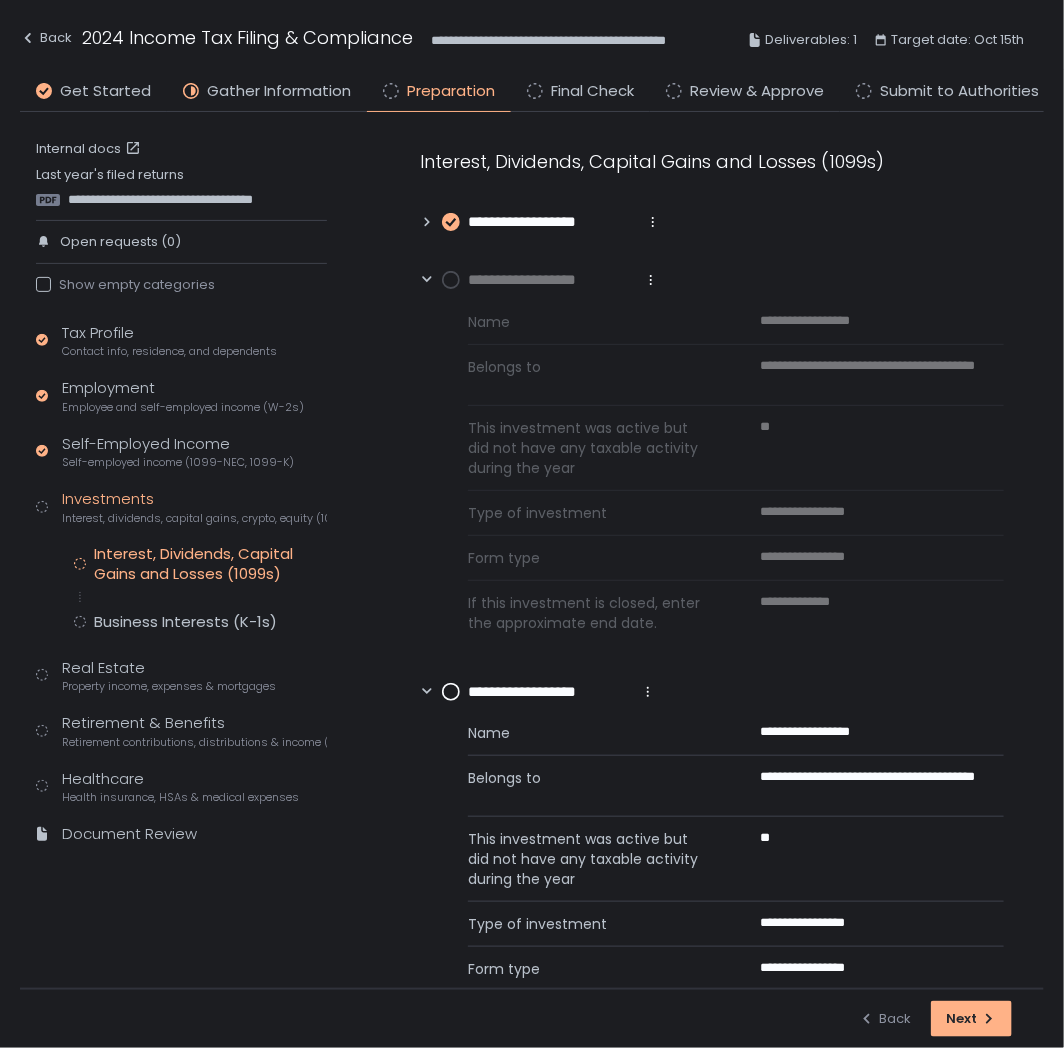 click 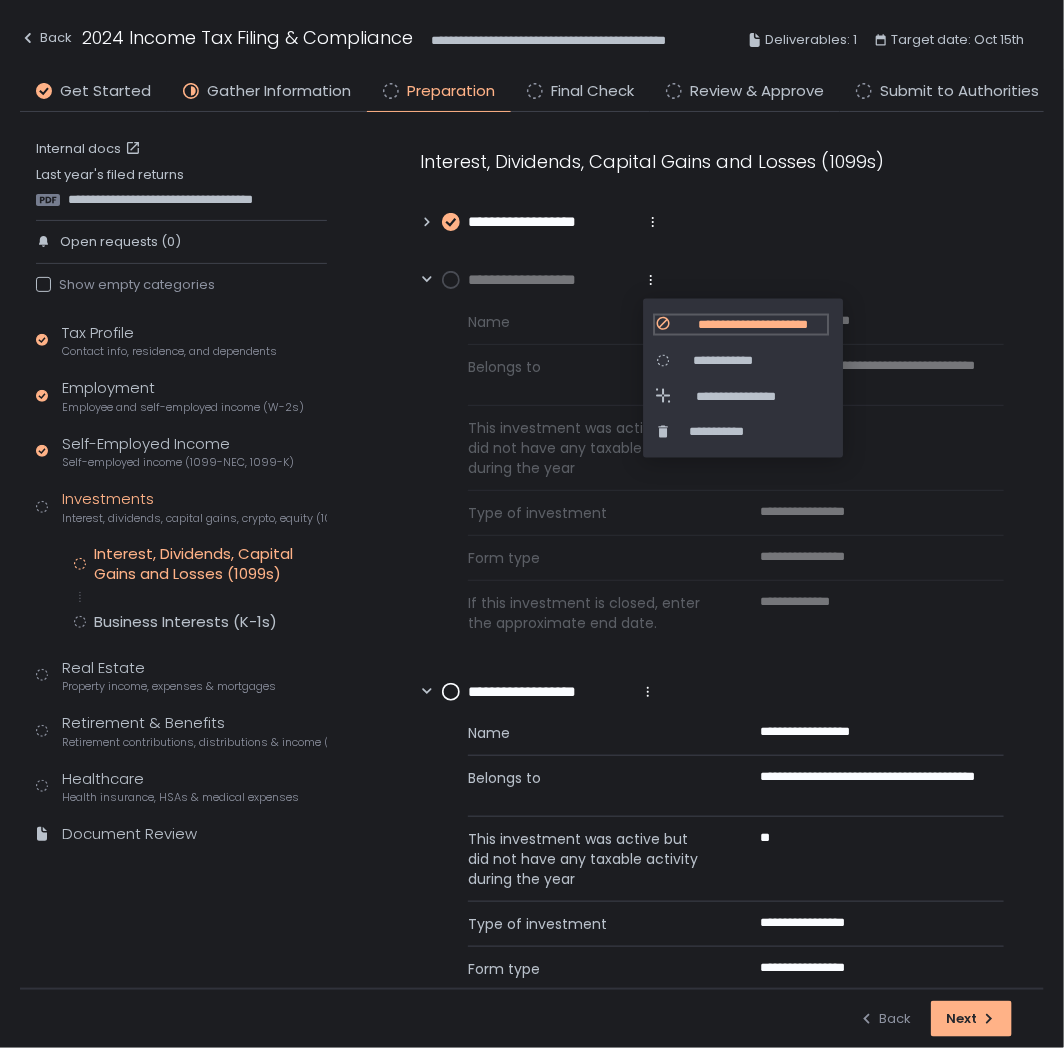 click on "**********" 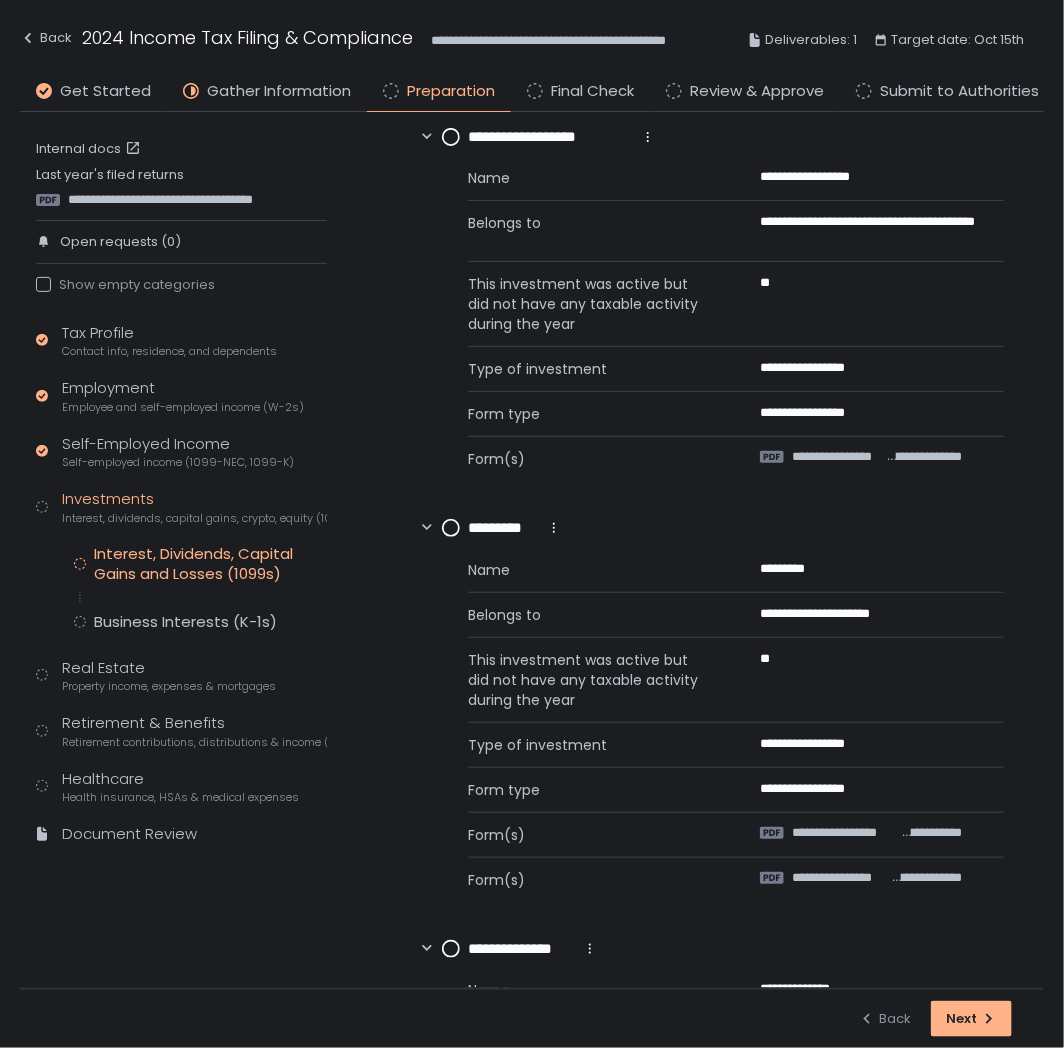 scroll, scrollTop: 333, scrollLeft: 0, axis: vertical 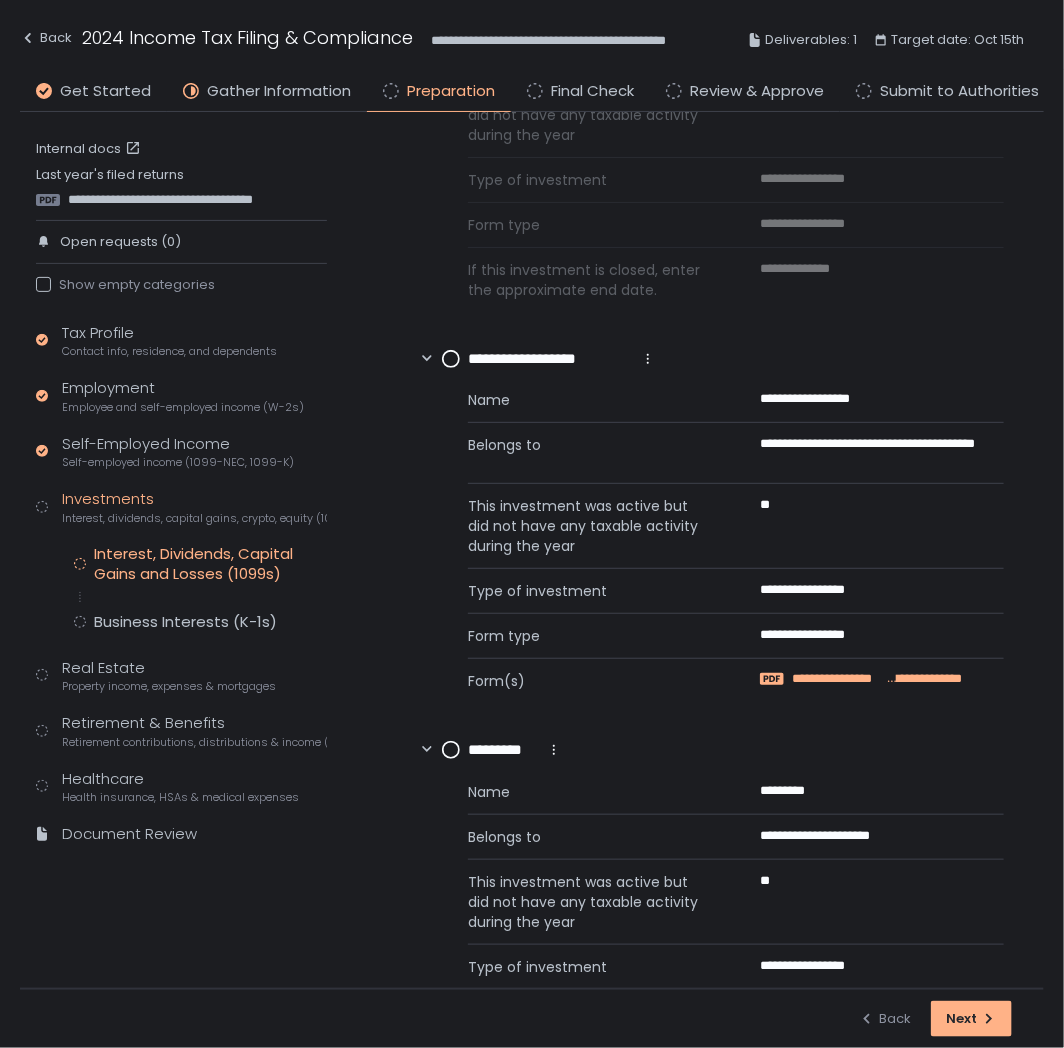 click on "**********" at bounding box center (838, 679) 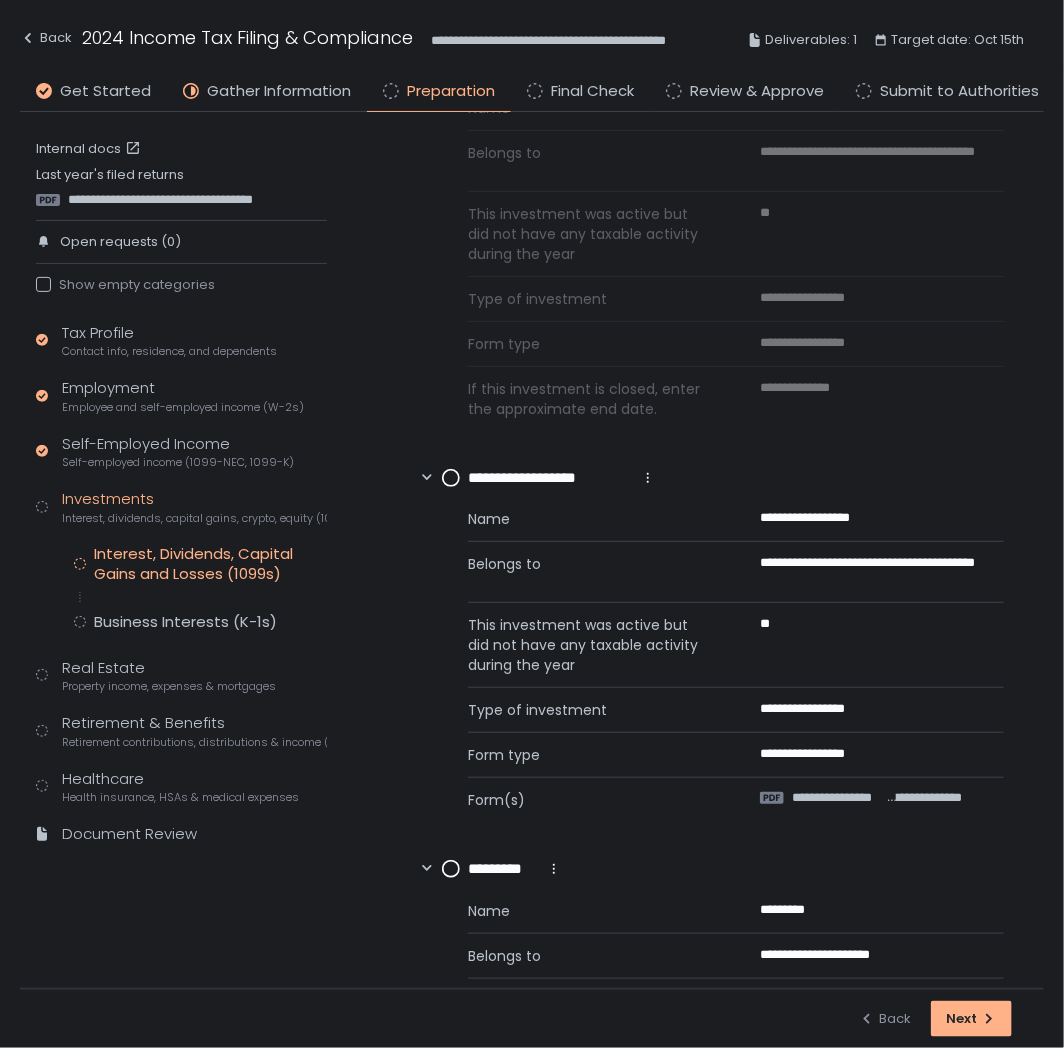 scroll, scrollTop: 0, scrollLeft: 0, axis: both 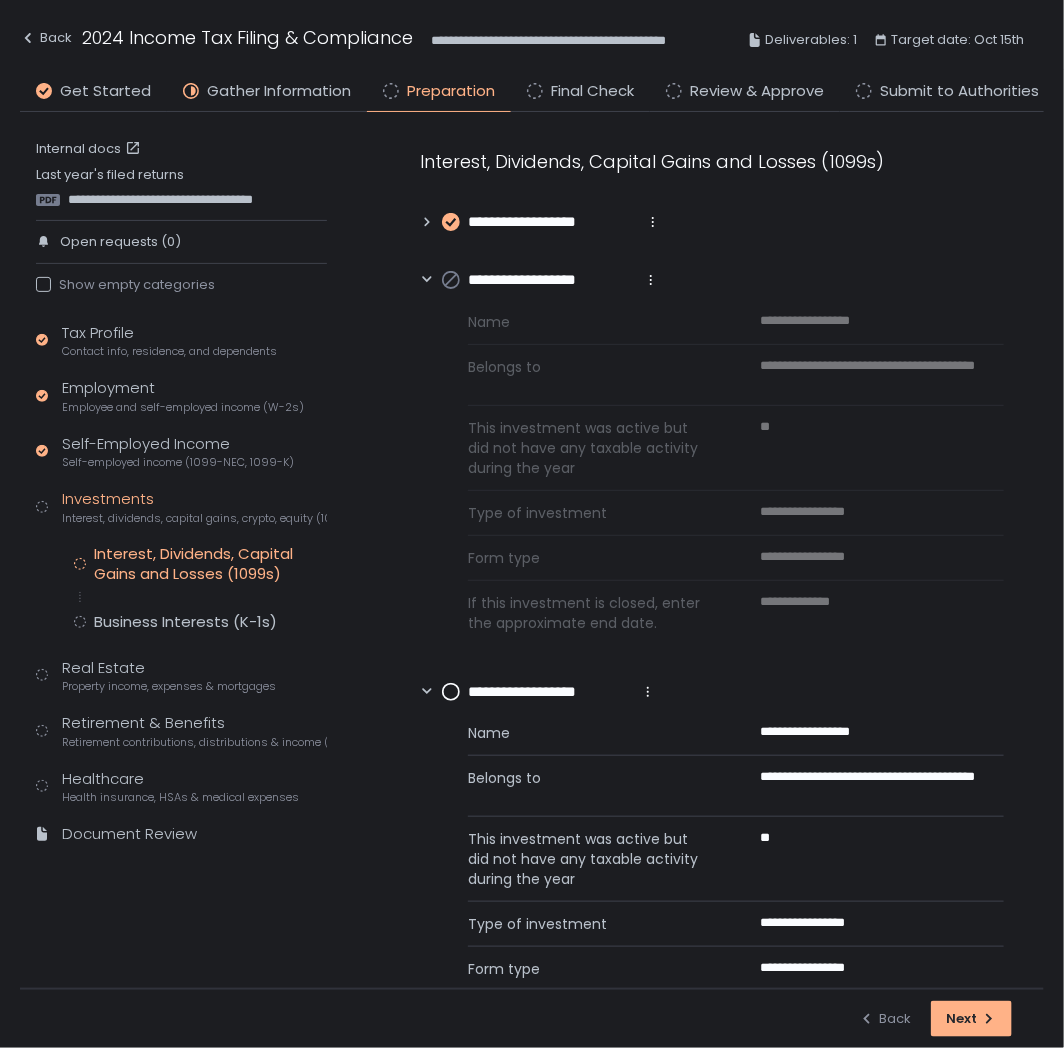 click 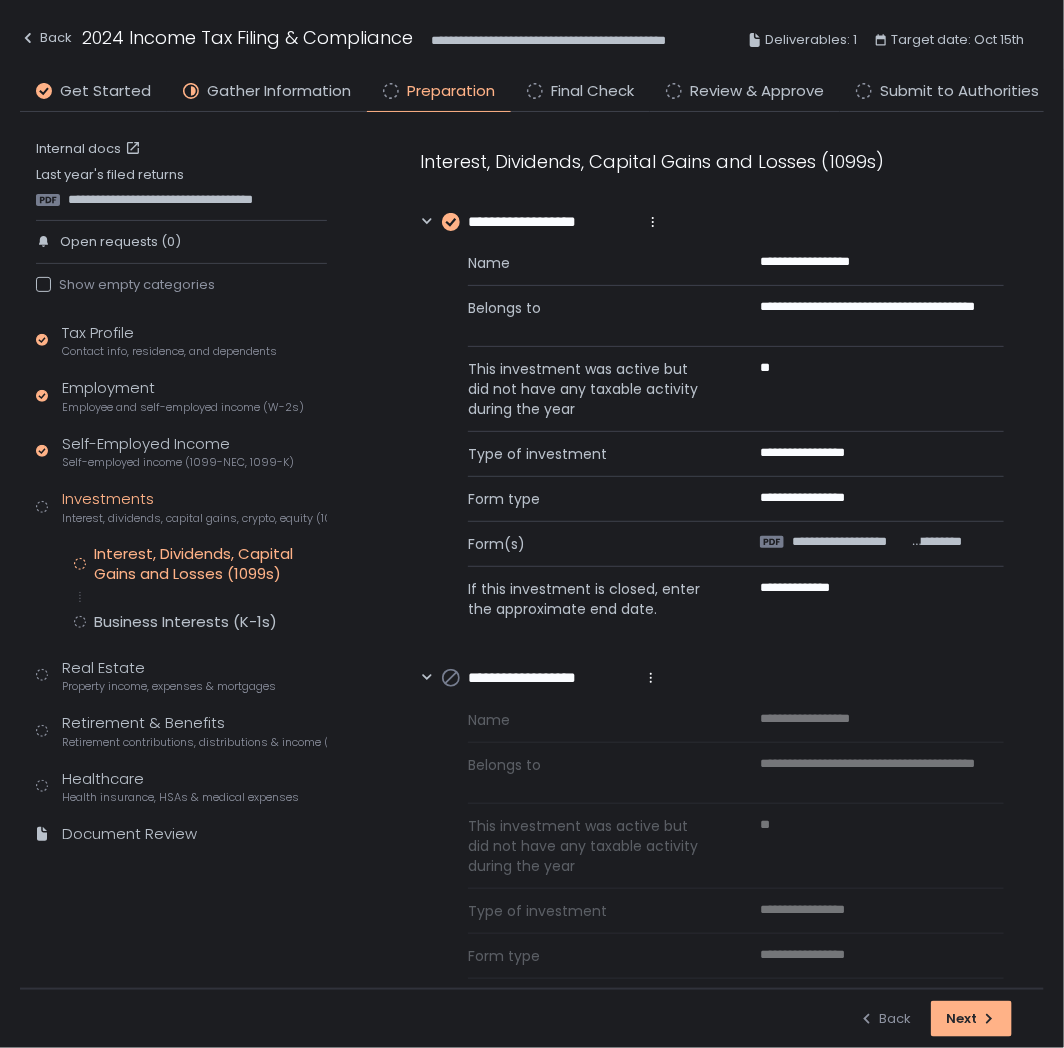 click on "**********" at bounding box center [849, 542] 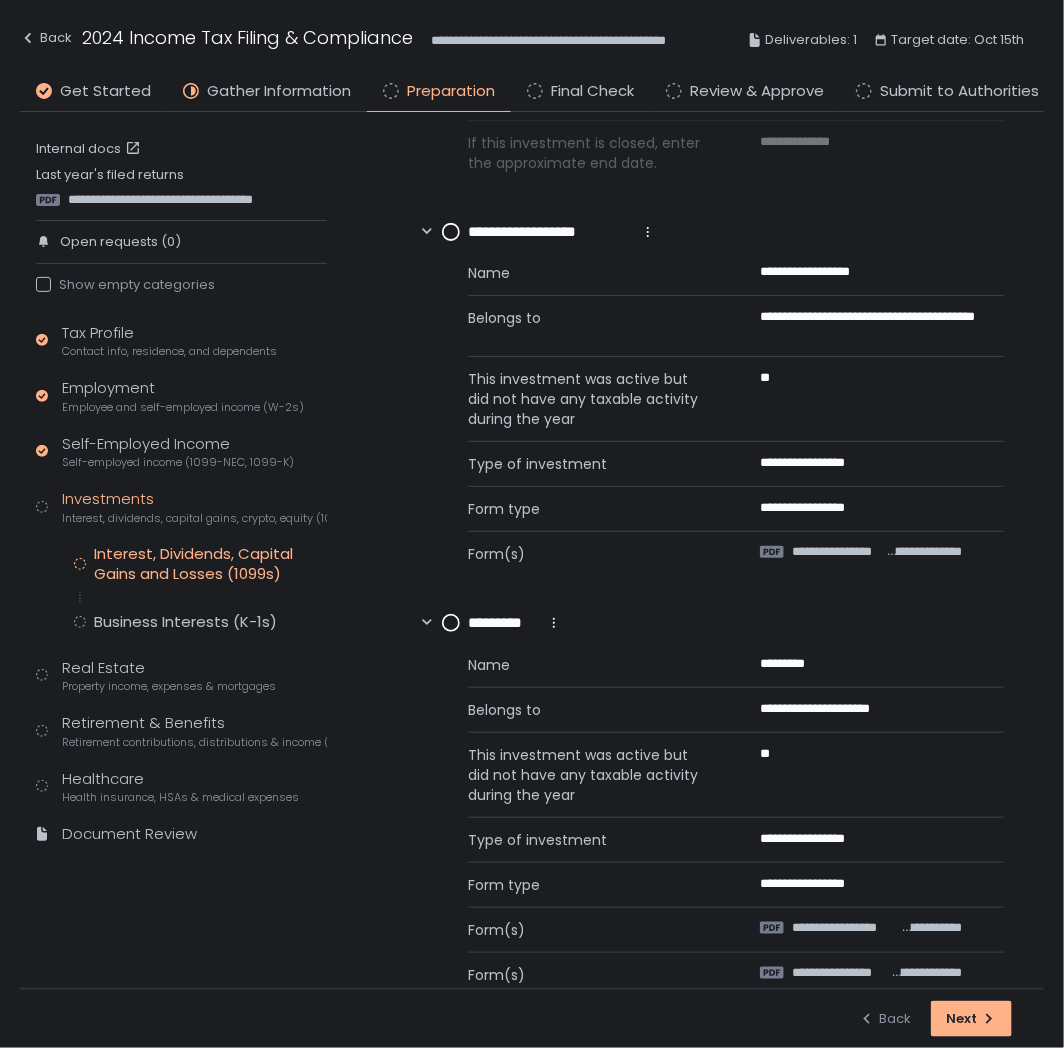 scroll, scrollTop: 888, scrollLeft: 0, axis: vertical 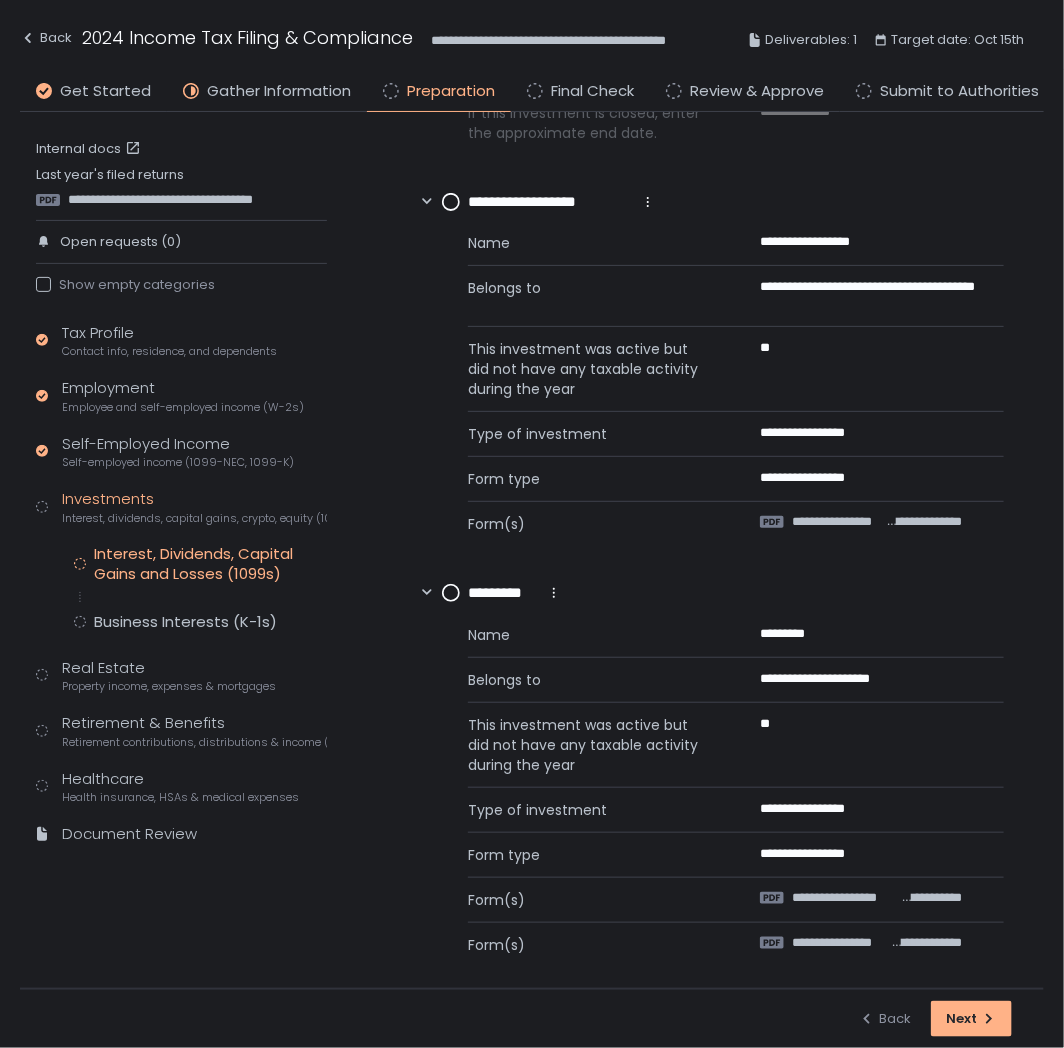 click 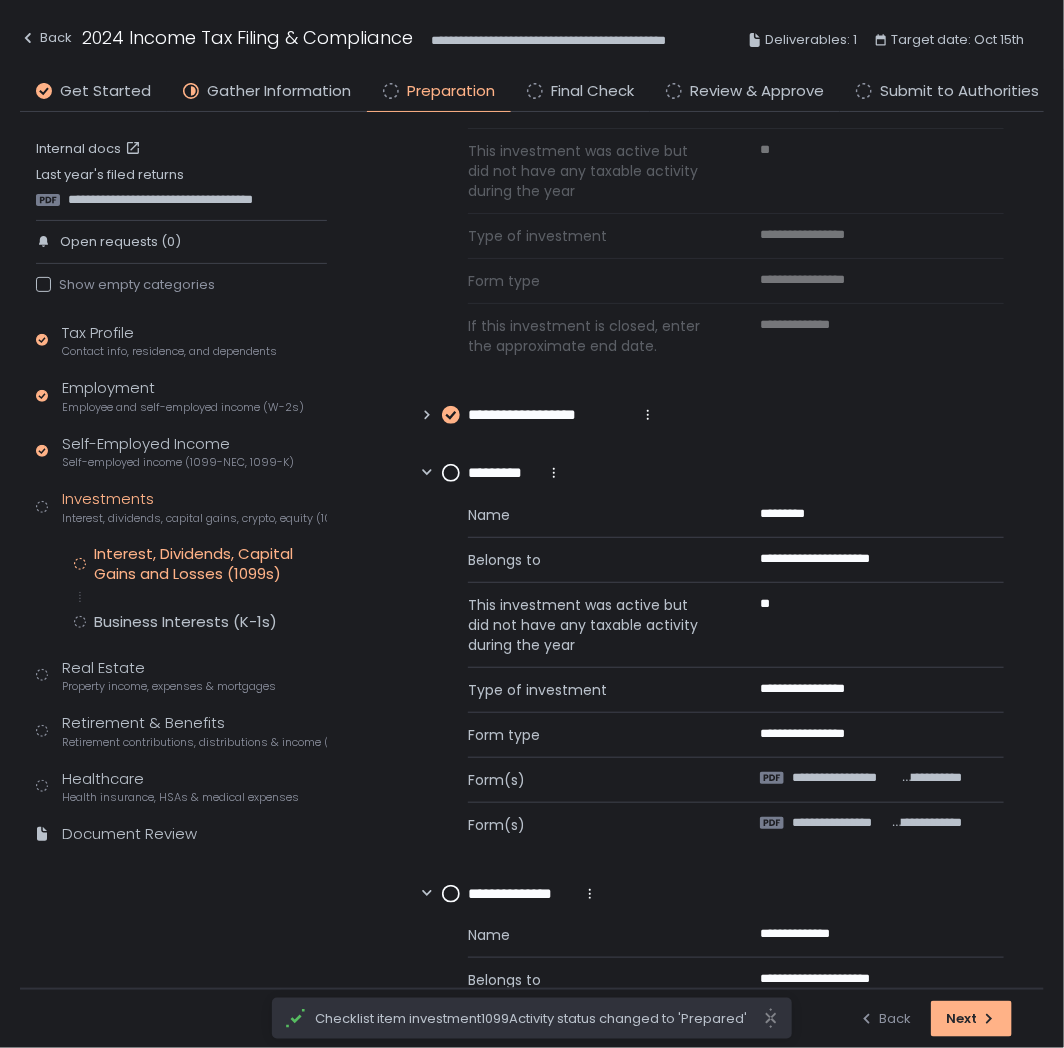 scroll, scrollTop: 444, scrollLeft: 0, axis: vertical 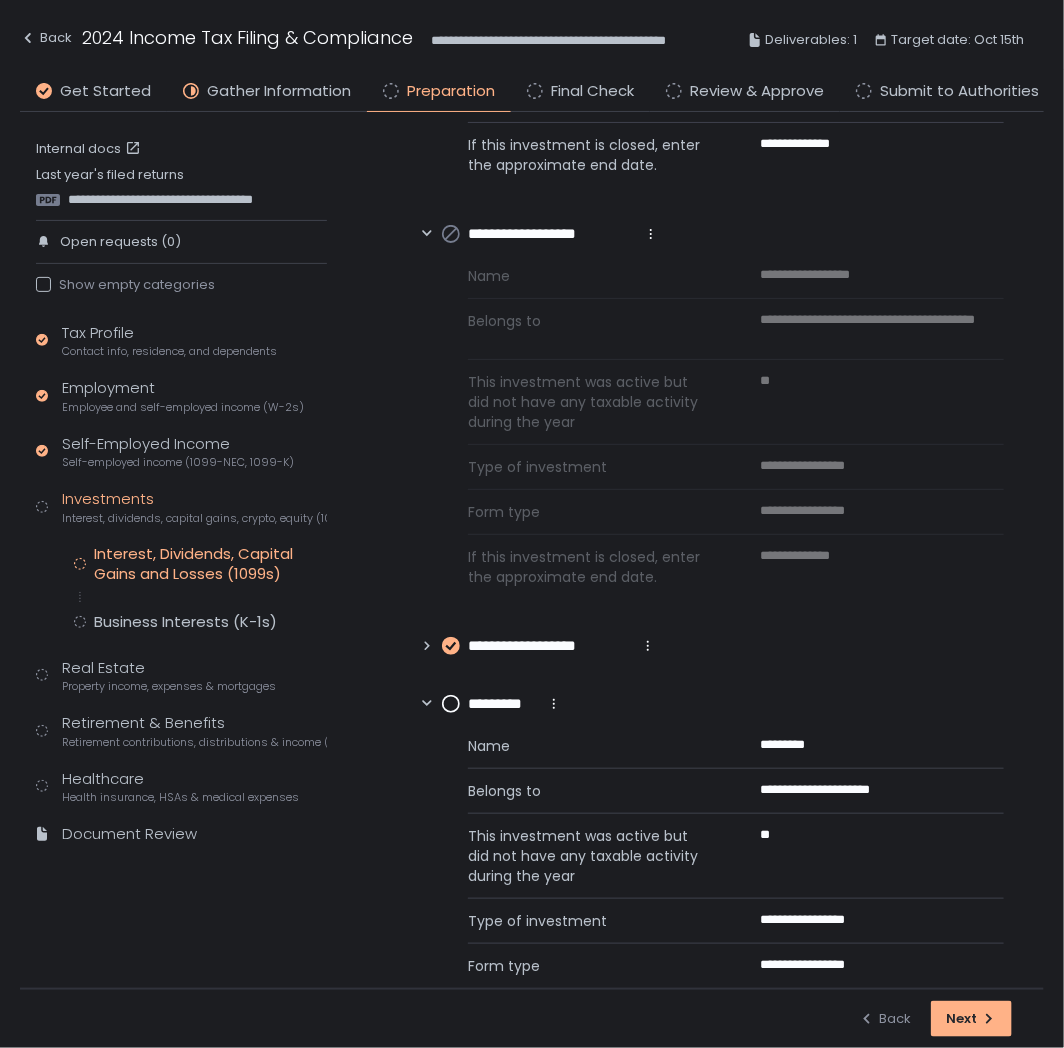 click 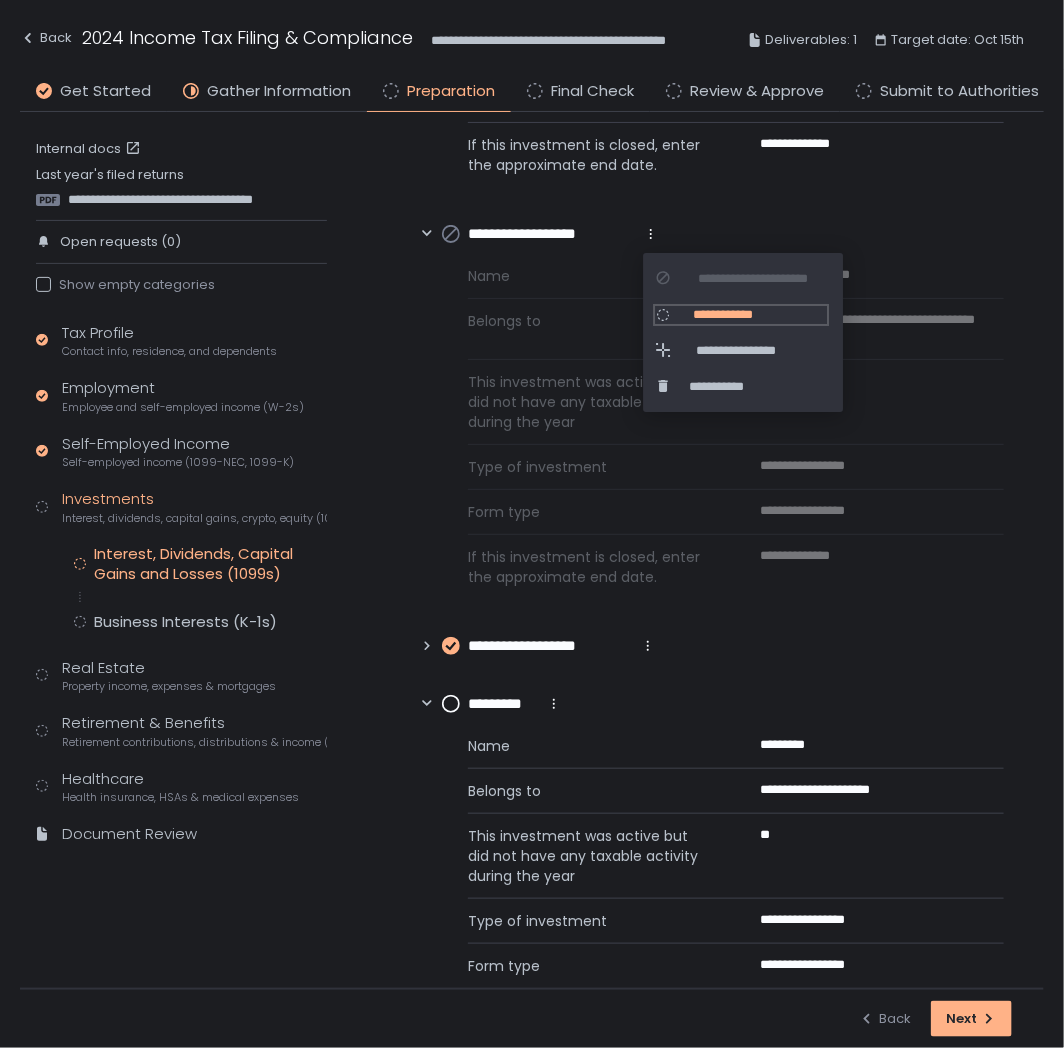 click on "**********" at bounding box center [741, 315] 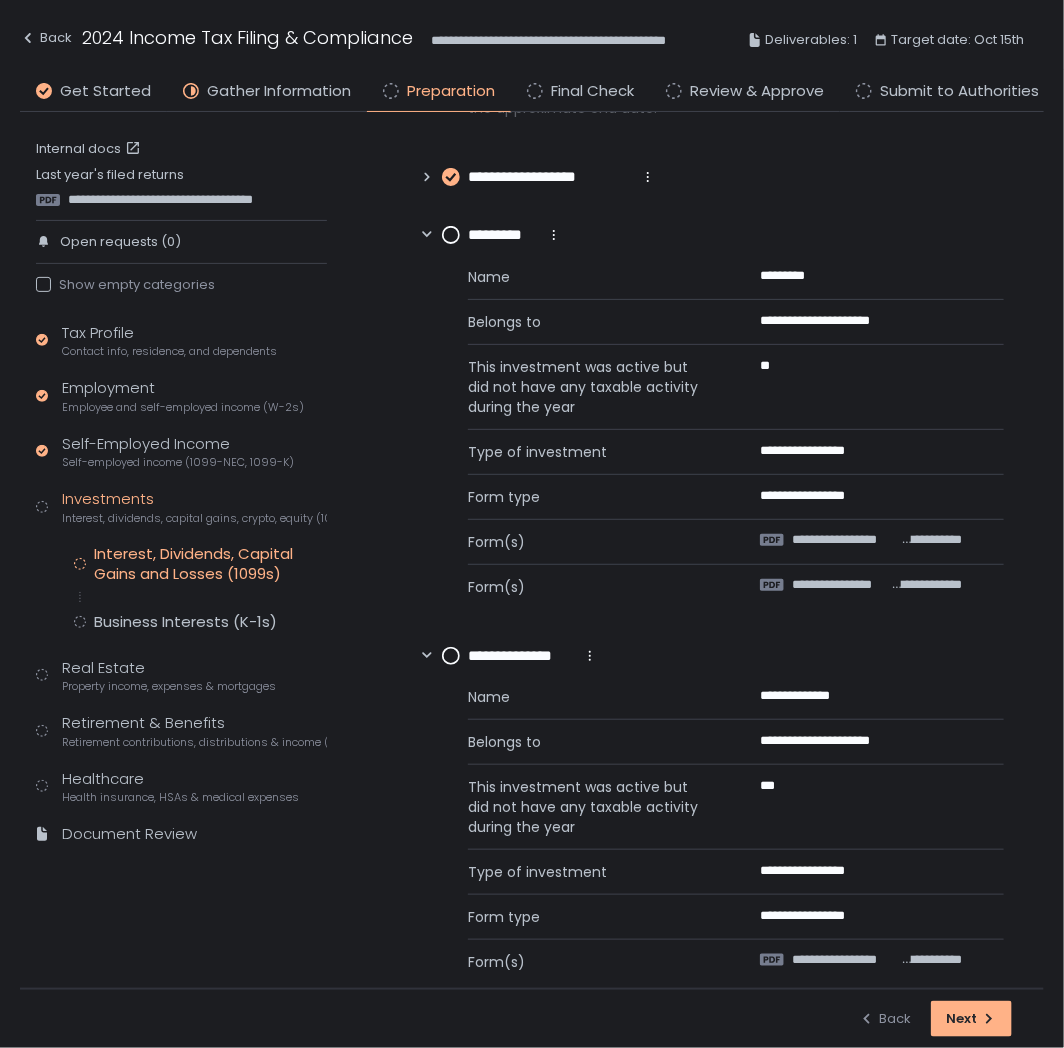 scroll, scrollTop: 945, scrollLeft: 0, axis: vertical 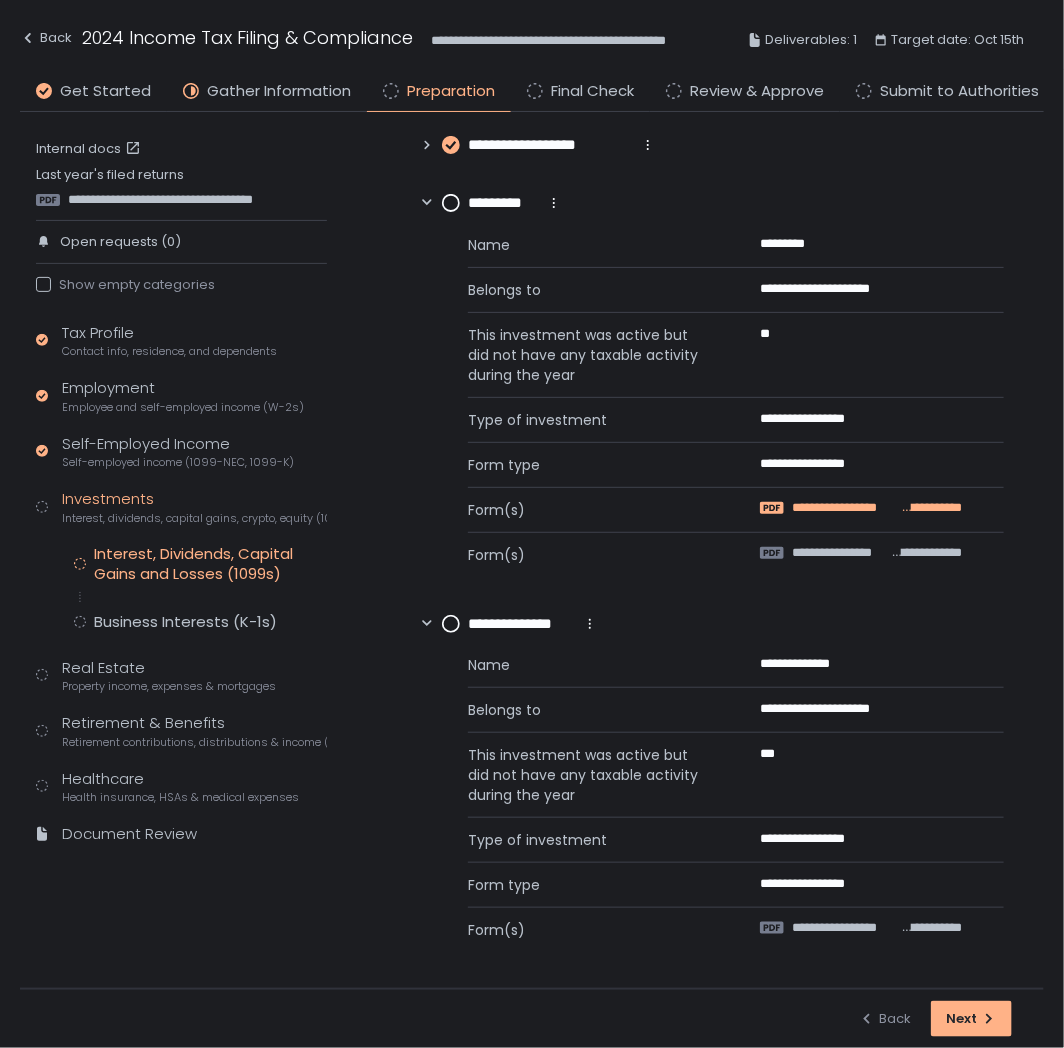 click on "**********" at bounding box center (845, 508) 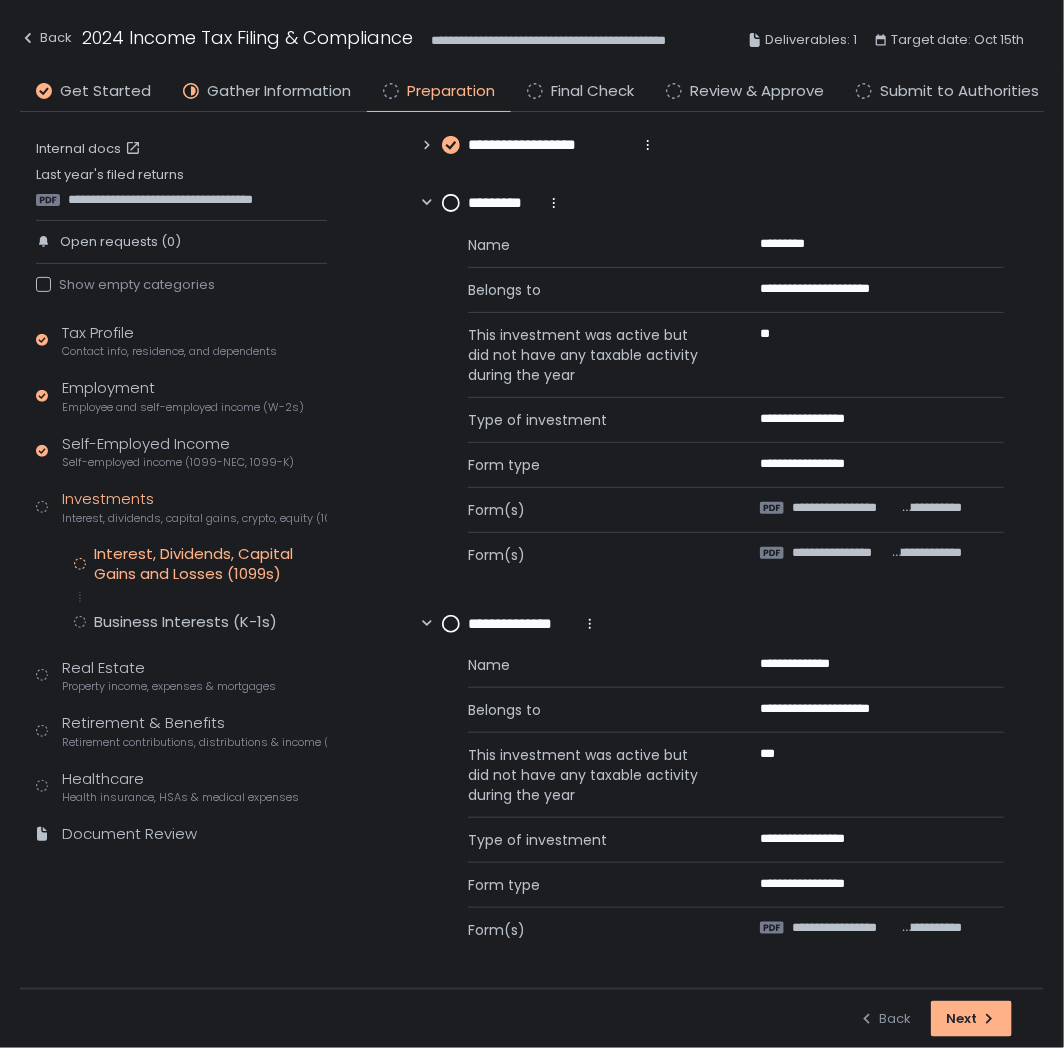 click on "**********" 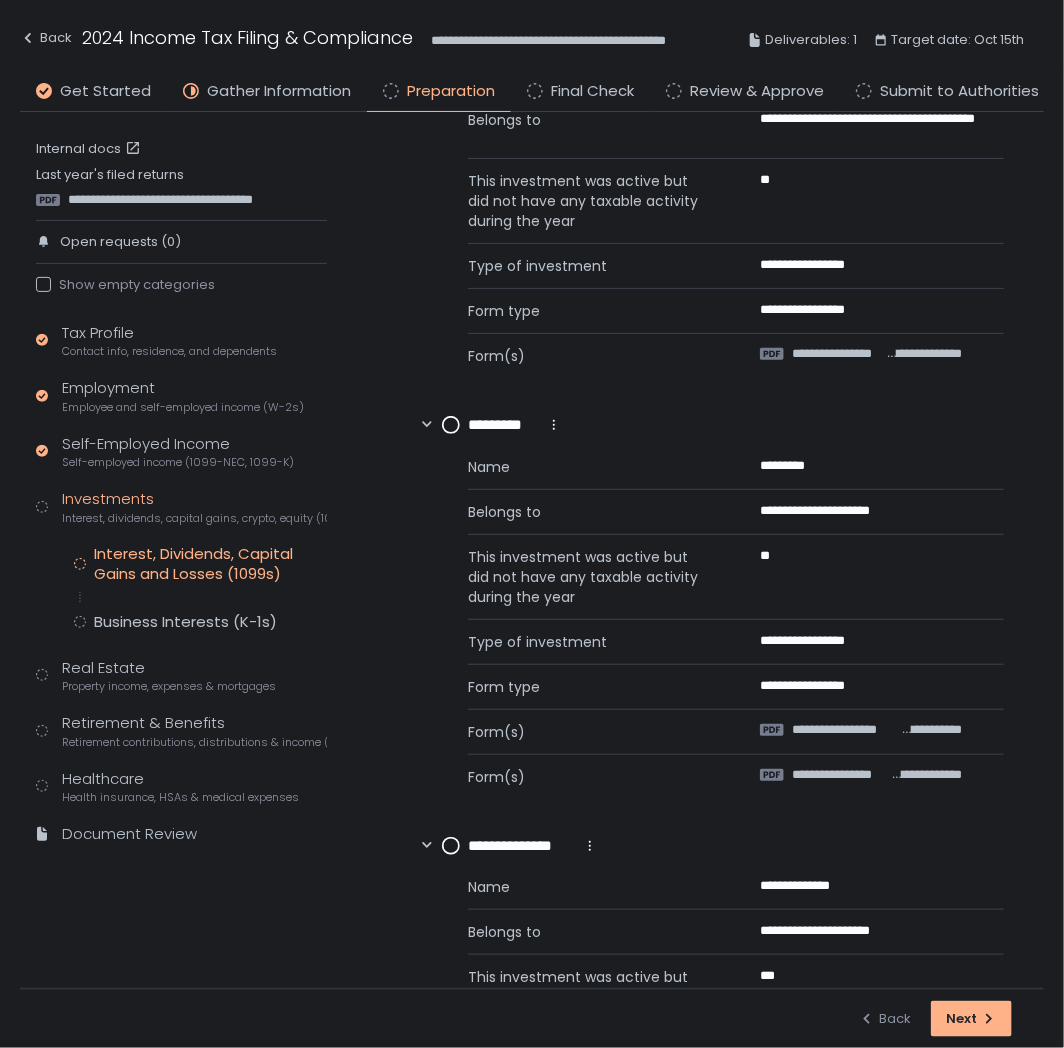 scroll, scrollTop: 723, scrollLeft: 0, axis: vertical 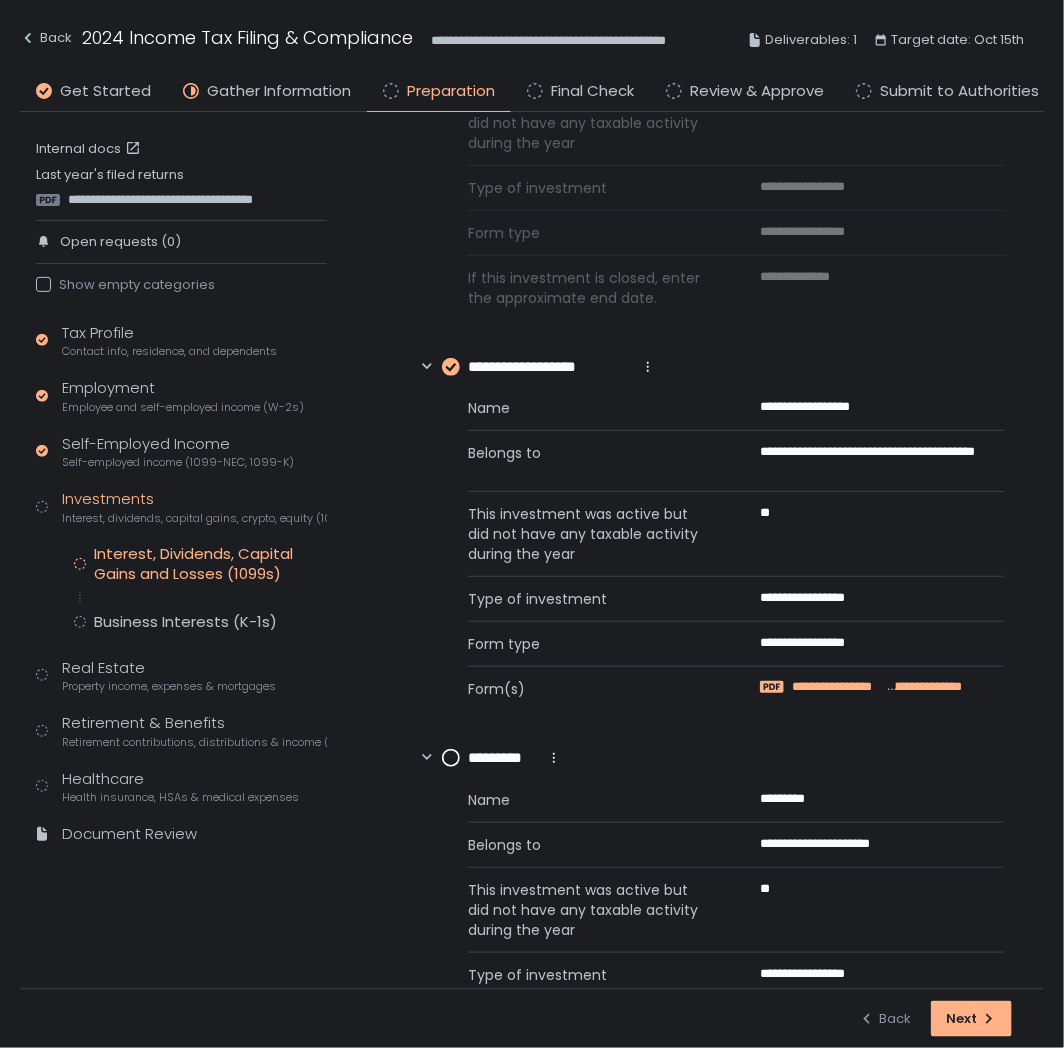 click on "**********" at bounding box center (838, 687) 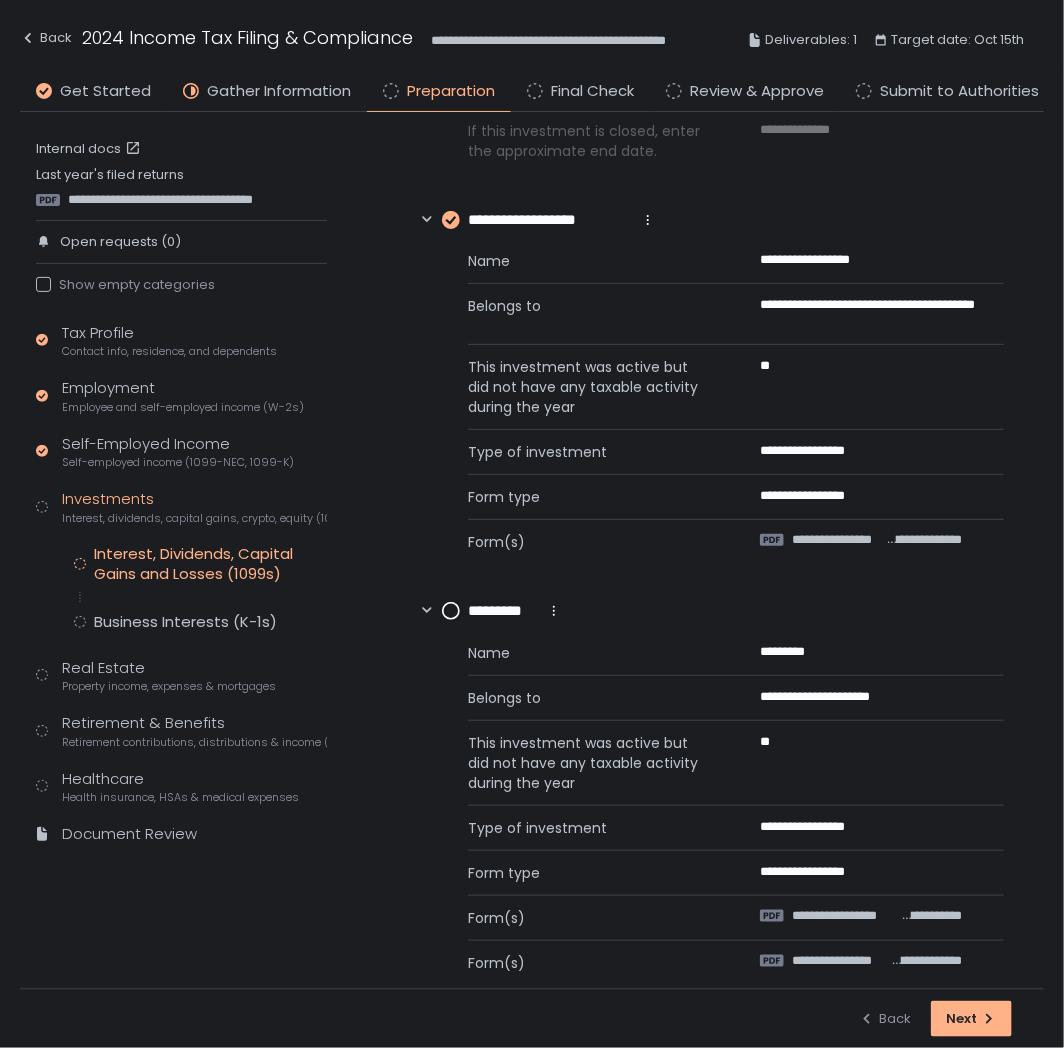 scroll, scrollTop: 1167, scrollLeft: 0, axis: vertical 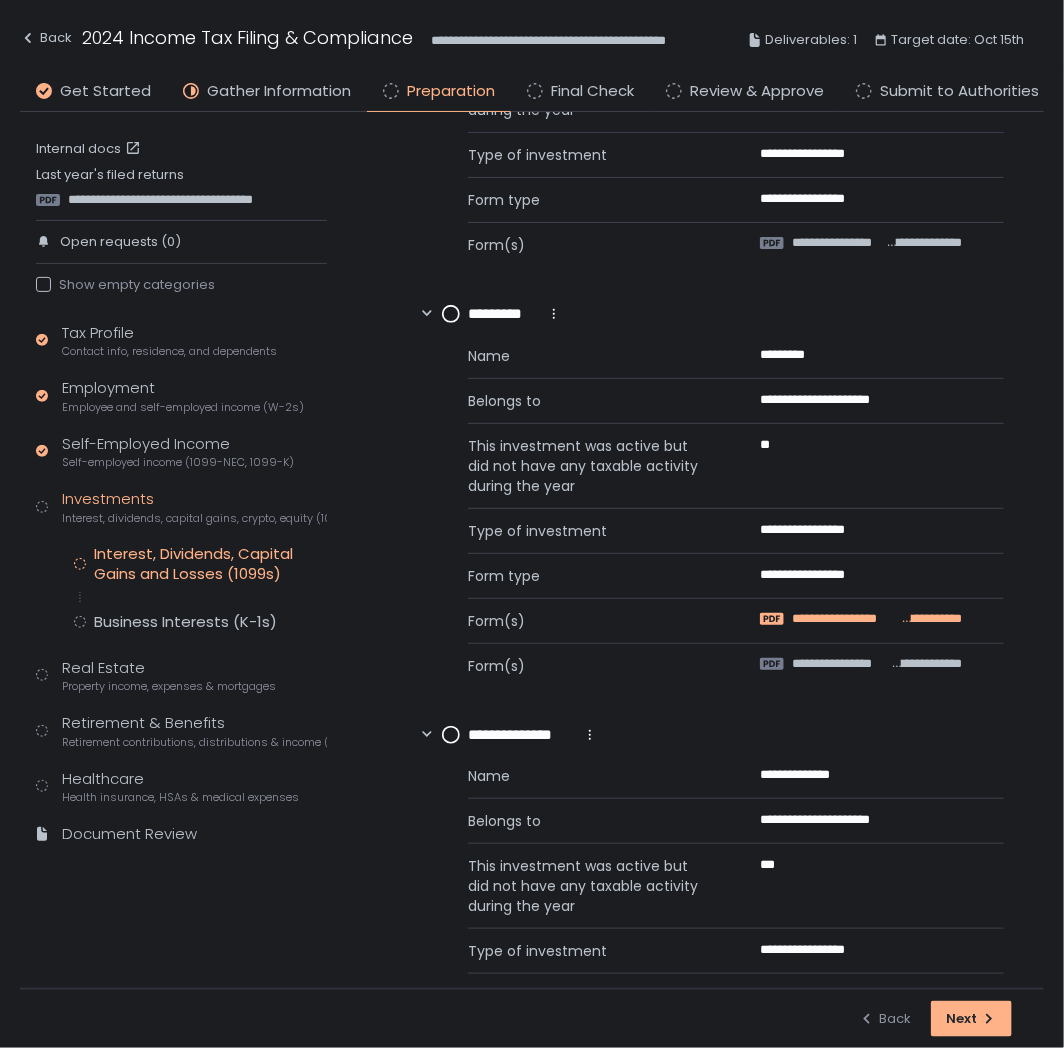 click on "**********" at bounding box center (845, 619) 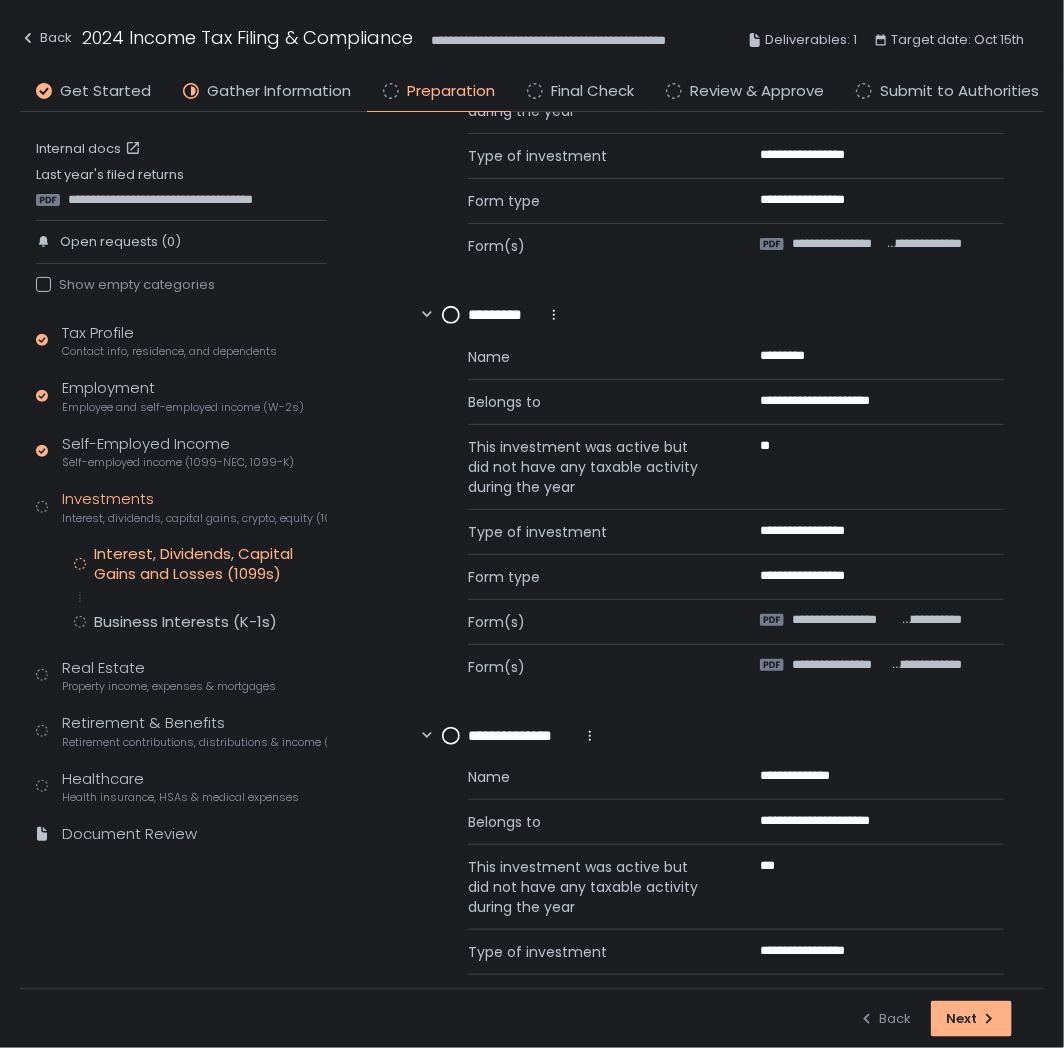 scroll, scrollTop: 1167, scrollLeft: 0, axis: vertical 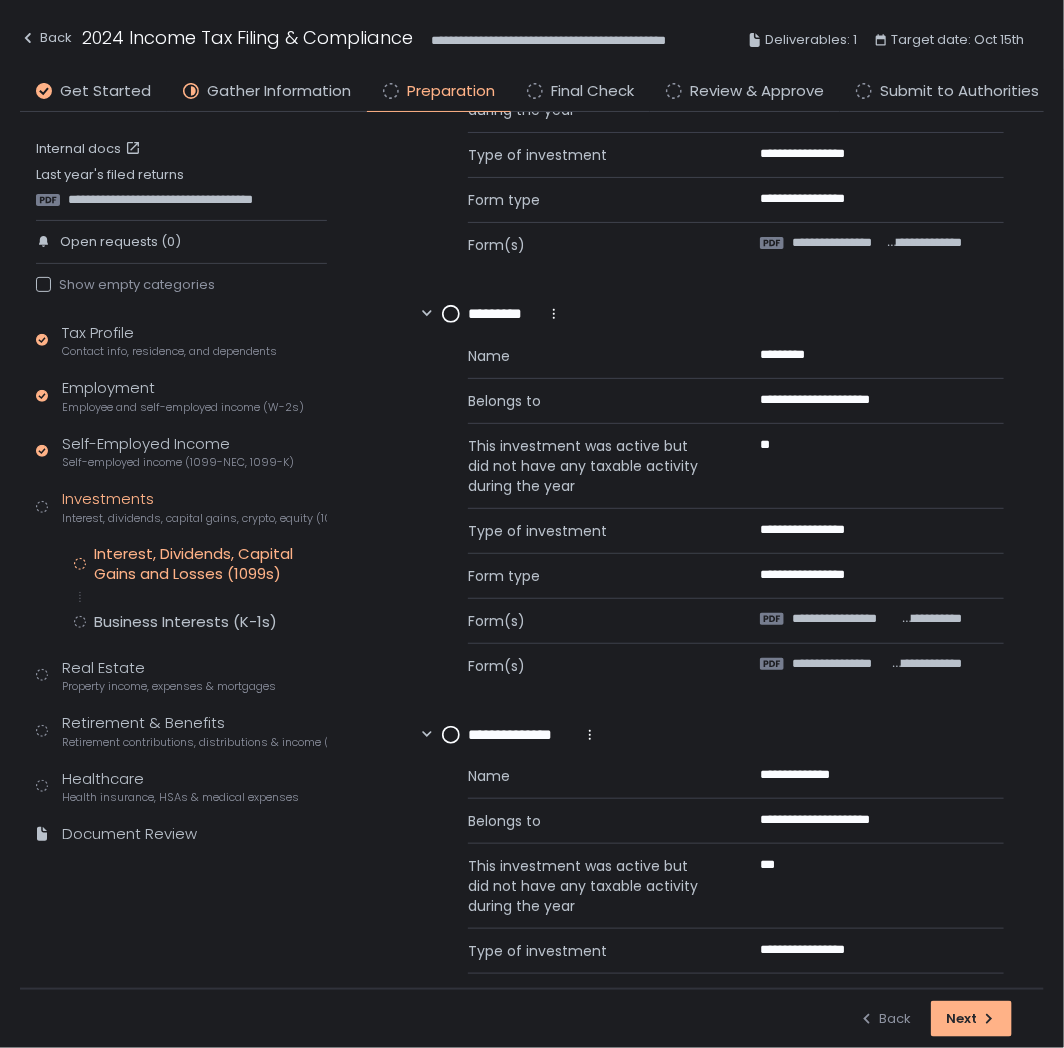 click on "**********" at bounding box center [712, 22] 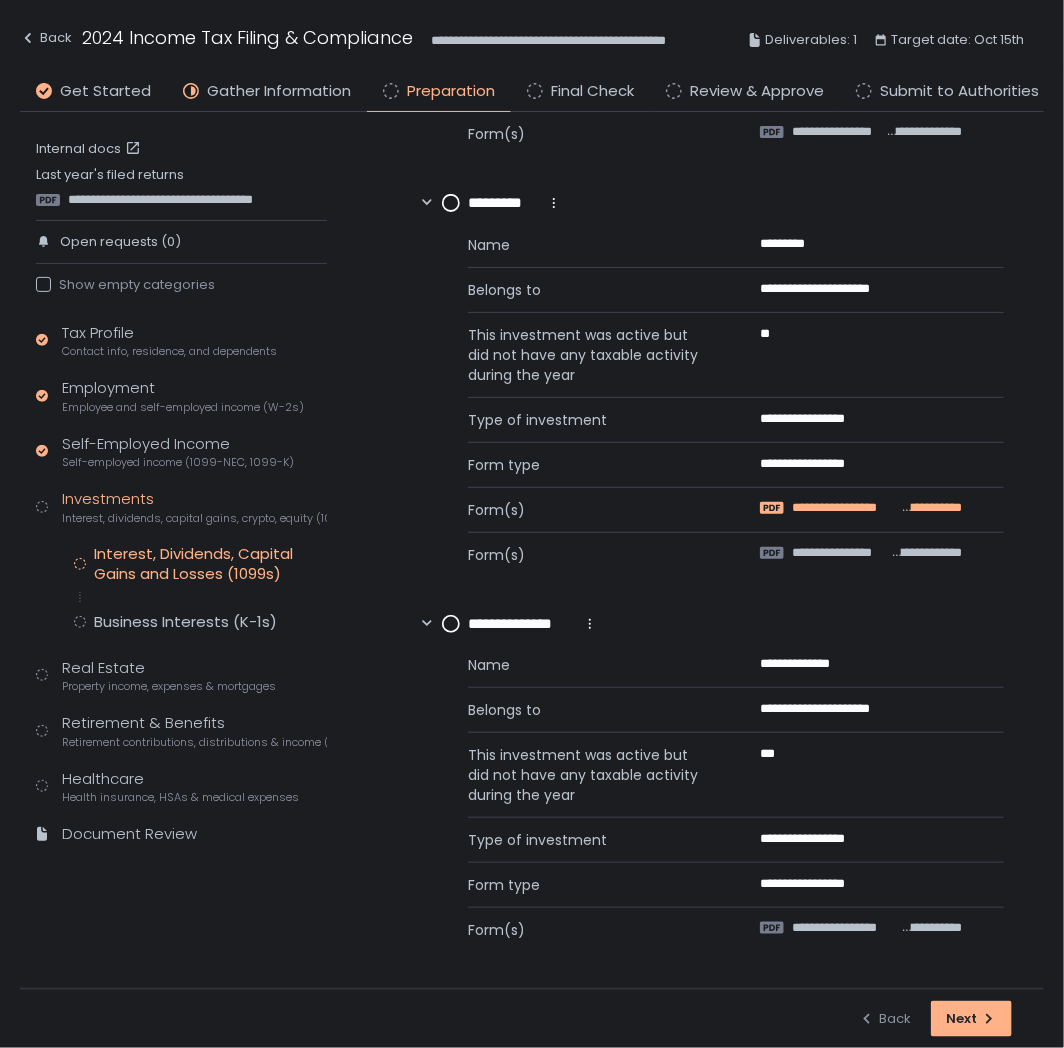 click on "**********" at bounding box center [845, 508] 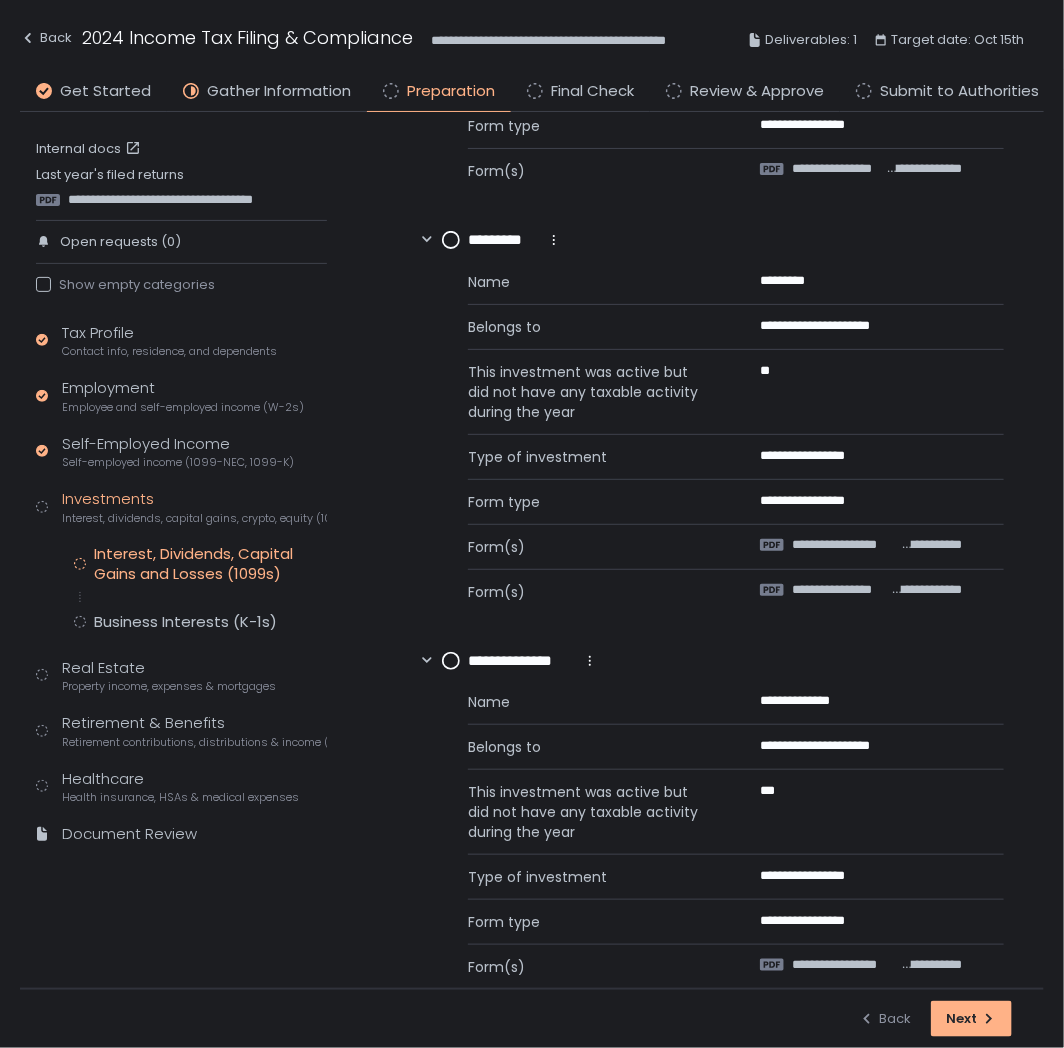 scroll, scrollTop: 1280, scrollLeft: 0, axis: vertical 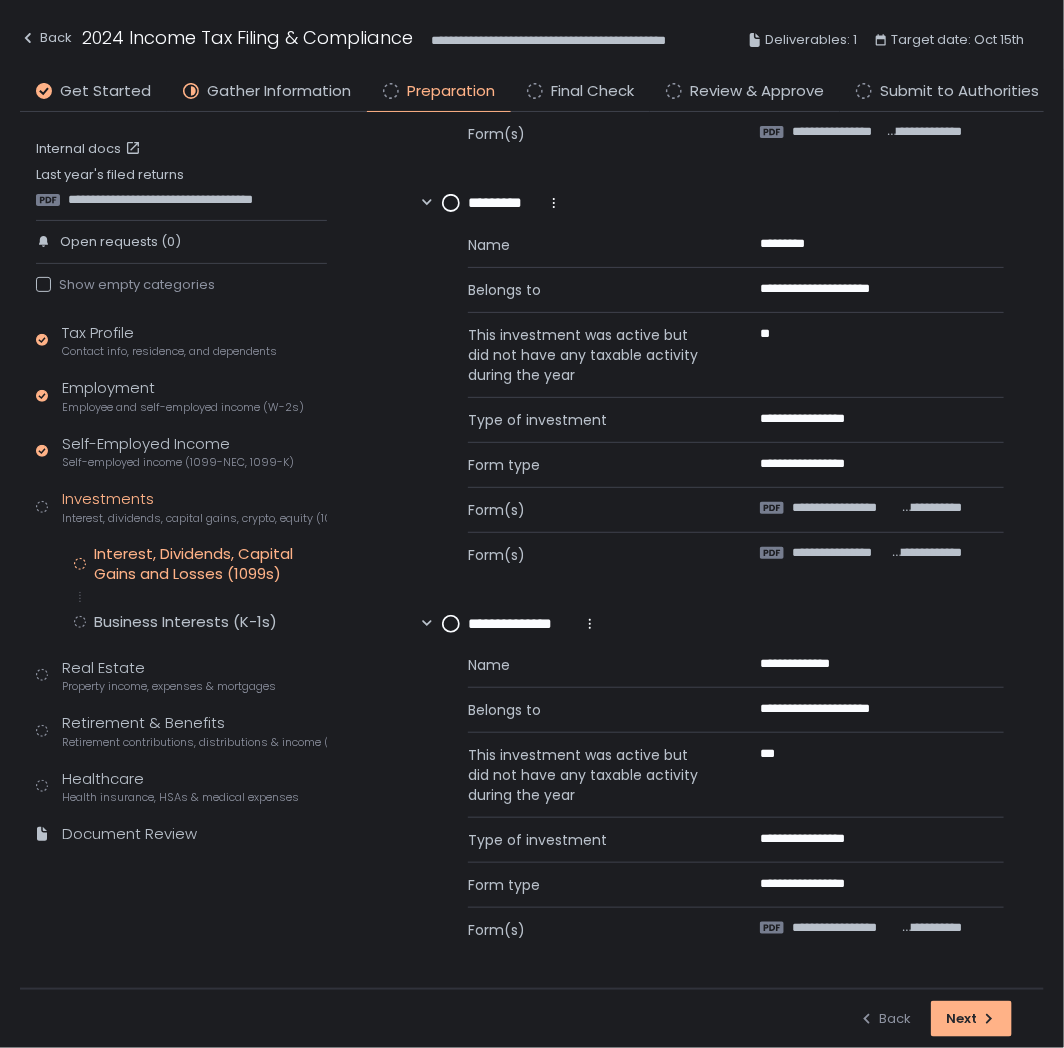 click on "**********" at bounding box center [180, 550] 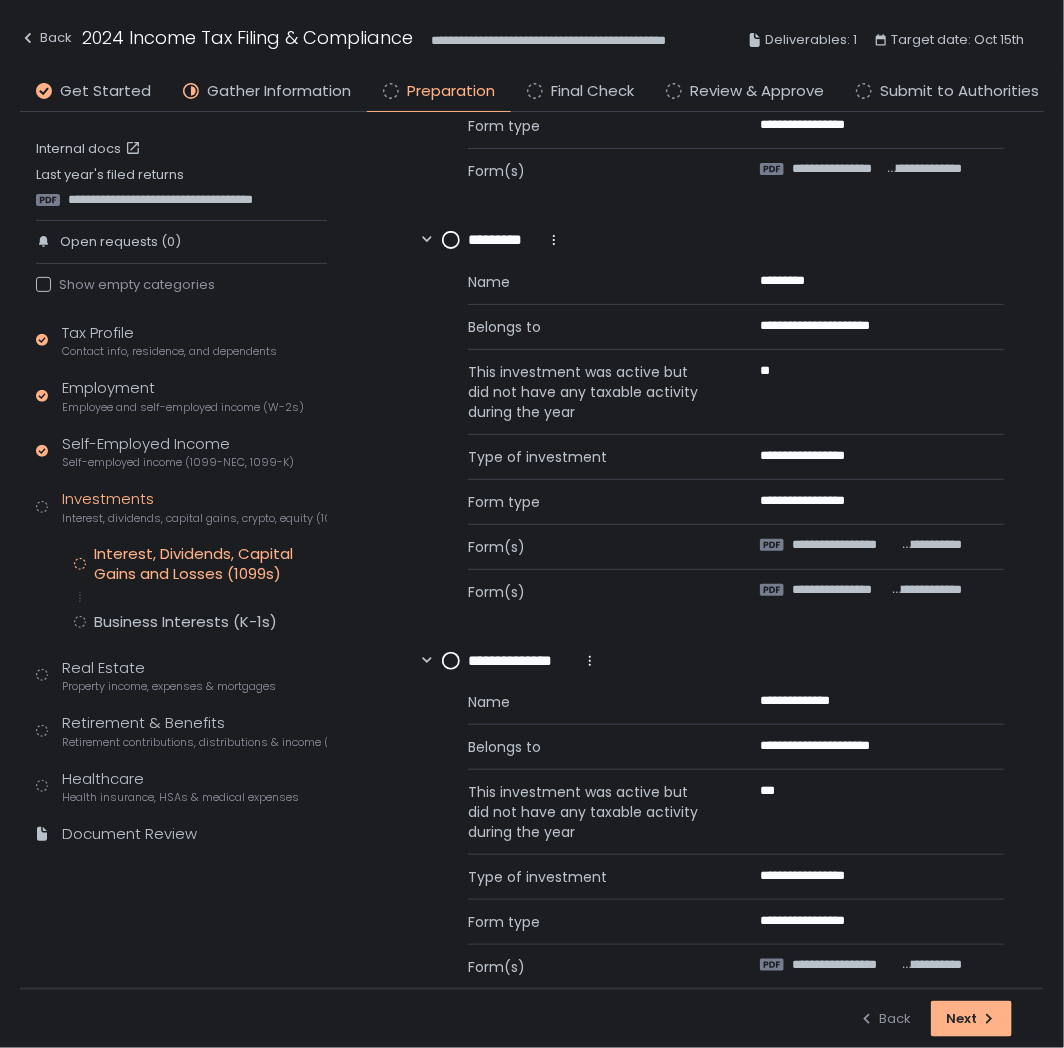 scroll, scrollTop: 1280, scrollLeft: 0, axis: vertical 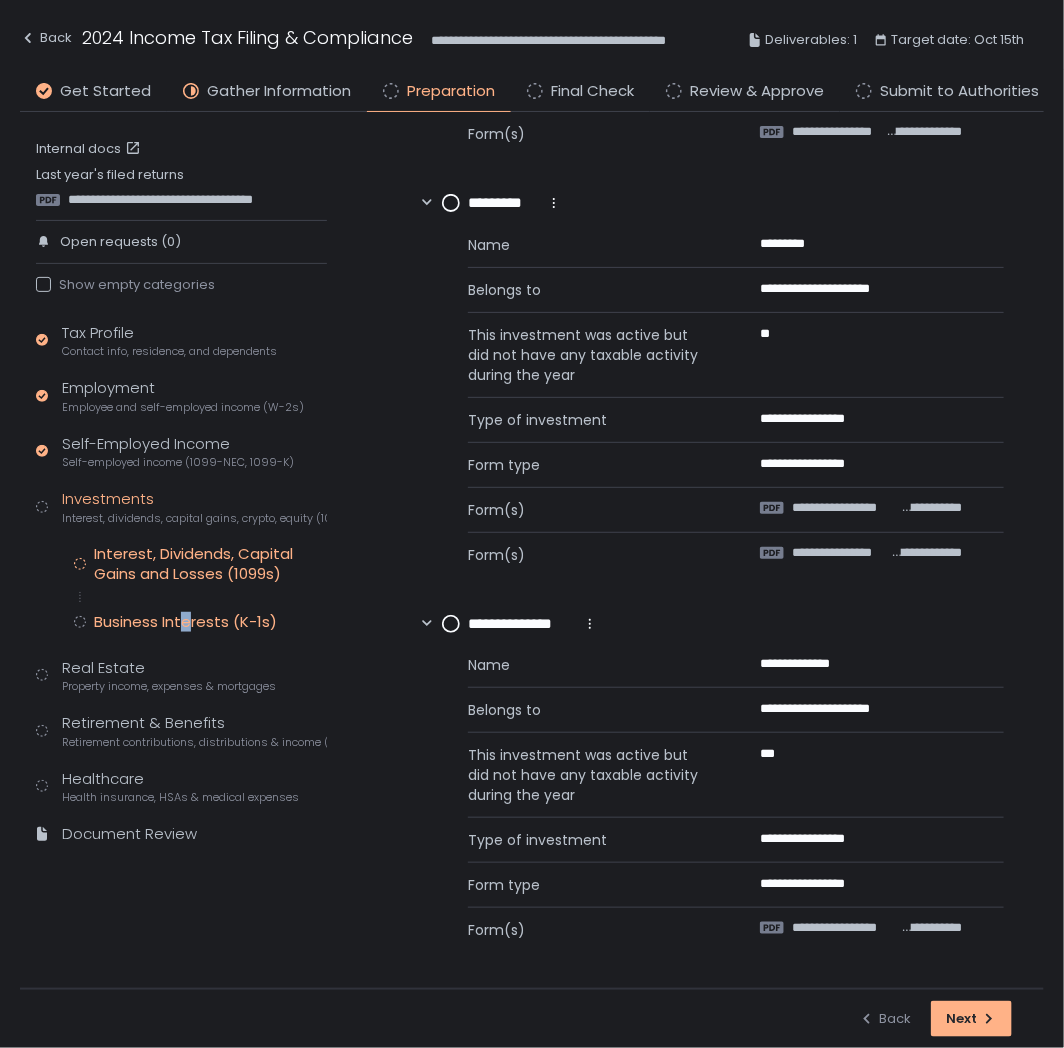click on "Business Interests (K-1s)" 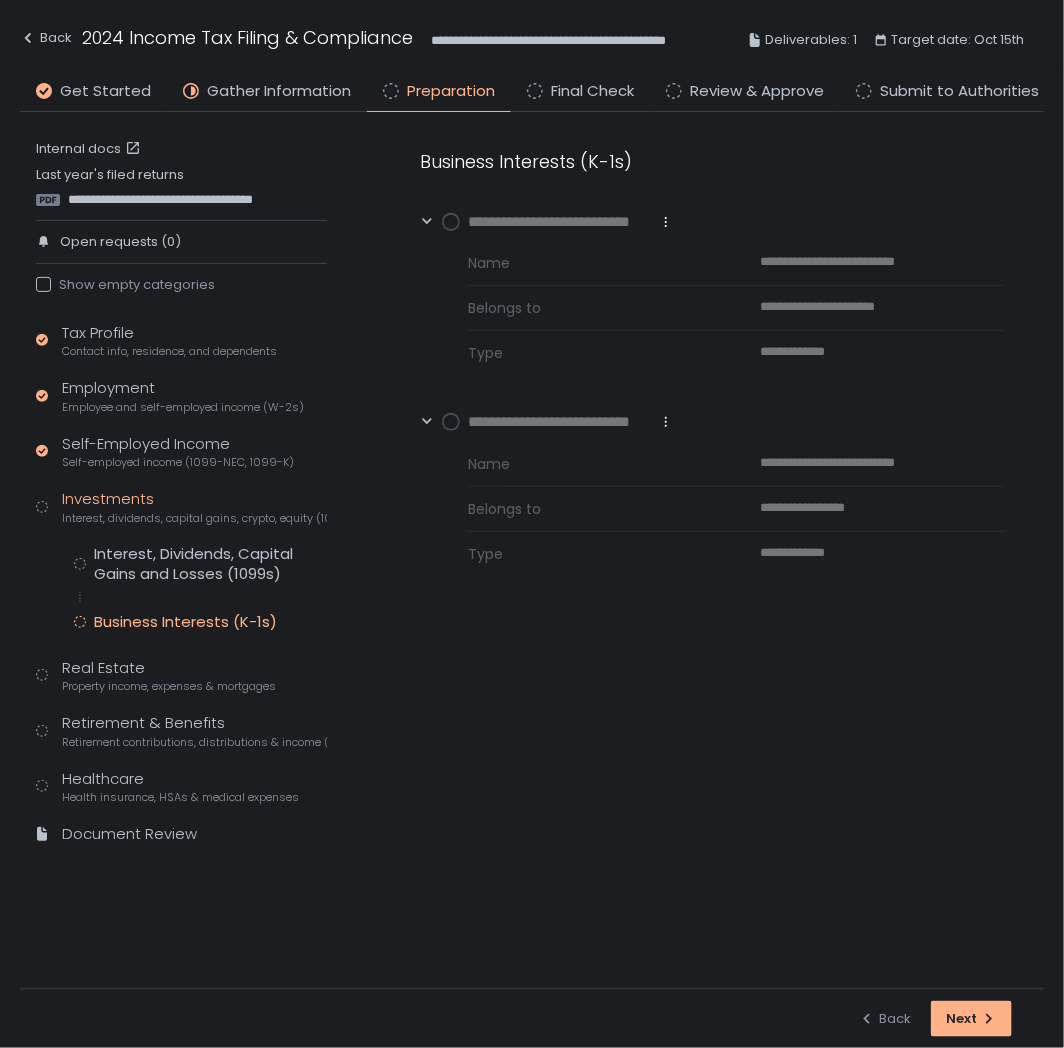 click on "**********" at bounding box center [712, 550] 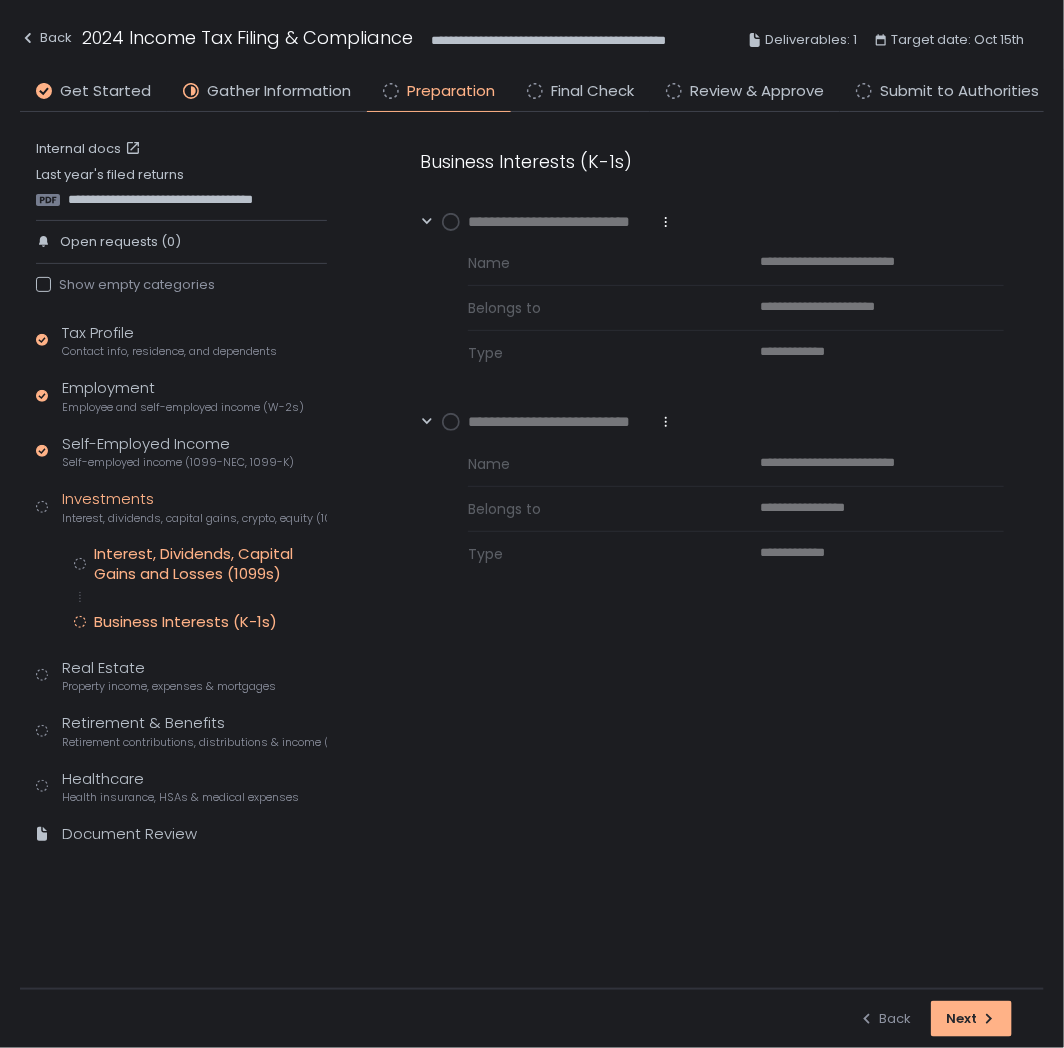 click on "Interest, Dividends, Capital Gains and Losses (1099s)" 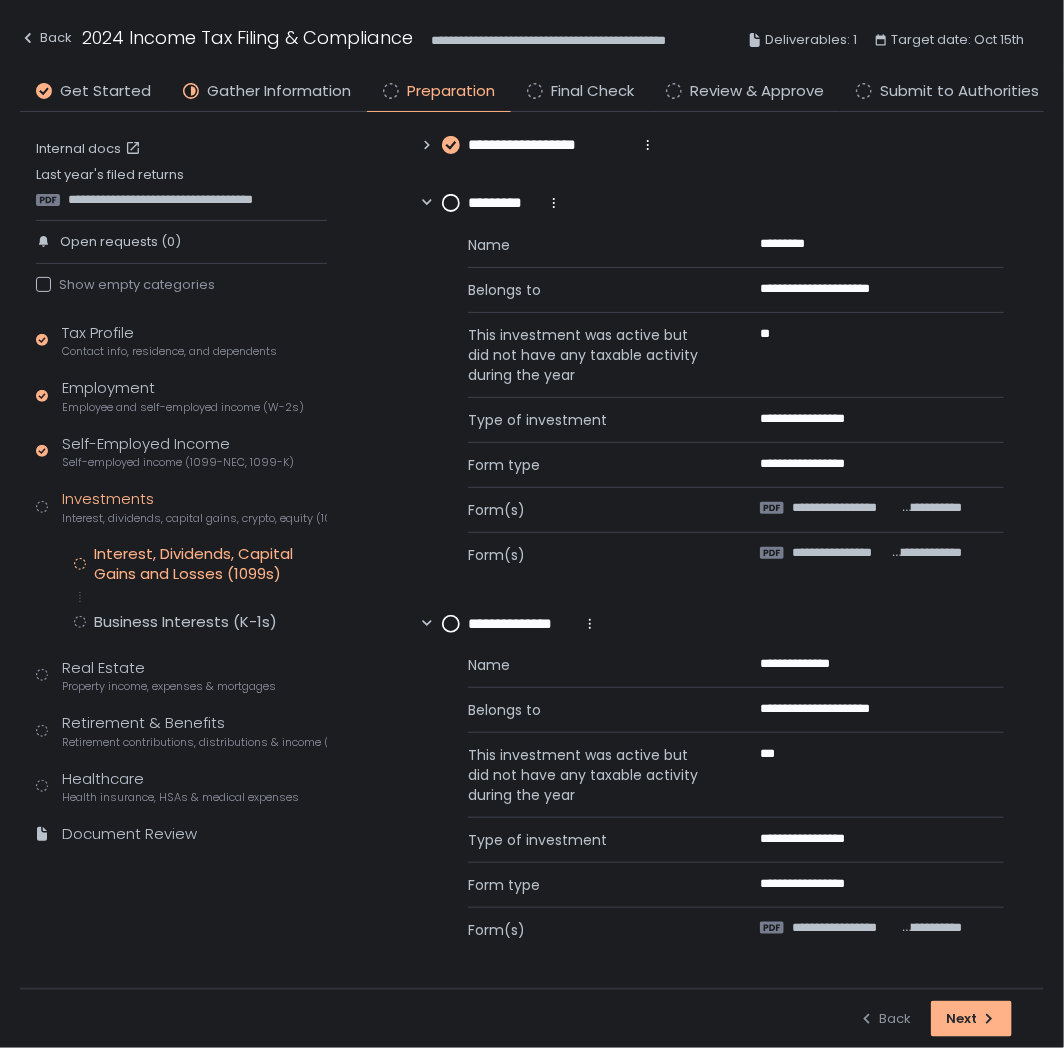 scroll, scrollTop: 0, scrollLeft: 0, axis: both 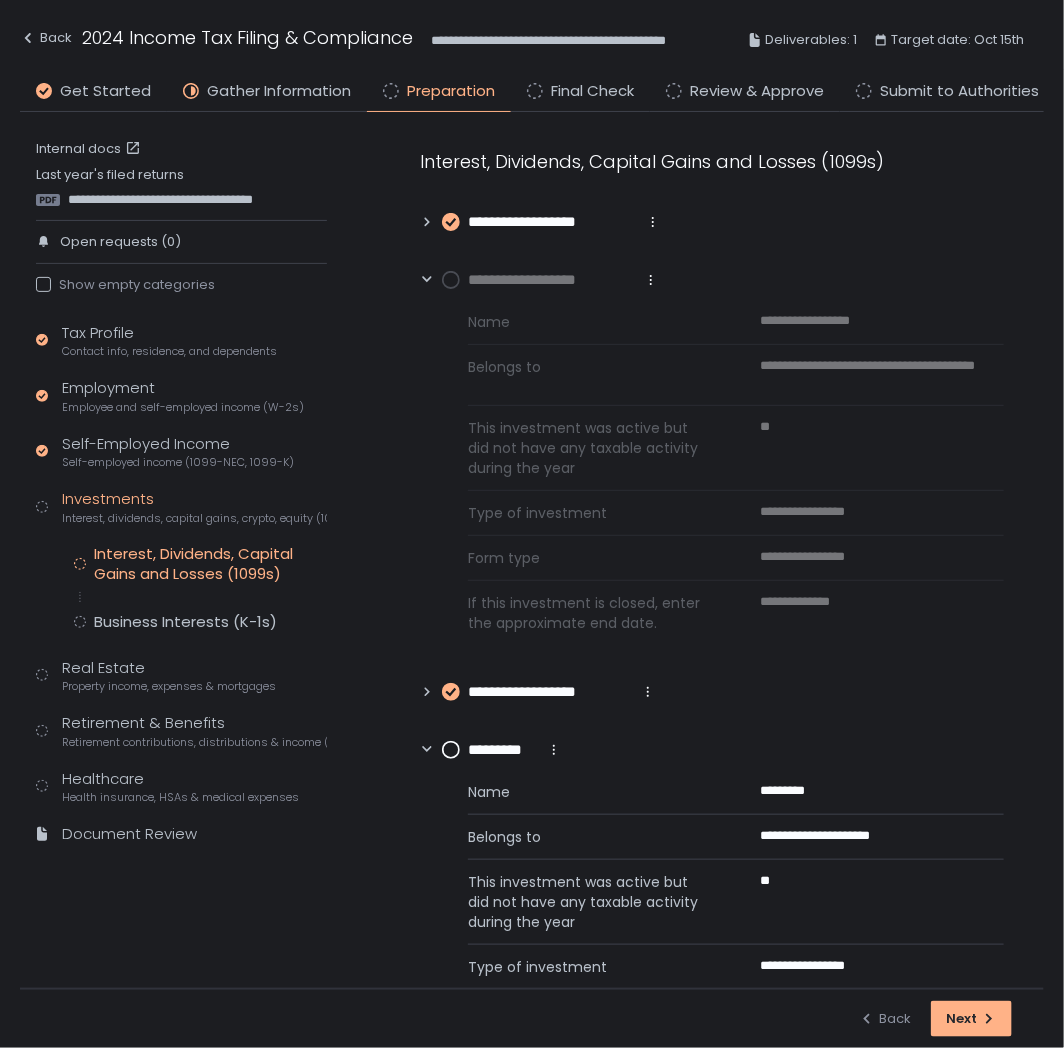 click on "**********" 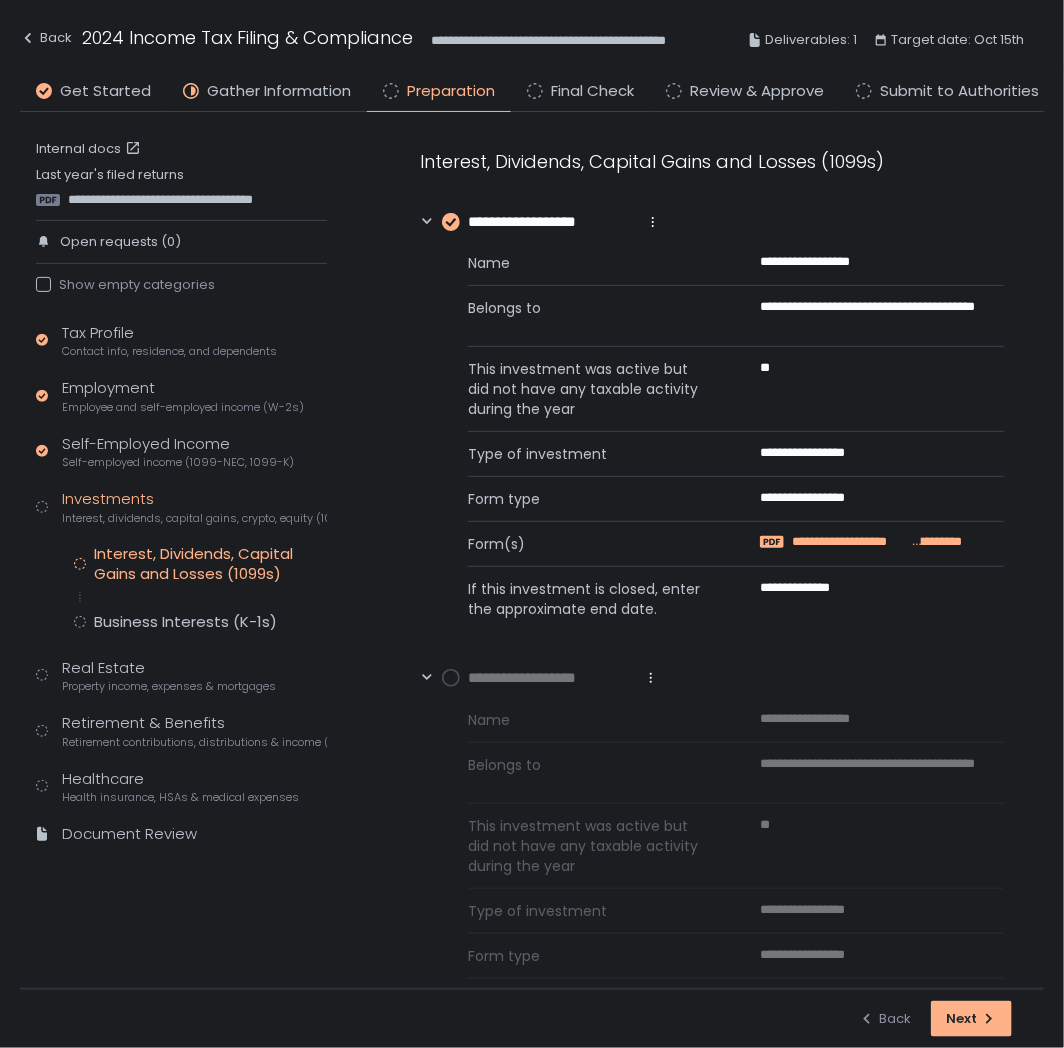 click on "**********" at bounding box center [849, 542] 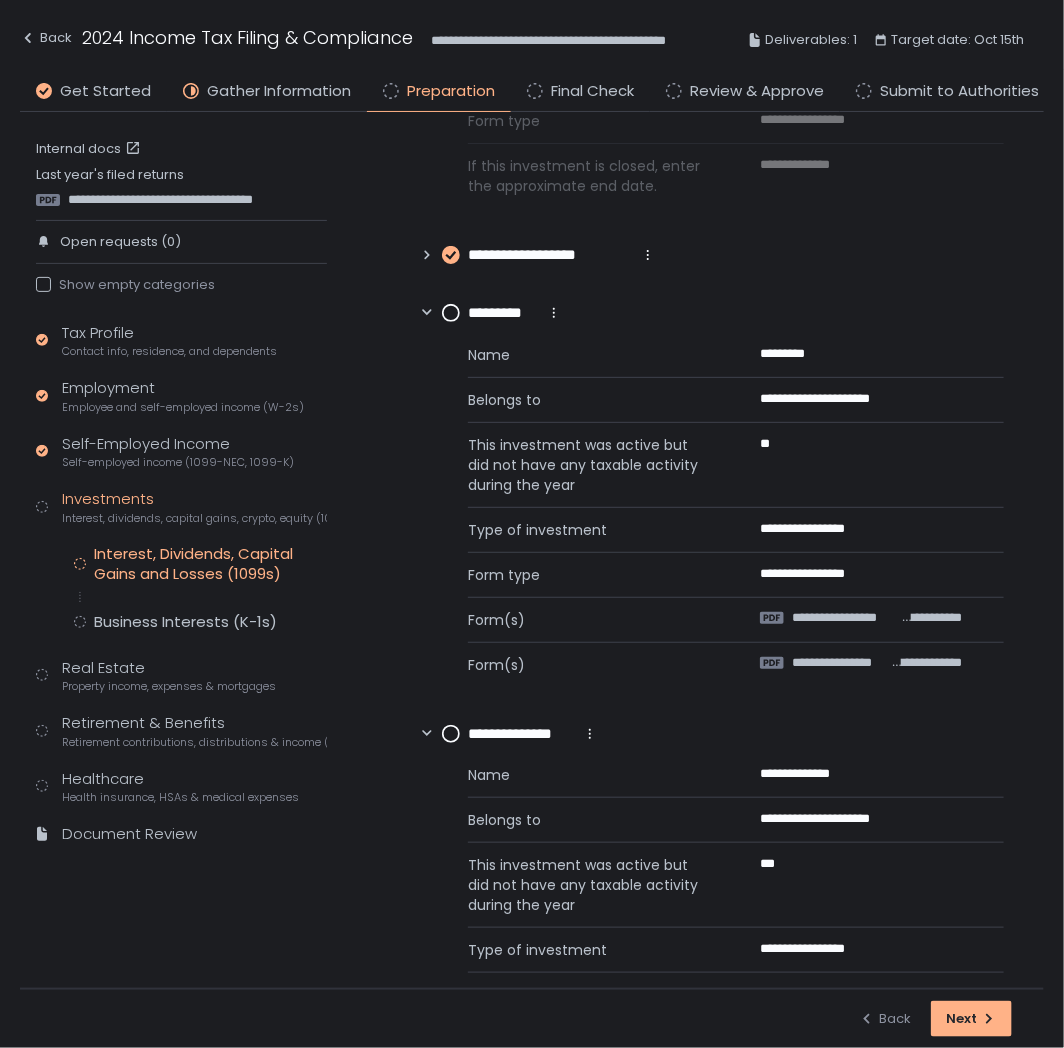 scroll, scrollTop: 280, scrollLeft: 0, axis: vertical 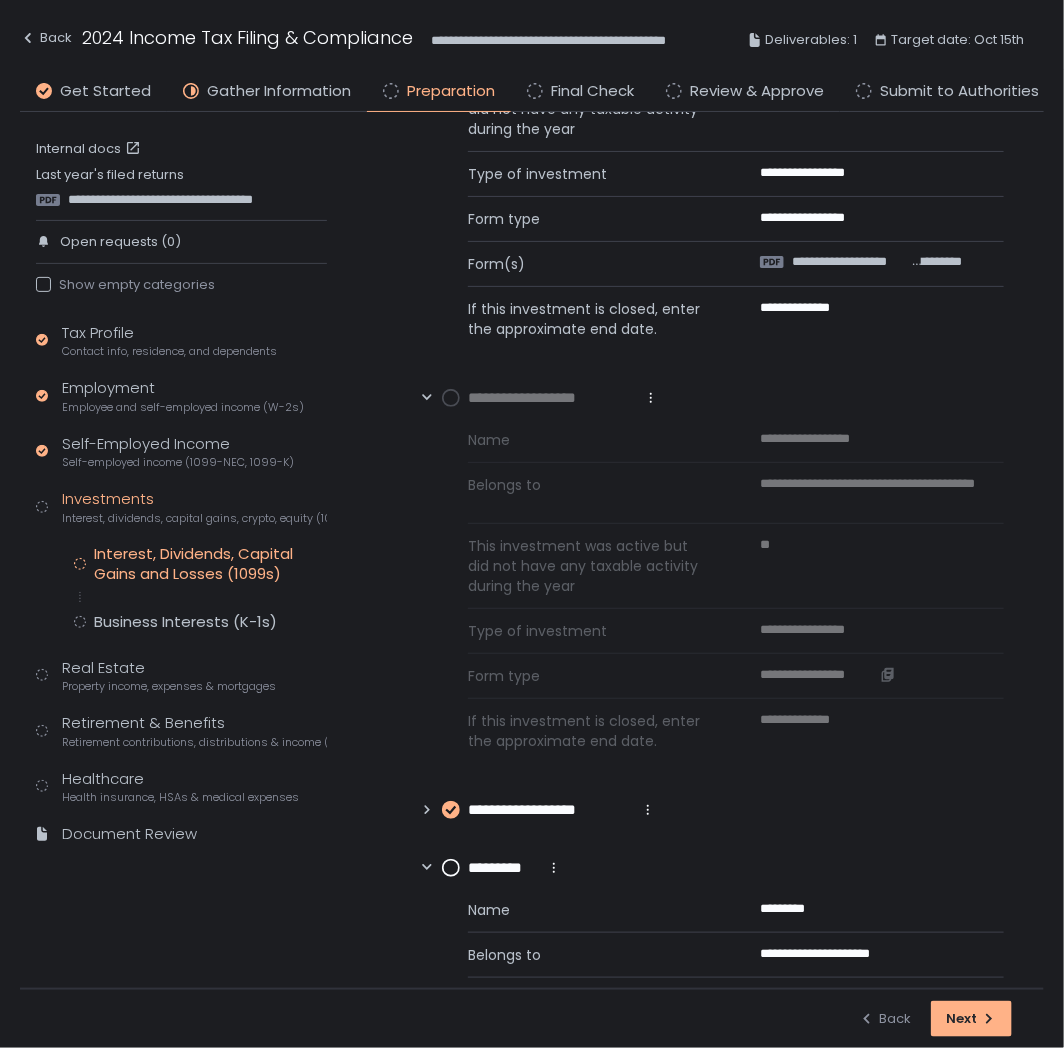click on "**********" 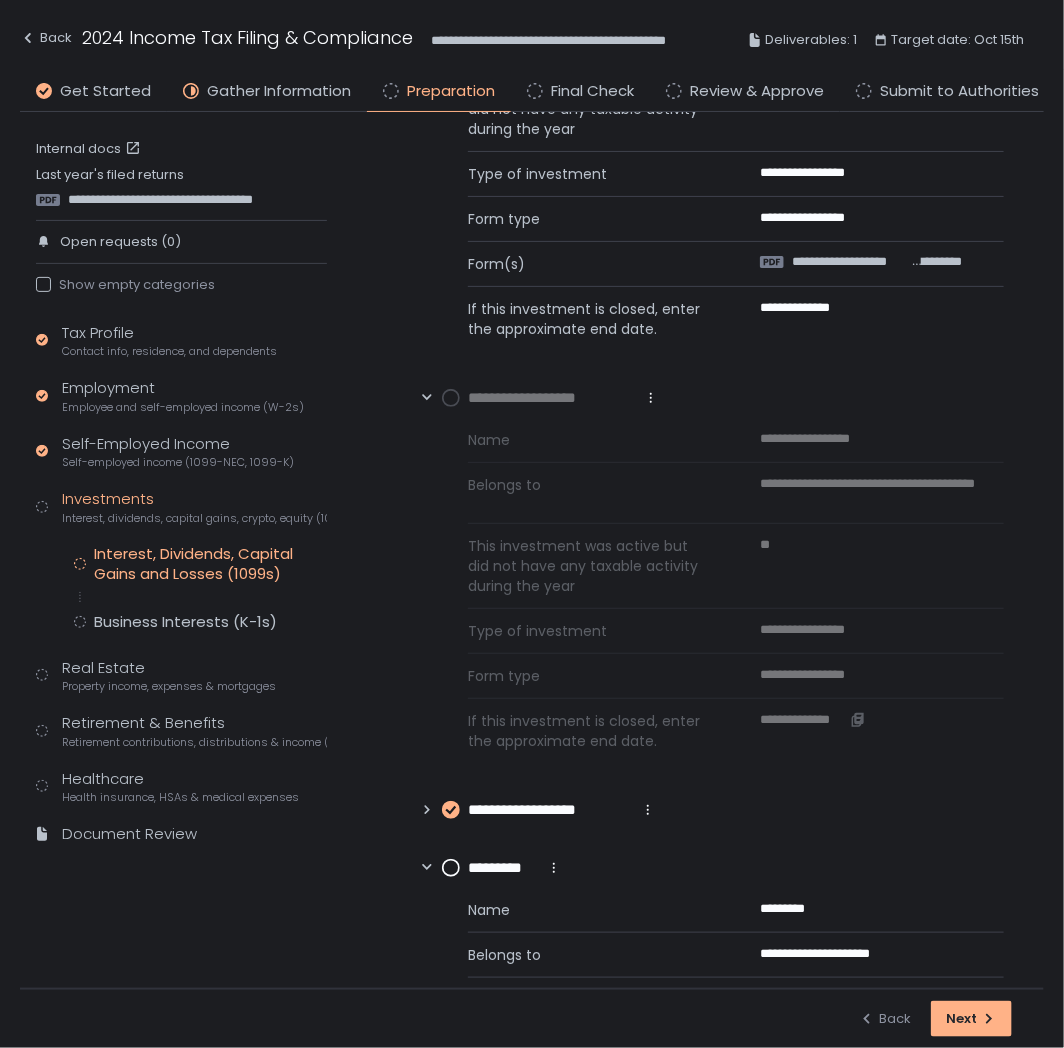 click on "**********" 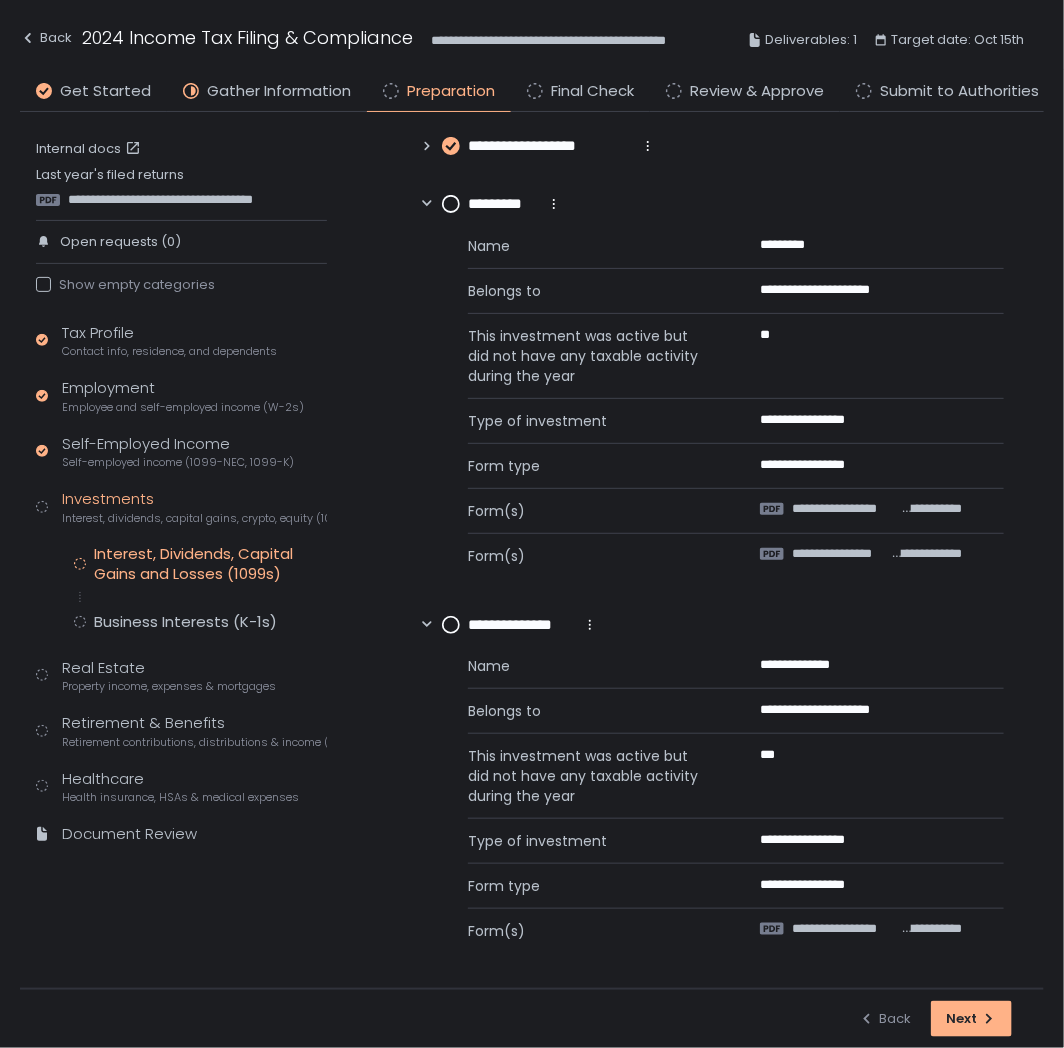 scroll, scrollTop: 945, scrollLeft: 0, axis: vertical 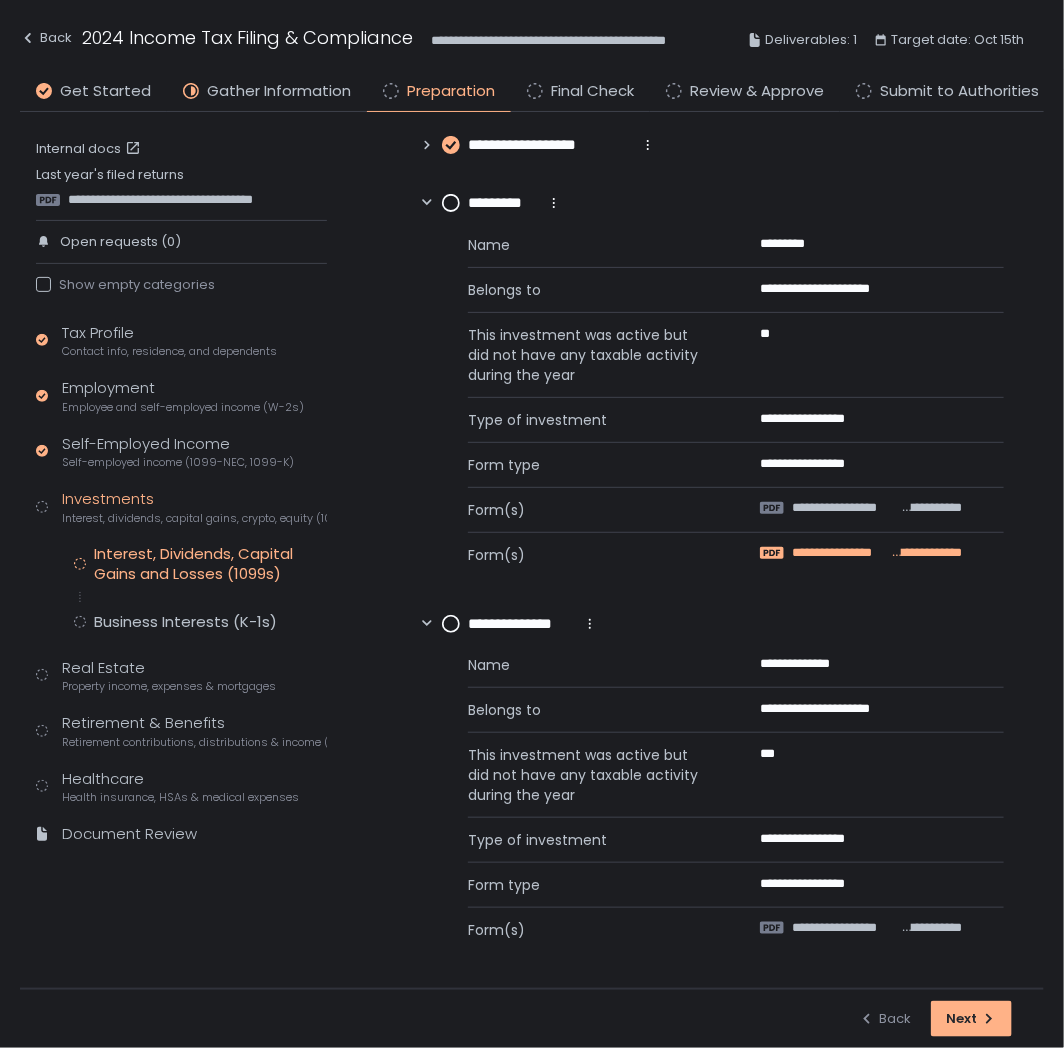 click on "**********" at bounding box center [841, 553] 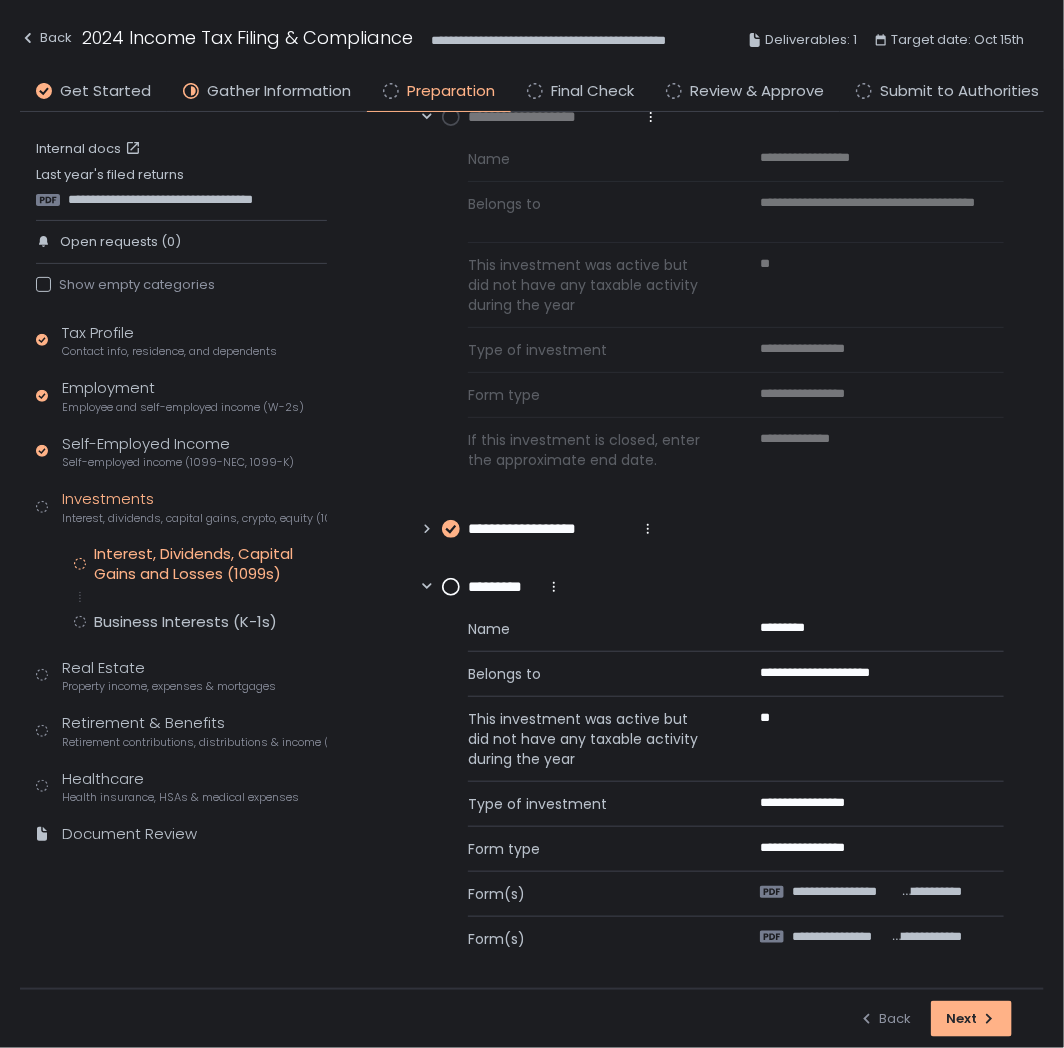 scroll, scrollTop: 724, scrollLeft: 0, axis: vertical 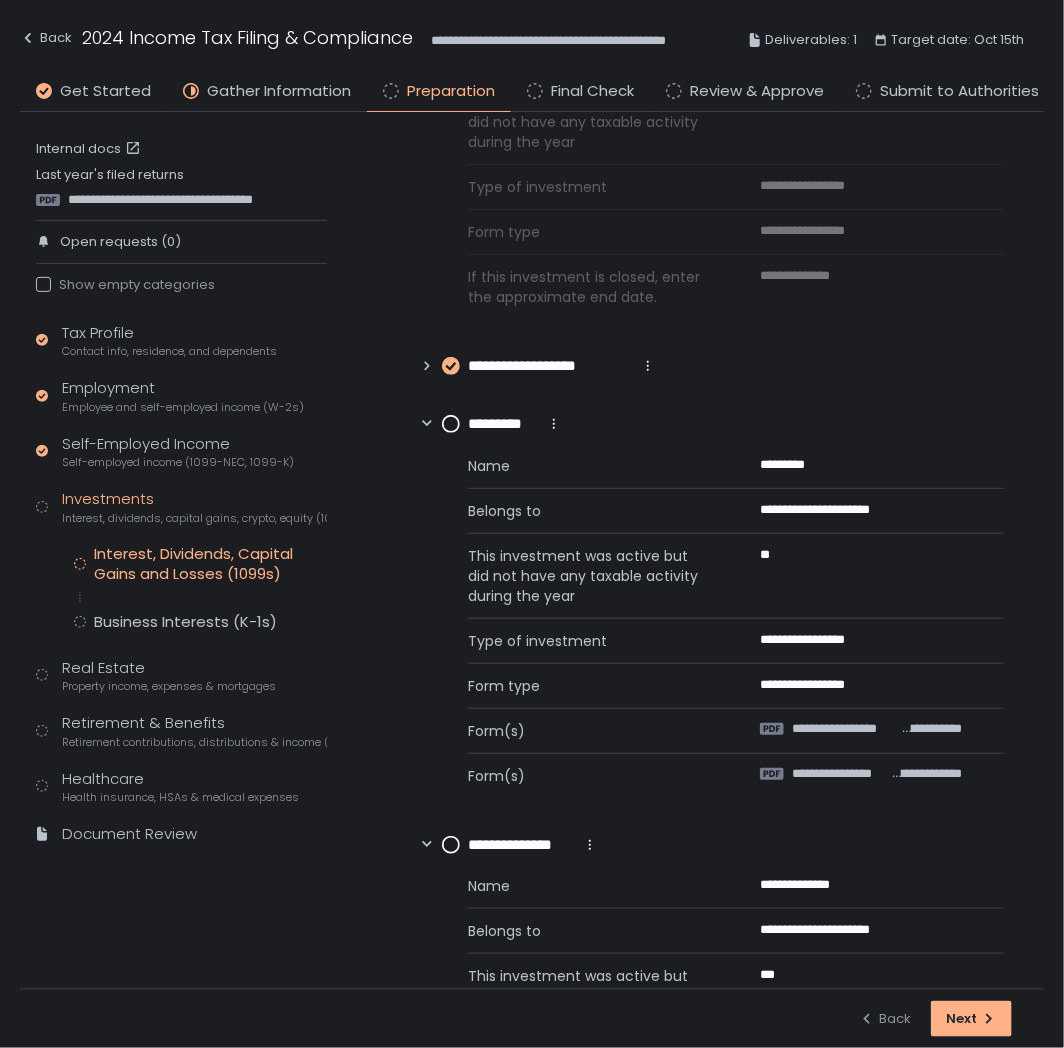 click 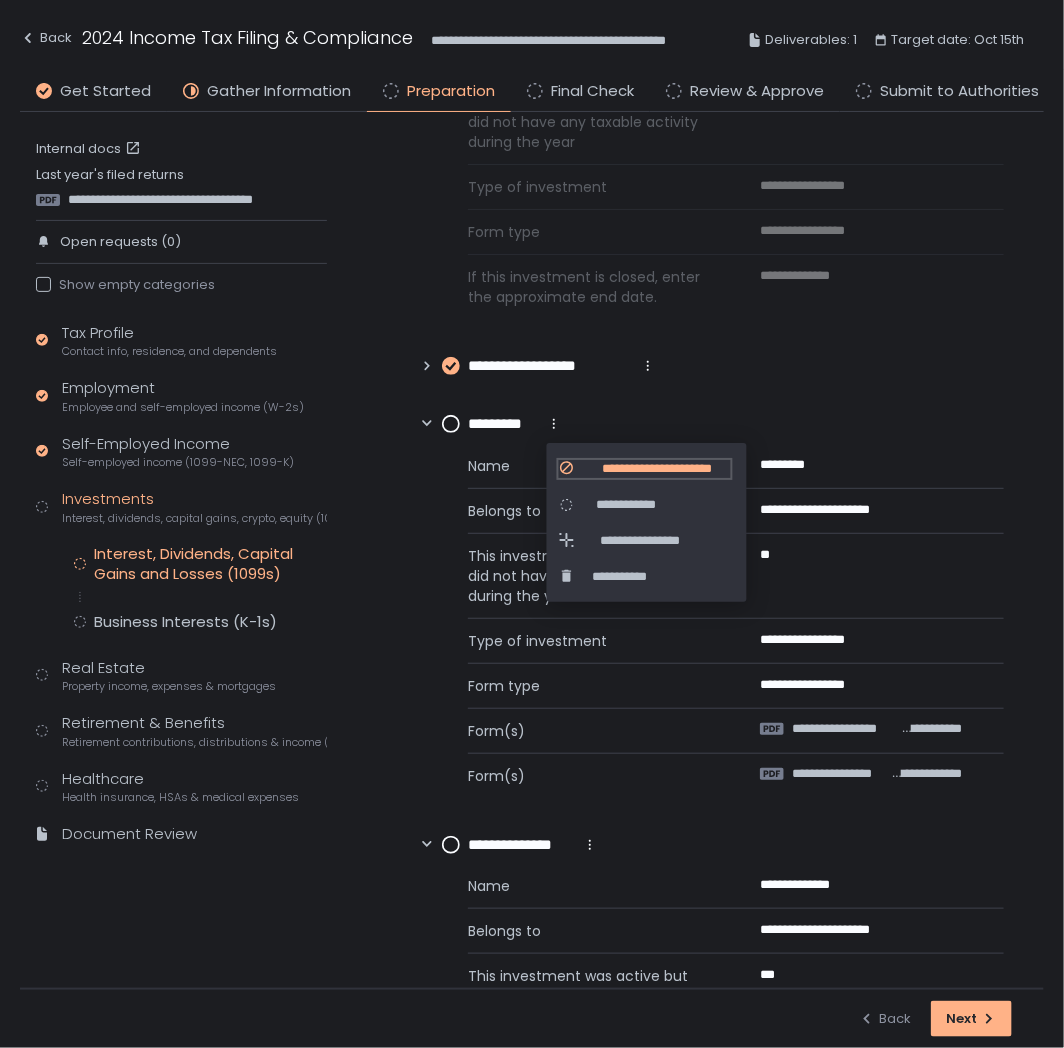 click on "**********" at bounding box center [645, 469] 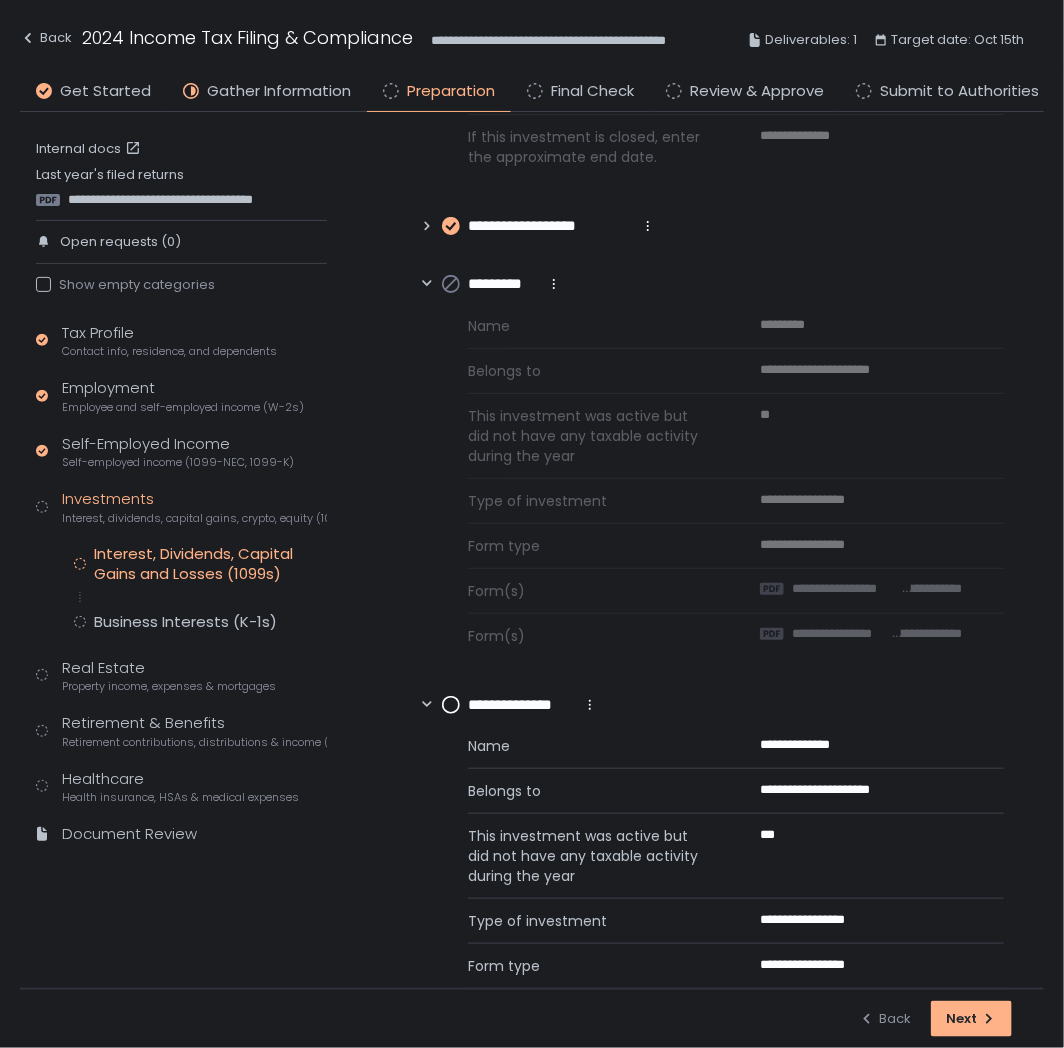 scroll, scrollTop: 945, scrollLeft: 0, axis: vertical 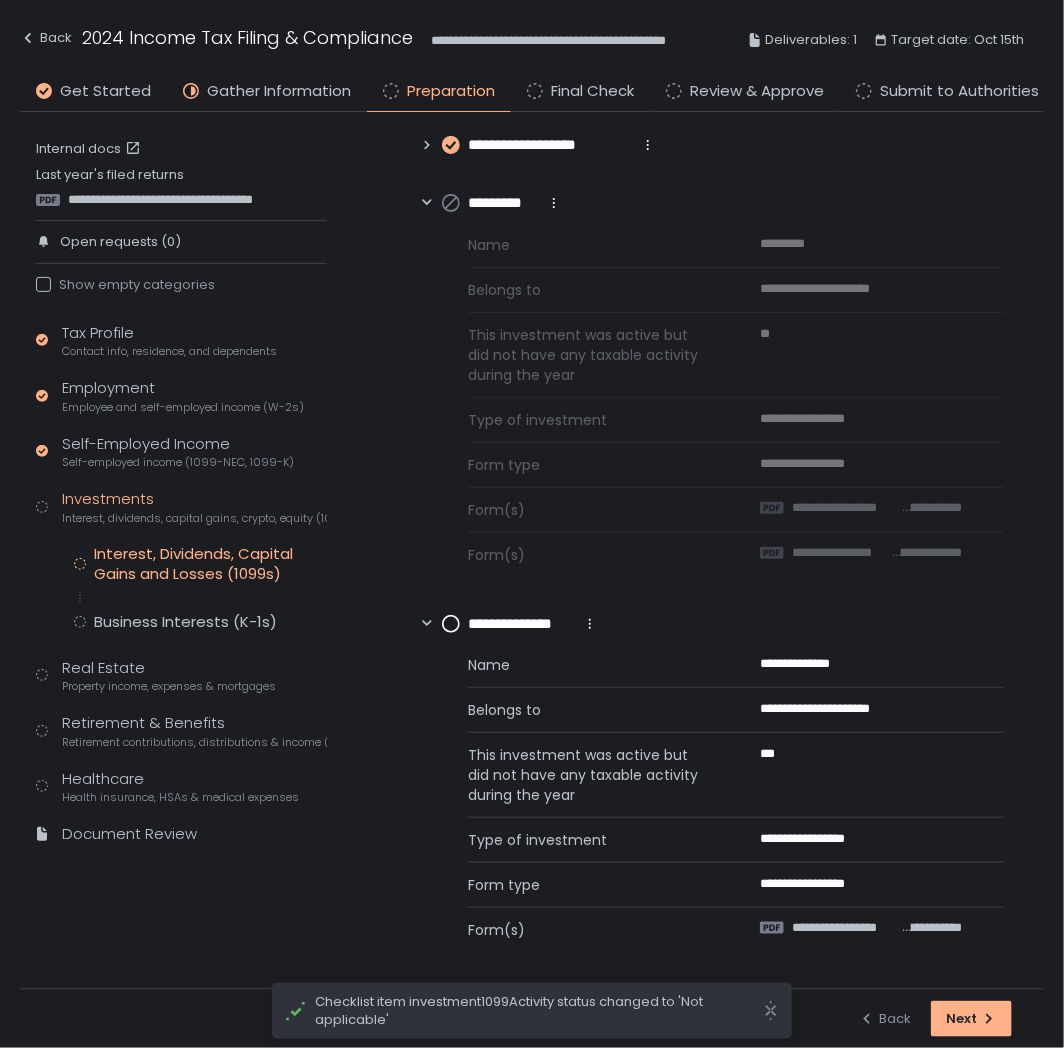 click 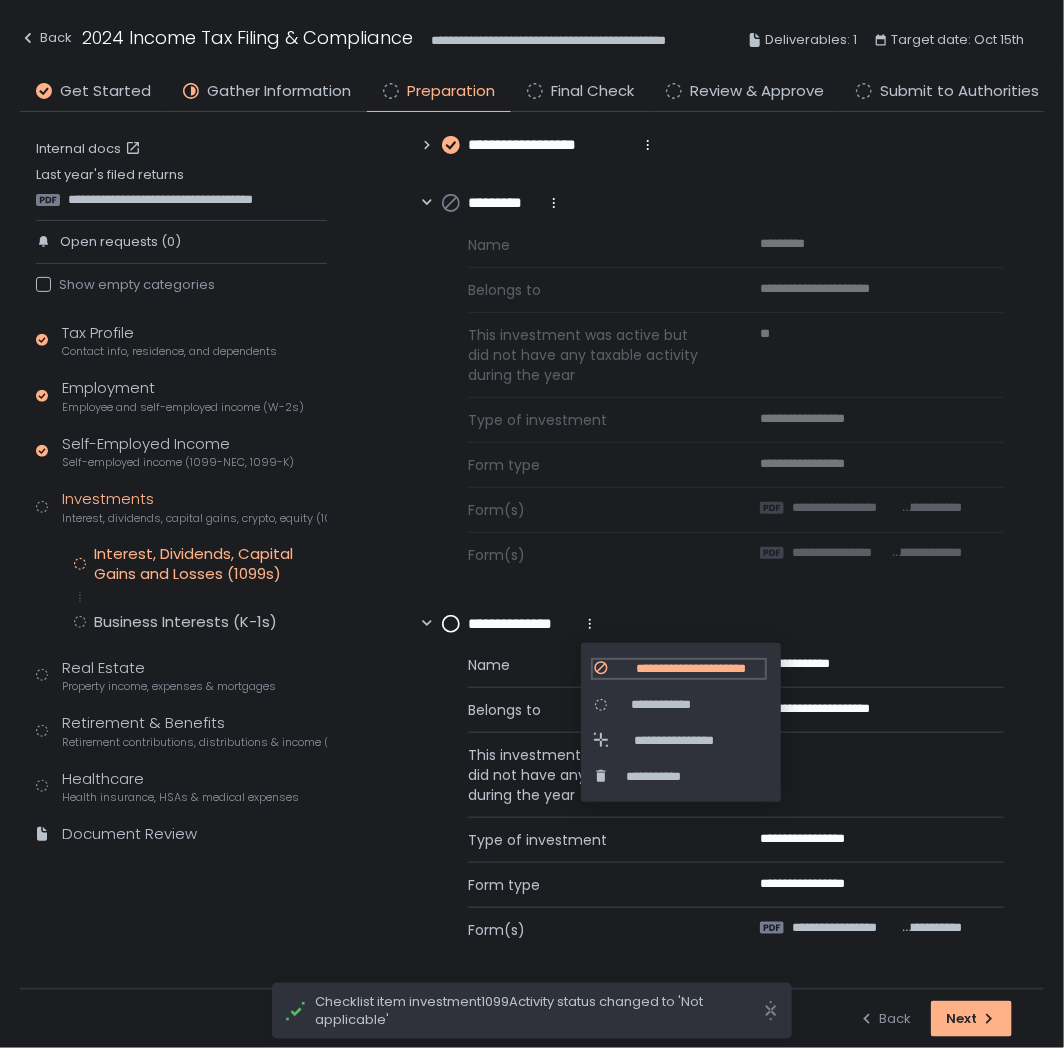 click on "**********" at bounding box center (679, 669) 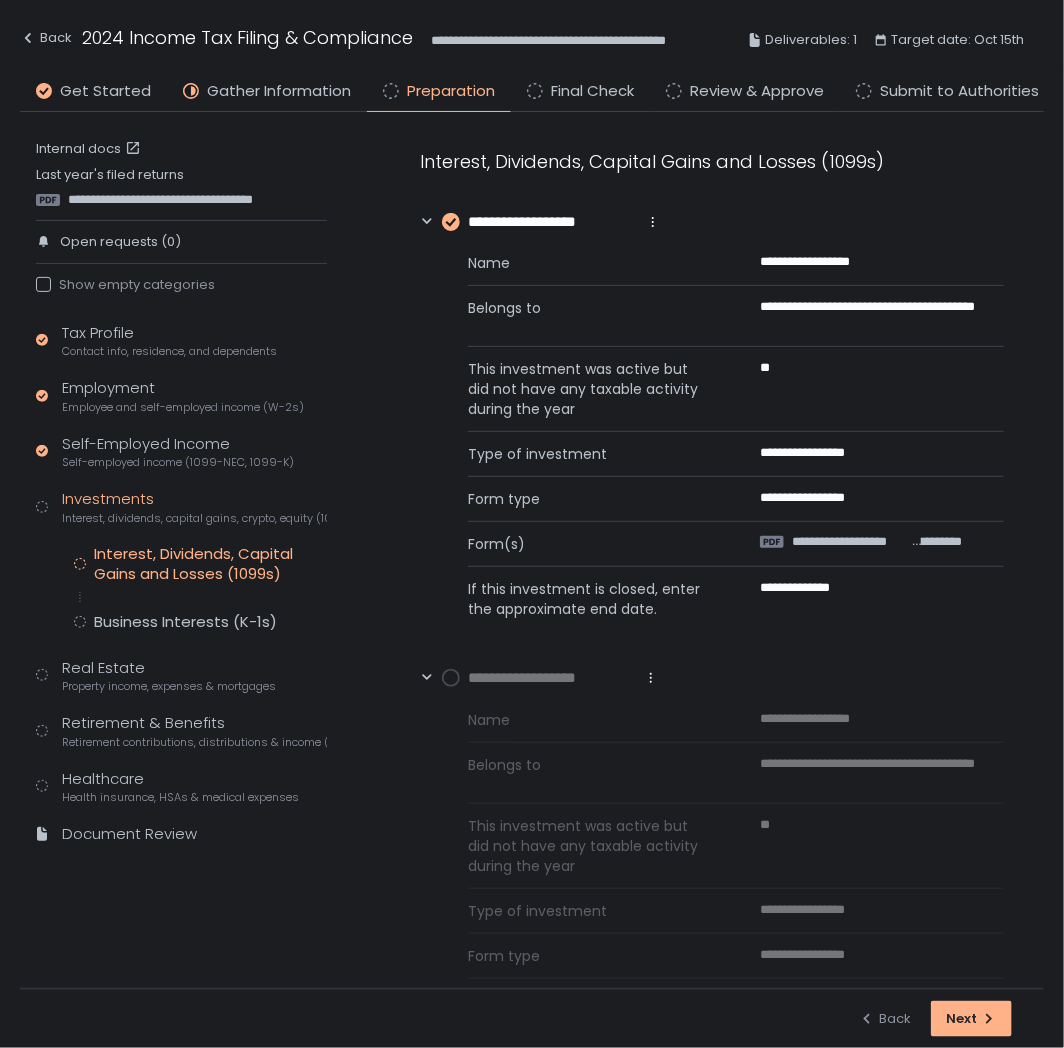 scroll, scrollTop: 222, scrollLeft: 0, axis: vertical 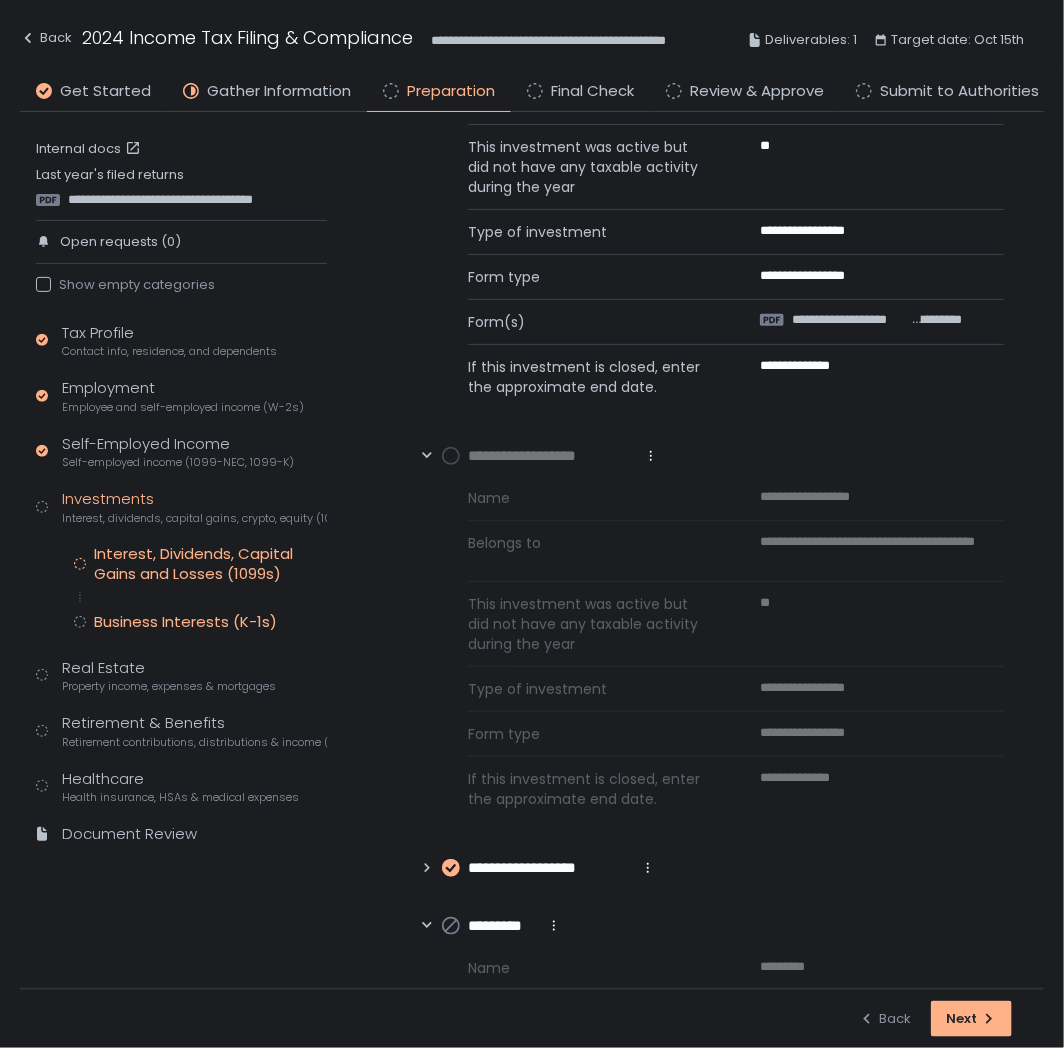 click on "Business Interests (K-1s)" 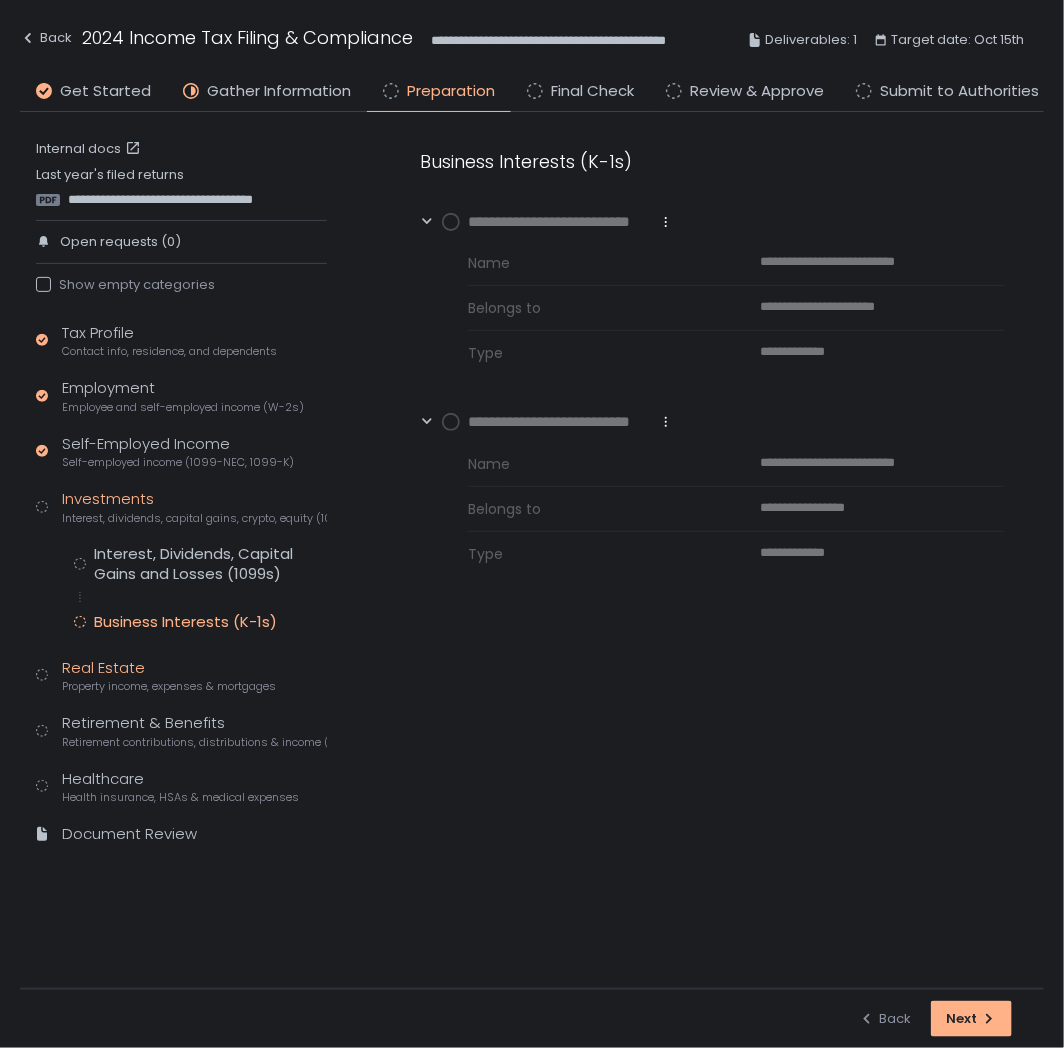 click on "Real Estate Property income, expenses & mortgages" 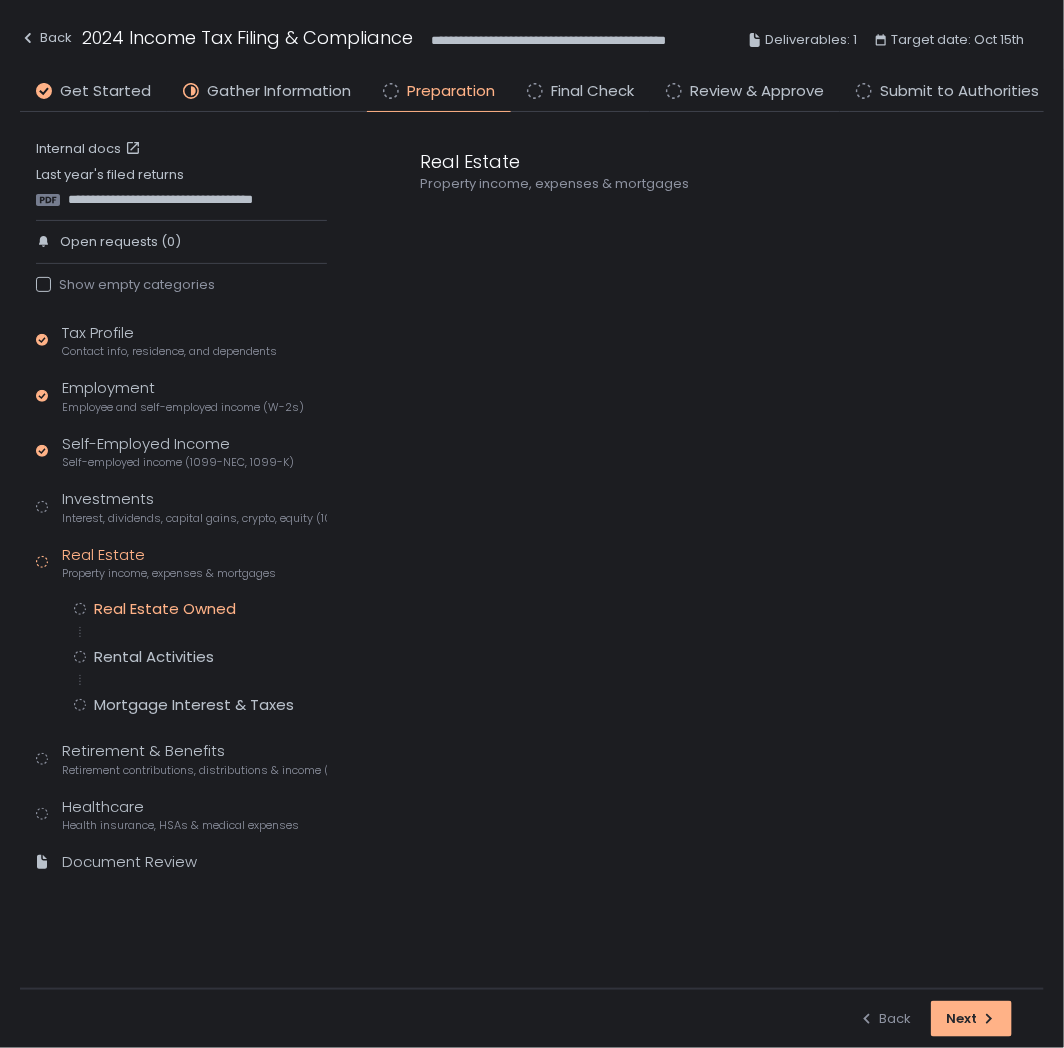 click on "Real Estate Owned" 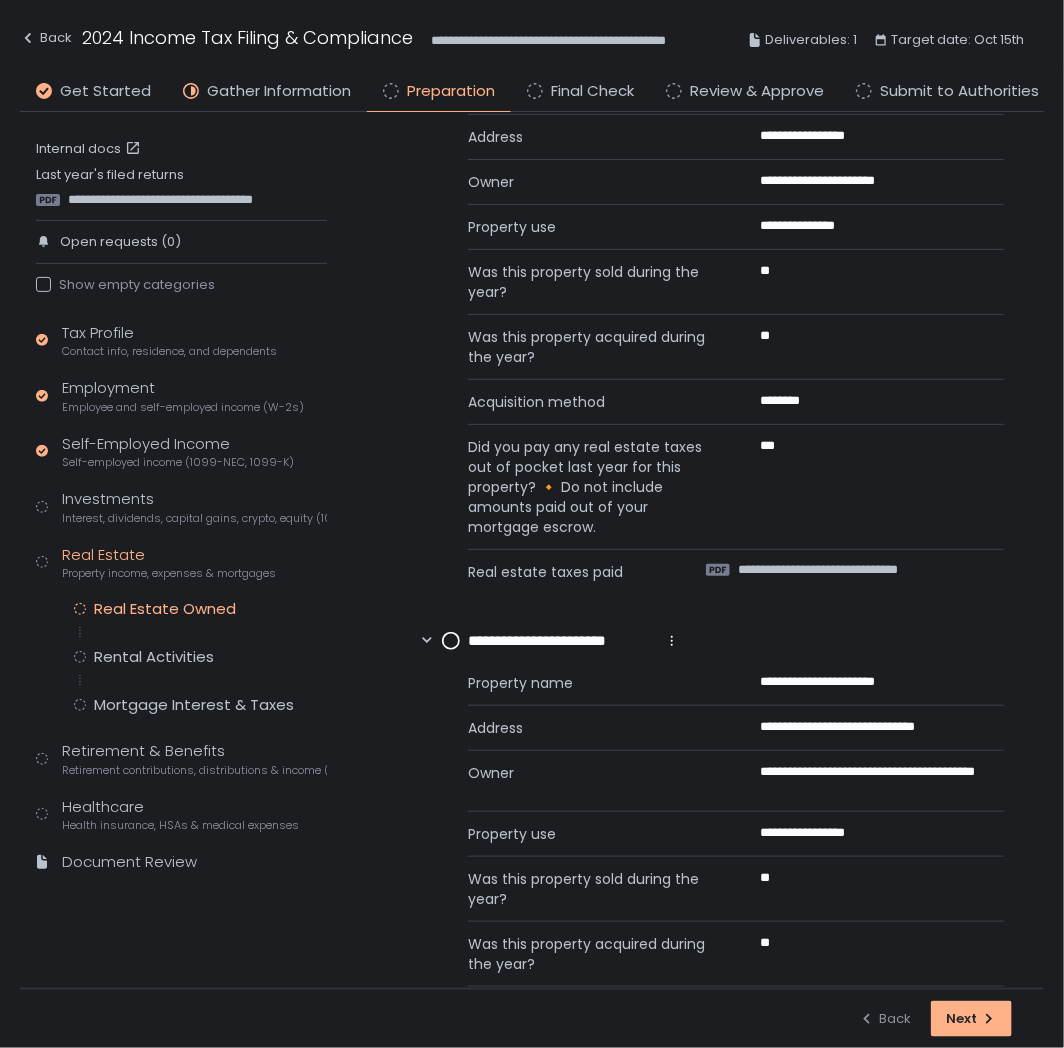 scroll, scrollTop: 0, scrollLeft: 0, axis: both 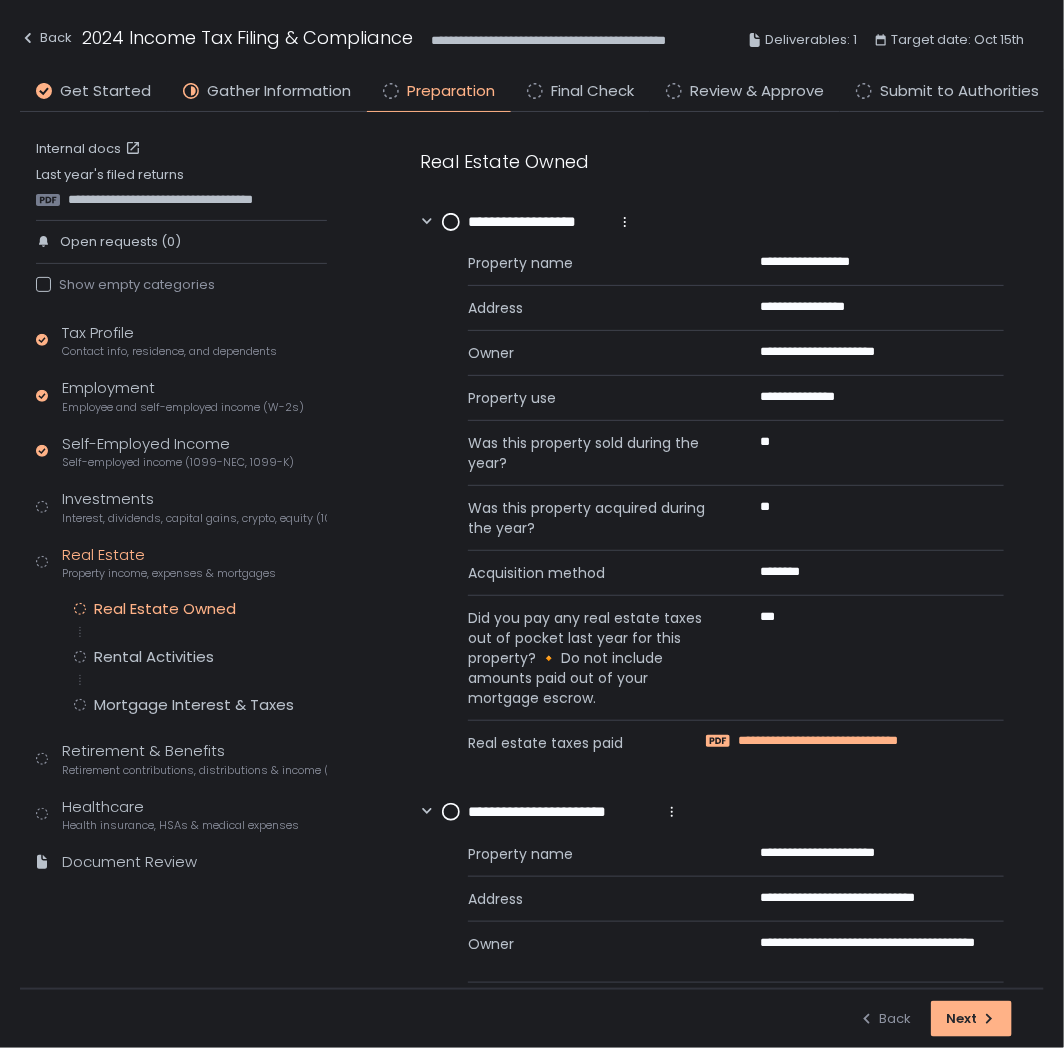 click on "**********" at bounding box center (851, 741) 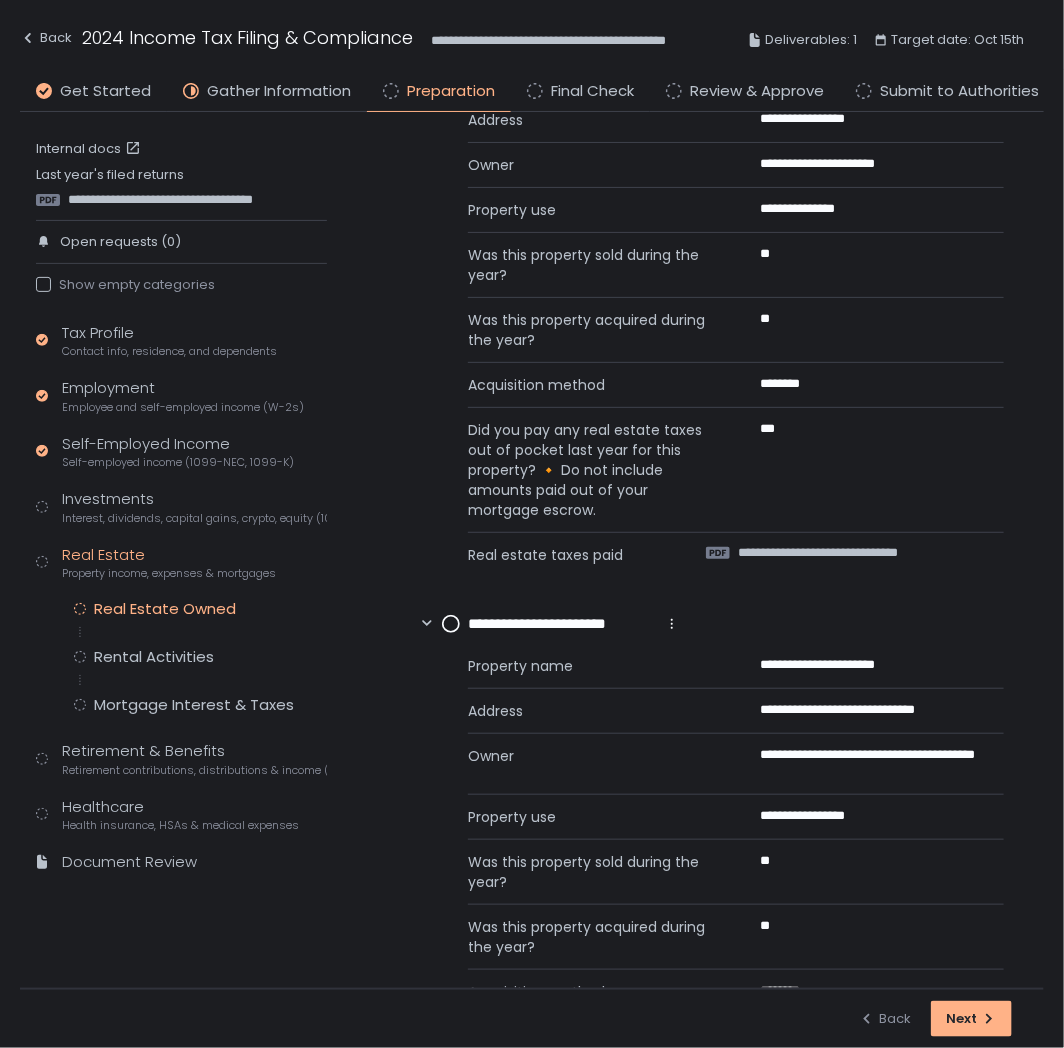 scroll, scrollTop: 222, scrollLeft: 0, axis: vertical 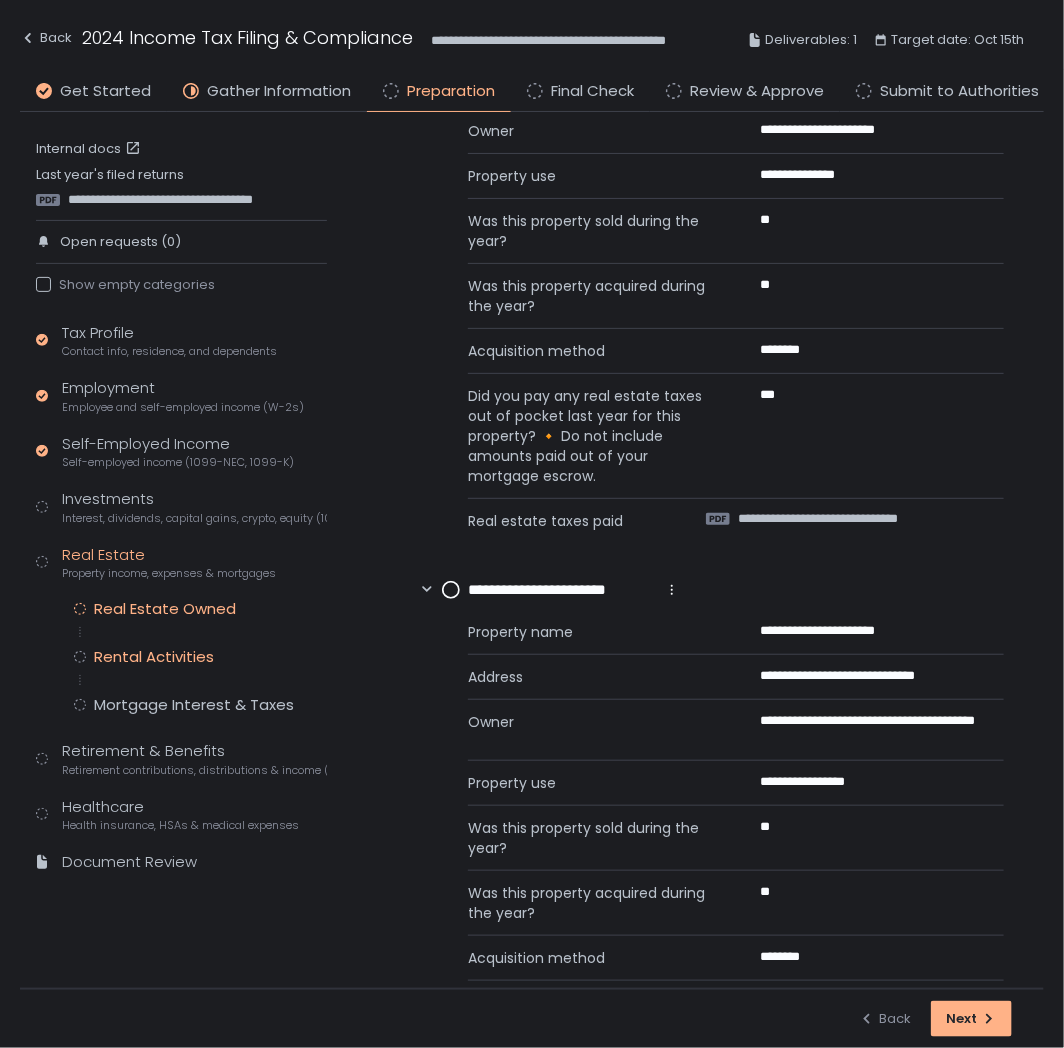 click on "Rental Activities" 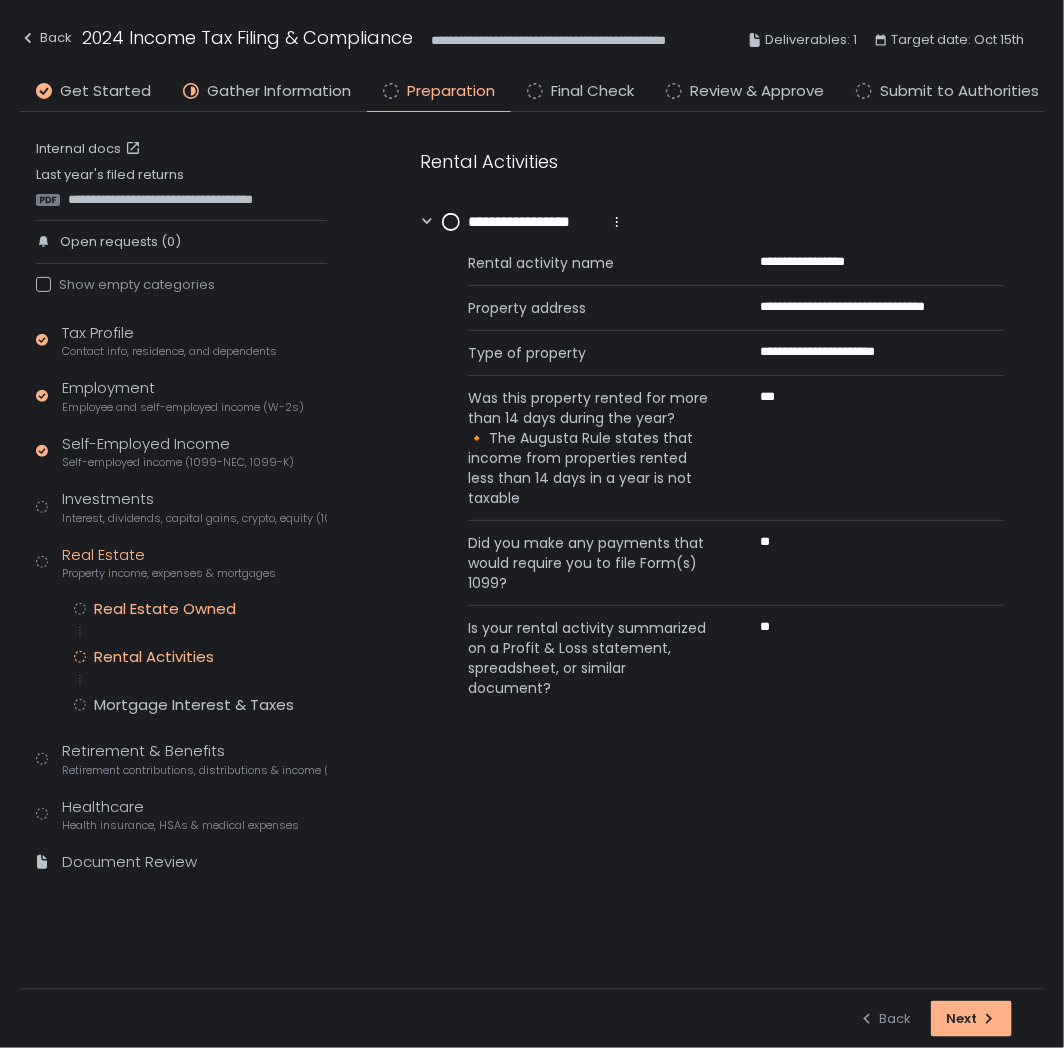 click on "Real Estate Owned" 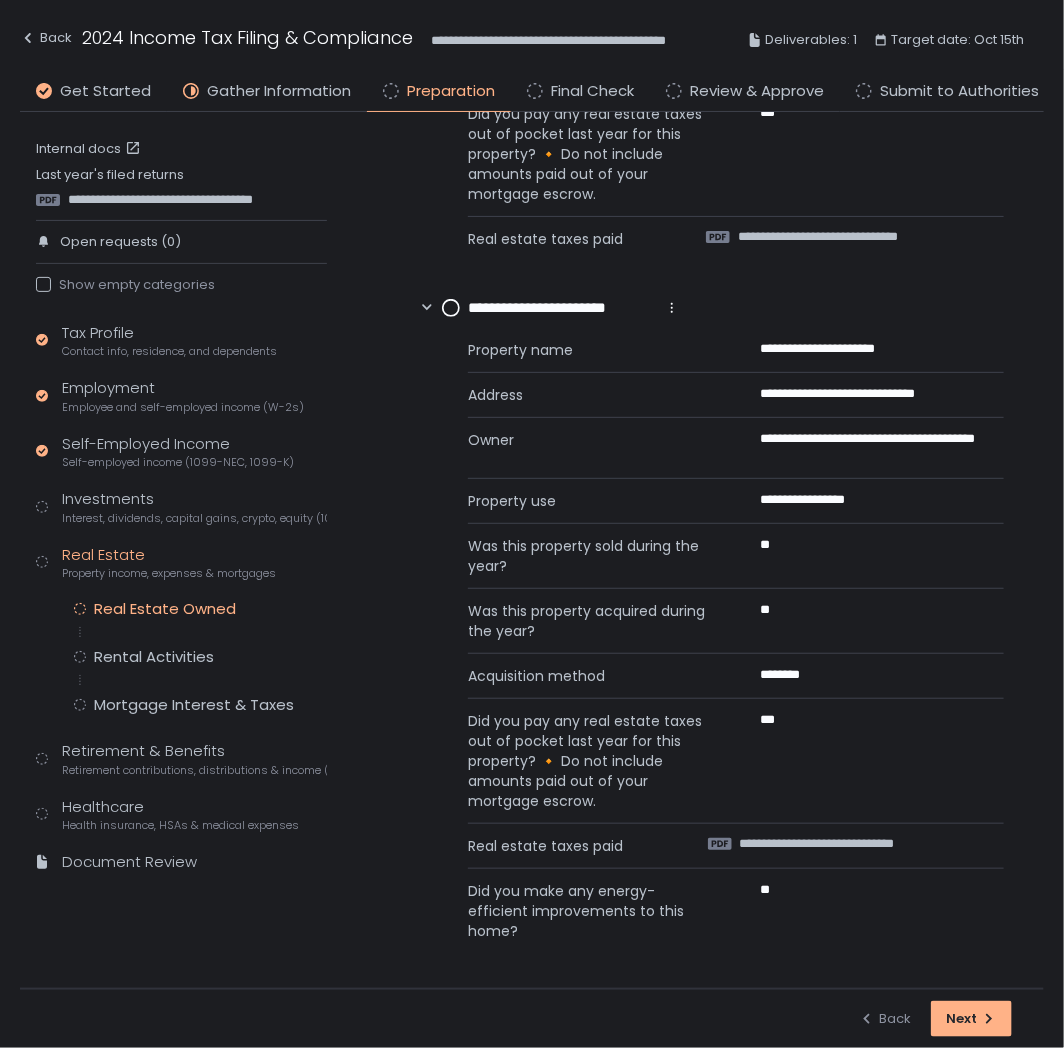 scroll, scrollTop: 172, scrollLeft: 0, axis: vertical 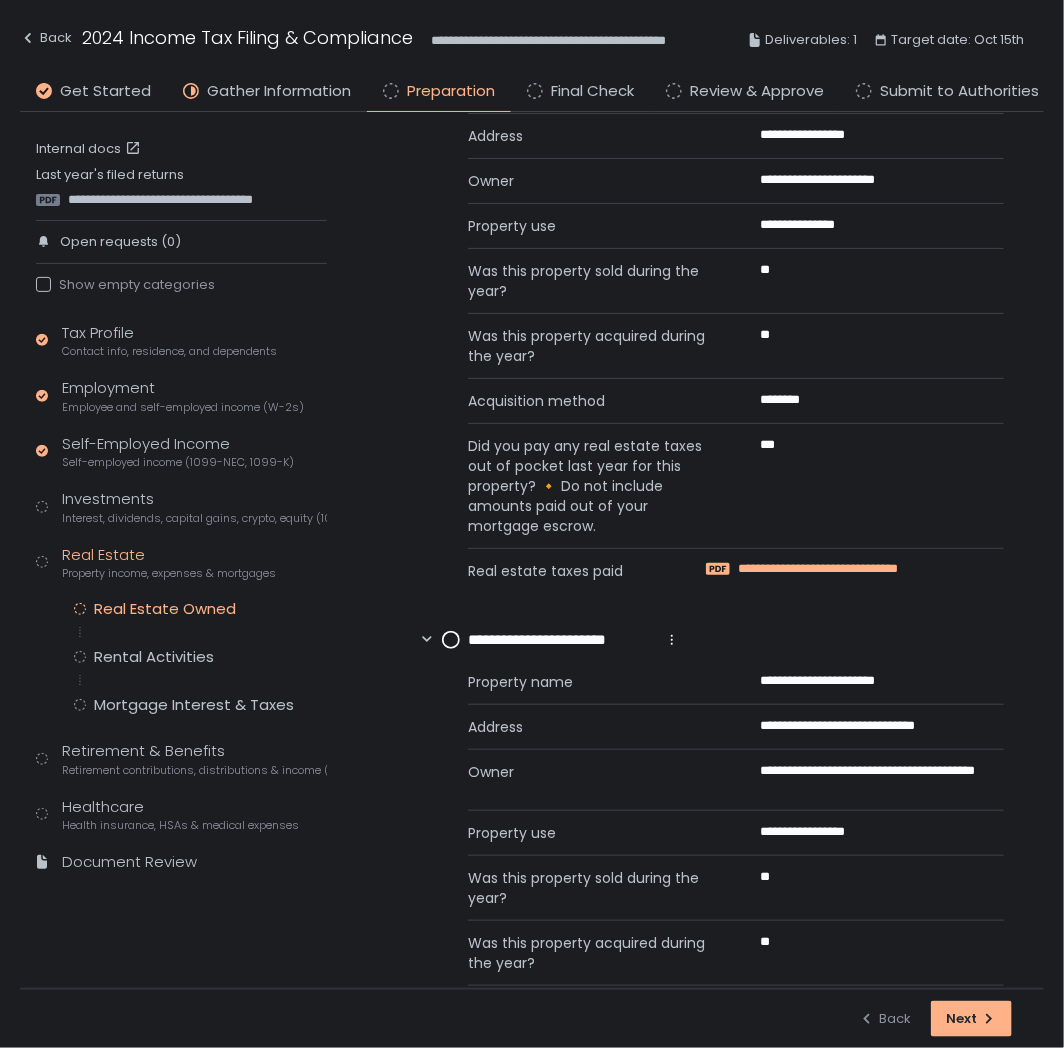 click on "**********" at bounding box center (851, 569) 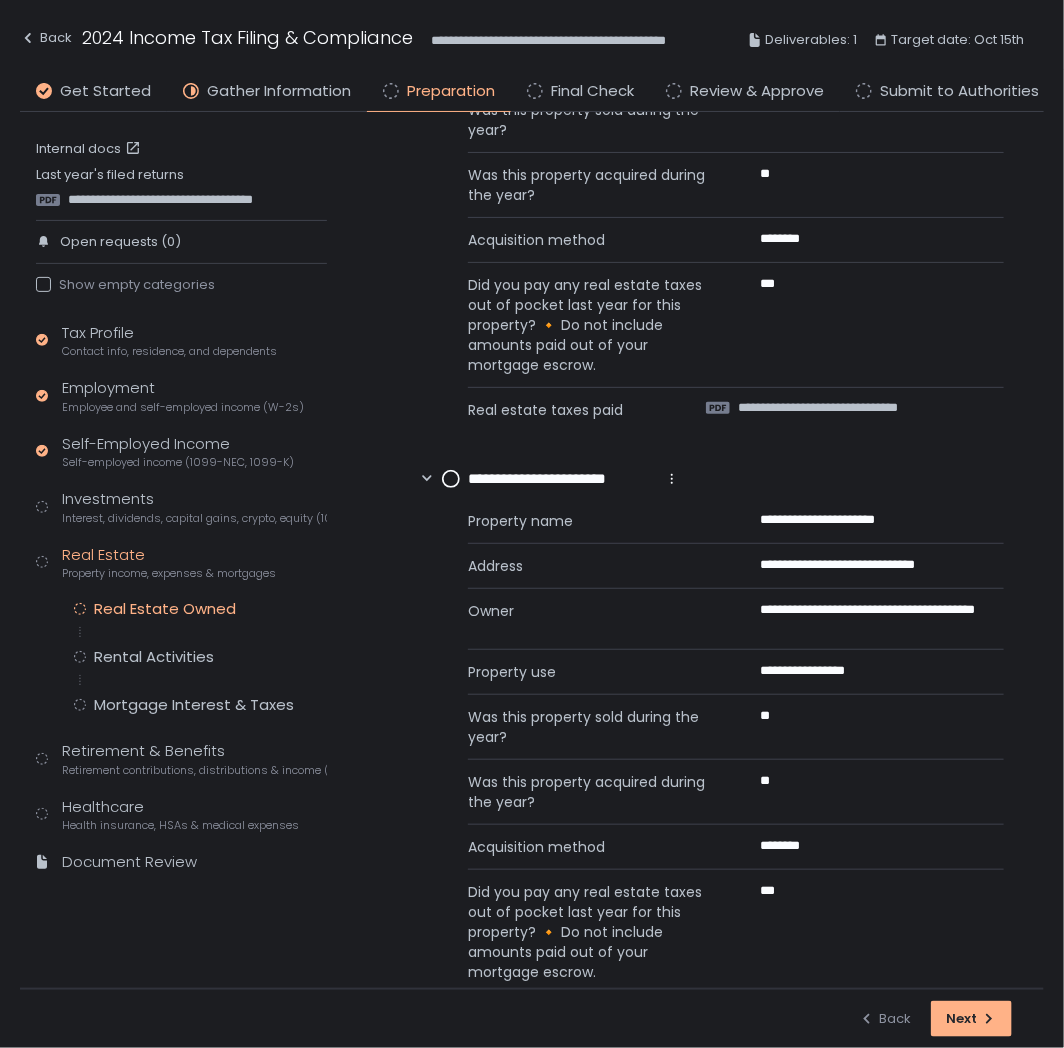 scroll, scrollTop: 504, scrollLeft: 0, axis: vertical 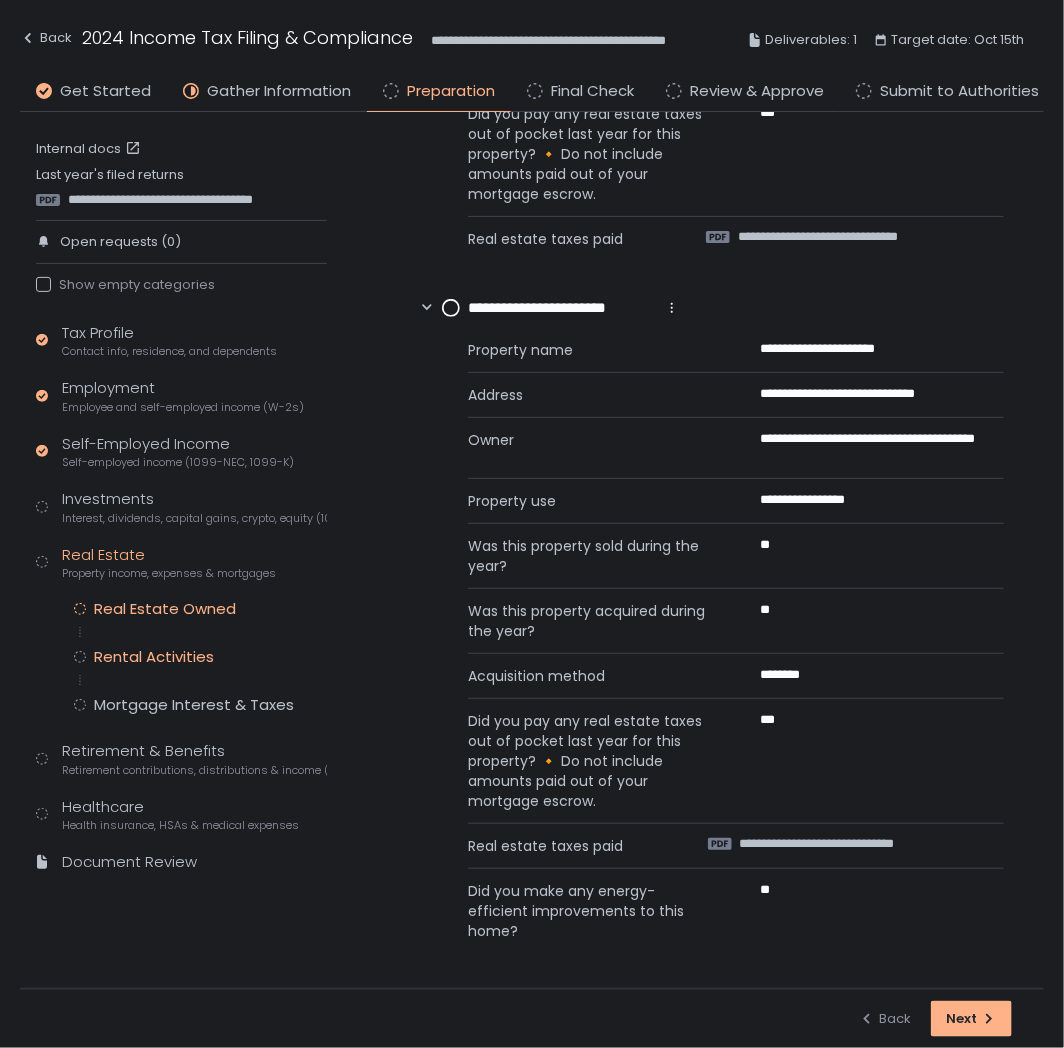 click on "Rental Activities" 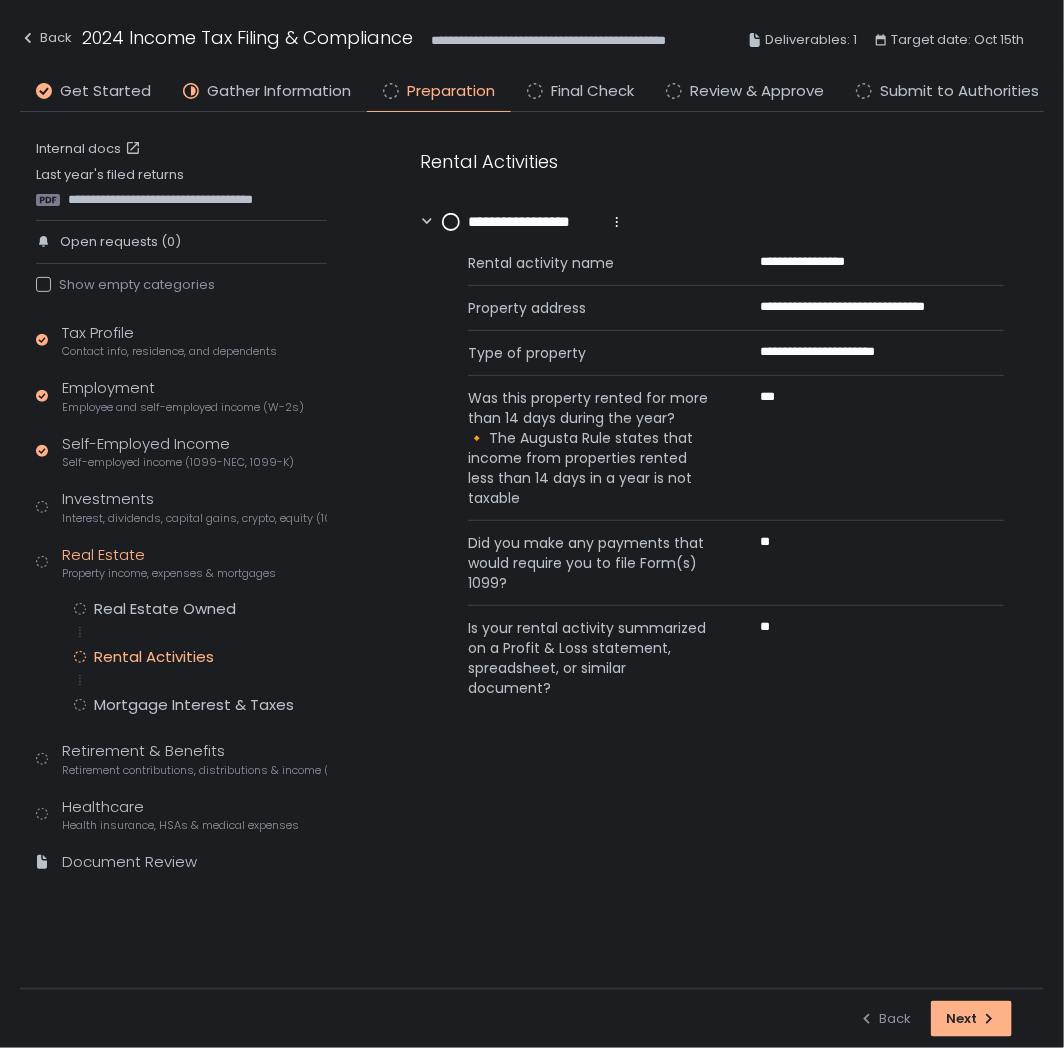 scroll, scrollTop: 0, scrollLeft: 0, axis: both 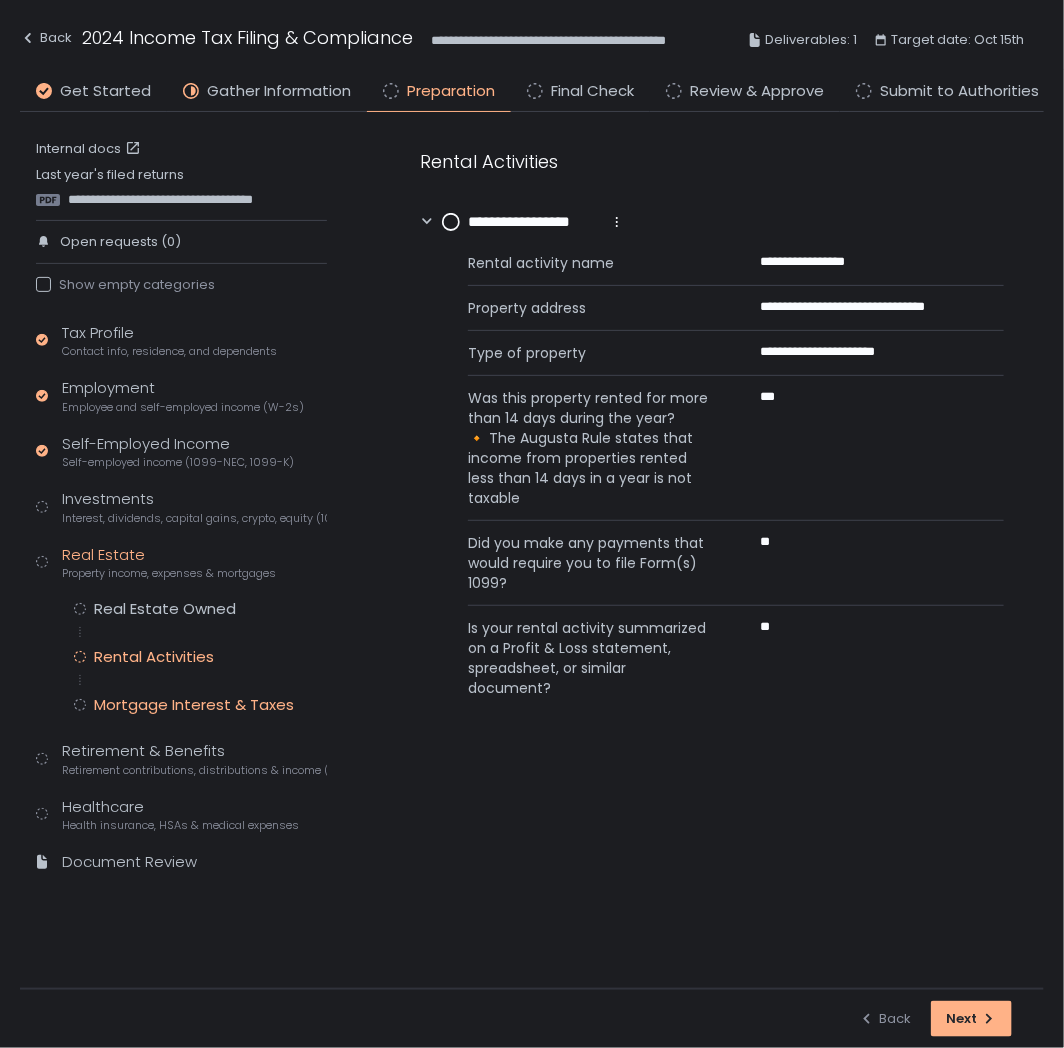 click on "Mortgage Interest & Taxes" 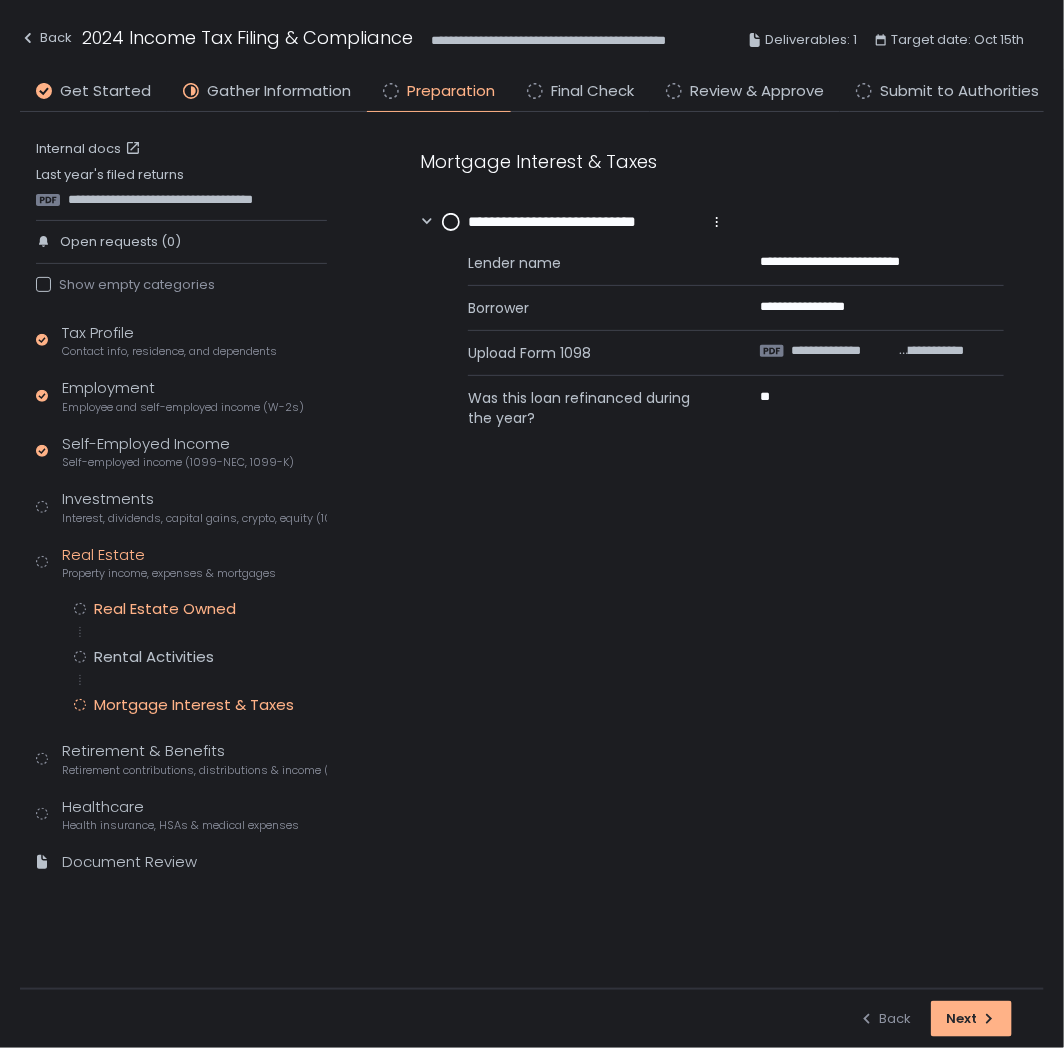 click on "Real Estate Owned" 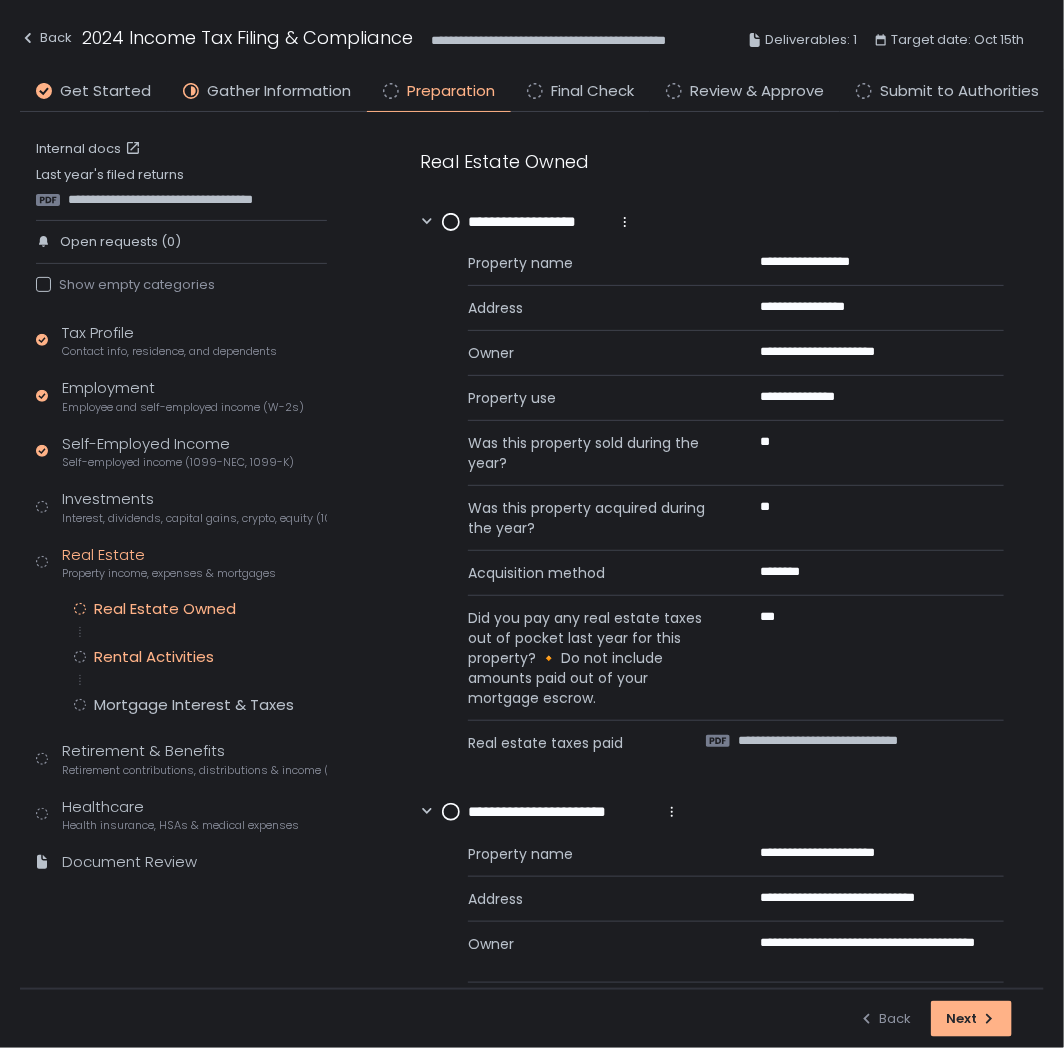 click on "Rental Activities" 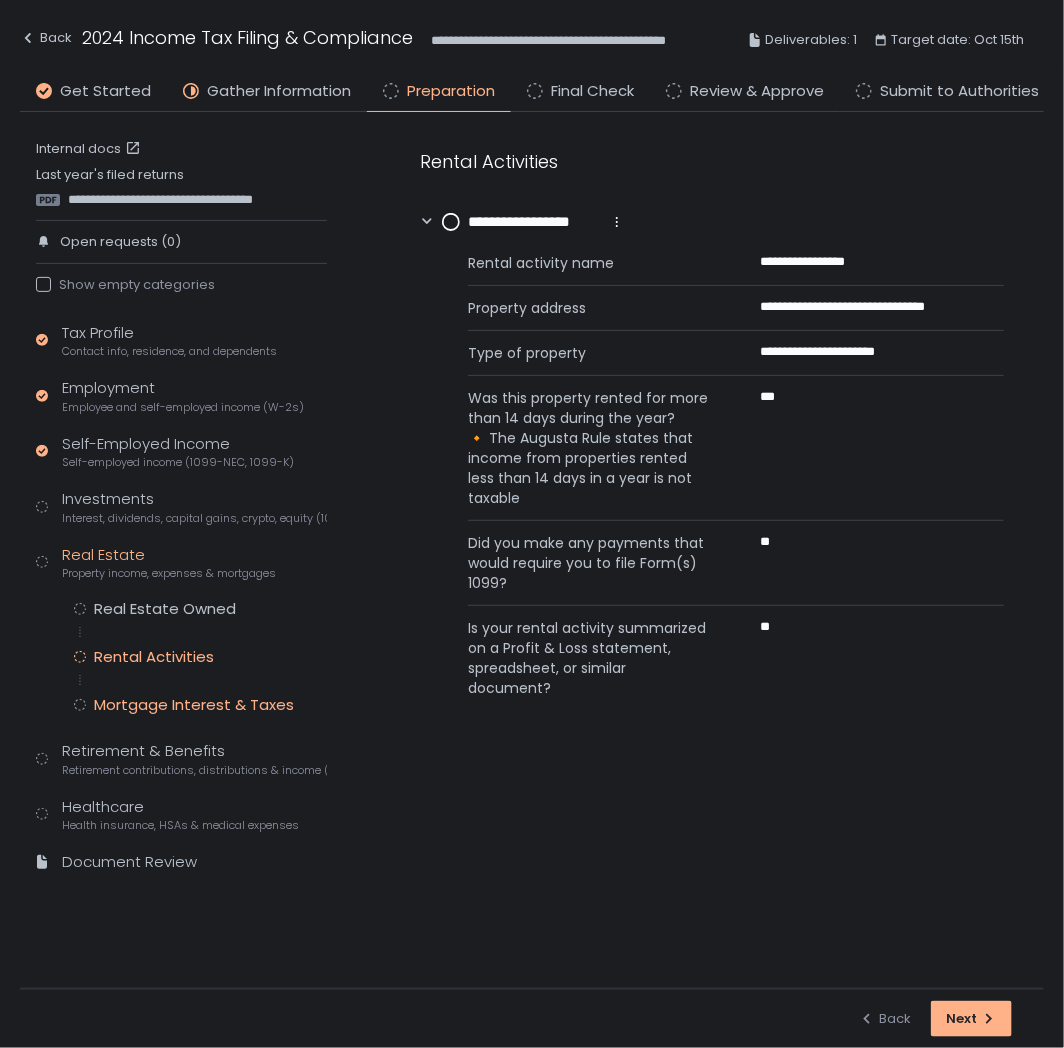 click on "Mortgage Interest & Taxes" 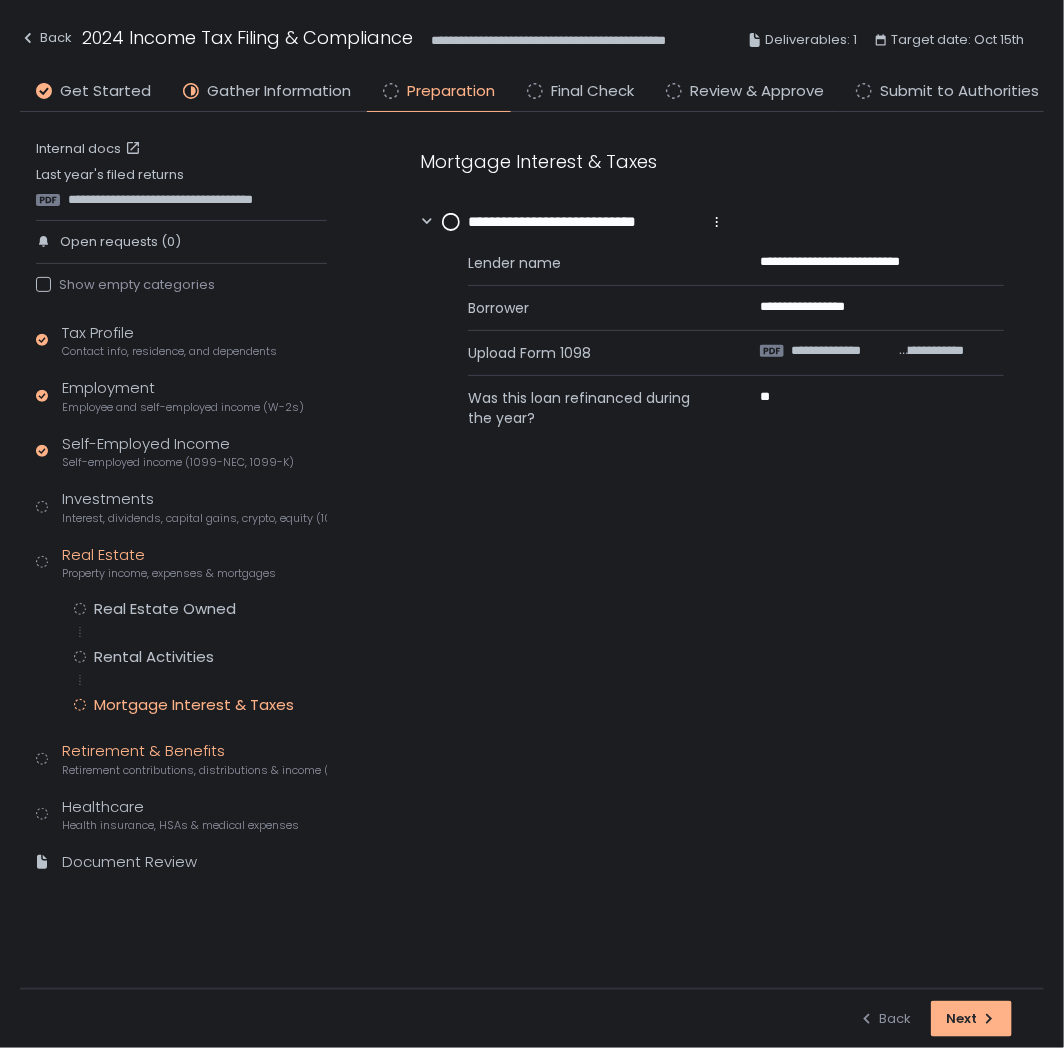 click on "Retirement & Benefits Retirement contributions, distributions & income (1099-R, 5498)" 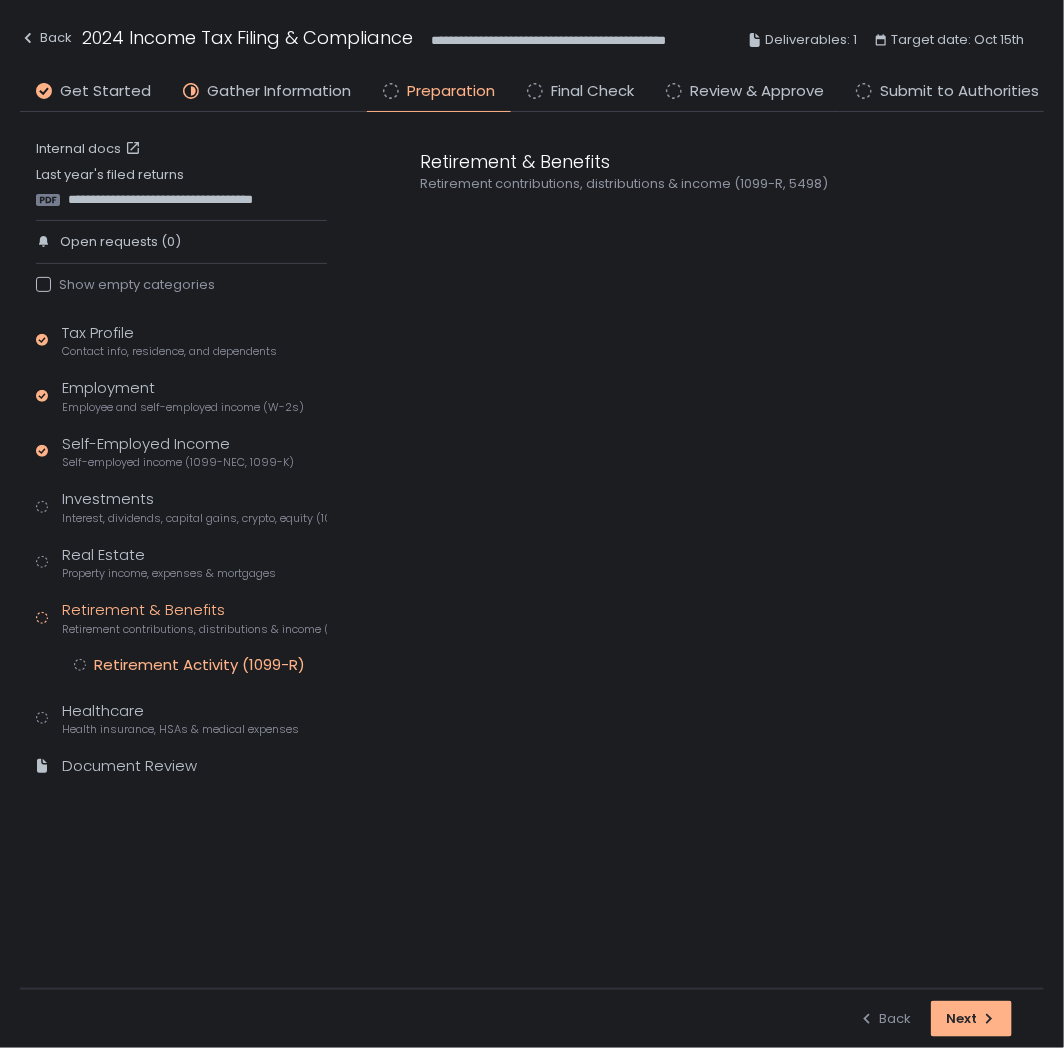 click on "Retirement Activity (1099-R)" 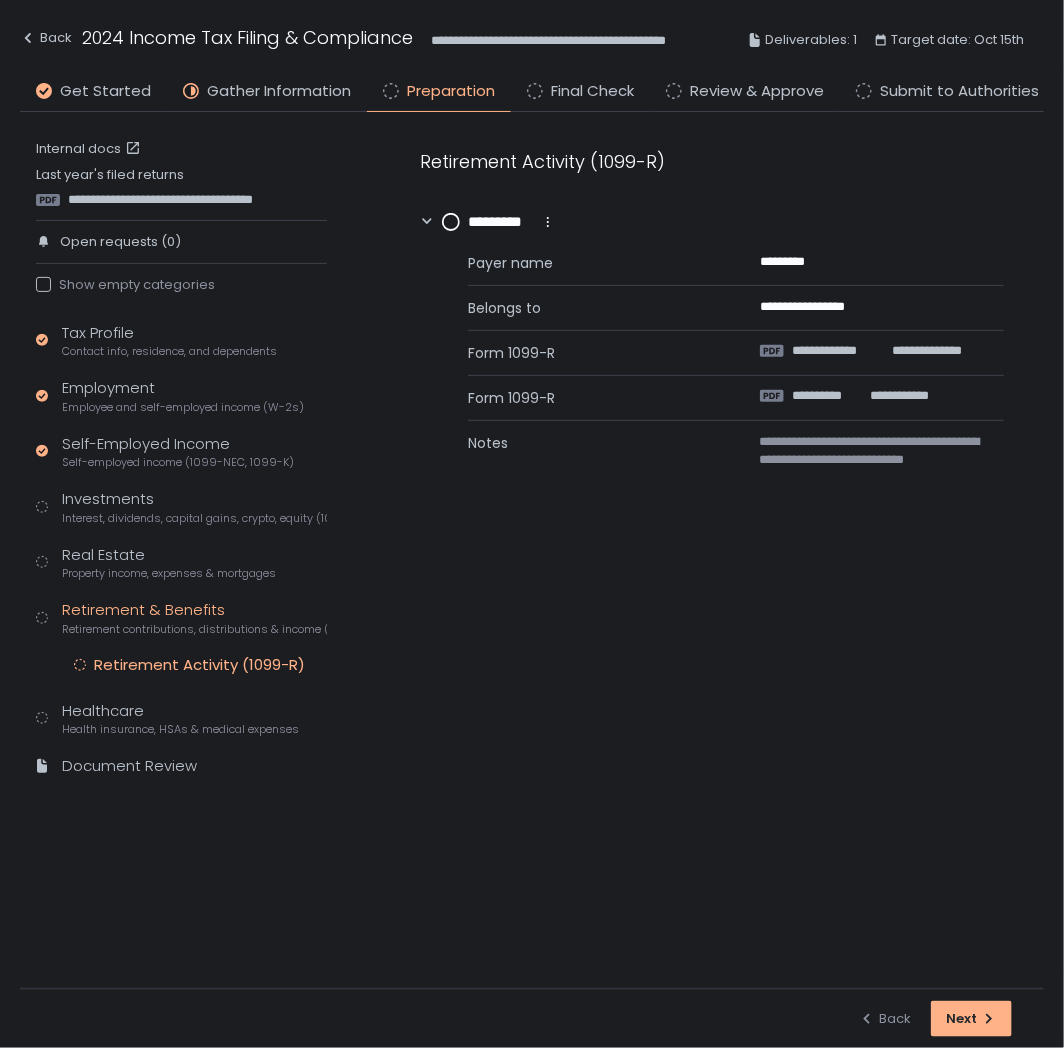 click on "**********" at bounding box center [712, 550] 